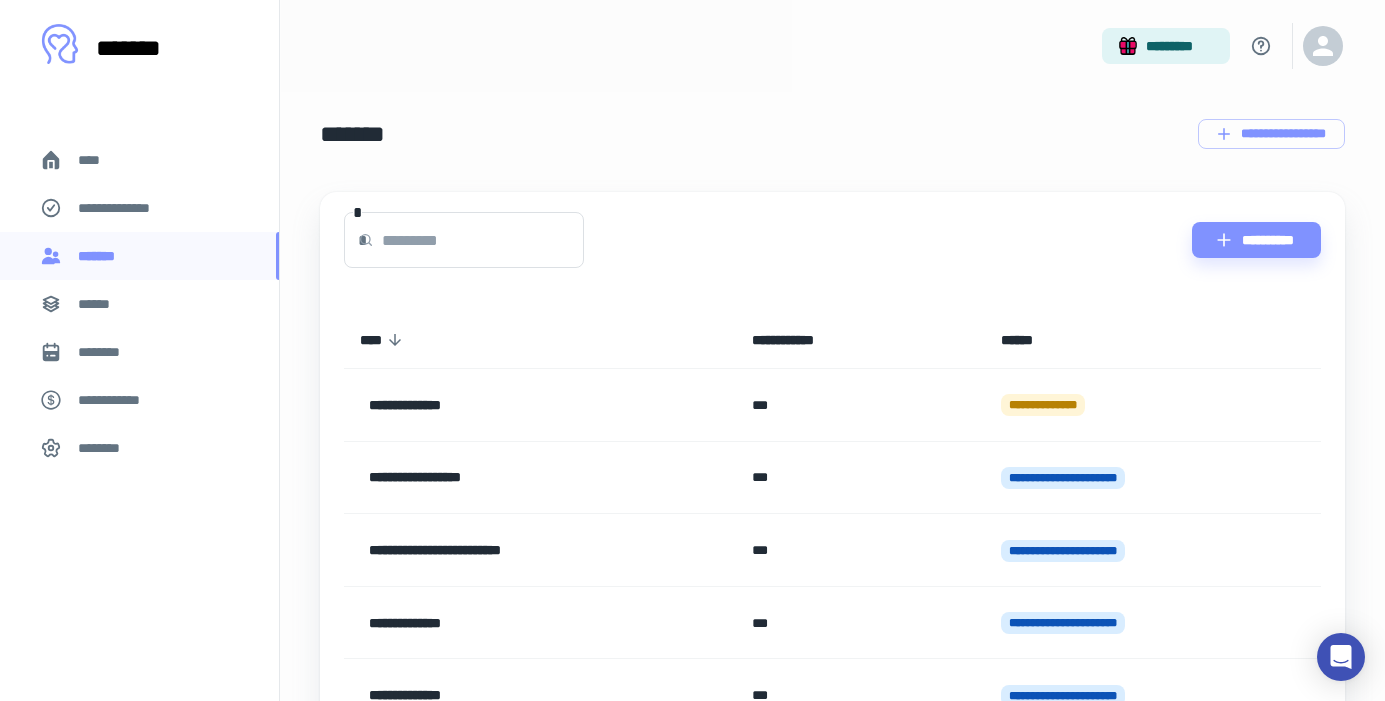 scroll, scrollTop: 0, scrollLeft: 0, axis: both 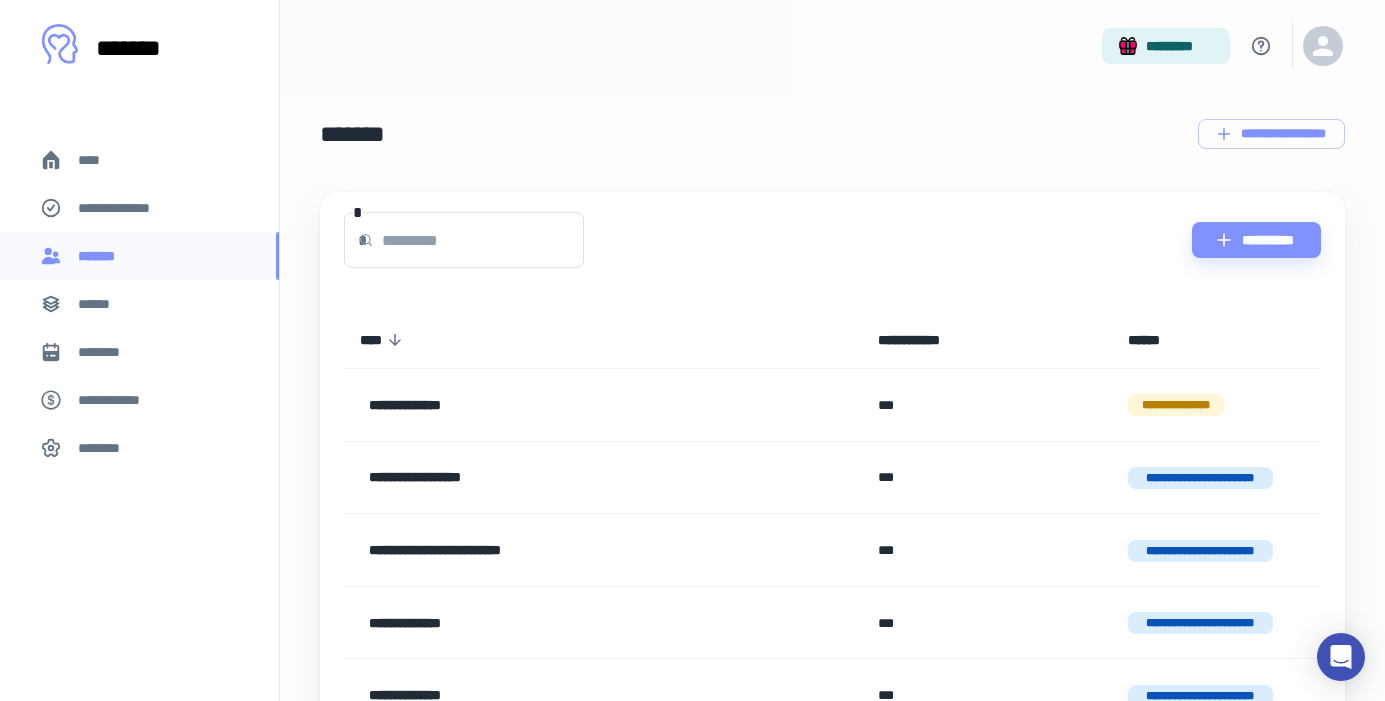 click at bounding box center (483, 240) 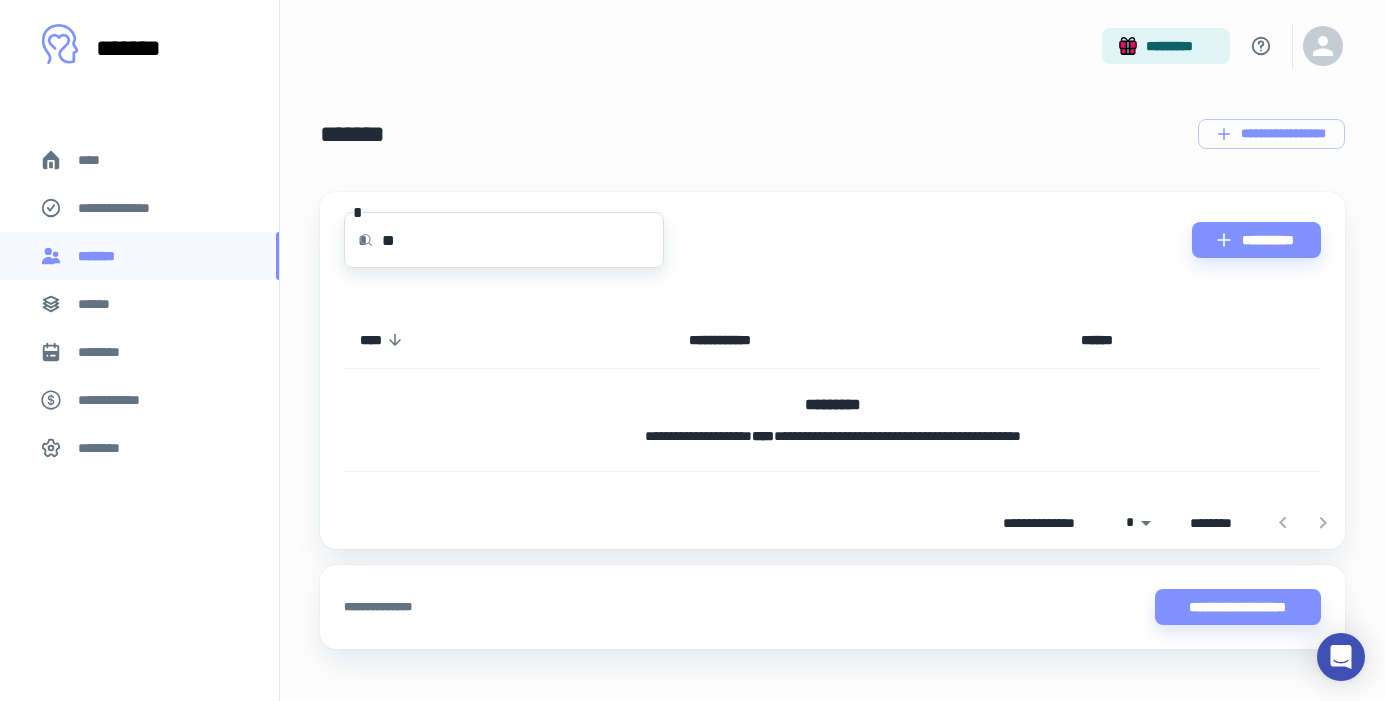 type on "*" 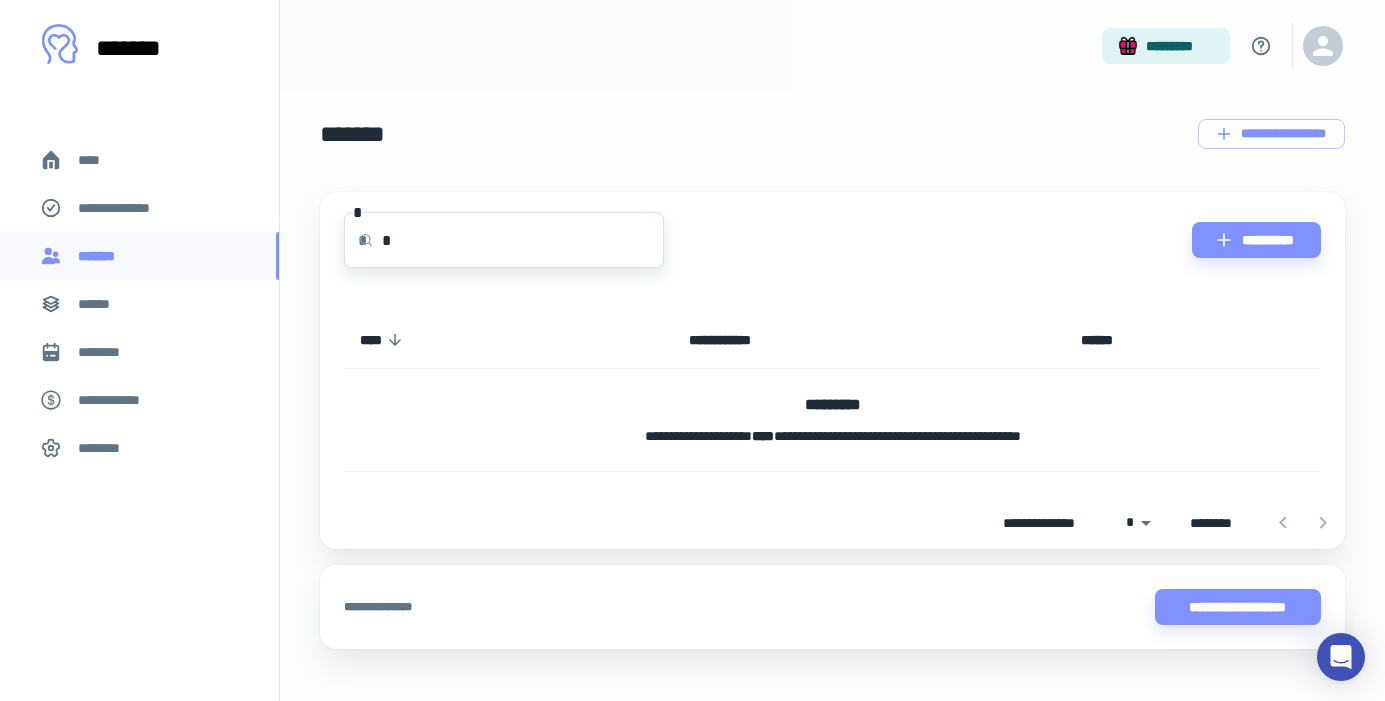 type 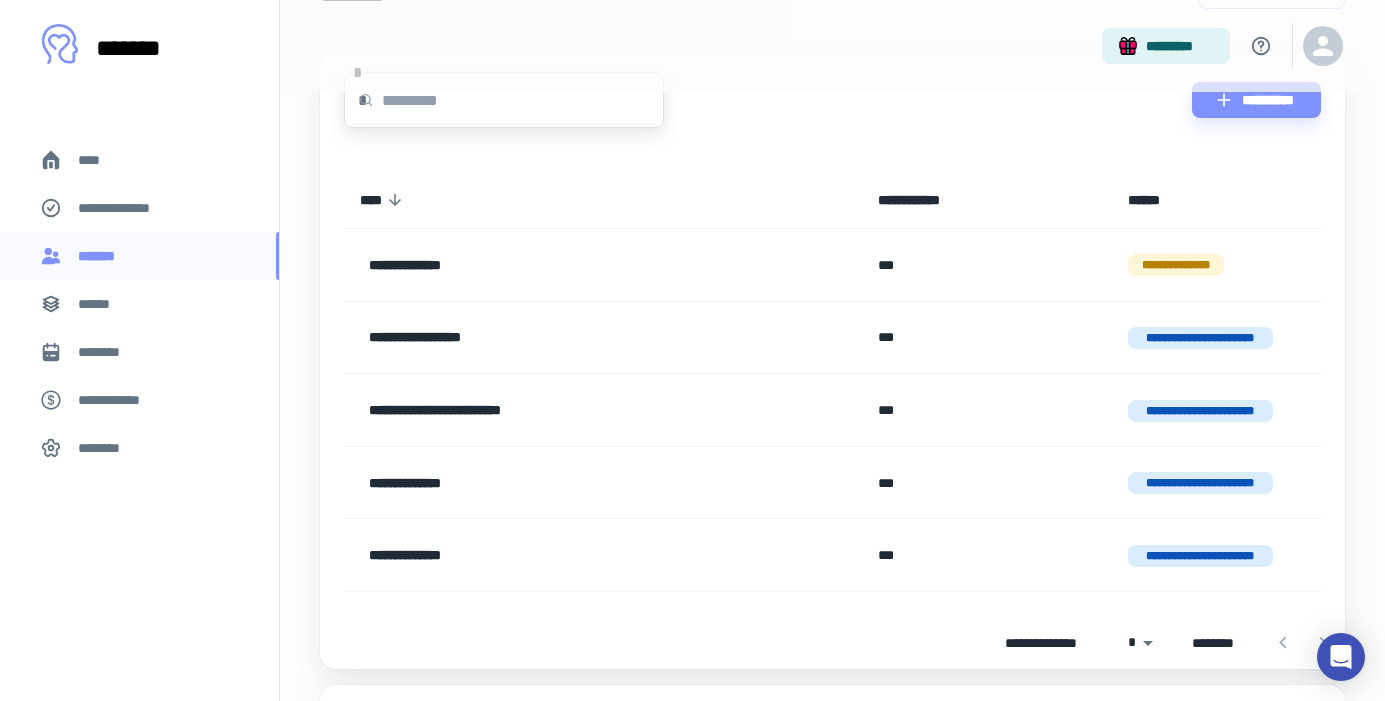 scroll, scrollTop: 150, scrollLeft: 0, axis: vertical 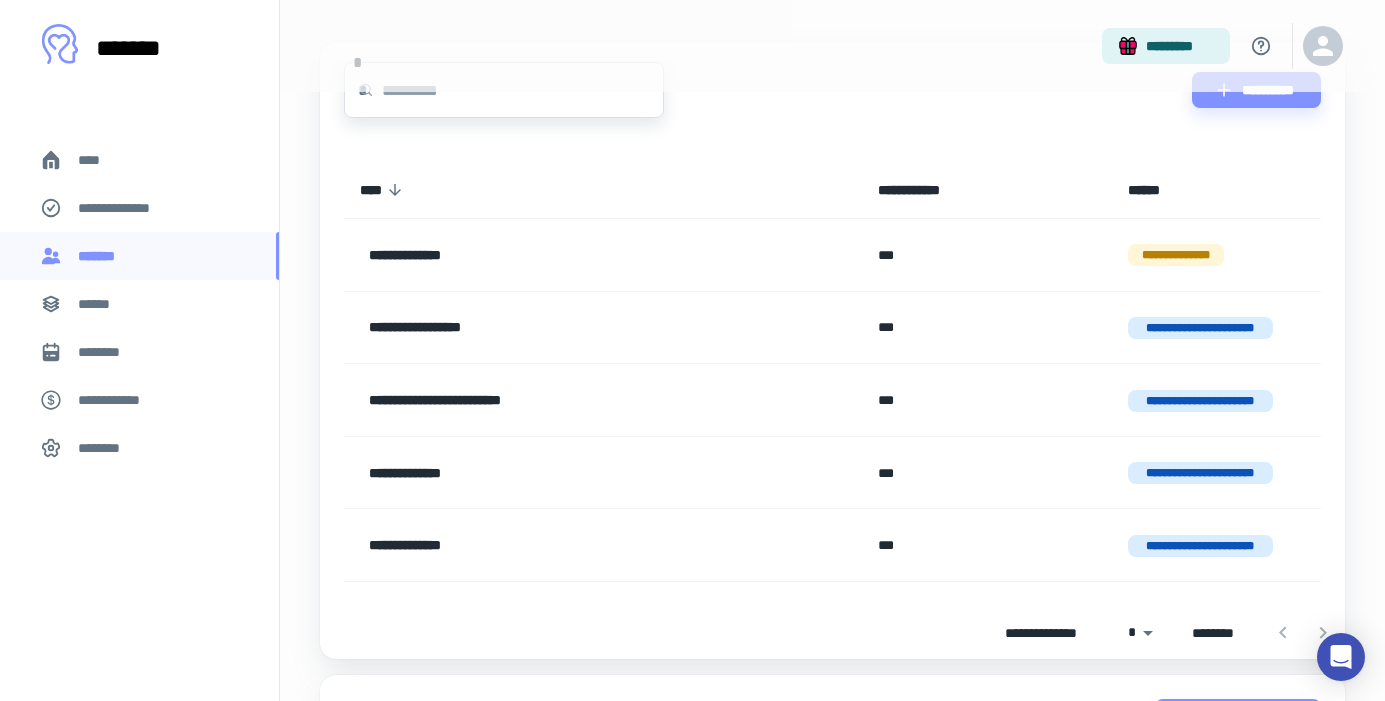 click on "**********" at bounding box center [692, 200] 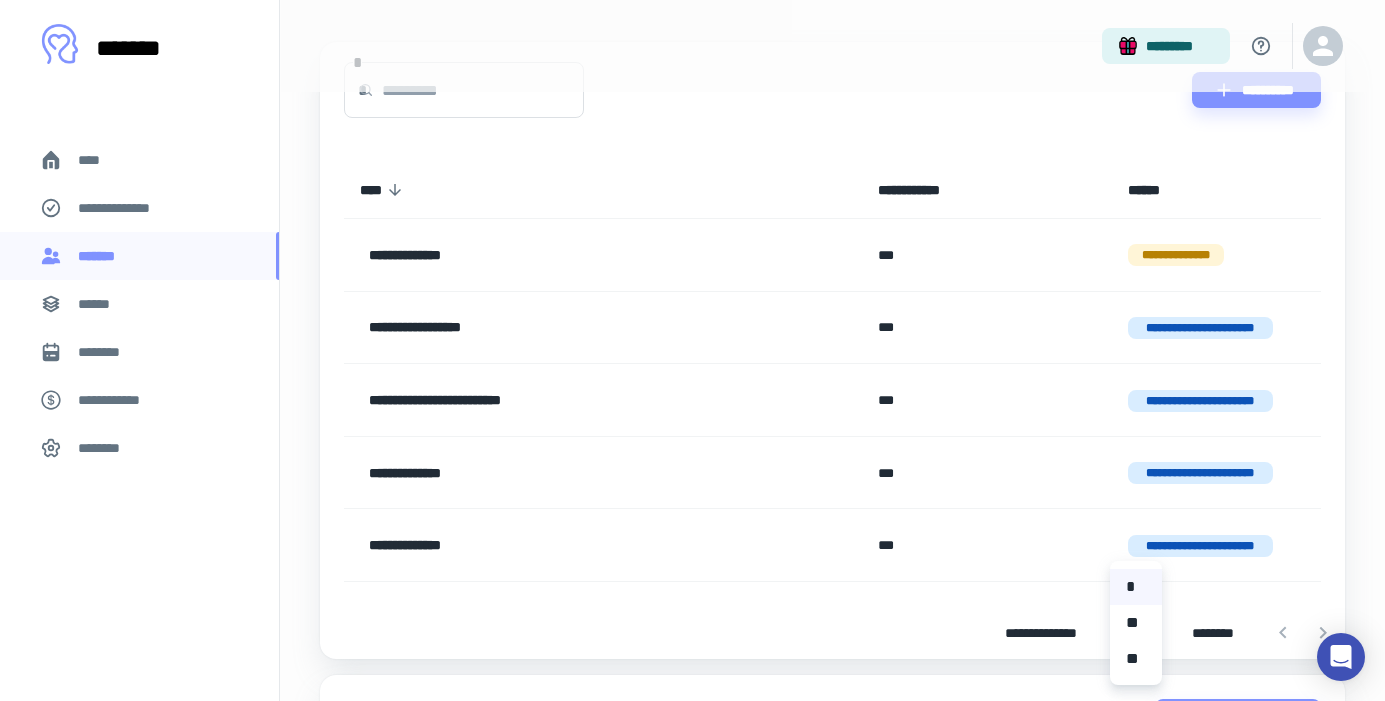 click on "**" at bounding box center [1136, 659] 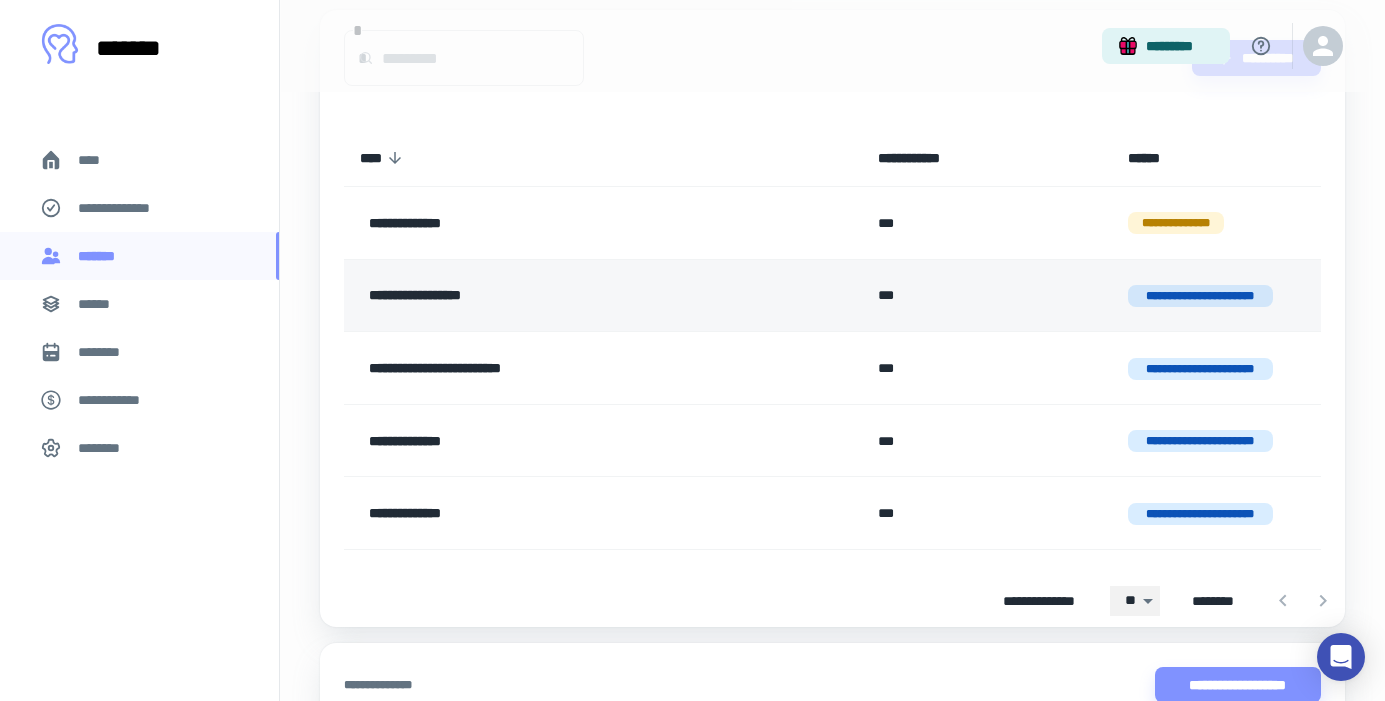 scroll, scrollTop: 197, scrollLeft: 0, axis: vertical 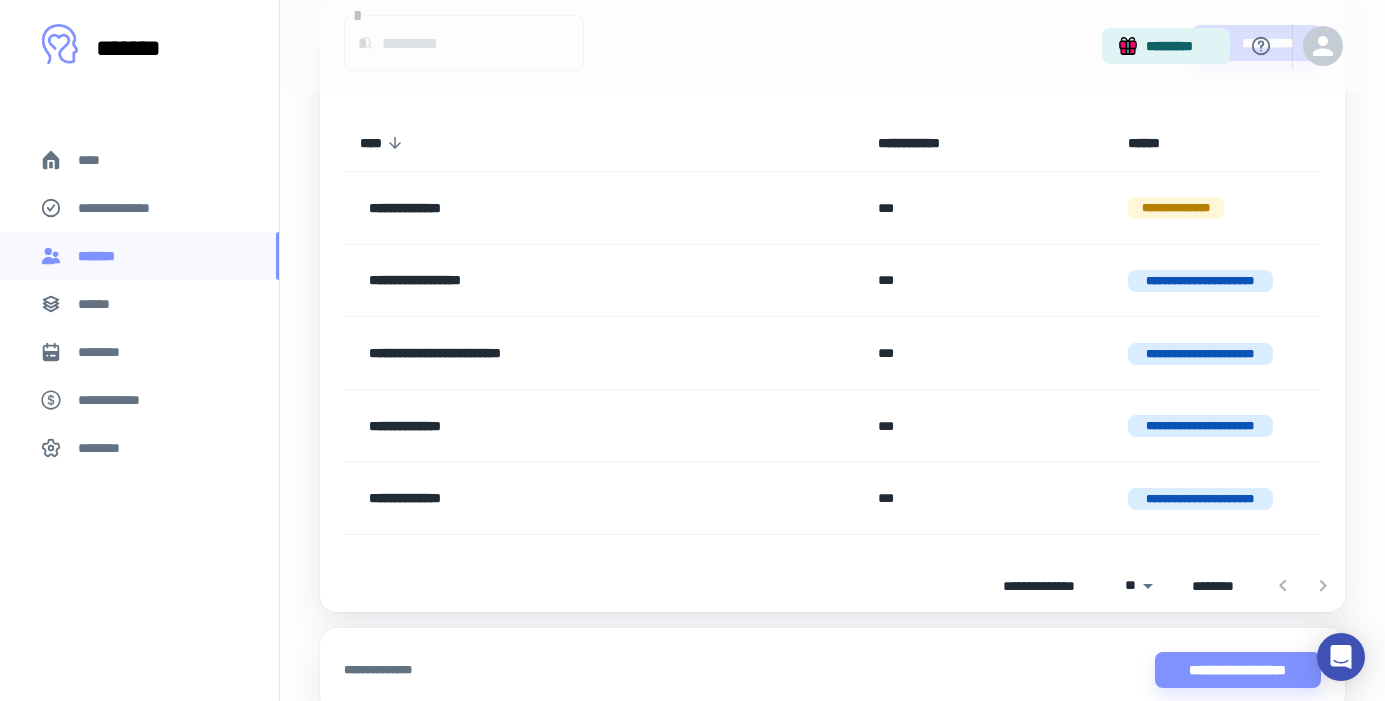 click at bounding box center [1303, 586] 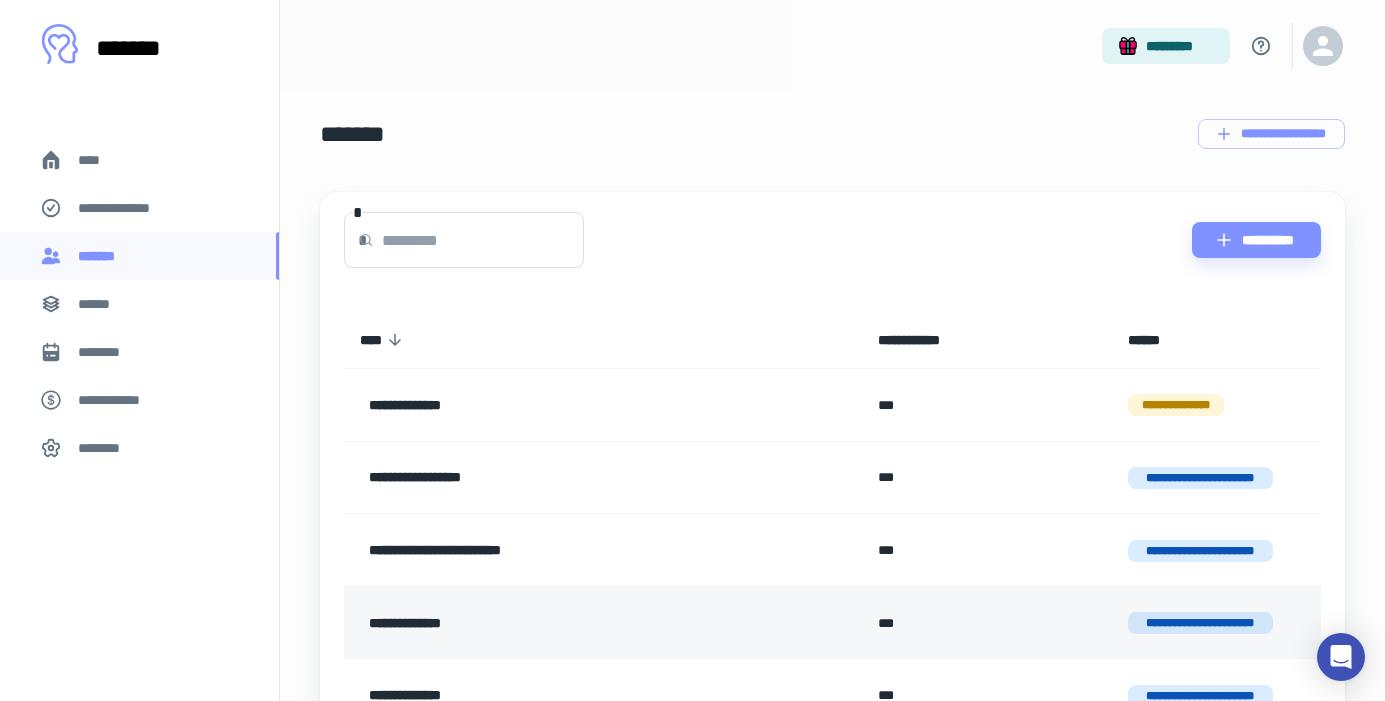 scroll, scrollTop: 0, scrollLeft: 0, axis: both 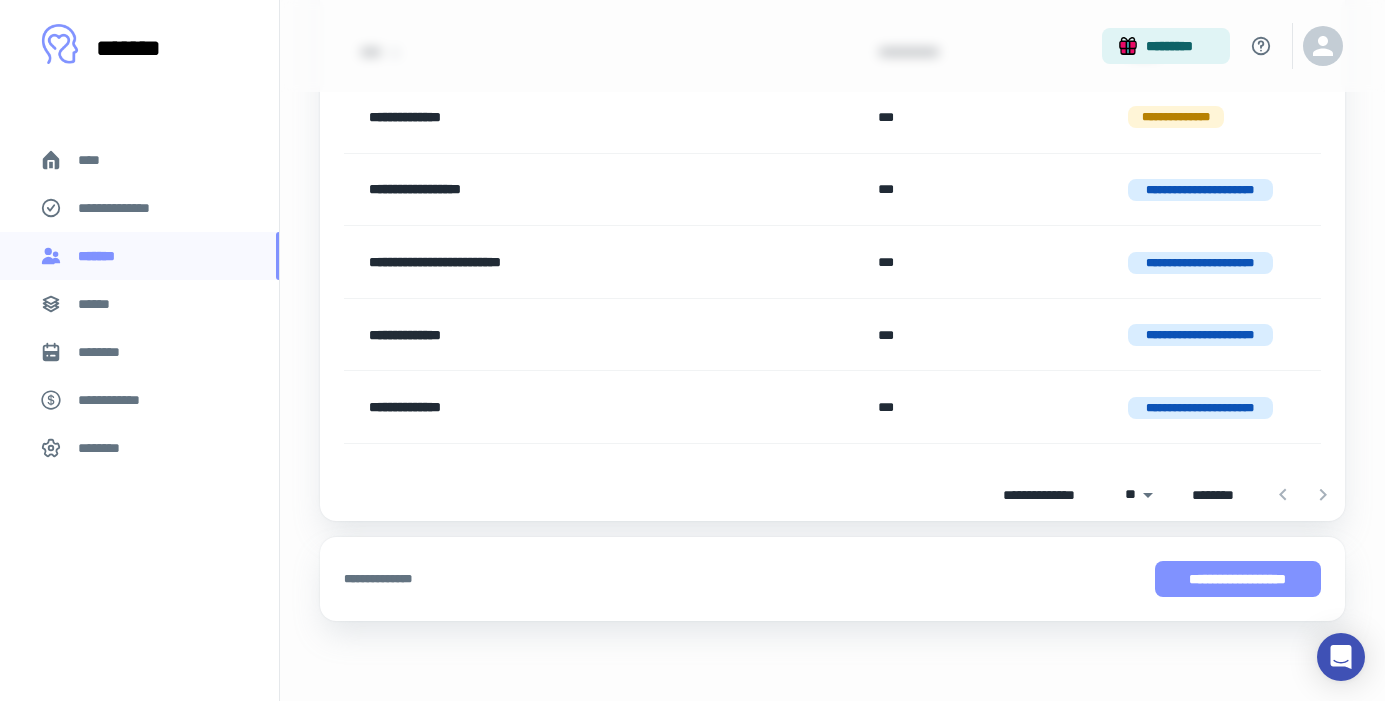click on "**********" at bounding box center (1238, 579) 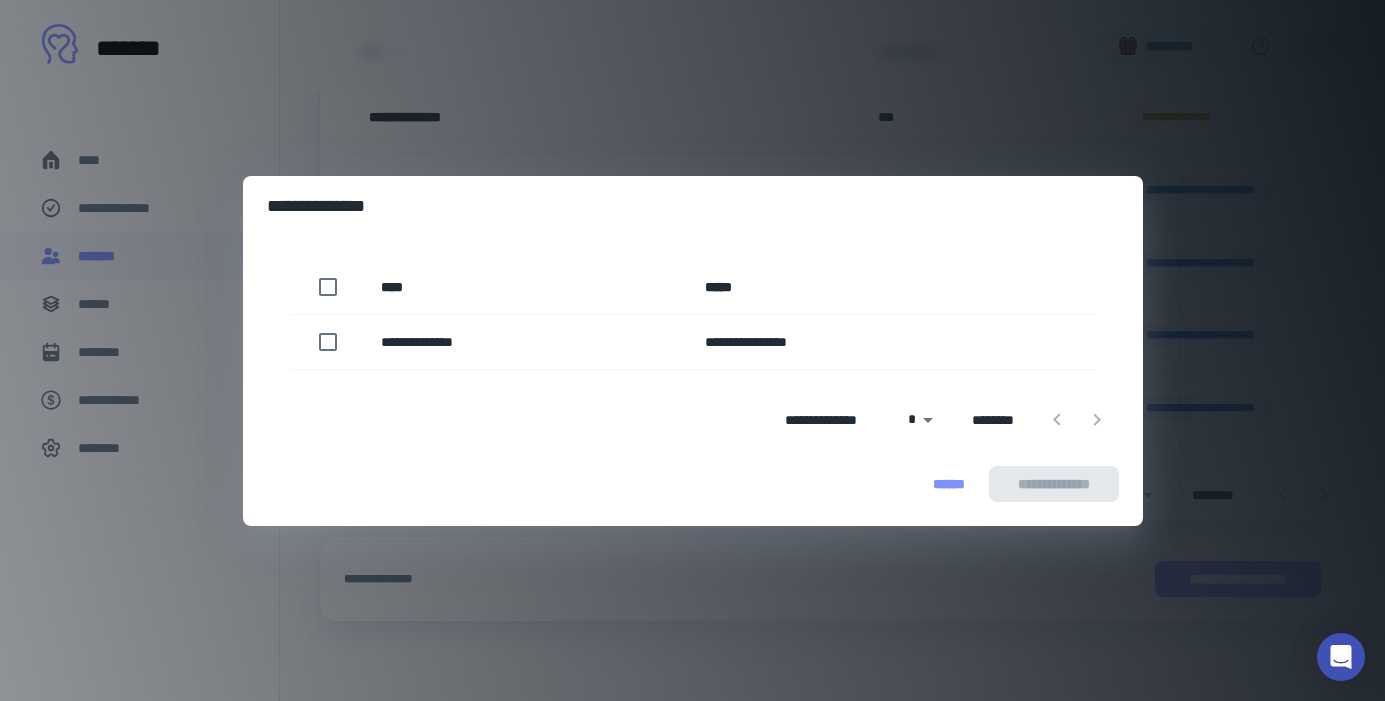 click on "******" at bounding box center [949, 484] 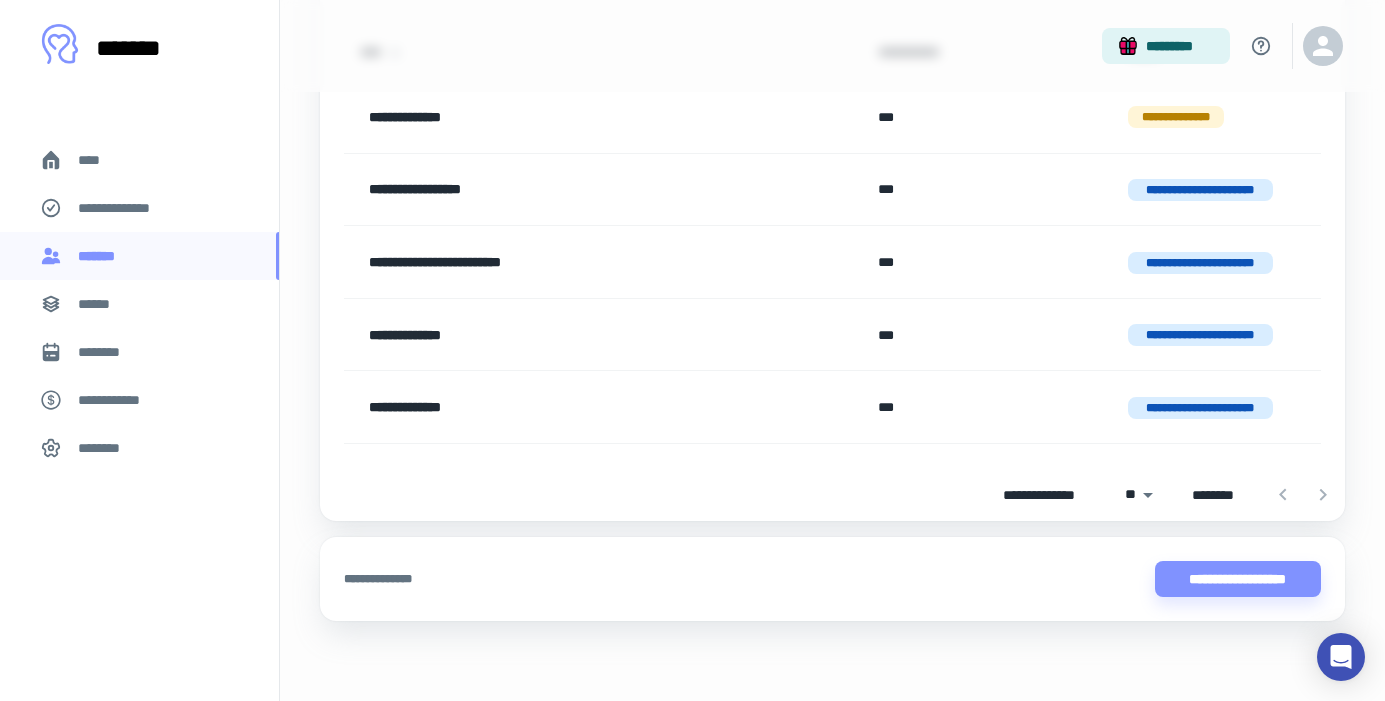 click on "**********" at bounding box center (139, 208) 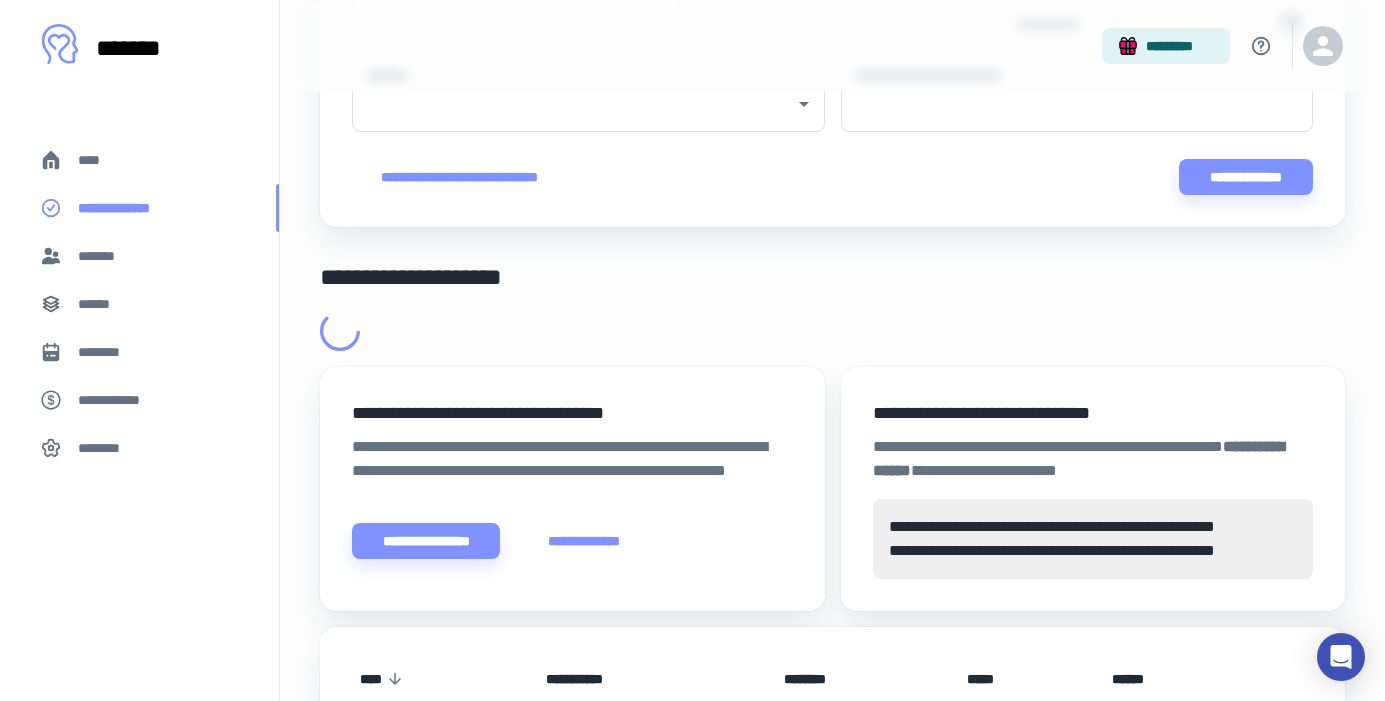scroll, scrollTop: 0, scrollLeft: 0, axis: both 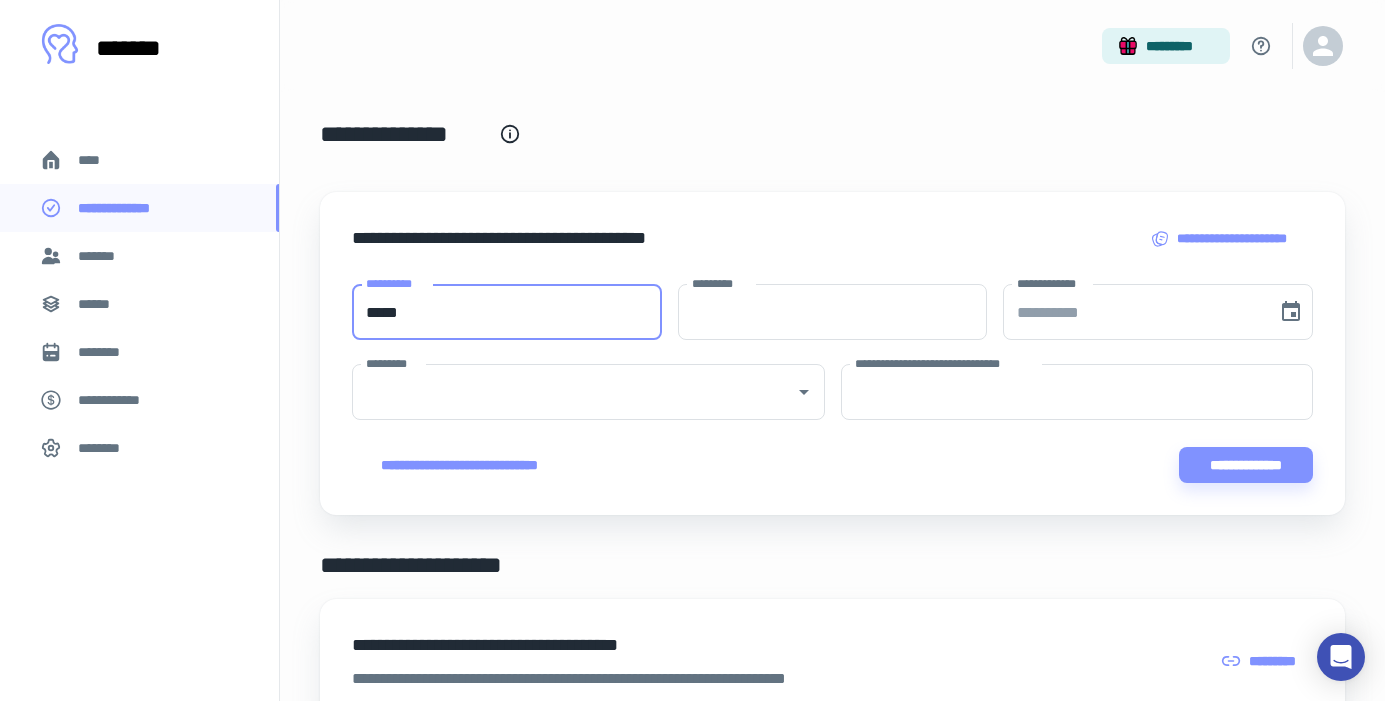 type on "*****" 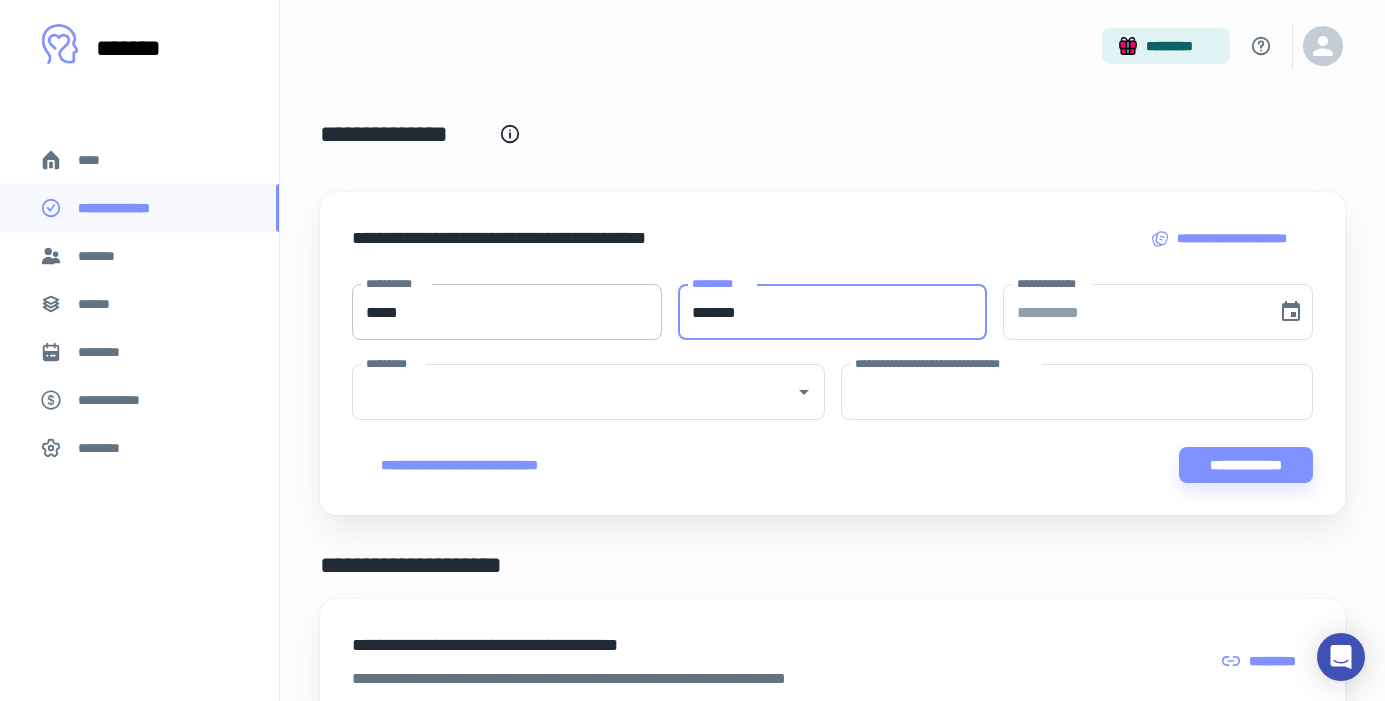 type on "*******" 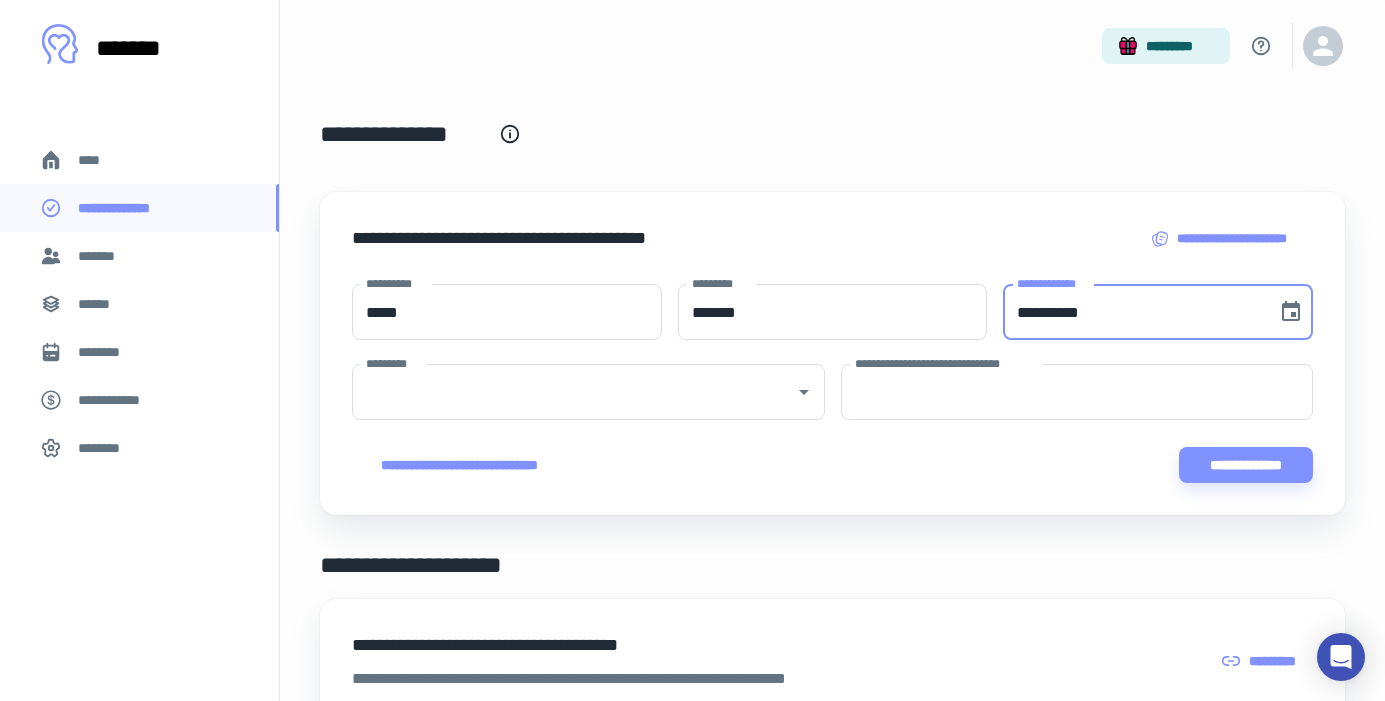 type on "**********" 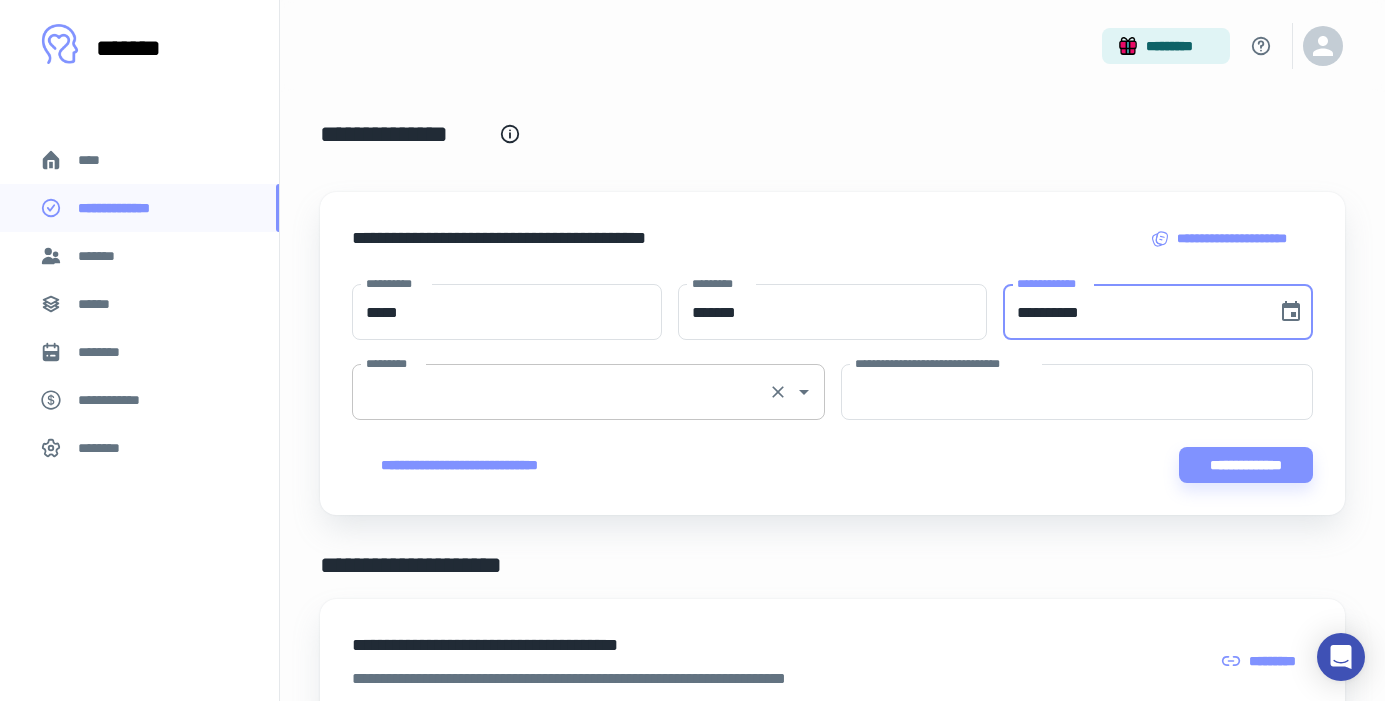 click on "*********" at bounding box center [560, 392] 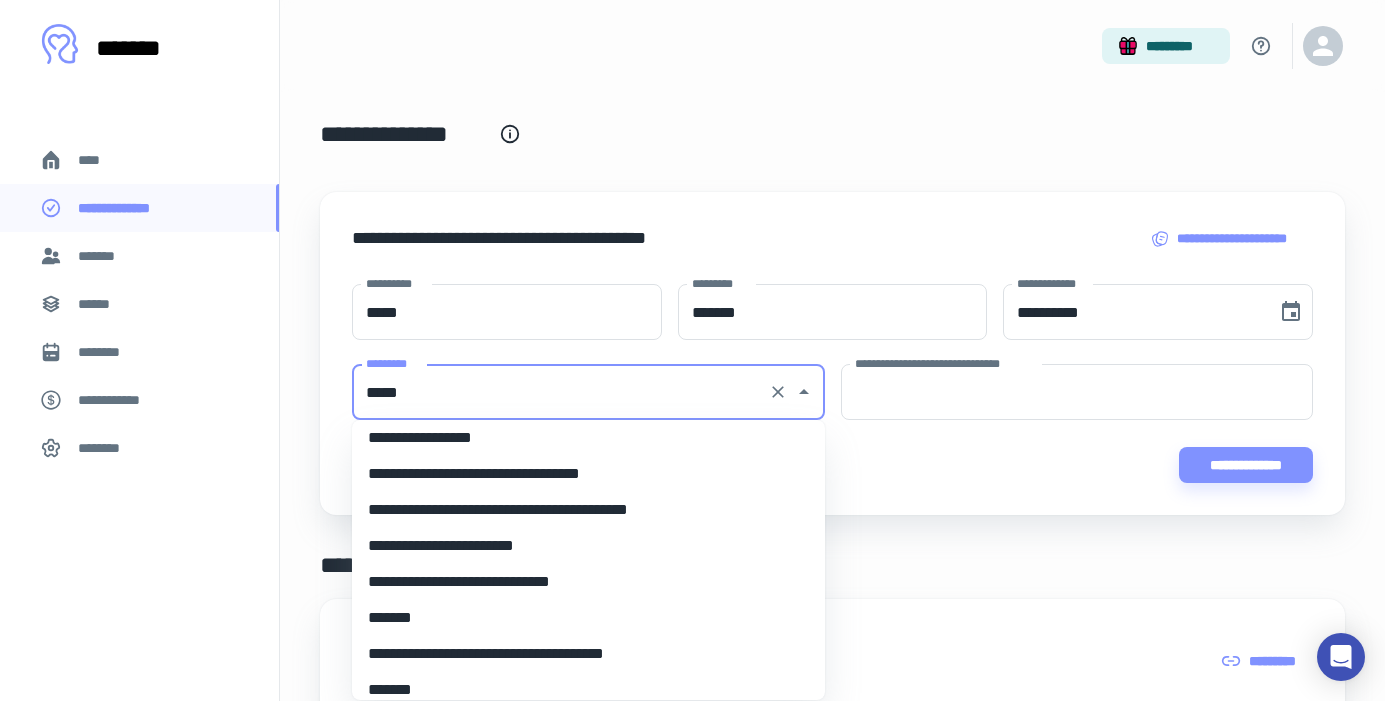 scroll, scrollTop: 0, scrollLeft: 0, axis: both 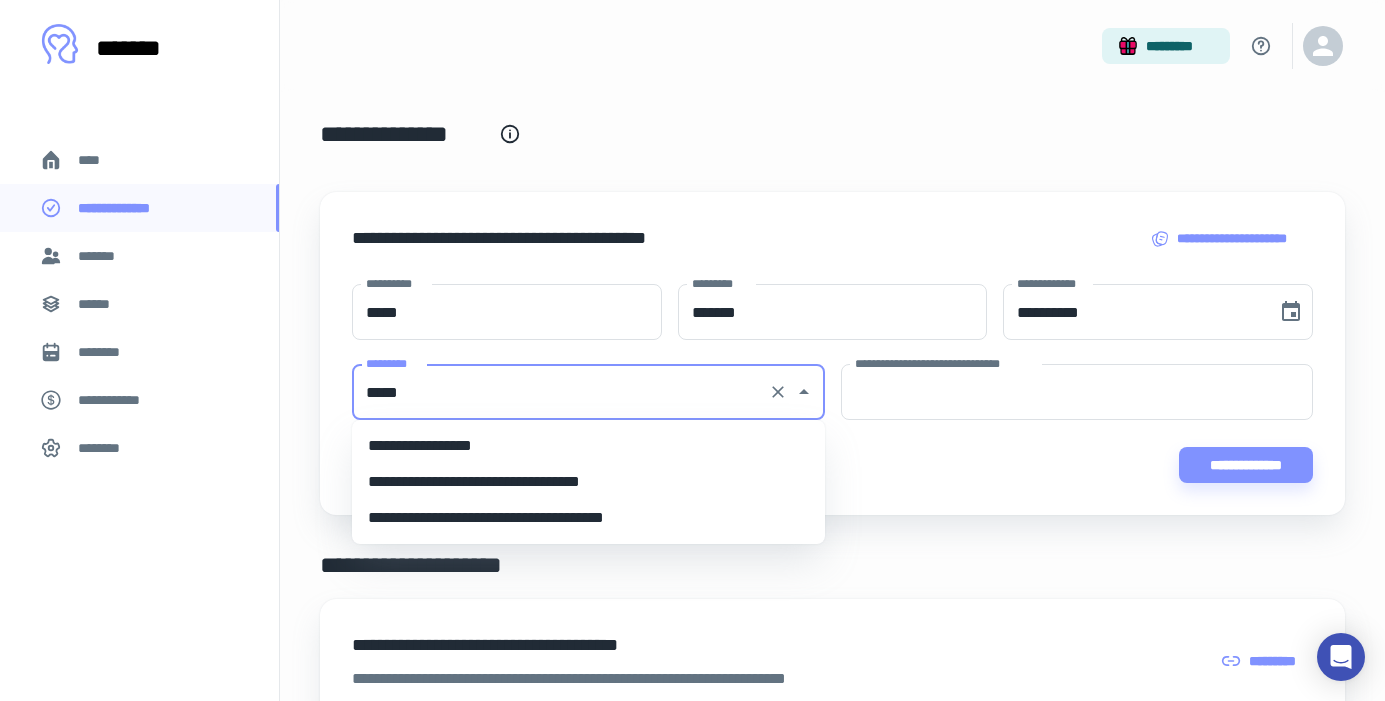 click on "**********" at bounding box center [588, 446] 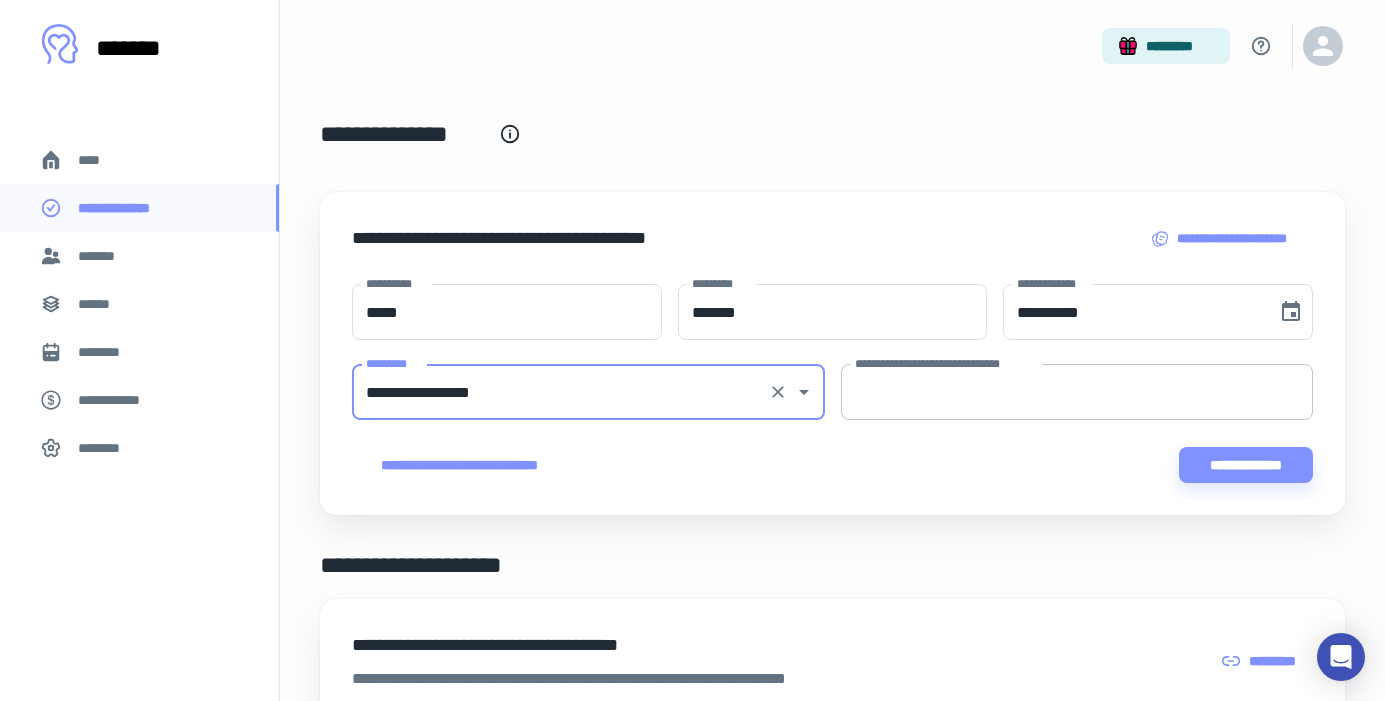 click on "**********" at bounding box center [1077, 392] 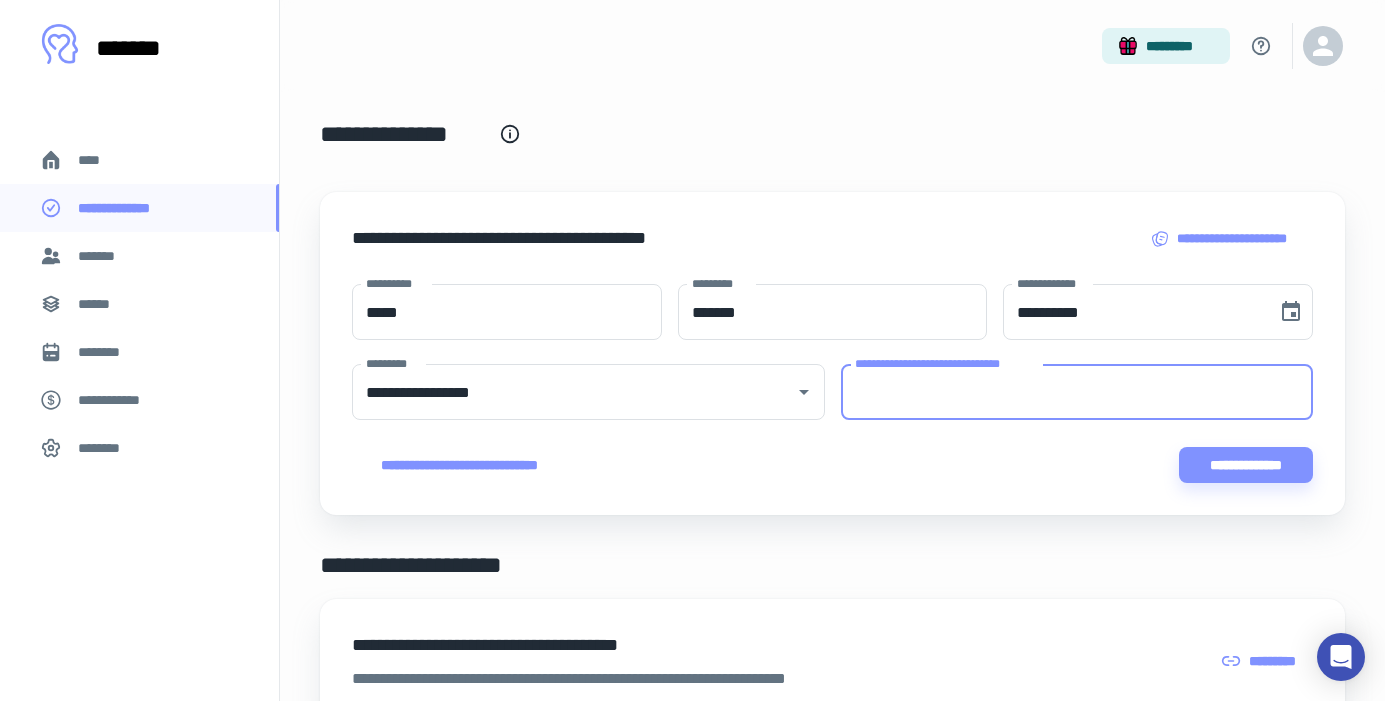 paste on "*********" 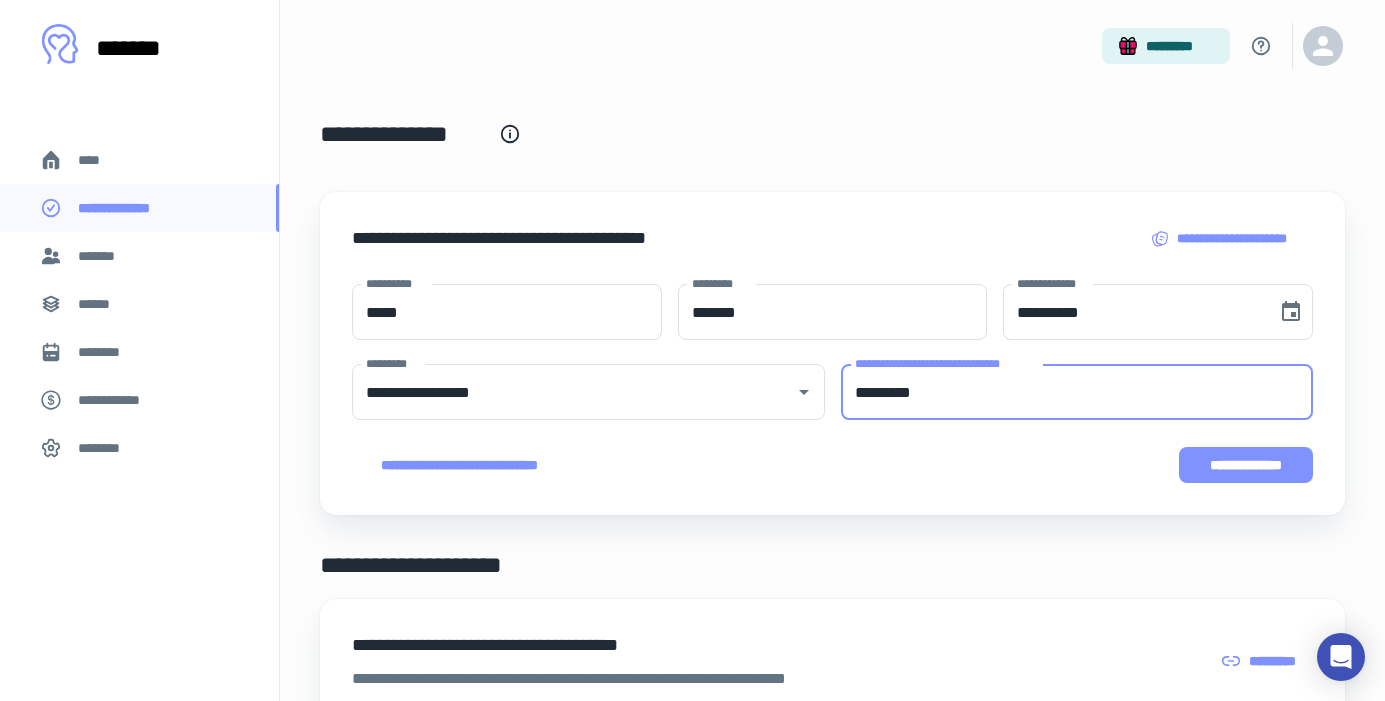 type on "*********" 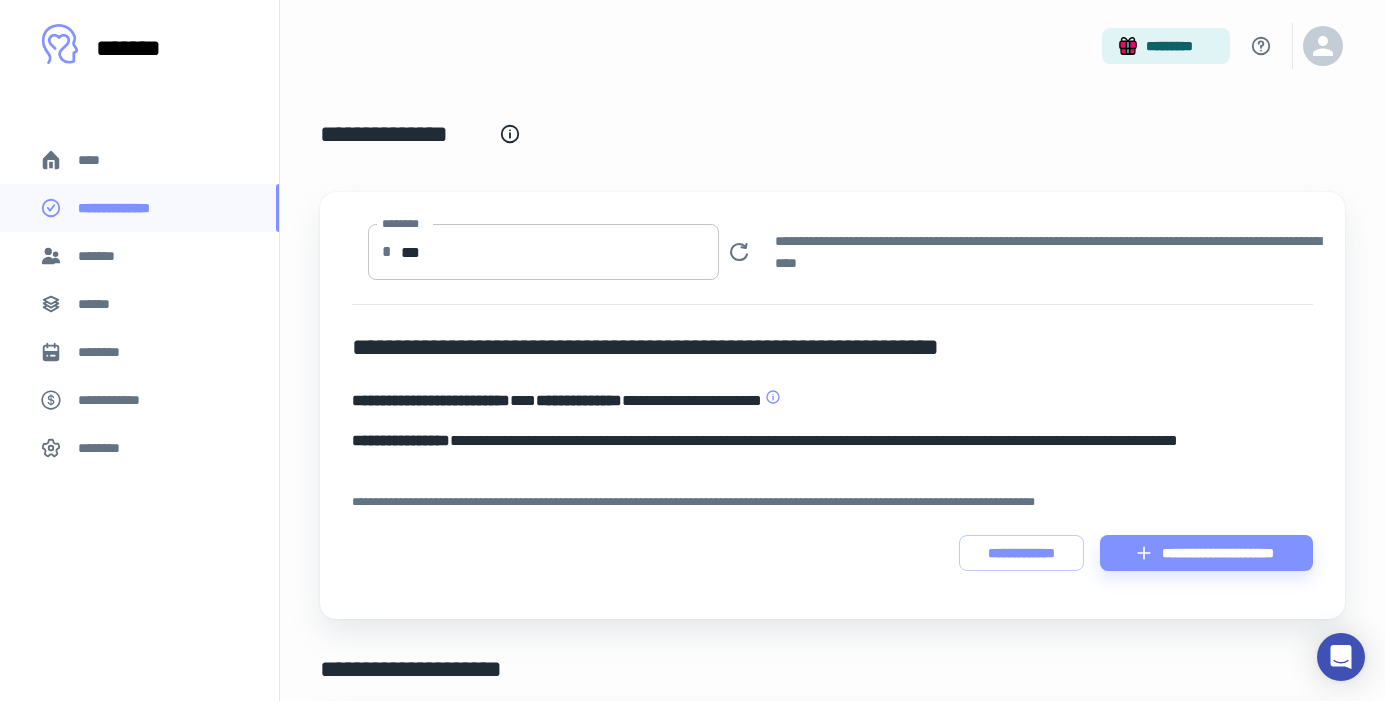 click on "***" at bounding box center [560, 252] 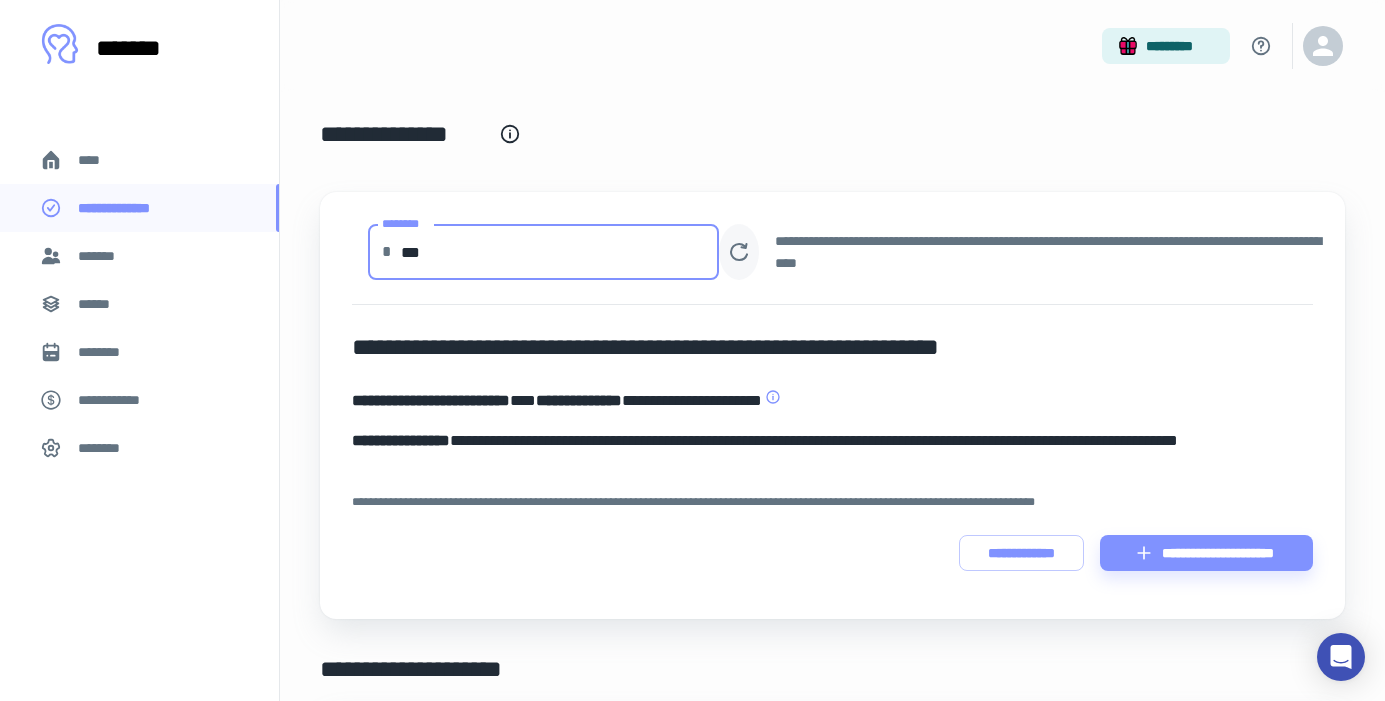 type on "***" 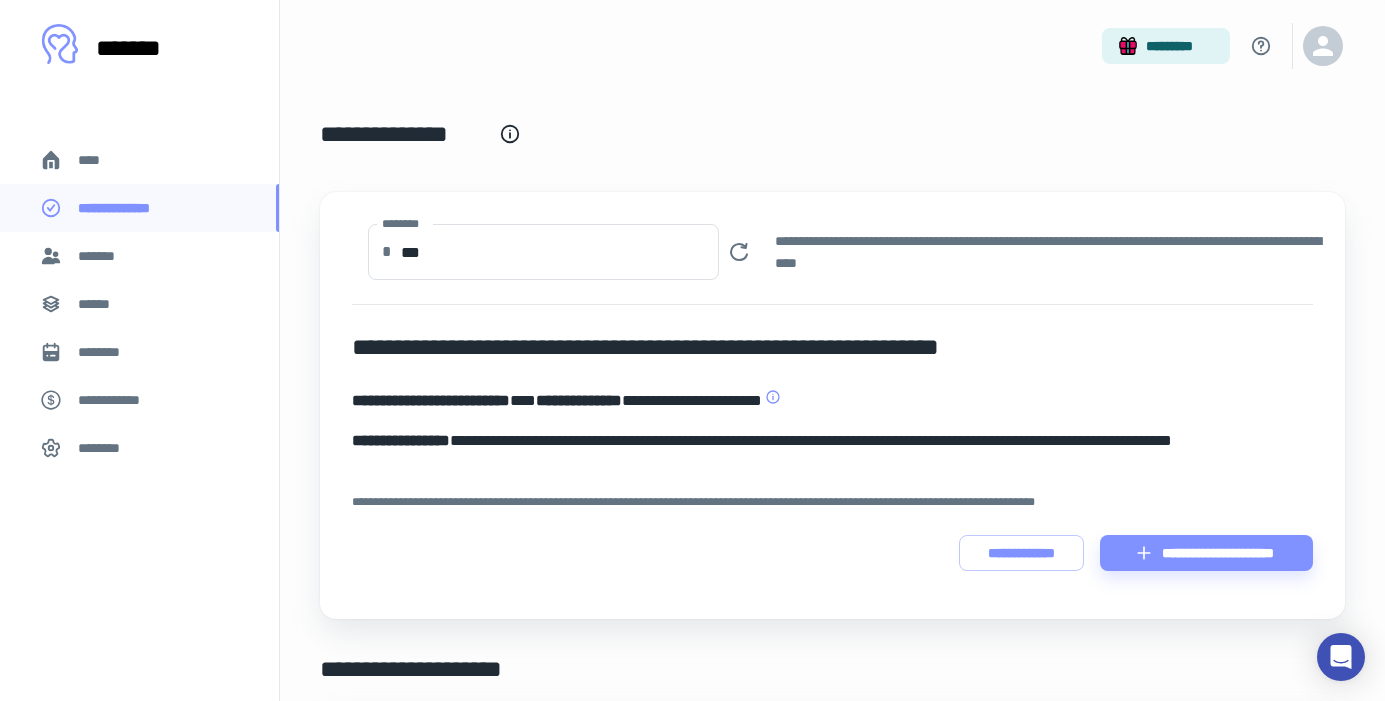 click on "********" at bounding box center (105, 448) 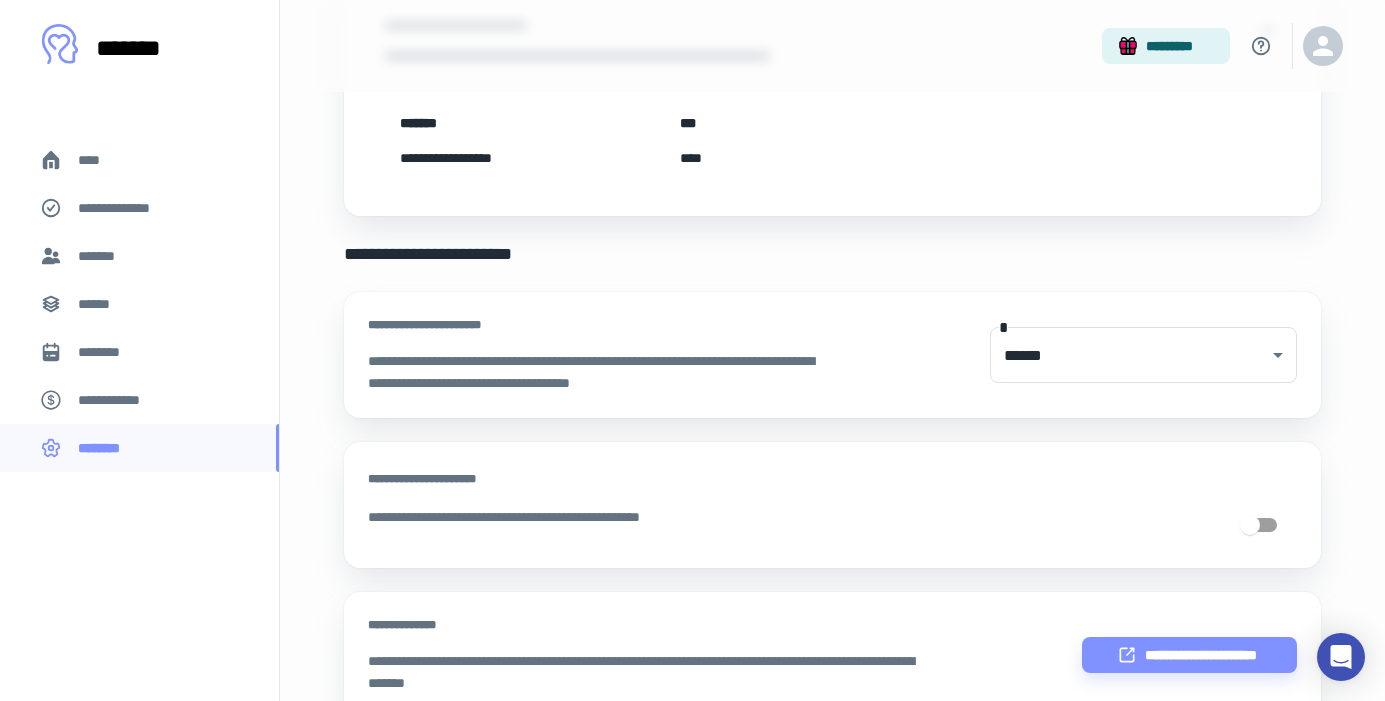 scroll, scrollTop: 304, scrollLeft: 0, axis: vertical 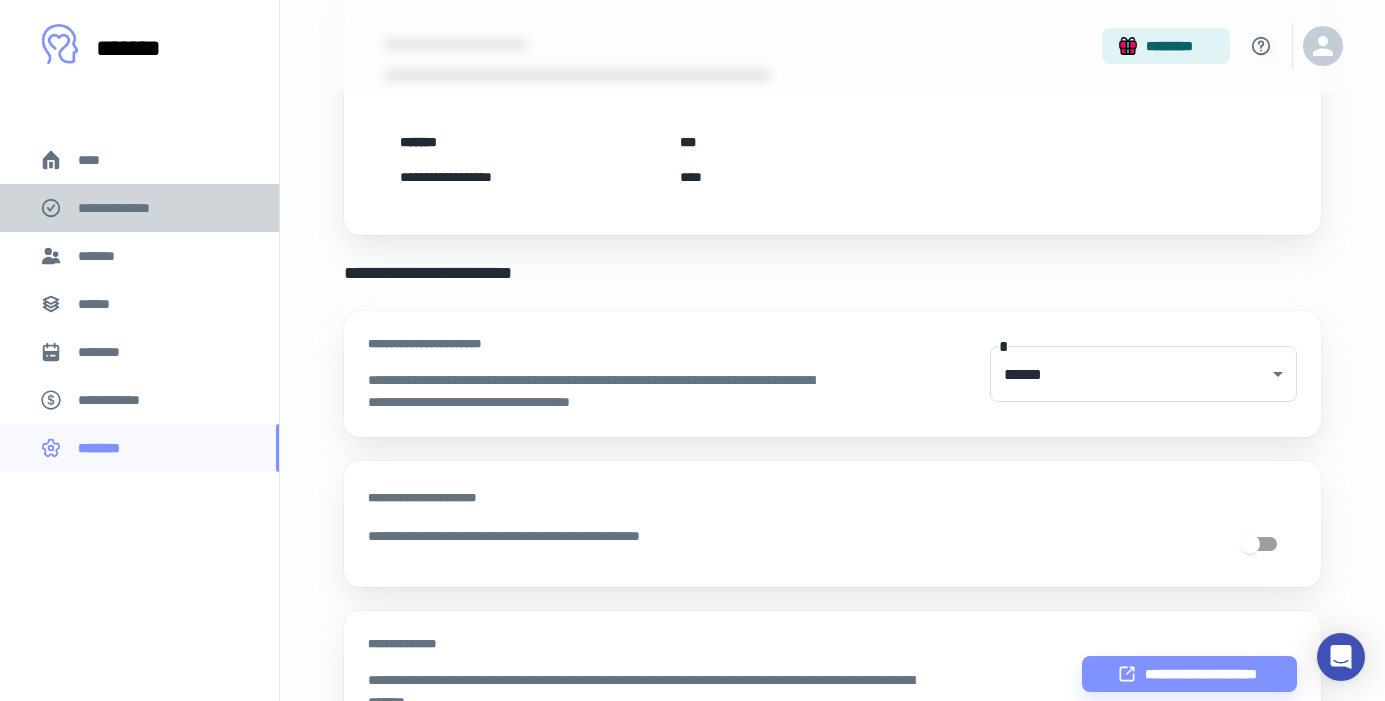 click on "**********" at bounding box center [127, 208] 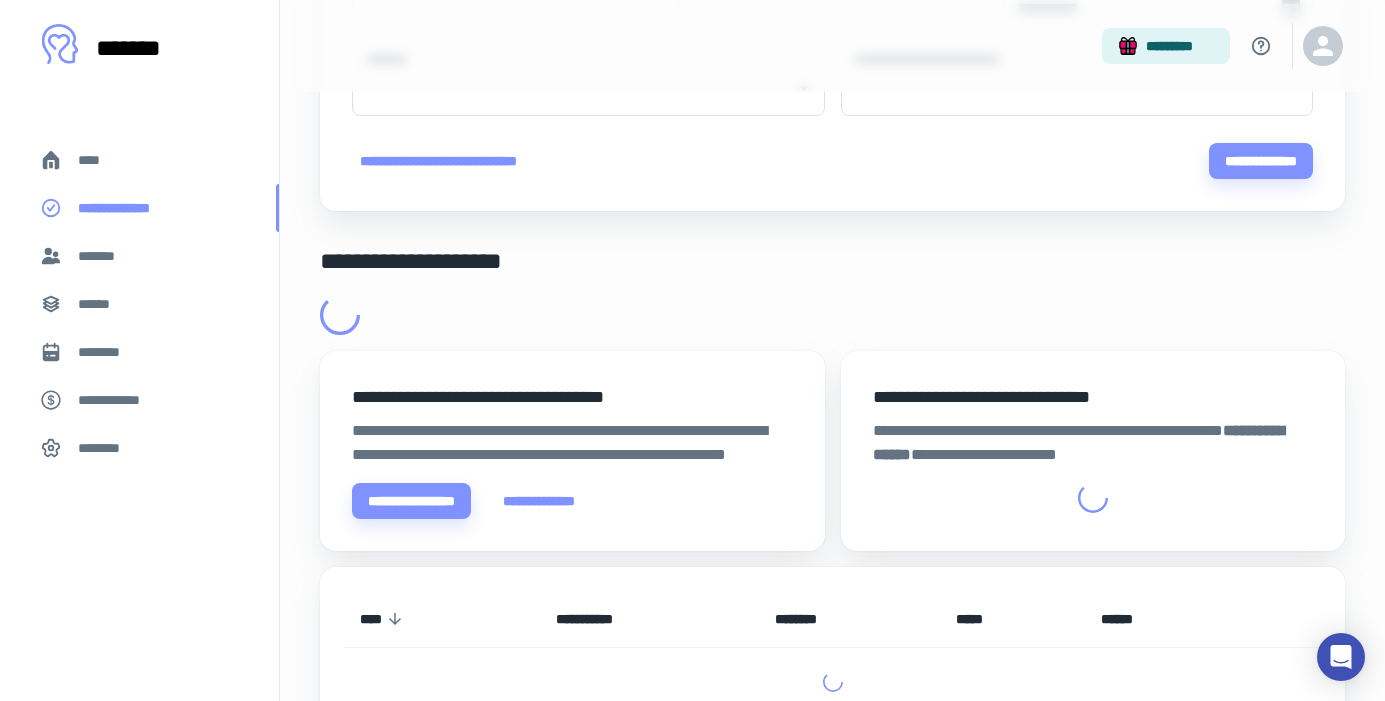 scroll, scrollTop: 0, scrollLeft: 0, axis: both 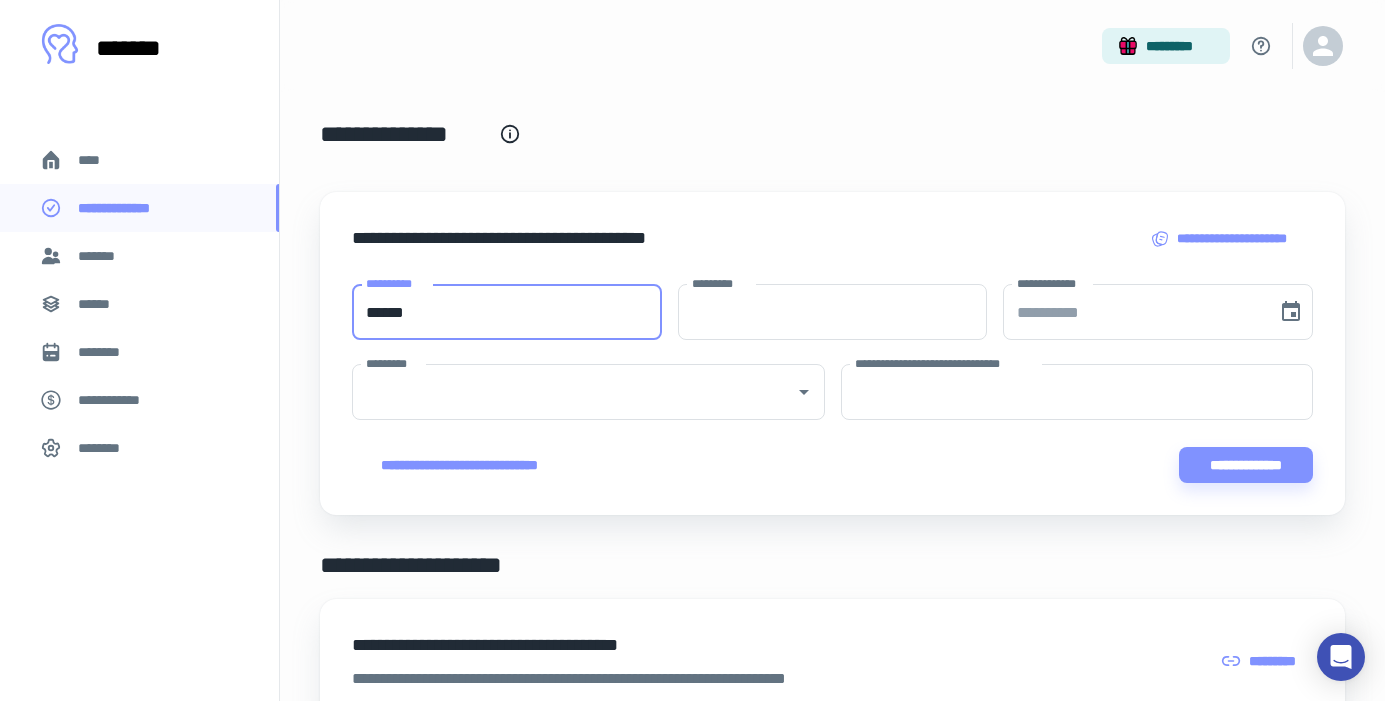type on "******" 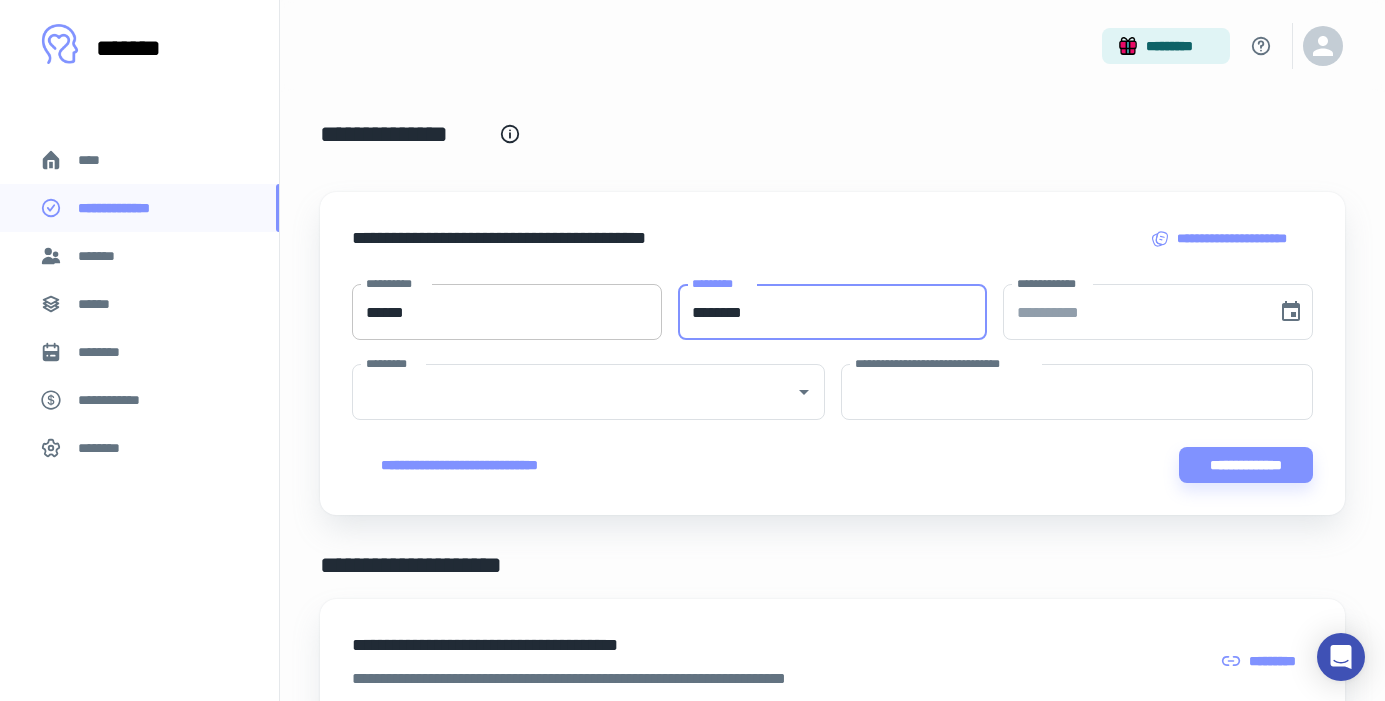 type on "********" 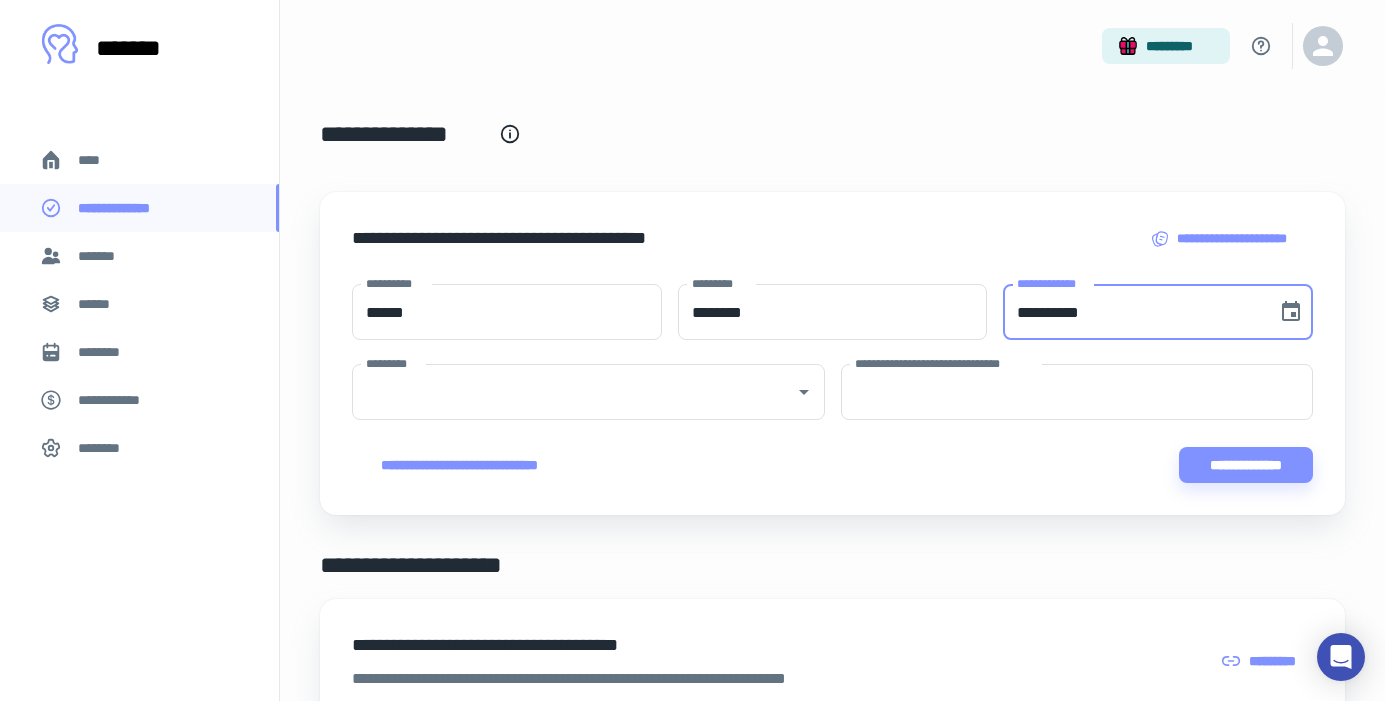 type on "**********" 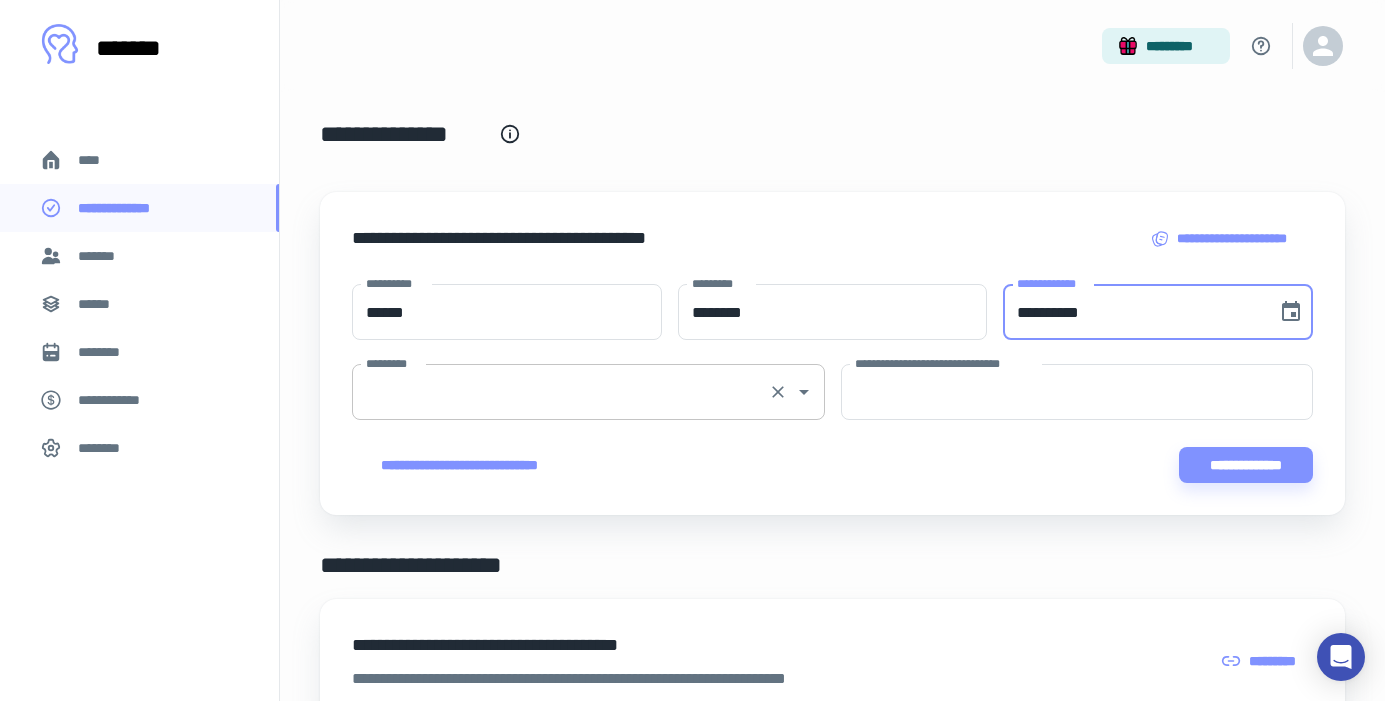 click on "*********" at bounding box center (560, 392) 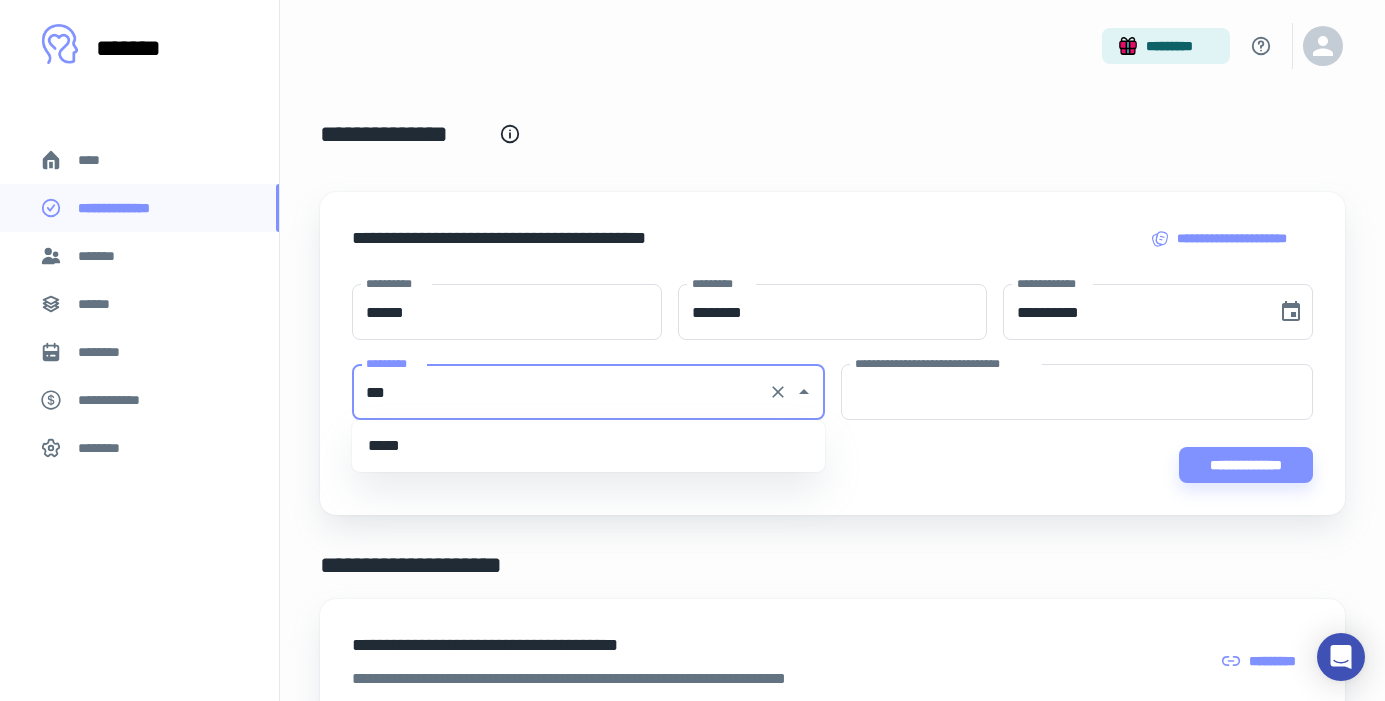 scroll, scrollTop: 0, scrollLeft: 0, axis: both 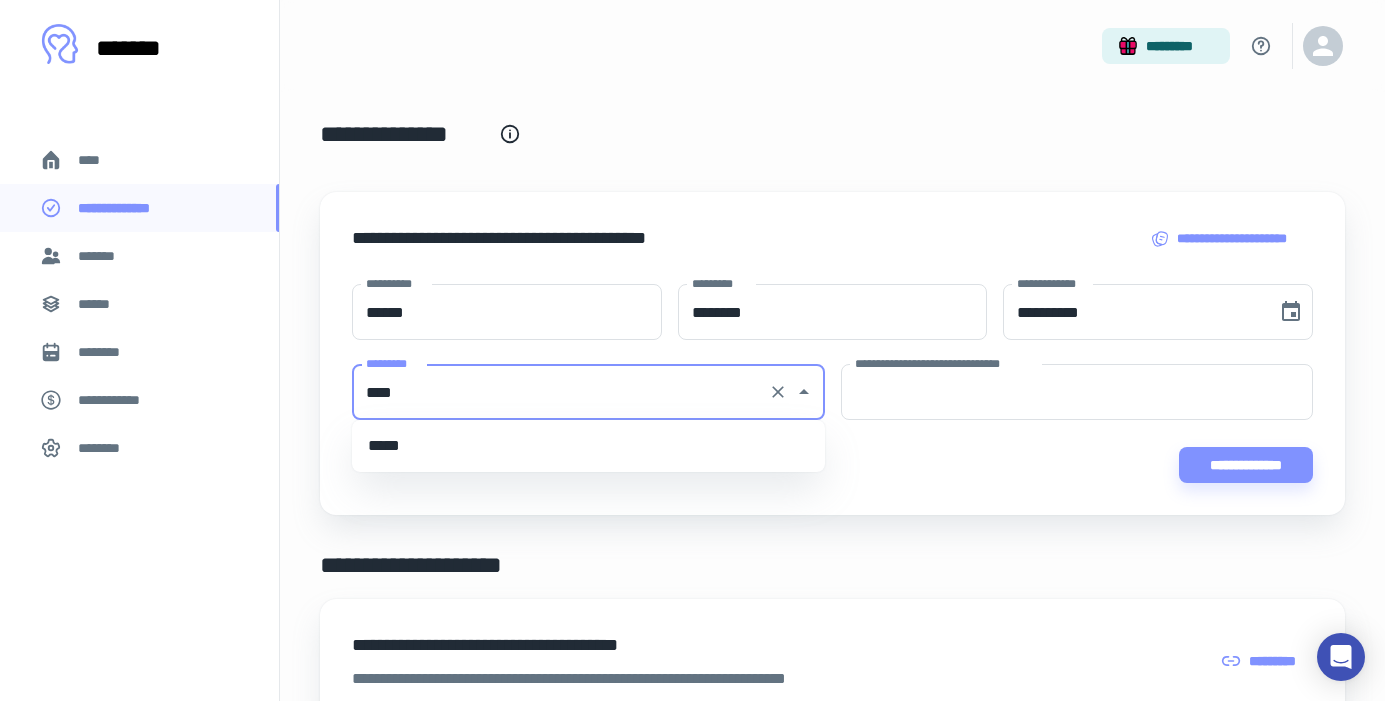 click on "*****" at bounding box center [588, 446] 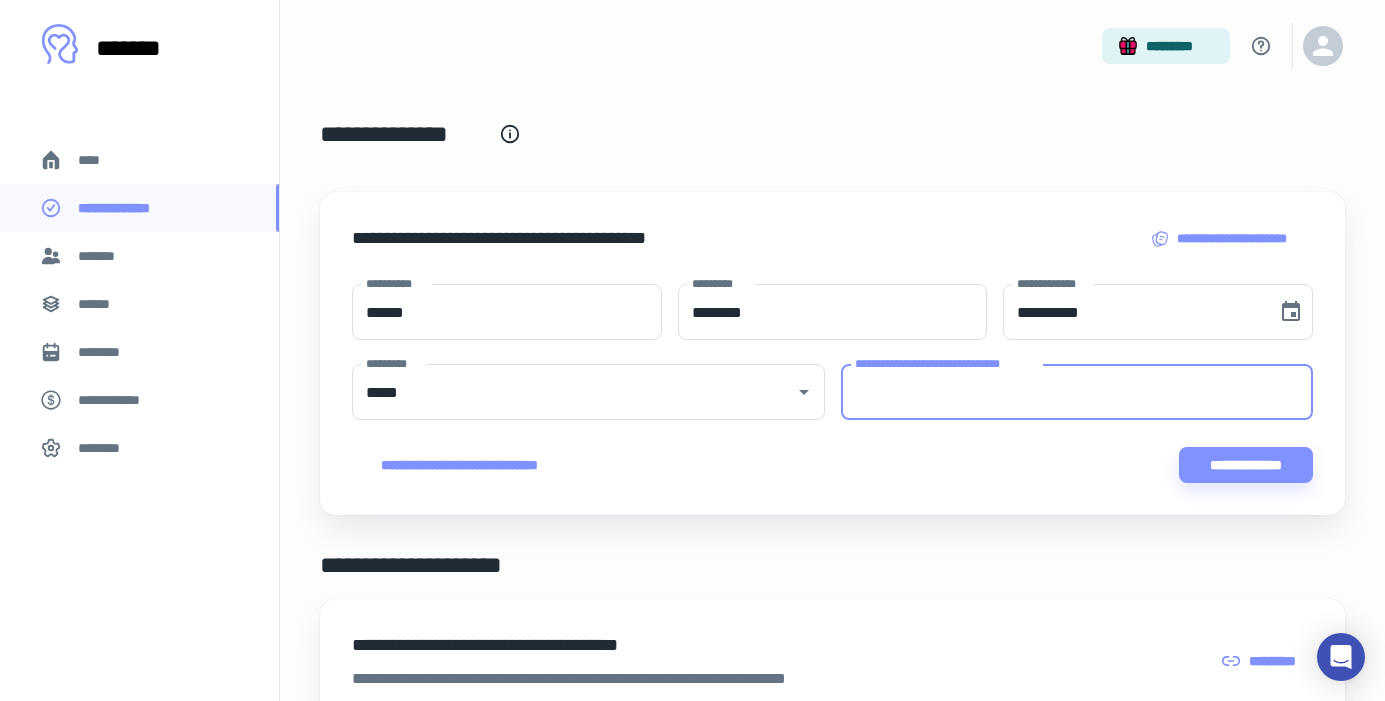 click on "**********" at bounding box center (1077, 392) 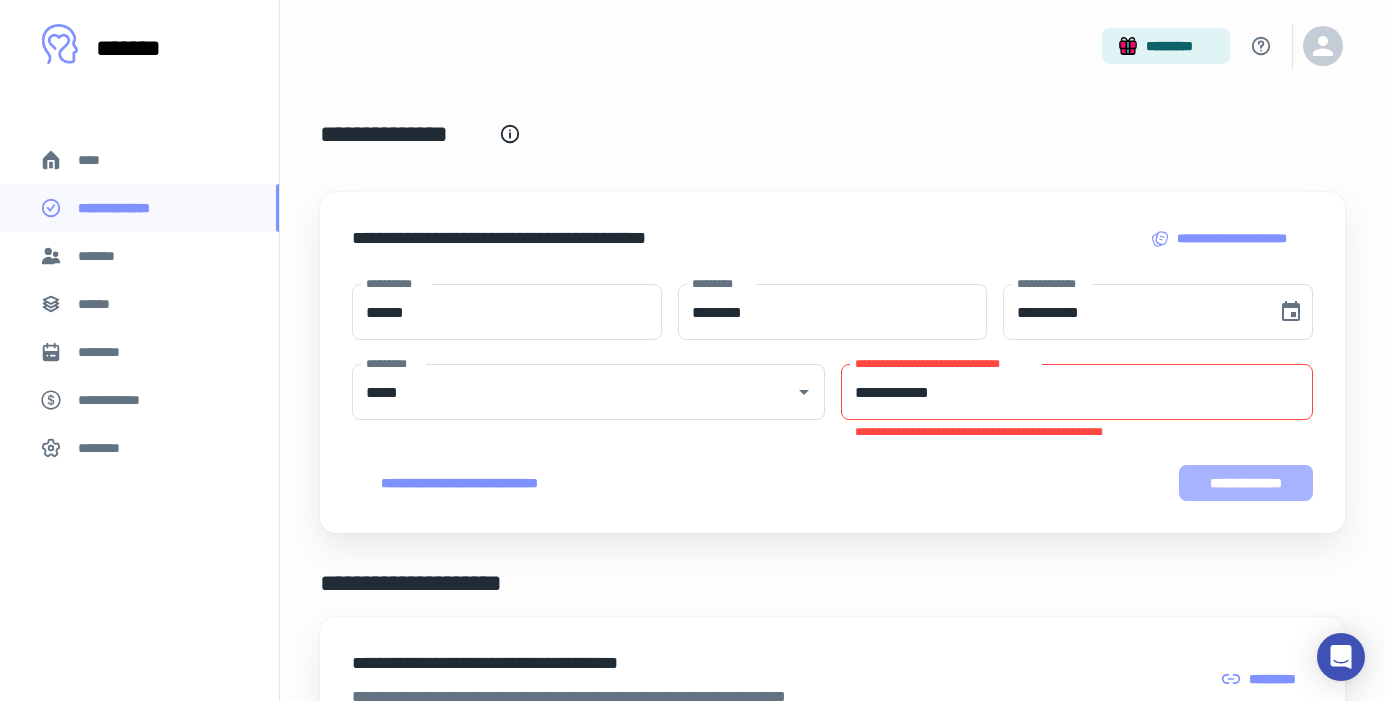 click on "**********" at bounding box center (1246, 483) 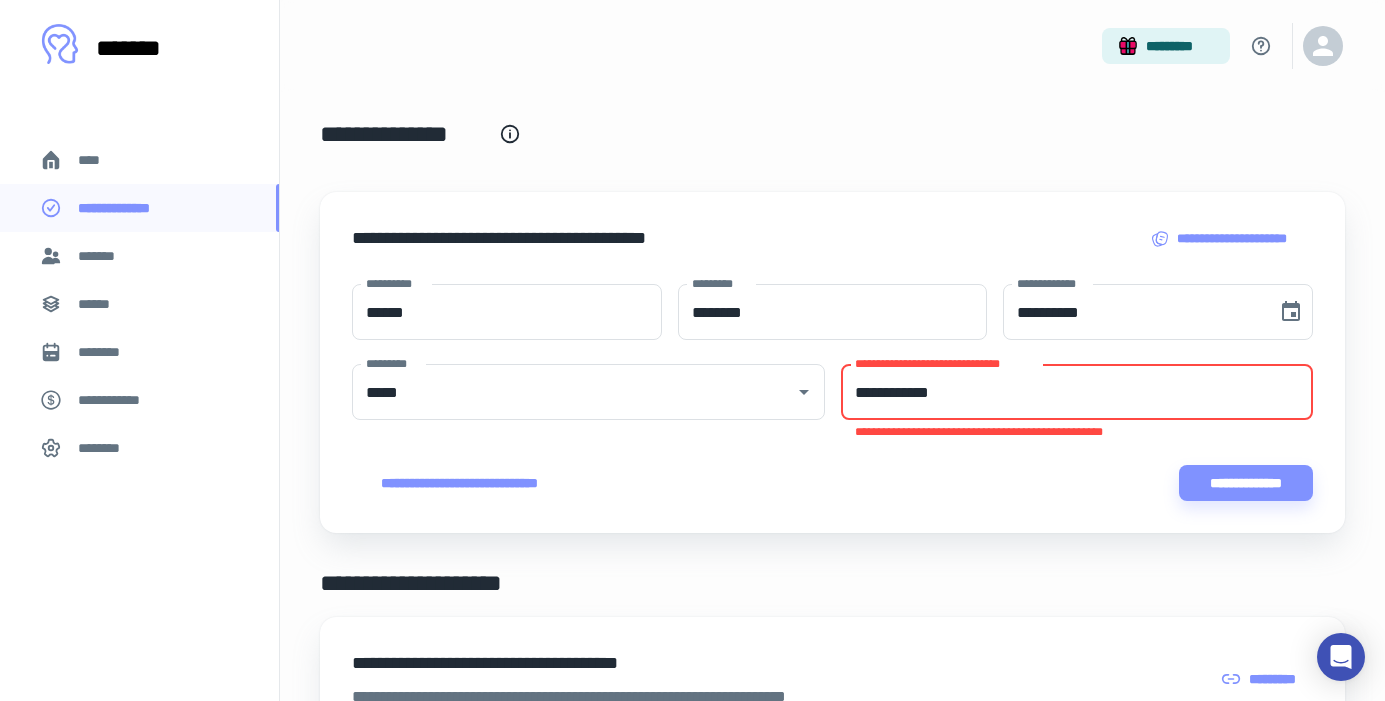 click on "**********" at bounding box center [1077, 392] 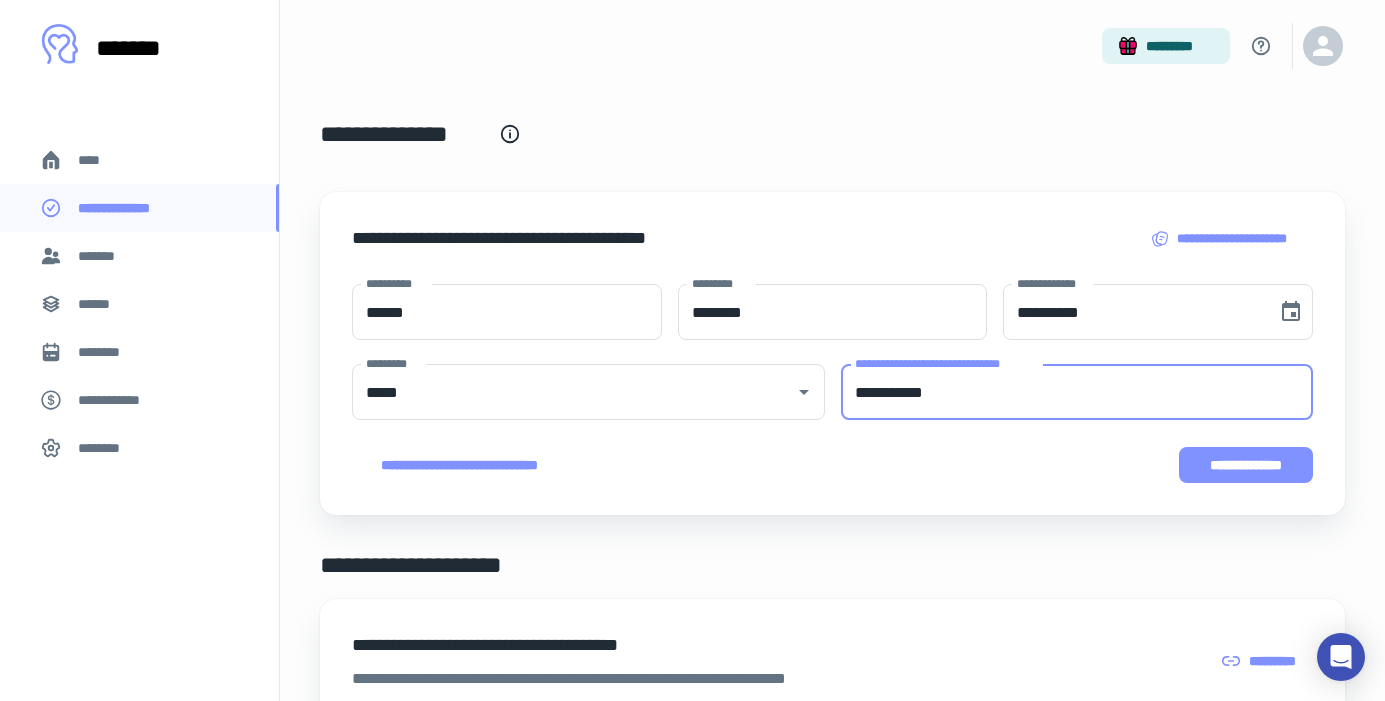 type on "**********" 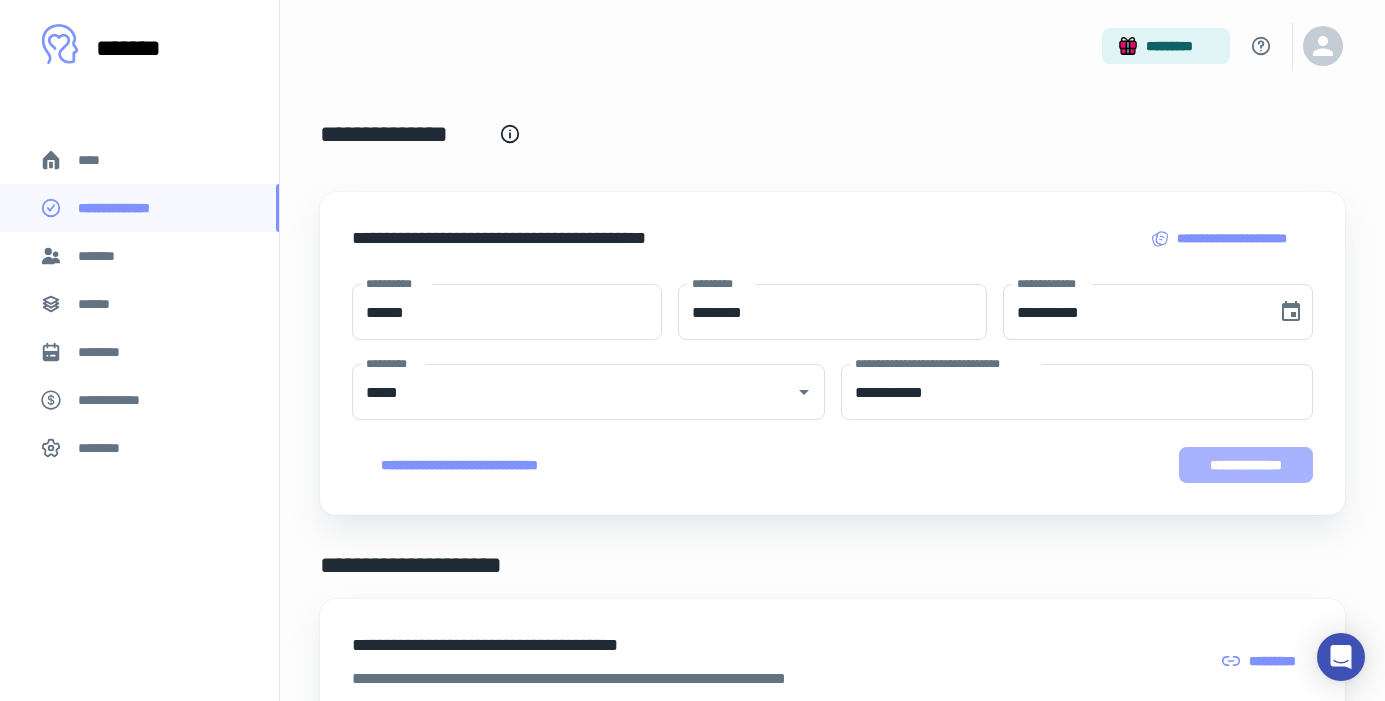 click on "**********" at bounding box center [1246, 465] 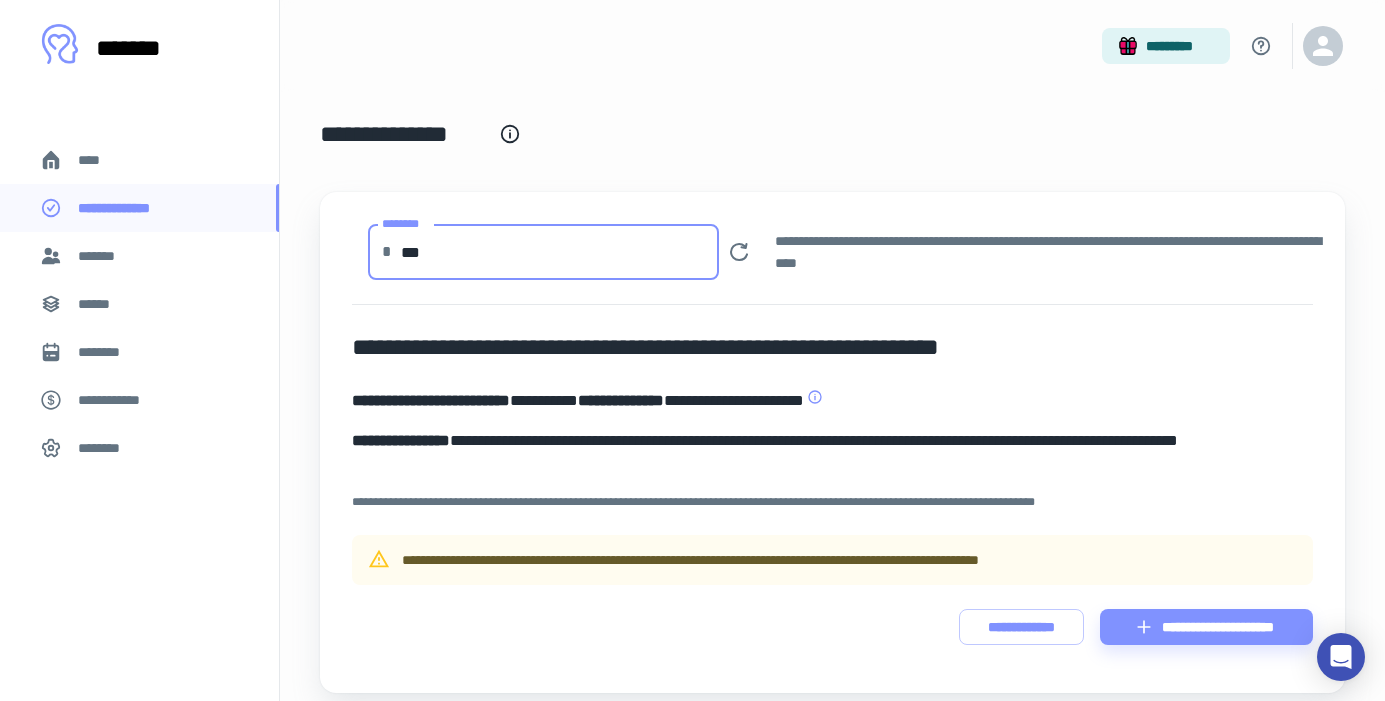 click on "***" at bounding box center [560, 252] 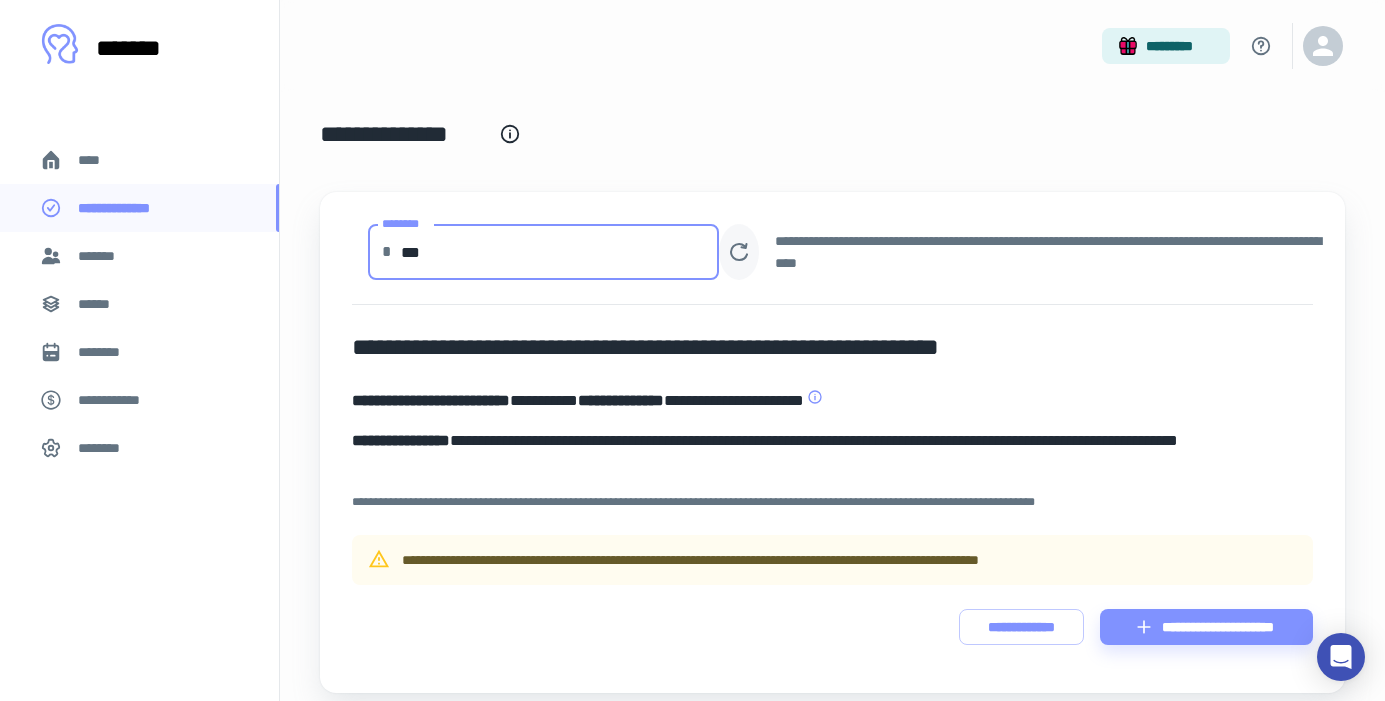 type on "***" 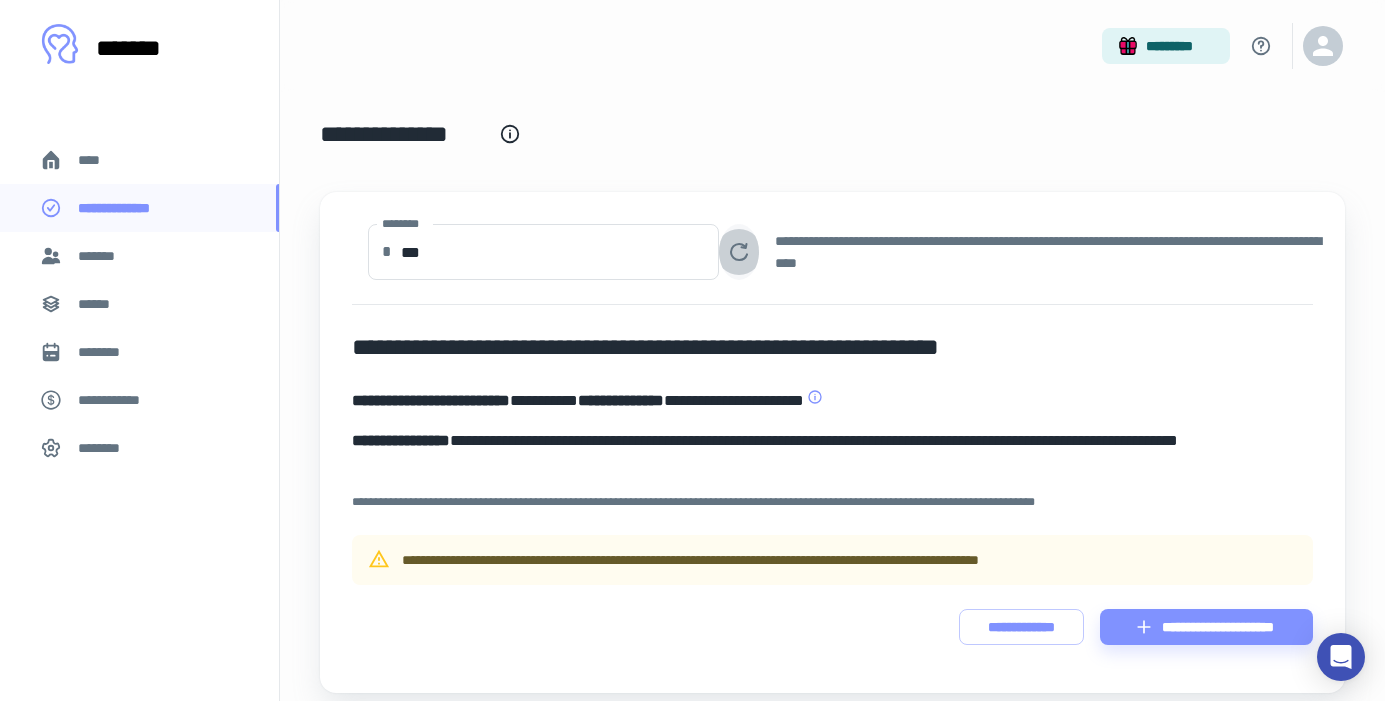 click 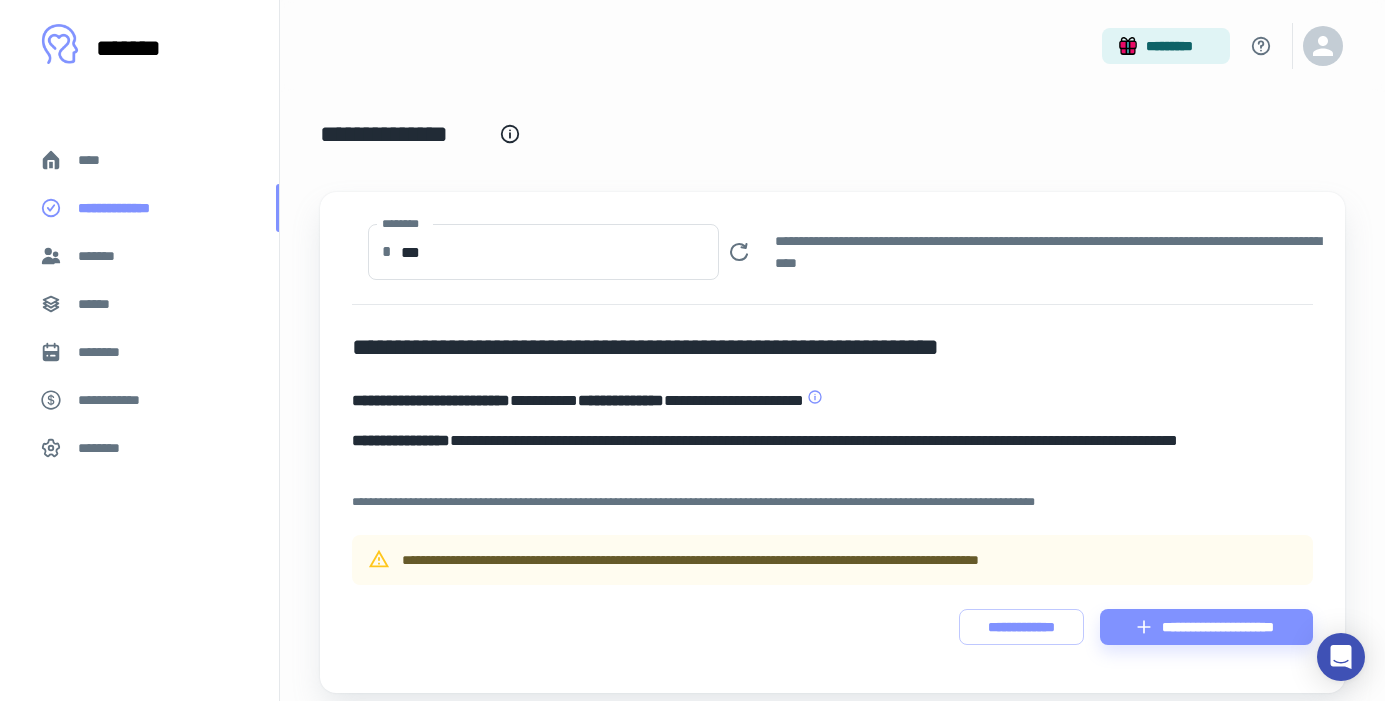 click on "**********" at bounding box center (128, 208) 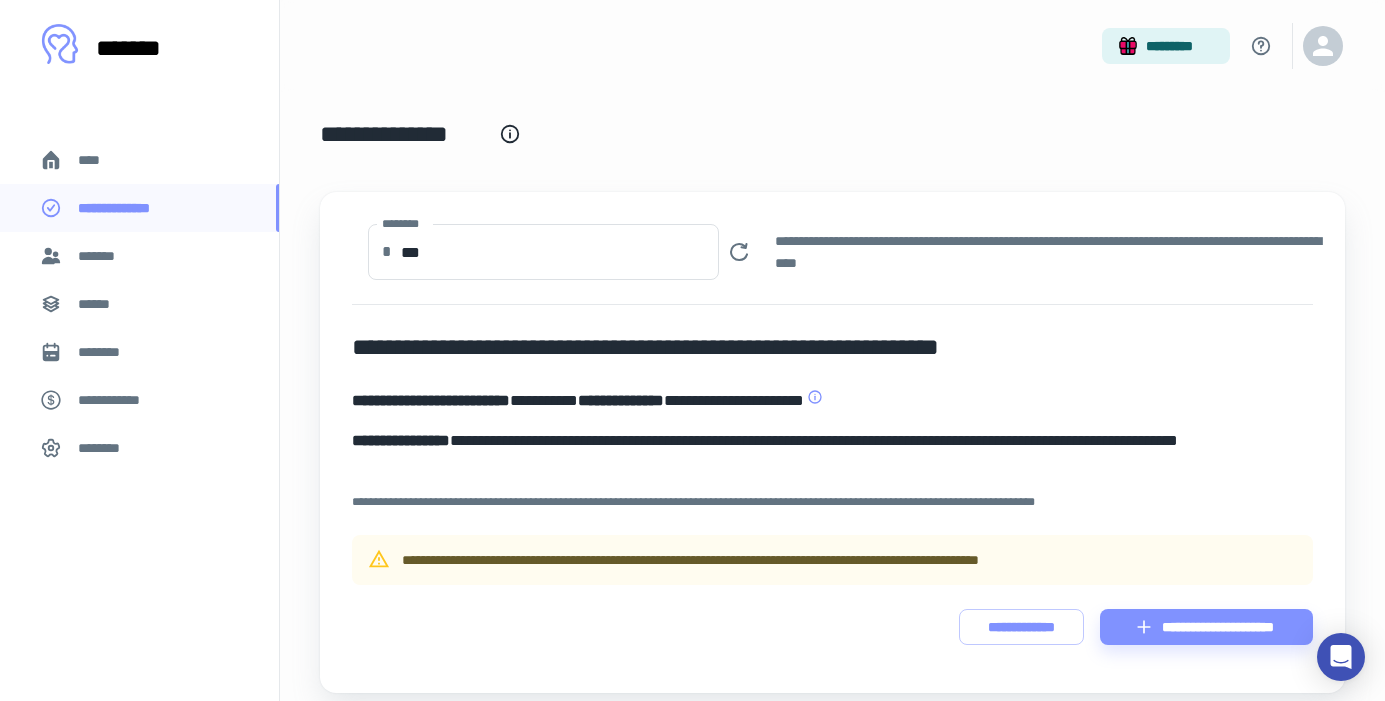 click on "*******" at bounding box center (101, 256) 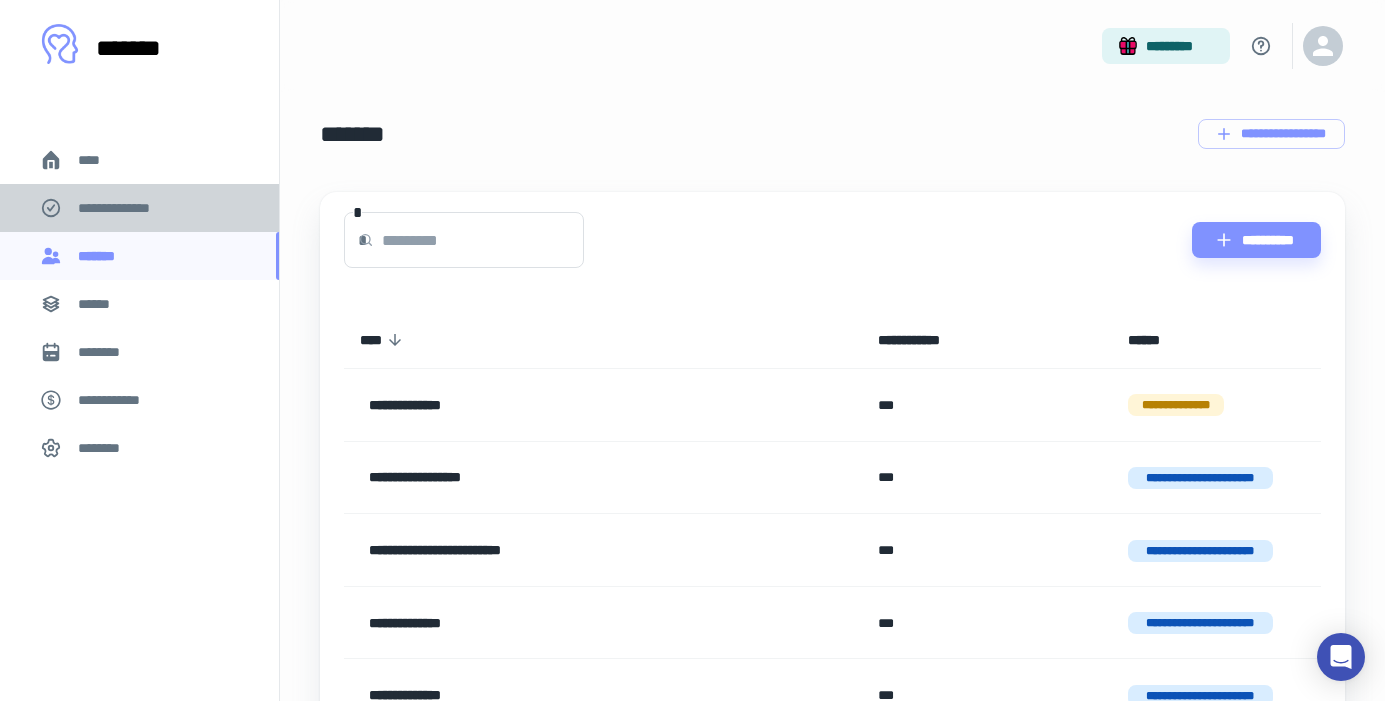 click on "**********" at bounding box center (127, 208) 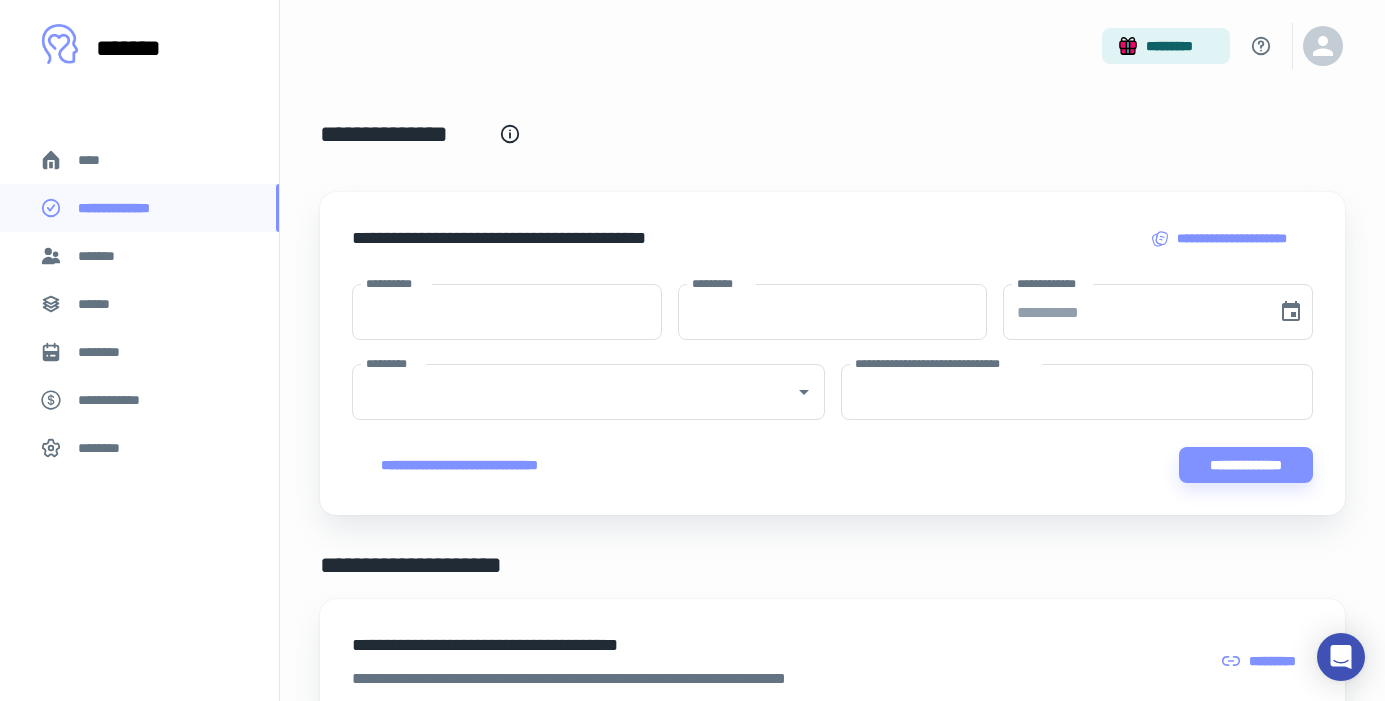 click on "**********" at bounding box center (1220, 239) 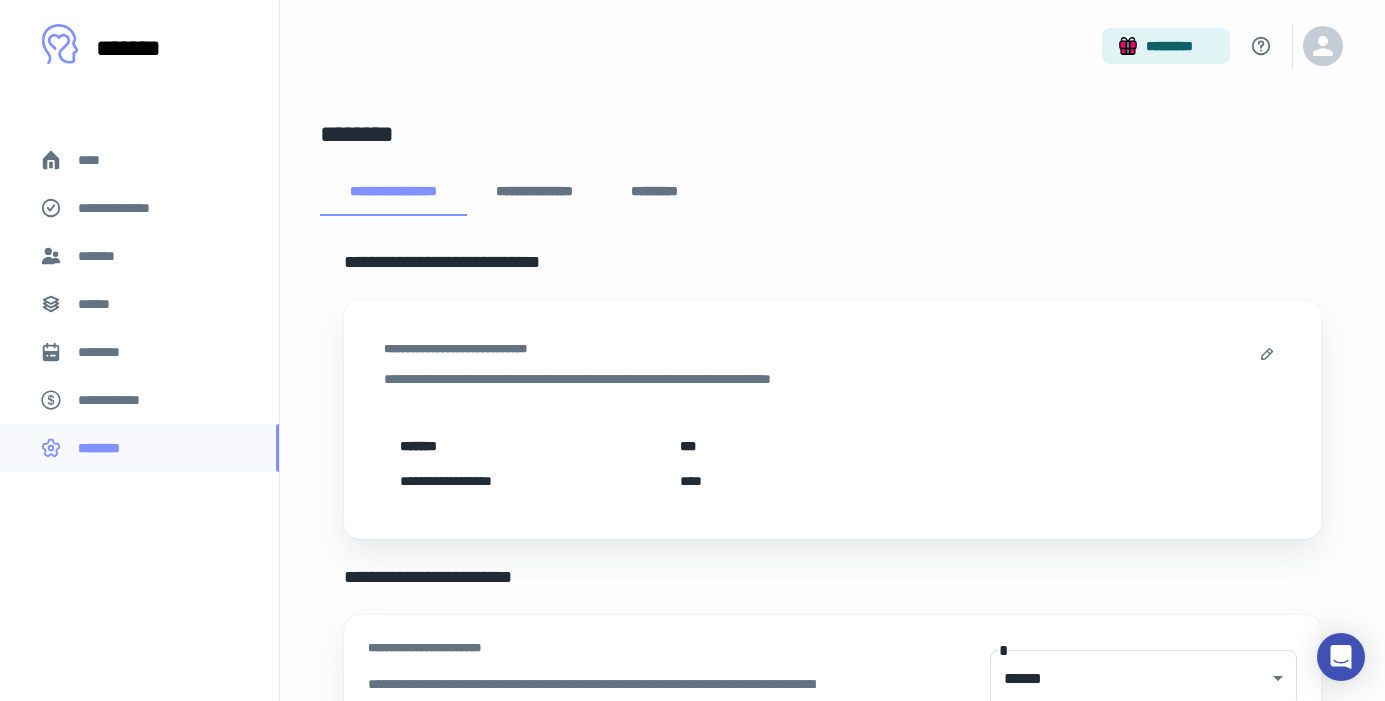 click on "**********" at bounding box center (127, 208) 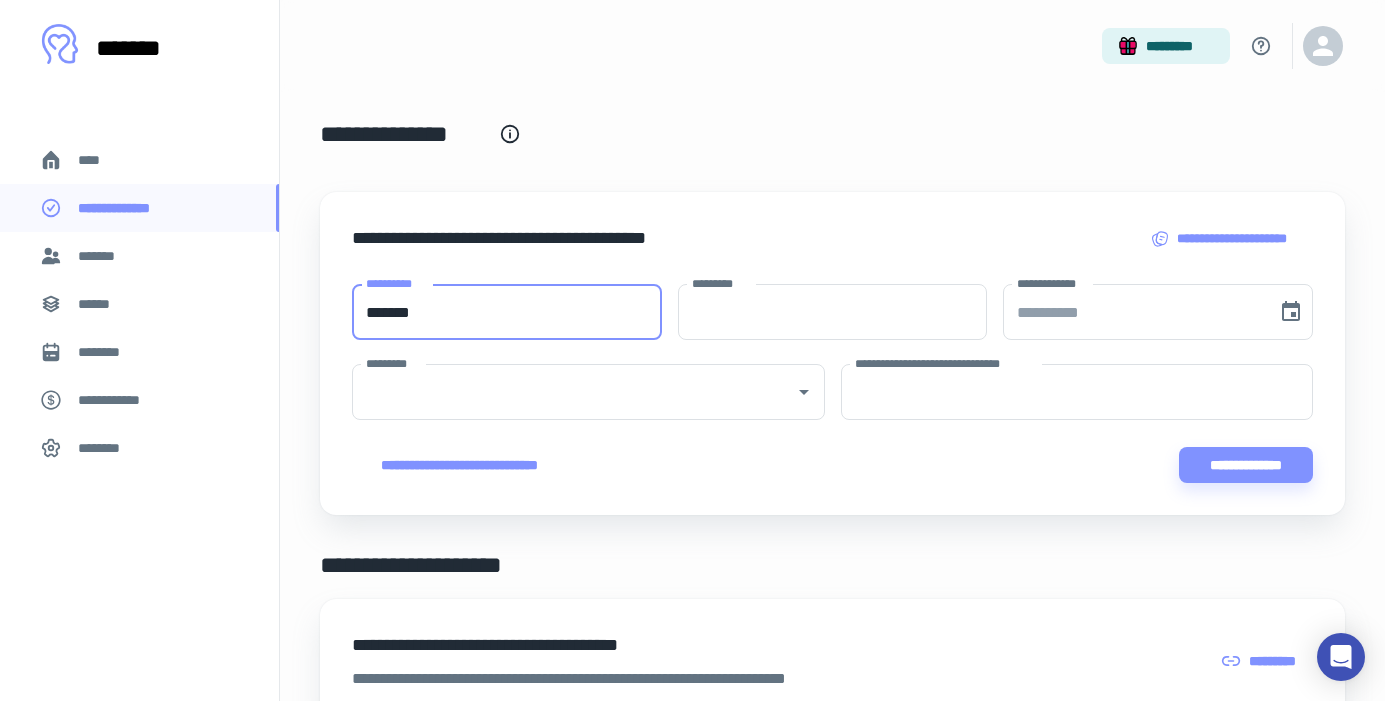 type on "*******" 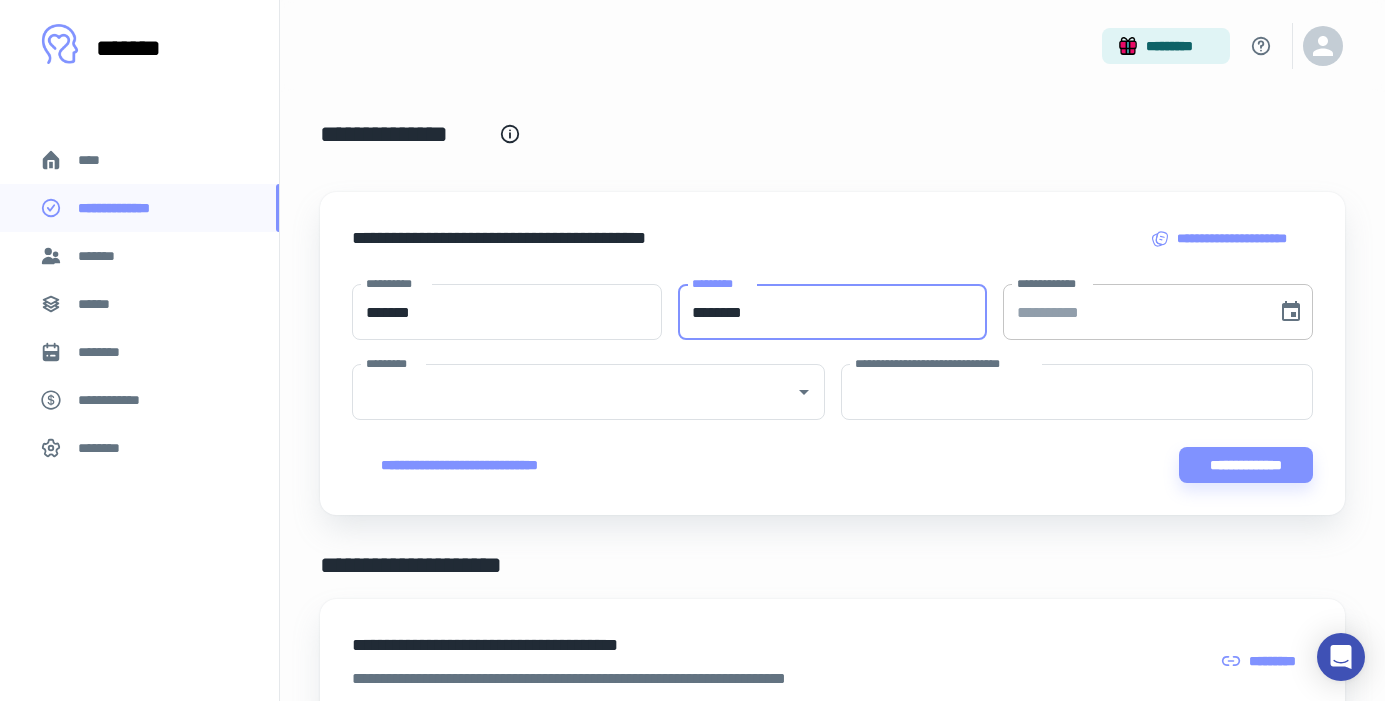 type on "********" 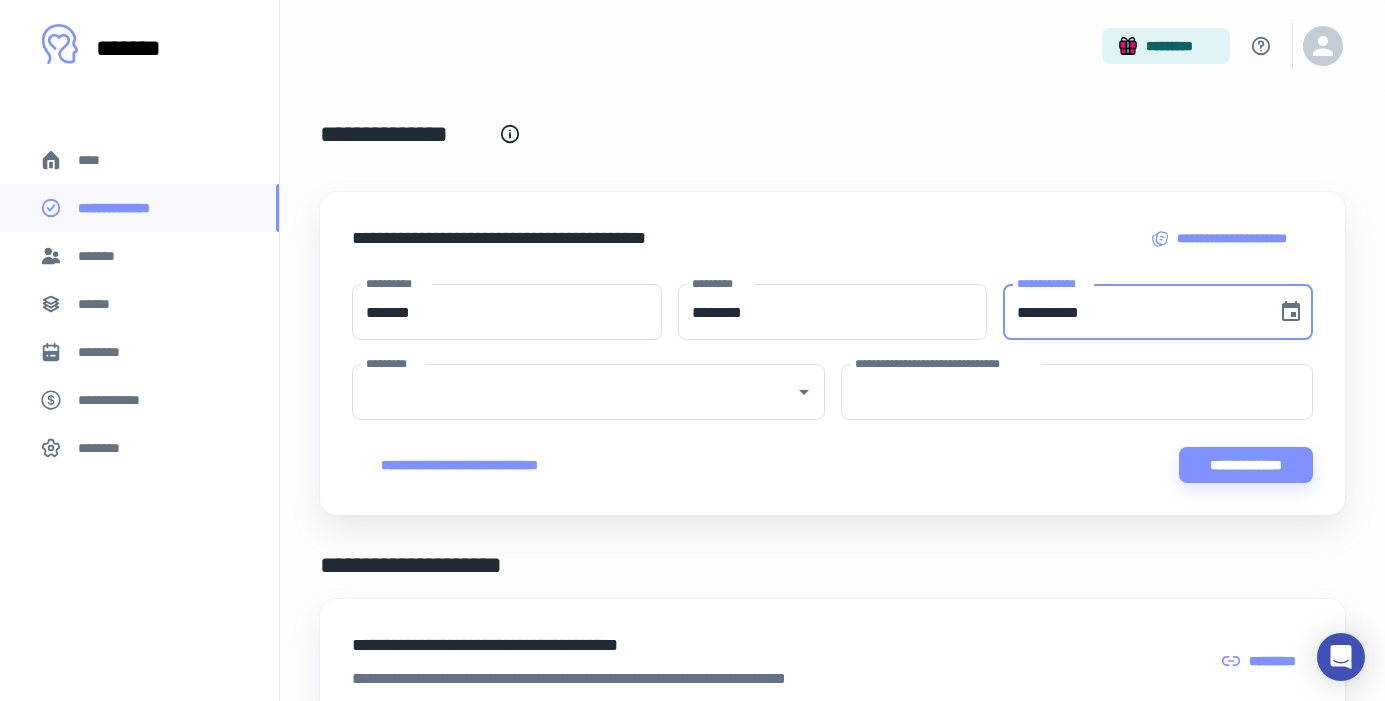 type on "**********" 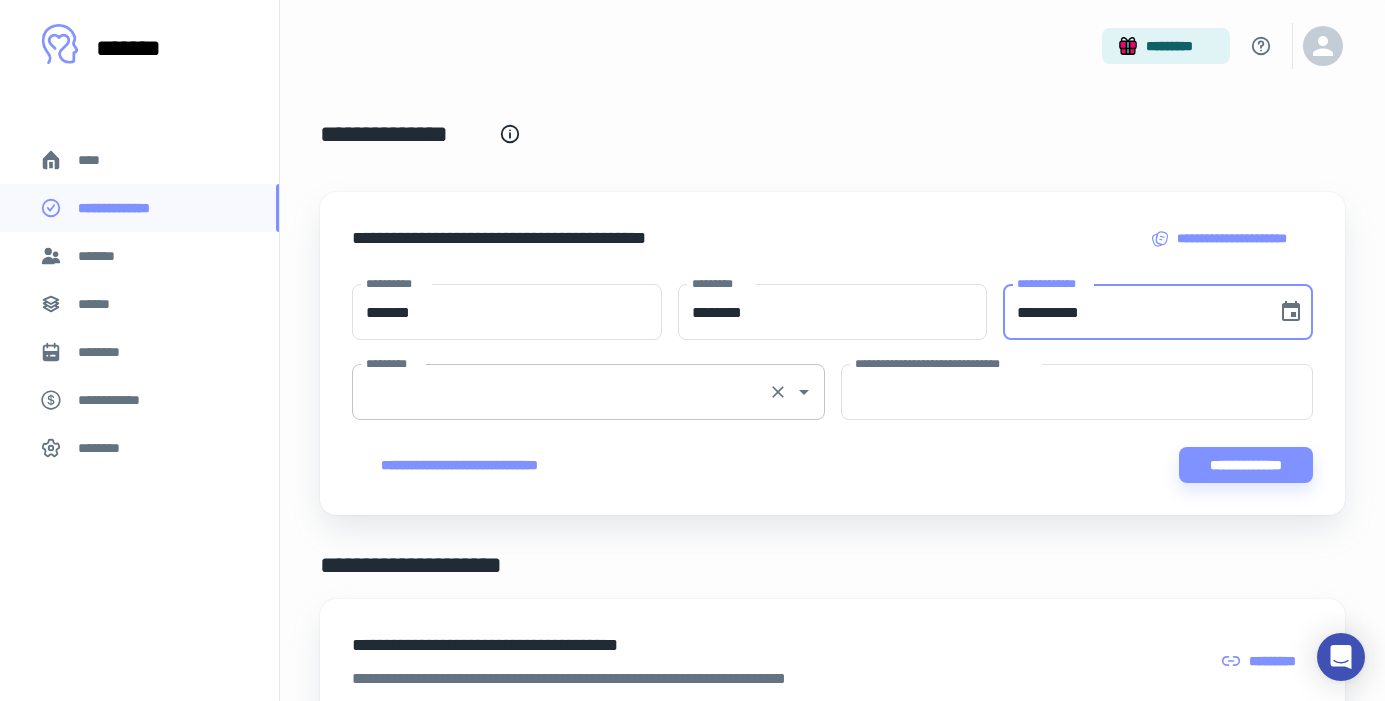 click on "*********" at bounding box center (560, 392) 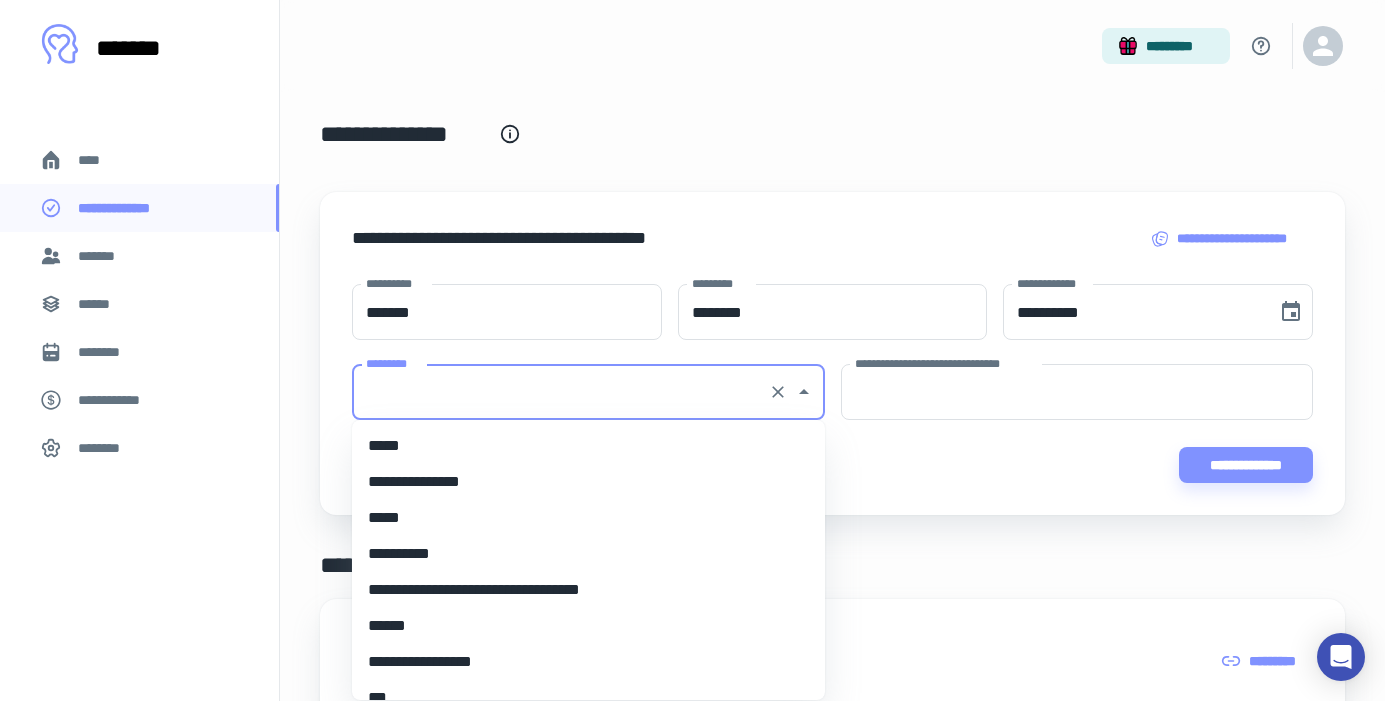 scroll, scrollTop: 8560, scrollLeft: 0, axis: vertical 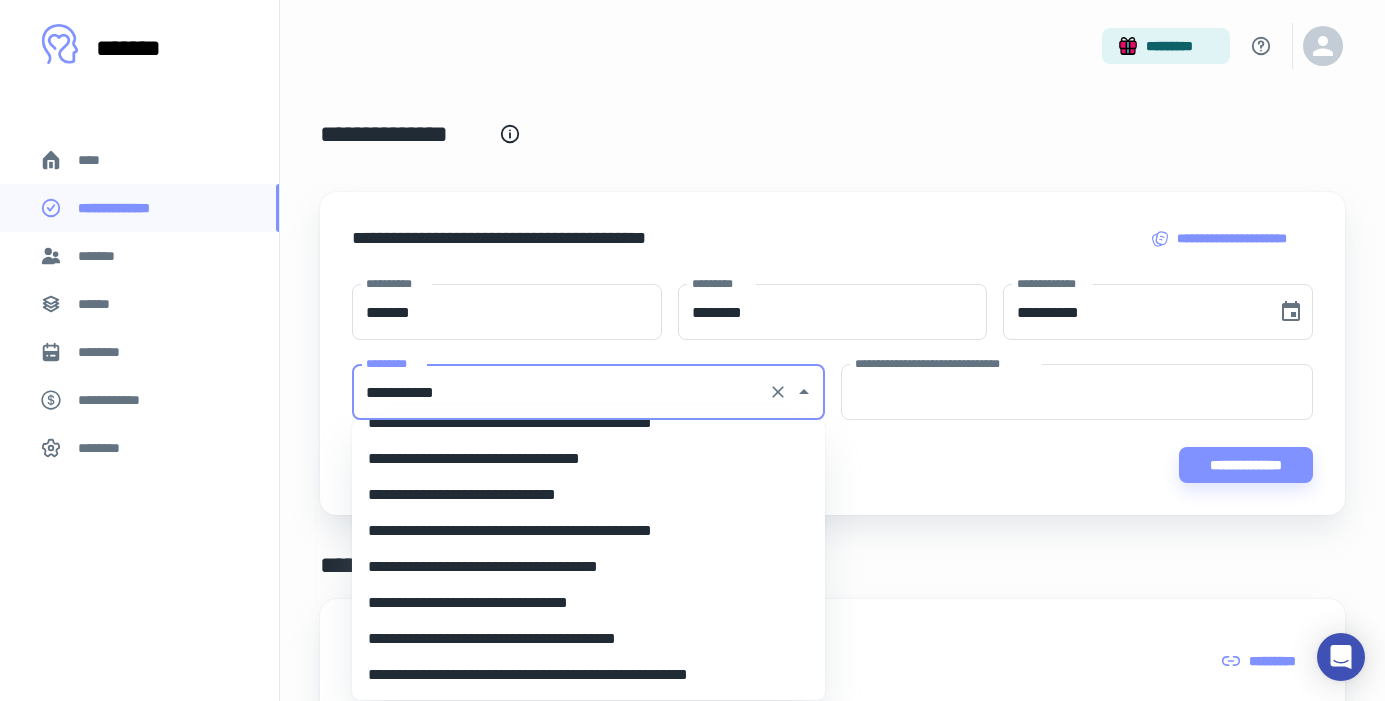 click on "**********" at bounding box center (588, 495) 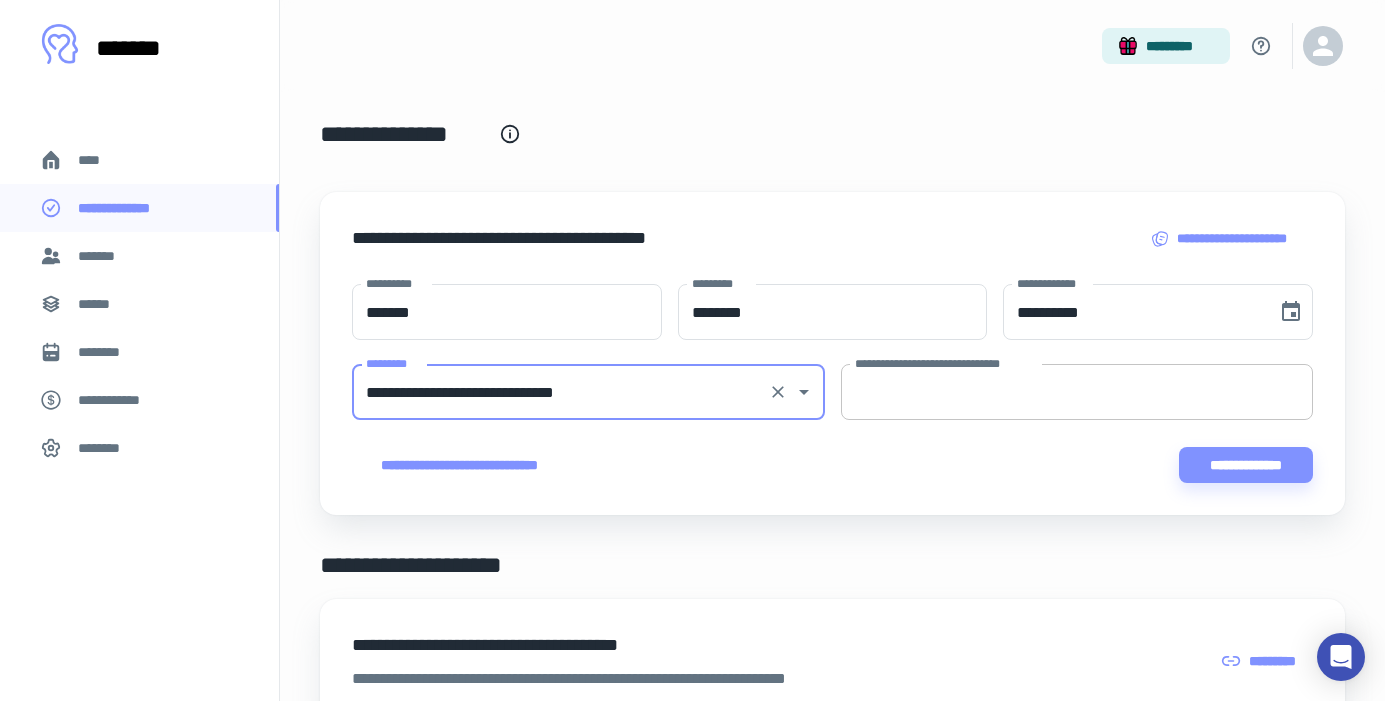 click on "**********" at bounding box center [1077, 392] 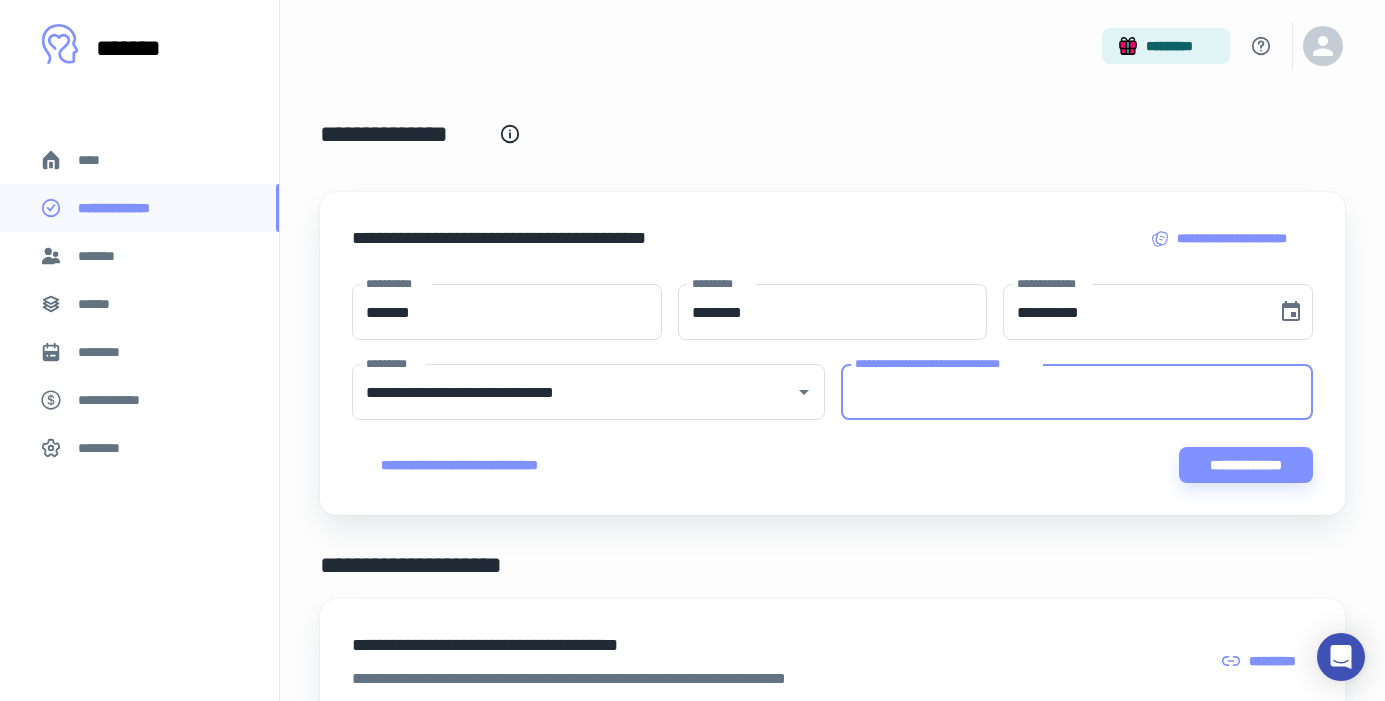 paste on "**********" 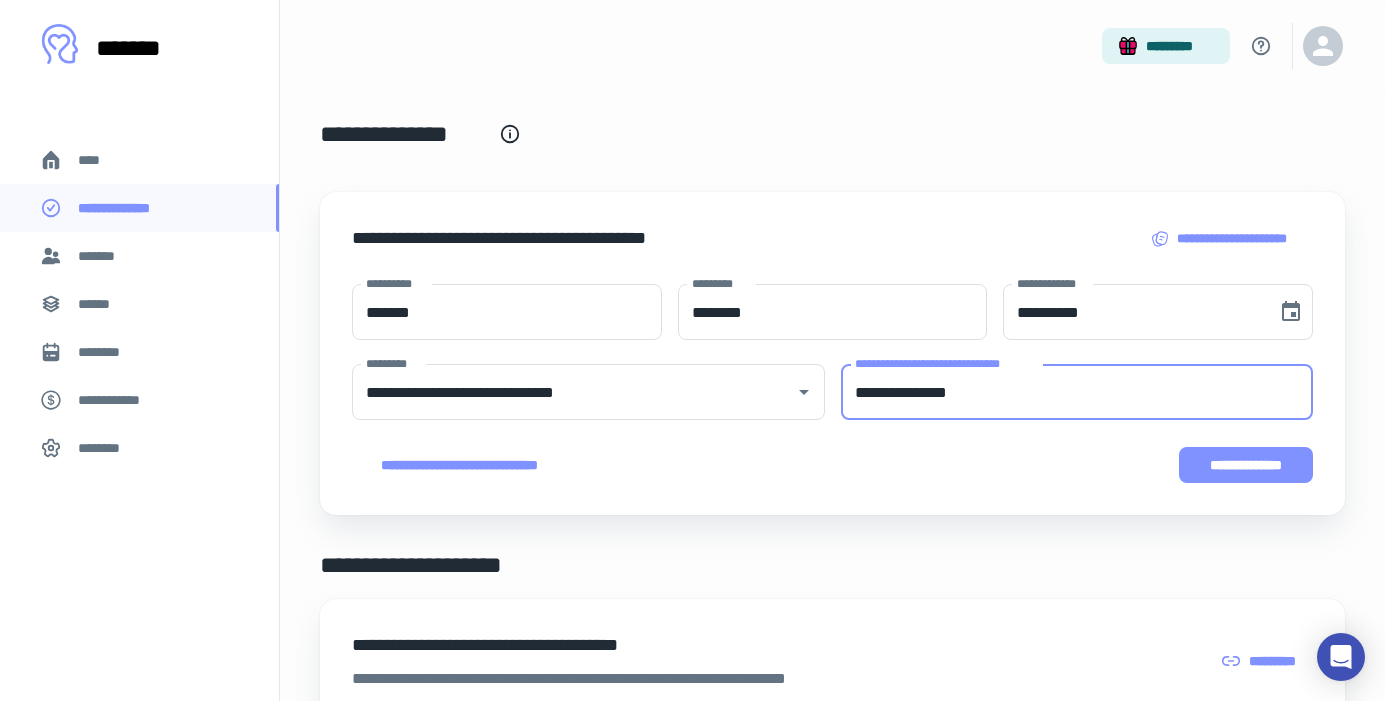 type on "**********" 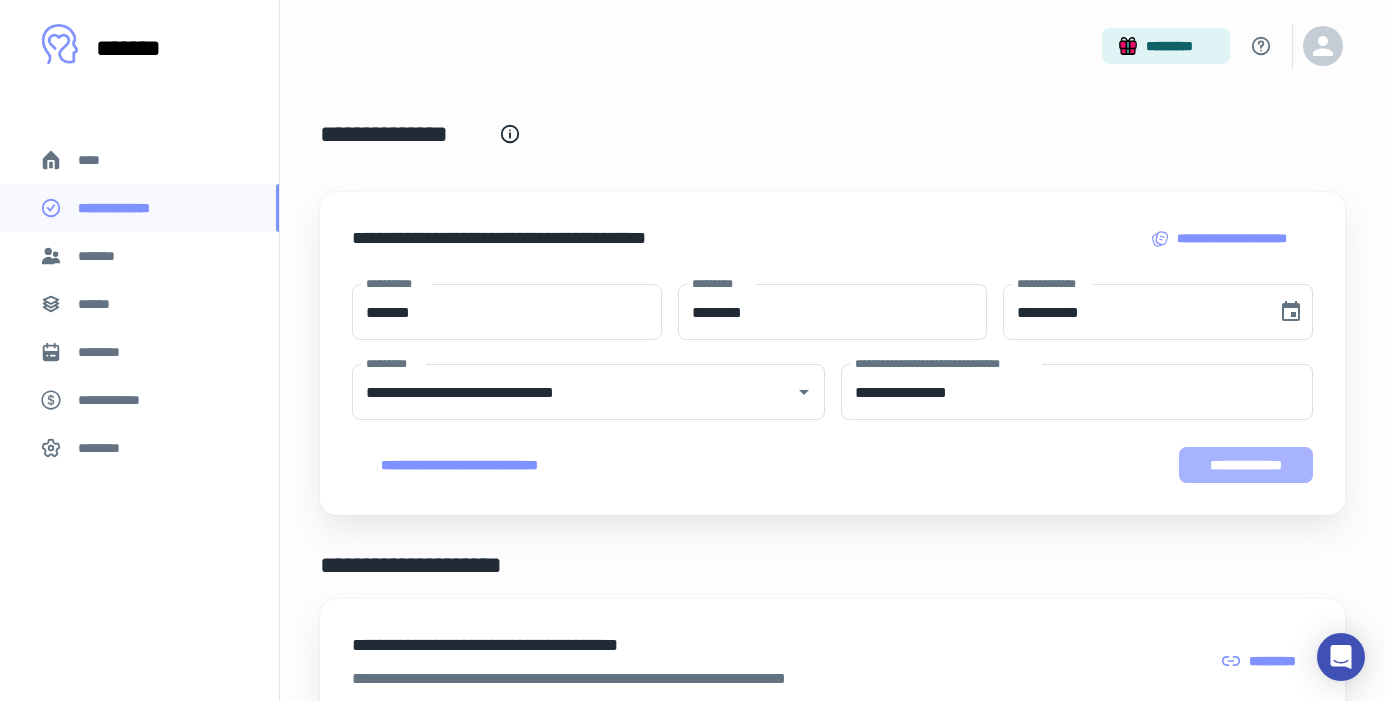 click on "**********" at bounding box center [1246, 465] 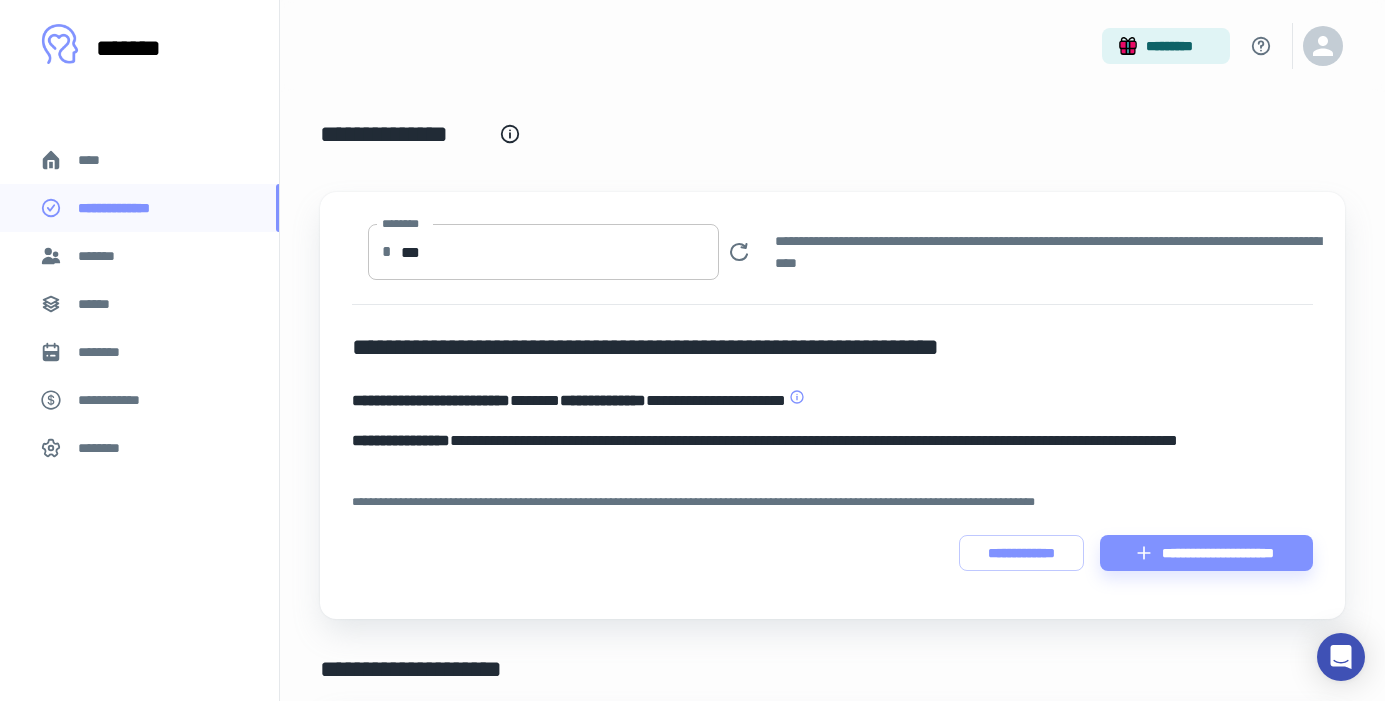 click on "***" at bounding box center (560, 252) 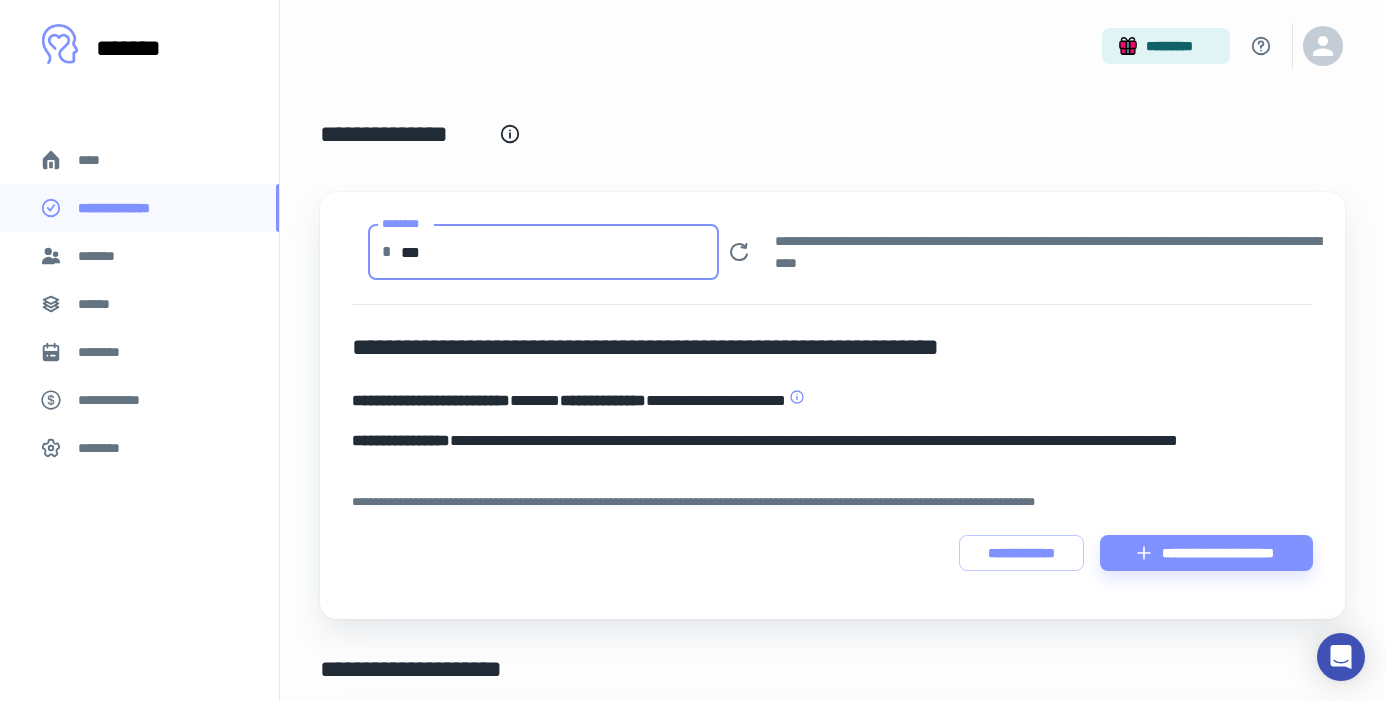 type on "***" 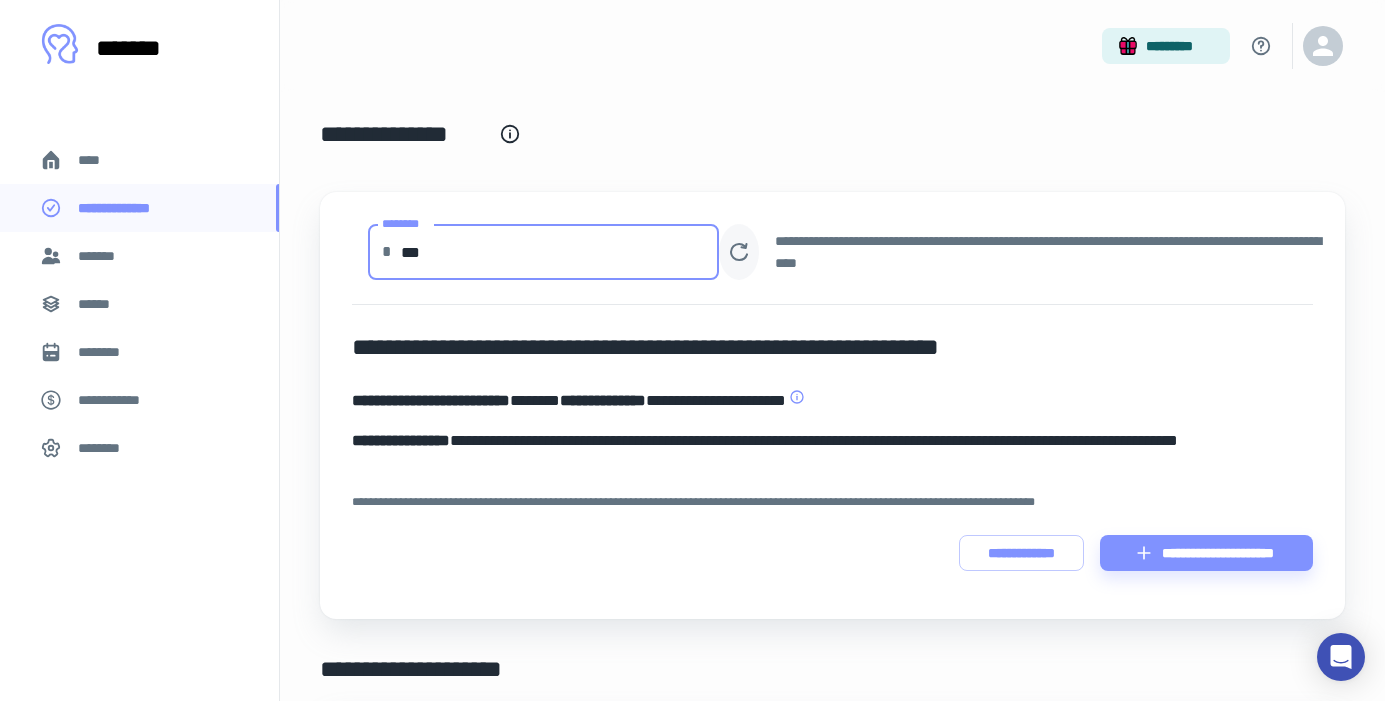 click 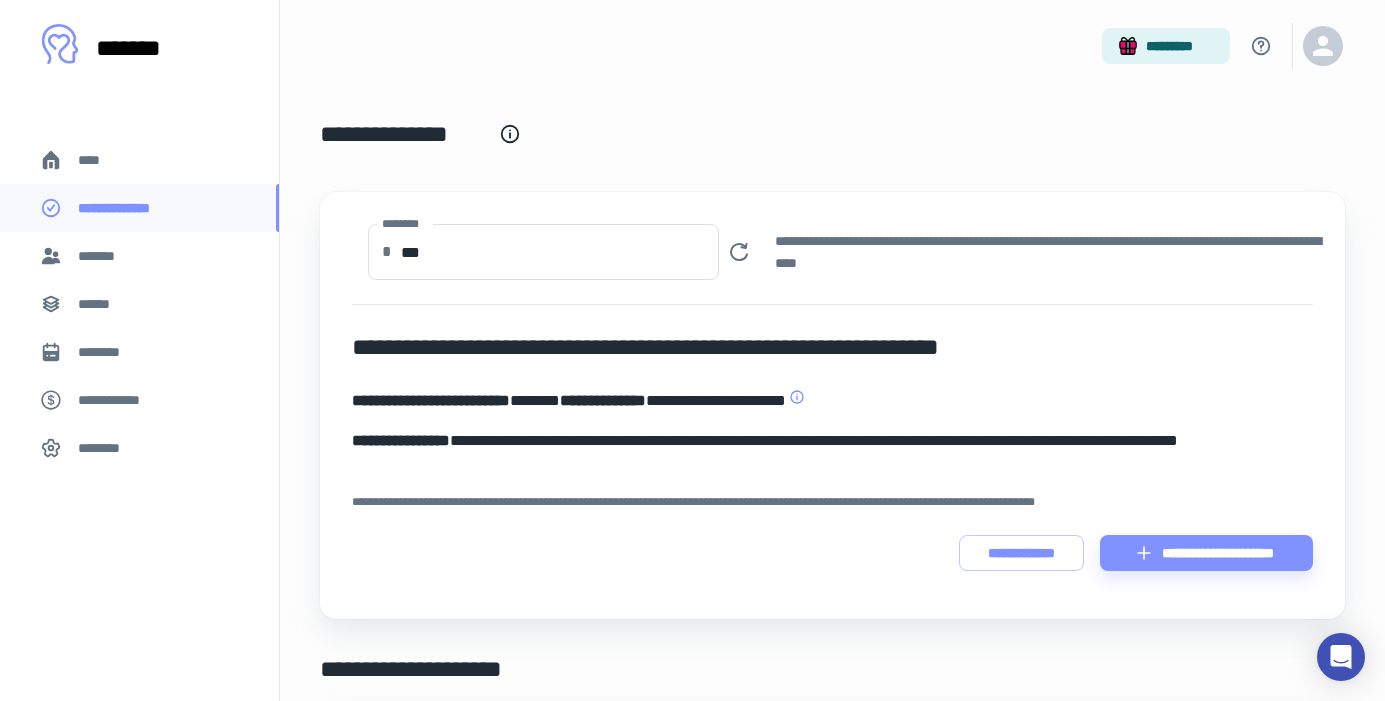 click on "****" at bounding box center [139, 160] 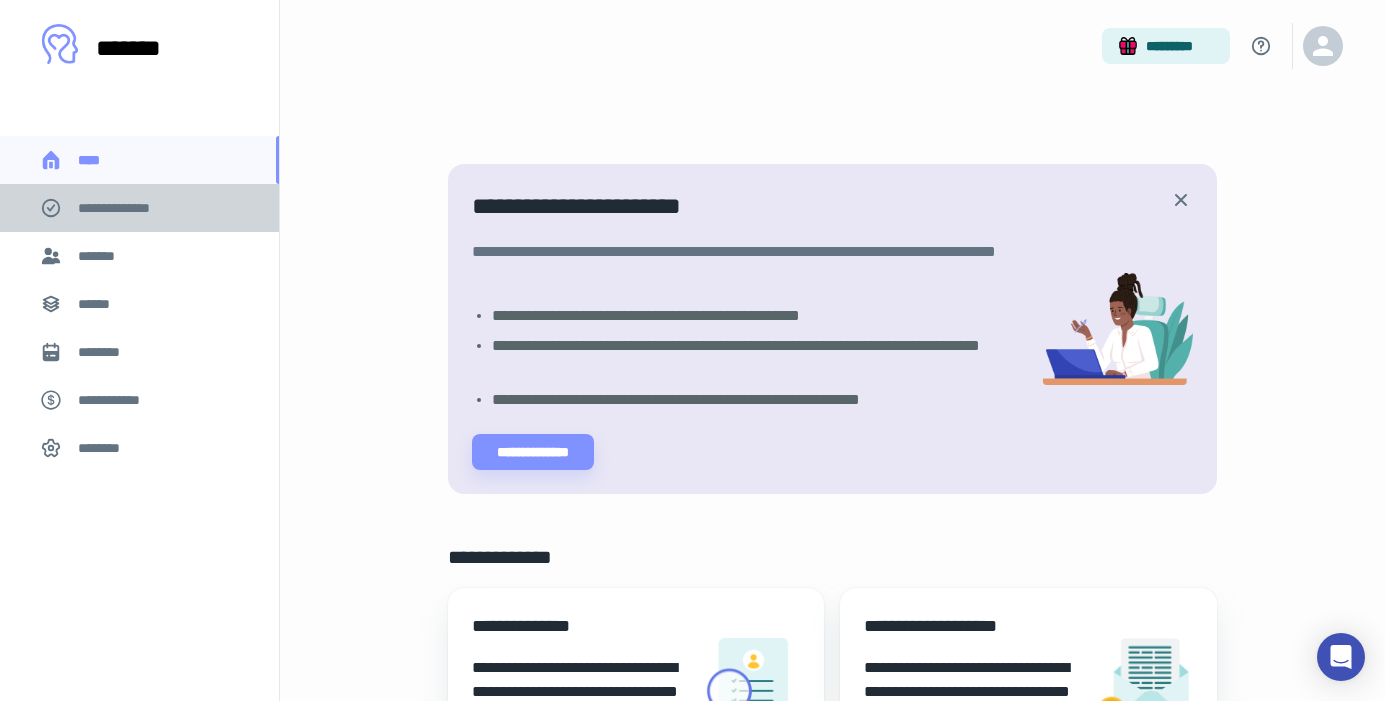 click on "**********" at bounding box center [127, 208] 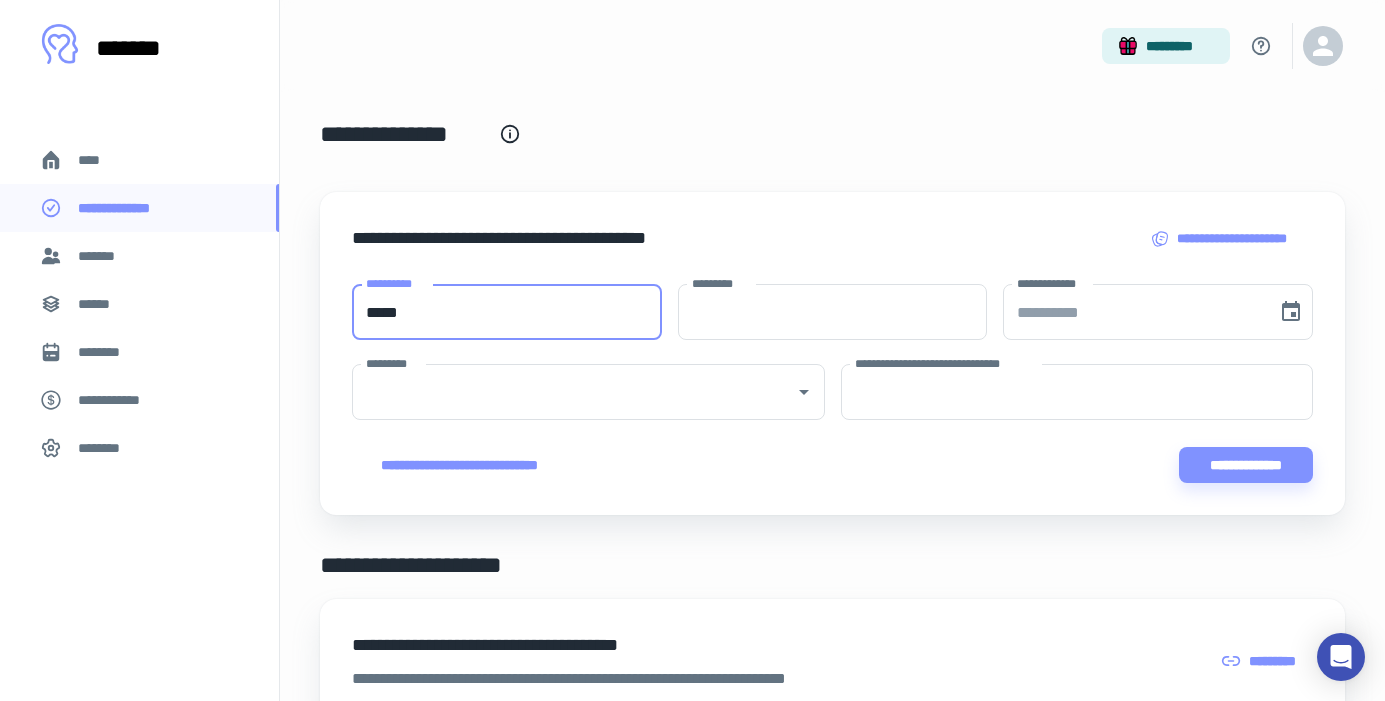 type on "*****" 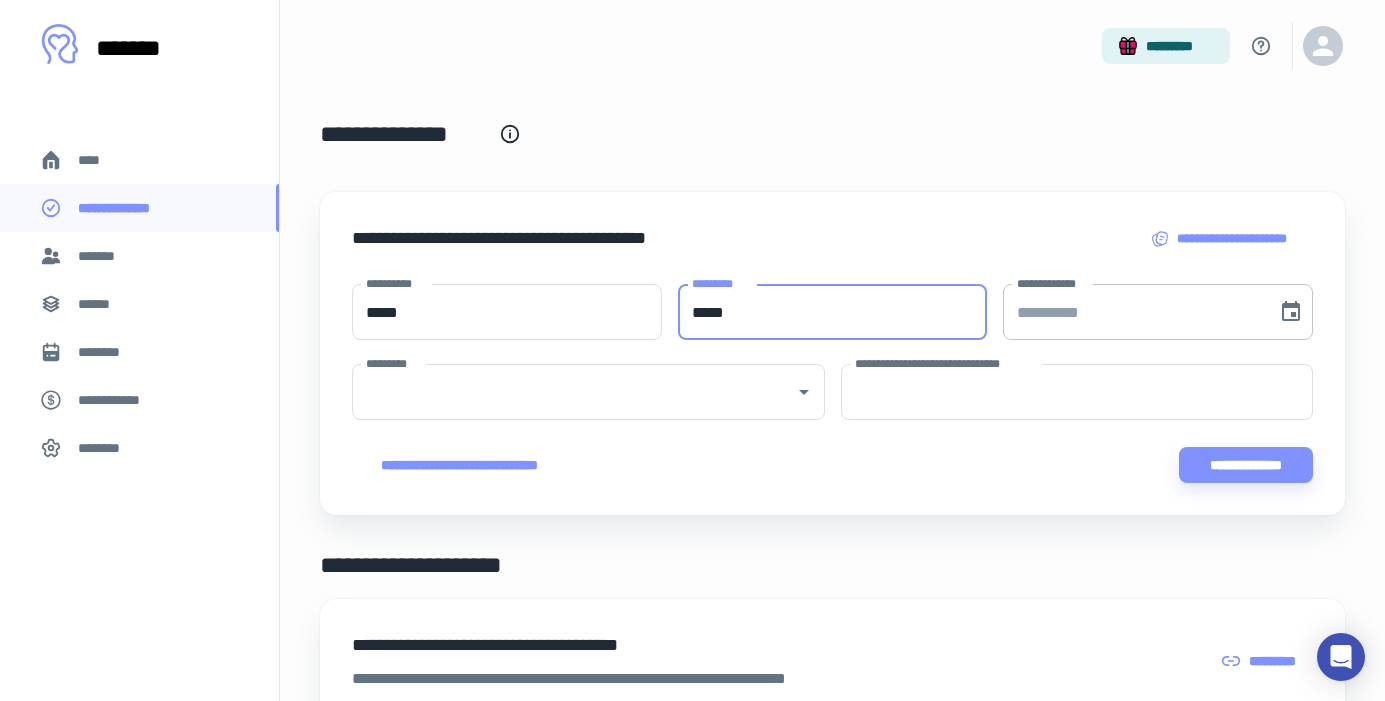 type on "*****" 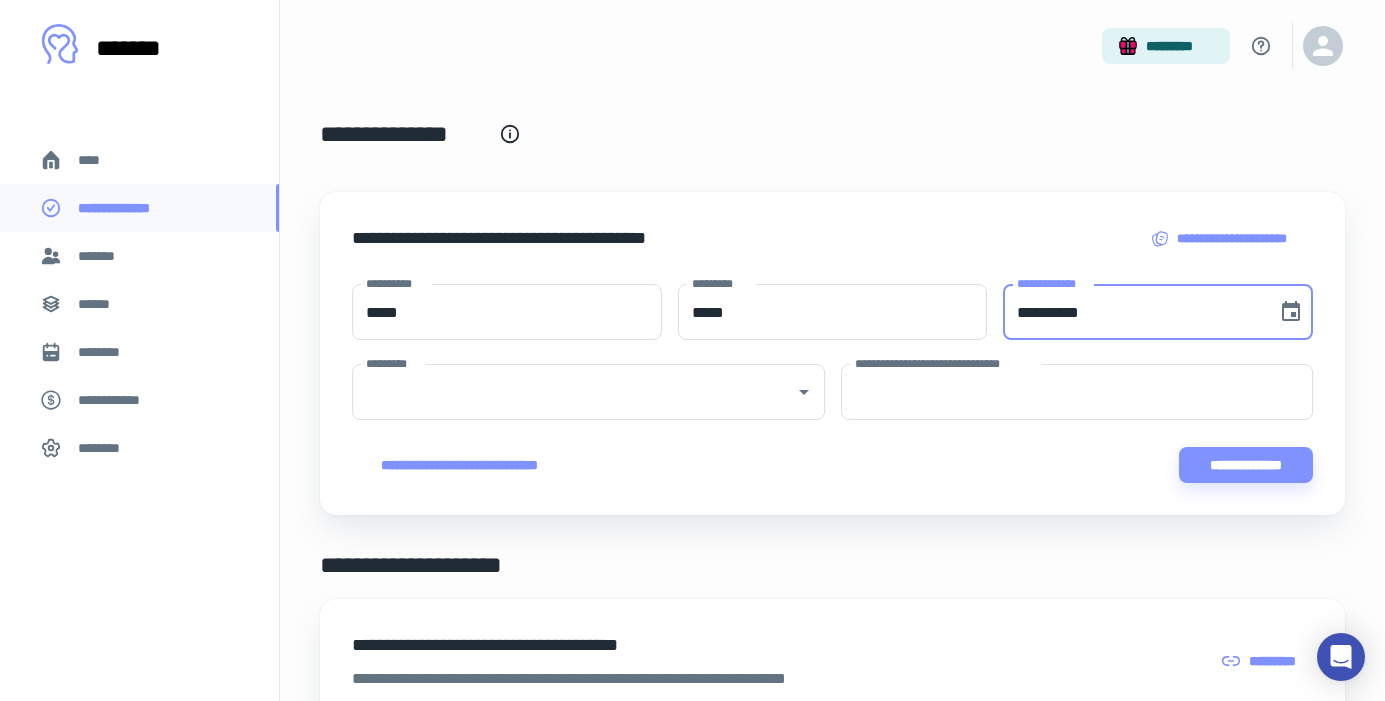 type on "**********" 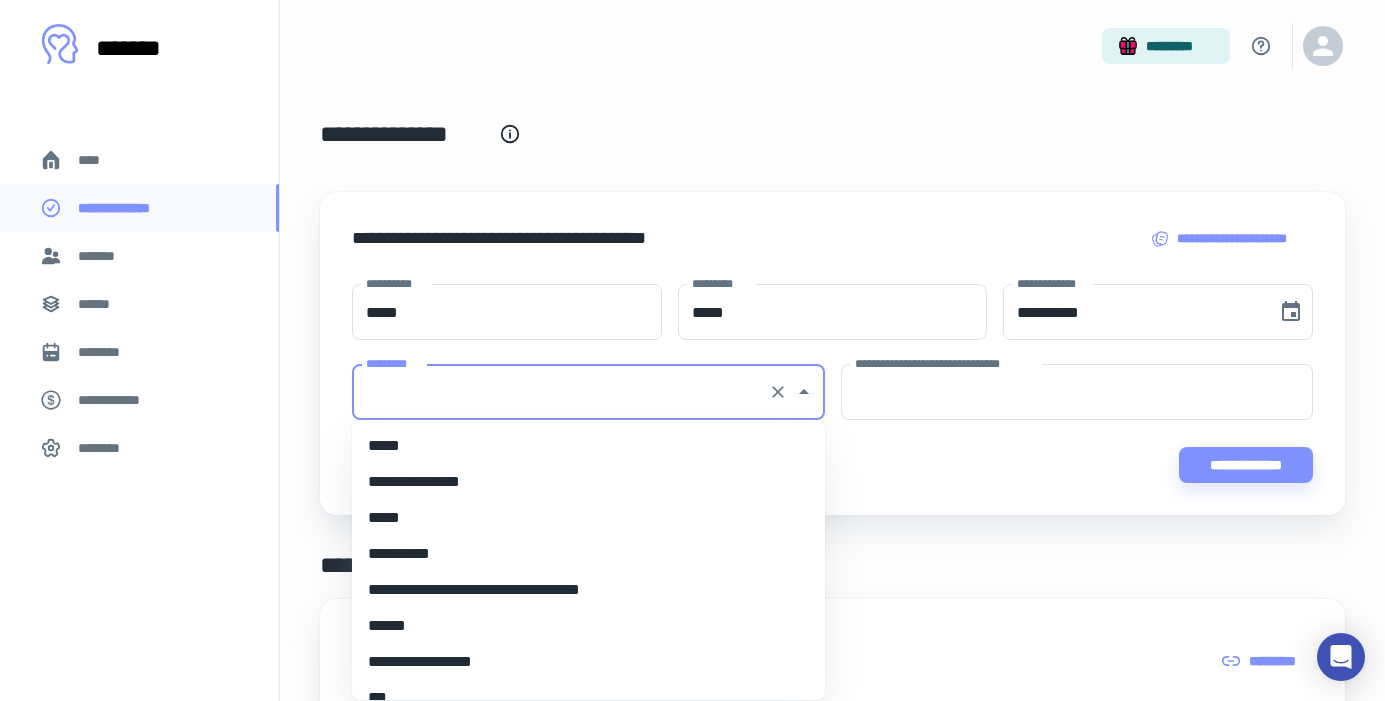 click on "*********" at bounding box center (560, 392) 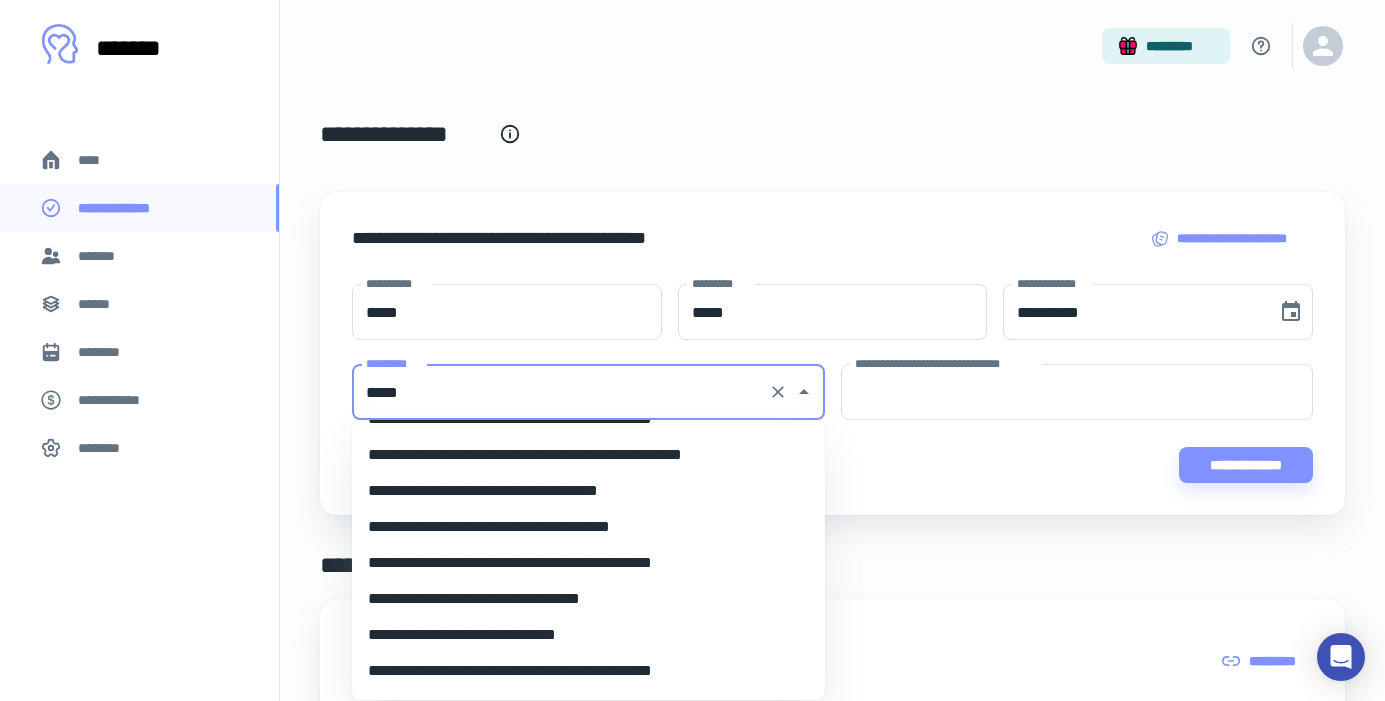scroll, scrollTop: 1834, scrollLeft: 0, axis: vertical 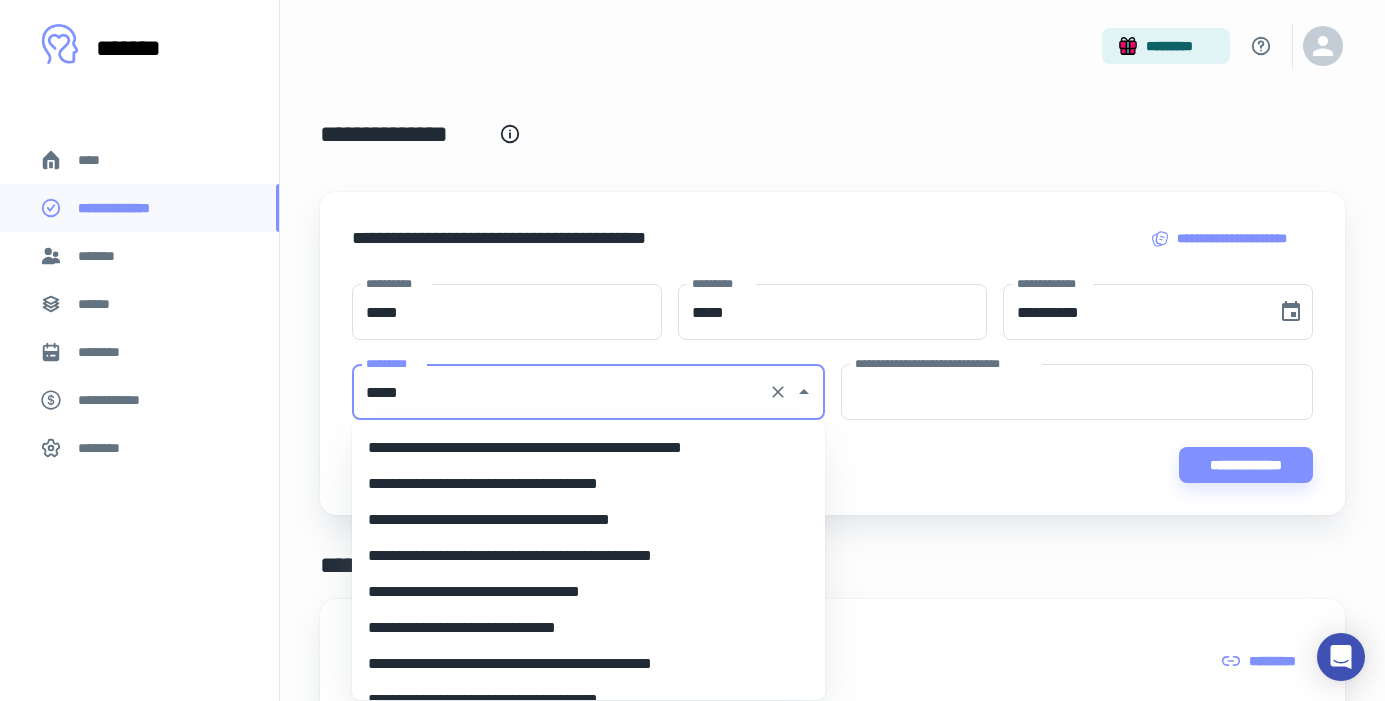 click on "**********" at bounding box center [588, 628] 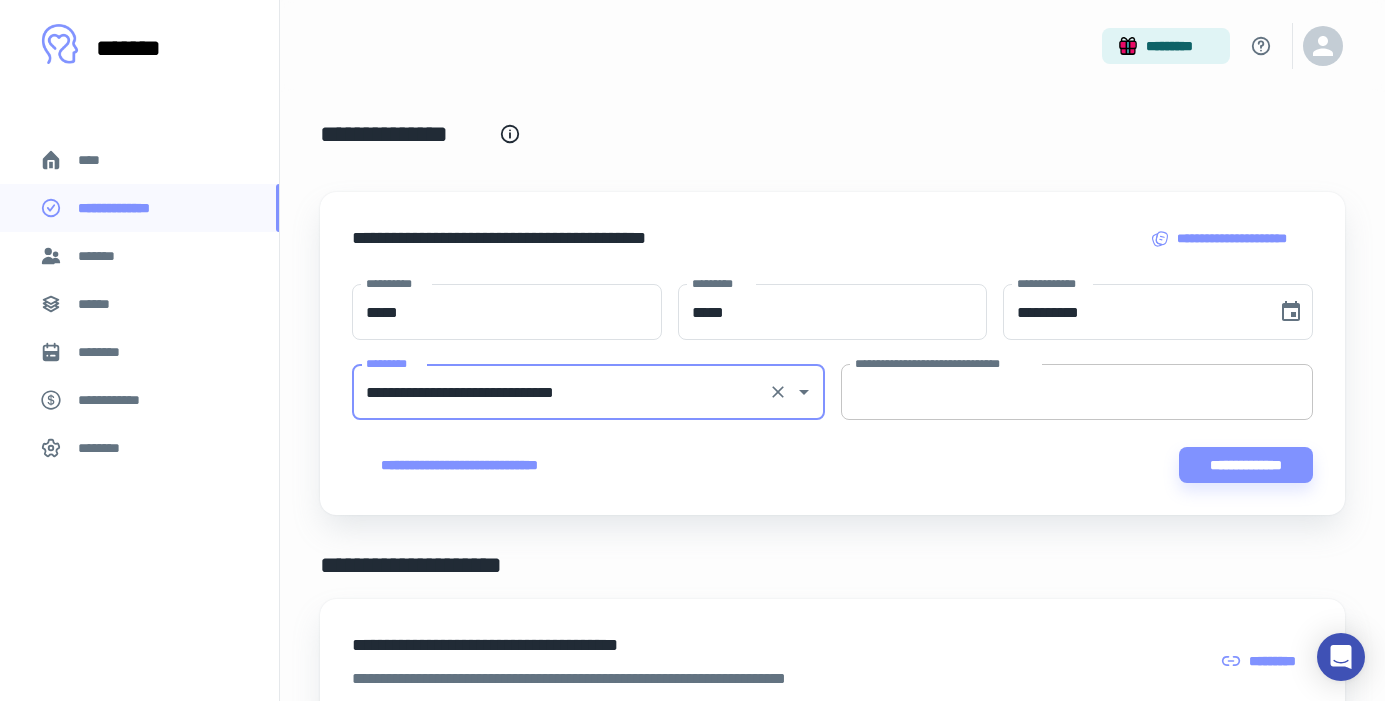click on "**********" at bounding box center [1077, 392] 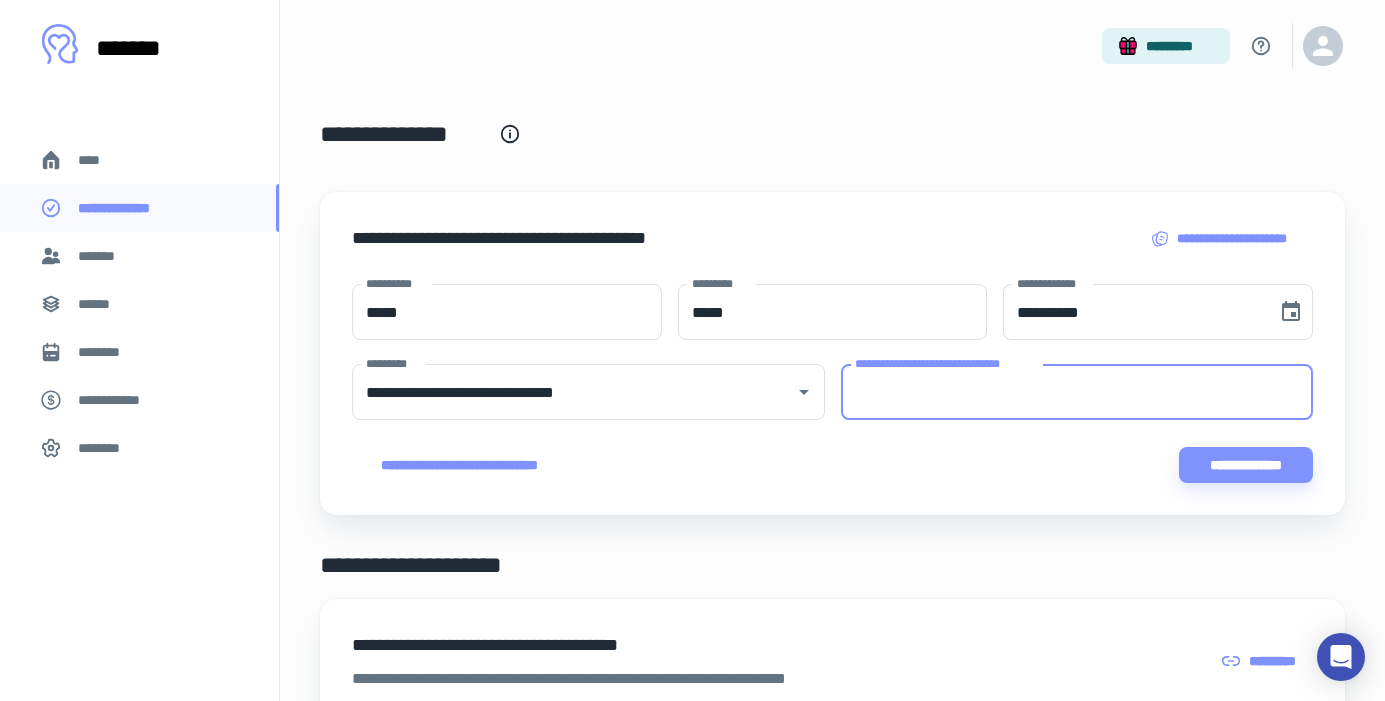 paste on "**********" 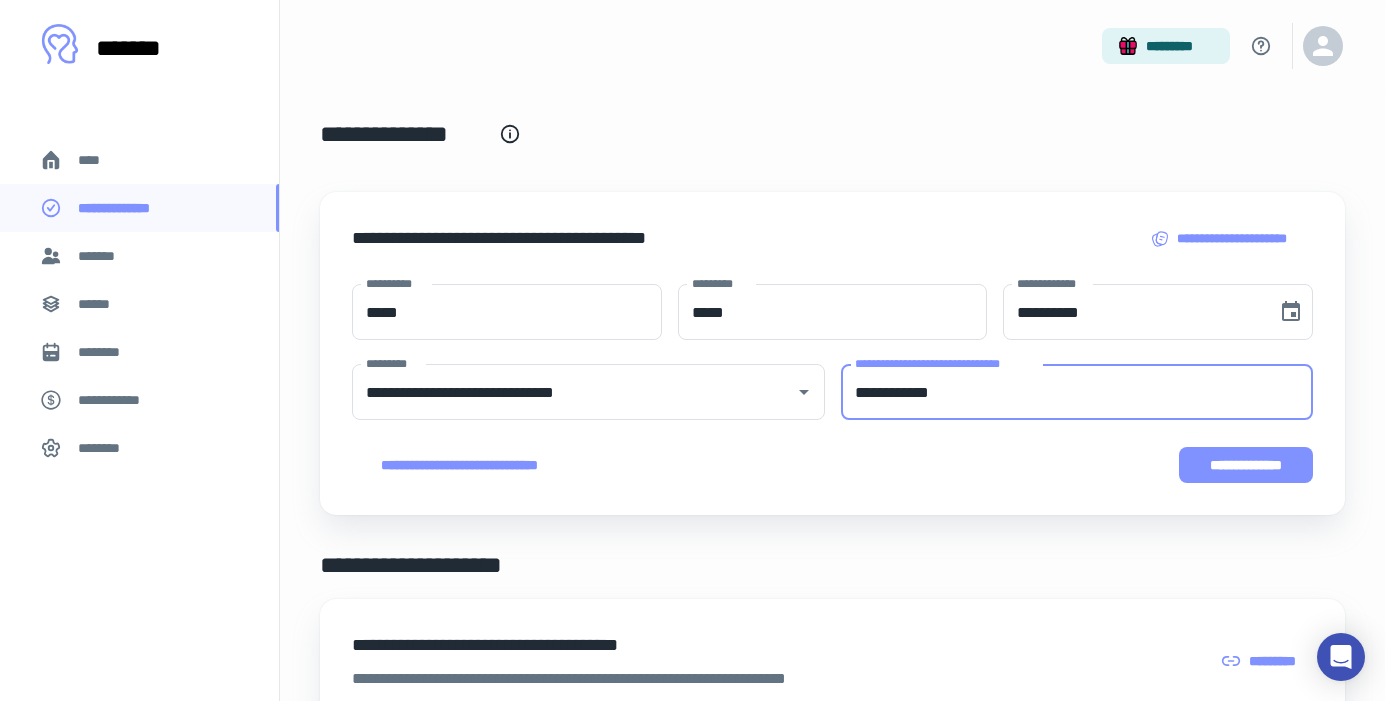 type on "**********" 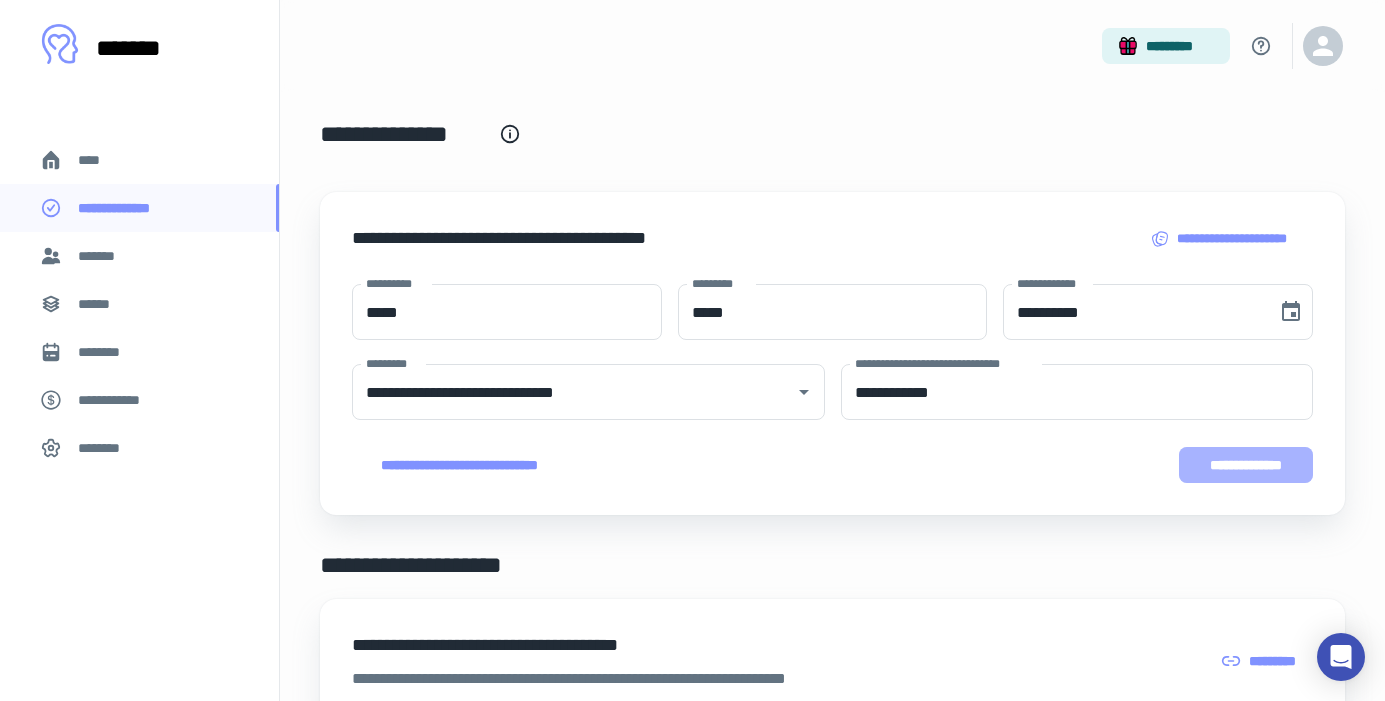 click on "**********" at bounding box center [1246, 465] 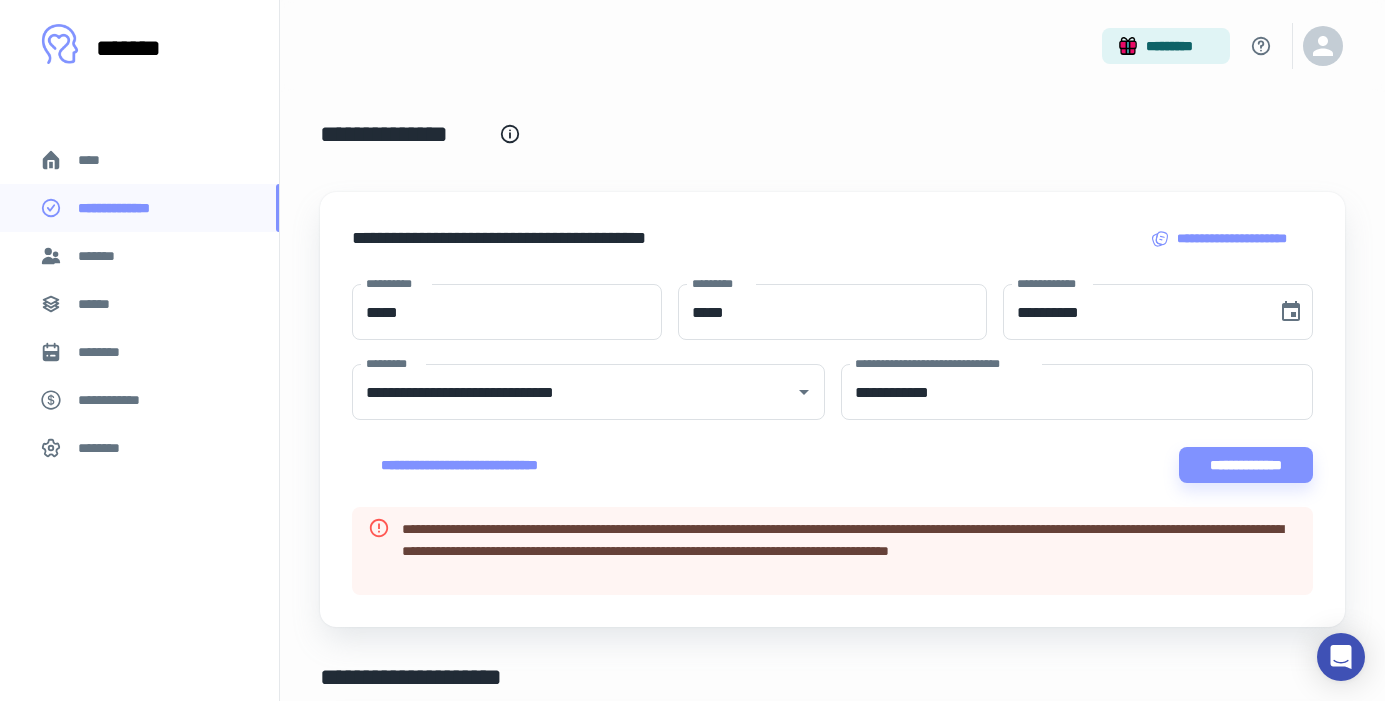 click on "*******" at bounding box center (139, 256) 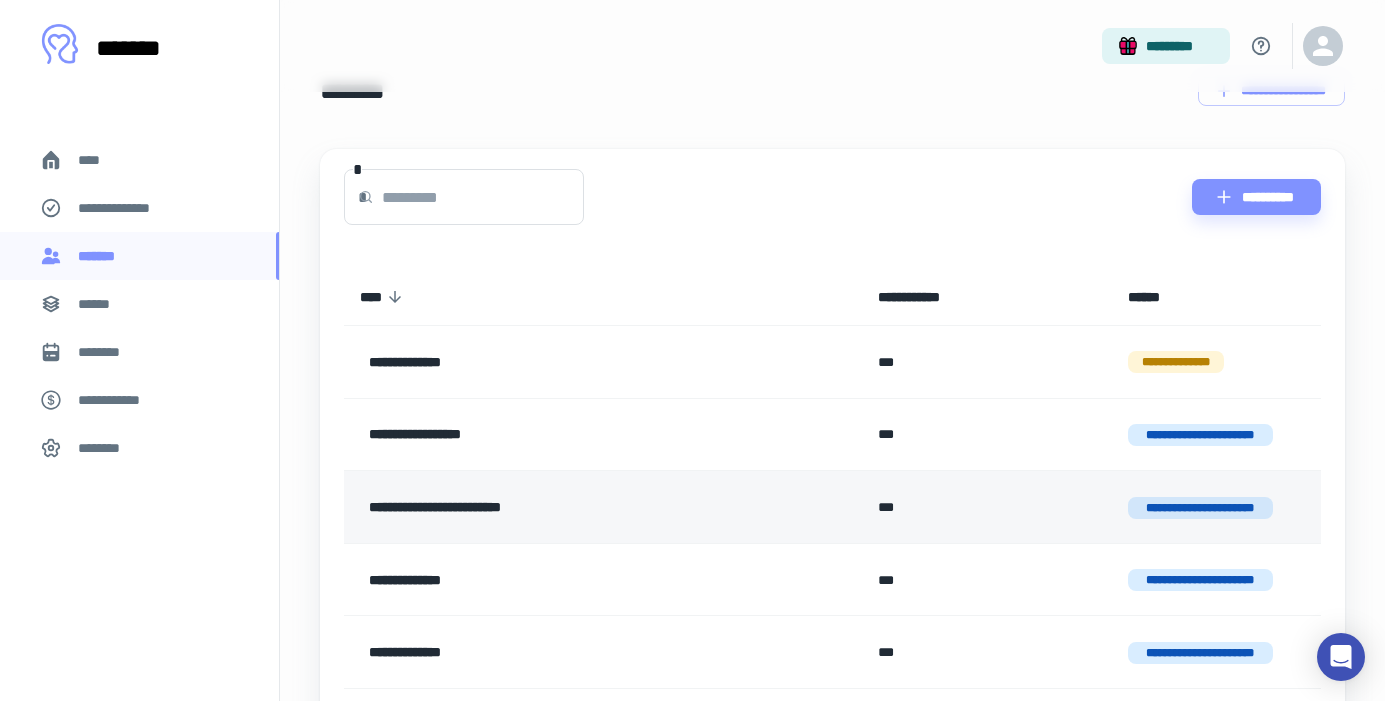 scroll, scrollTop: 35, scrollLeft: 0, axis: vertical 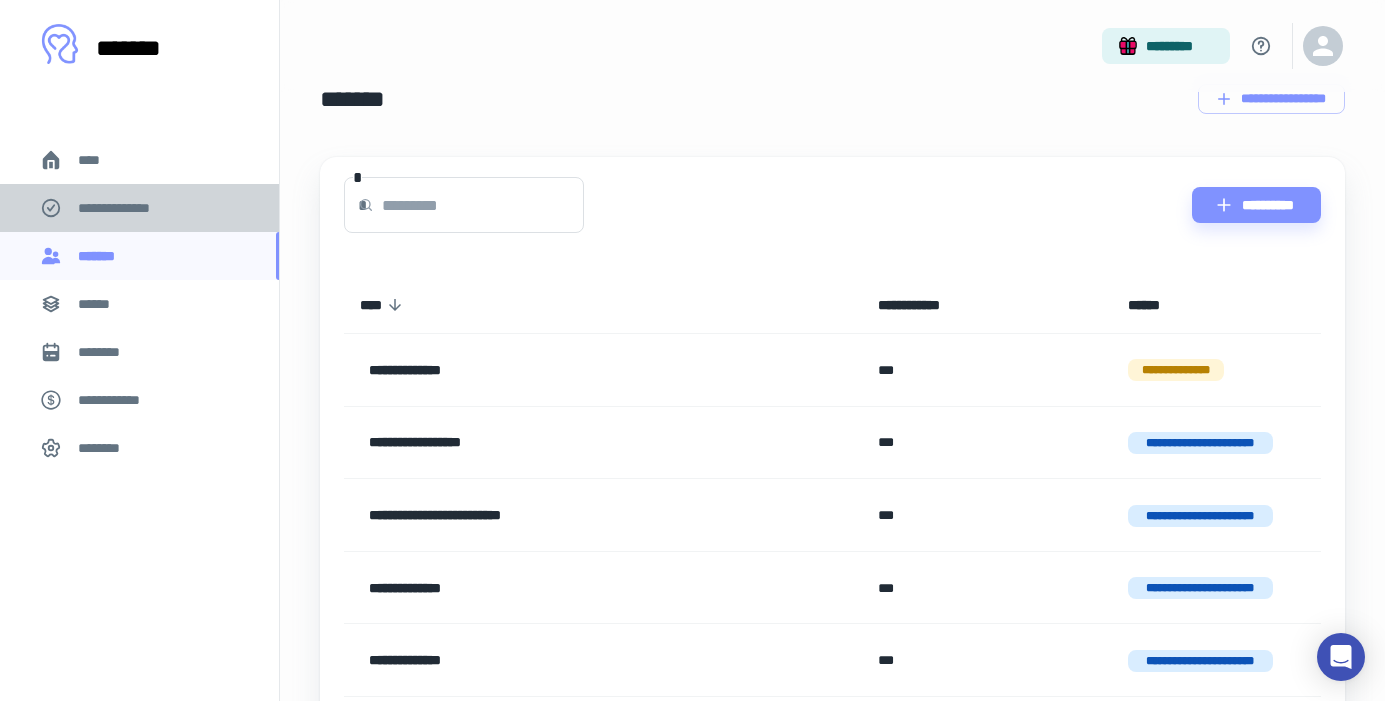 click on "**********" at bounding box center (139, 208) 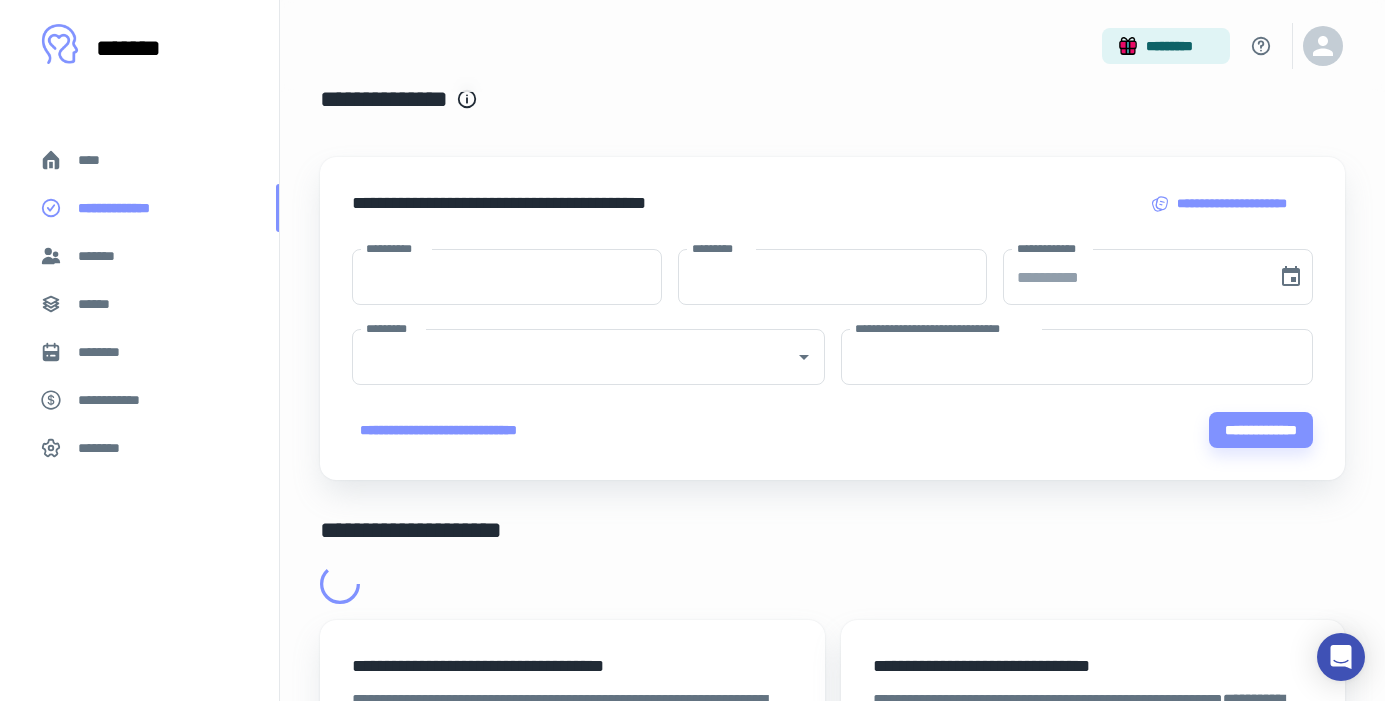 scroll, scrollTop: 0, scrollLeft: 0, axis: both 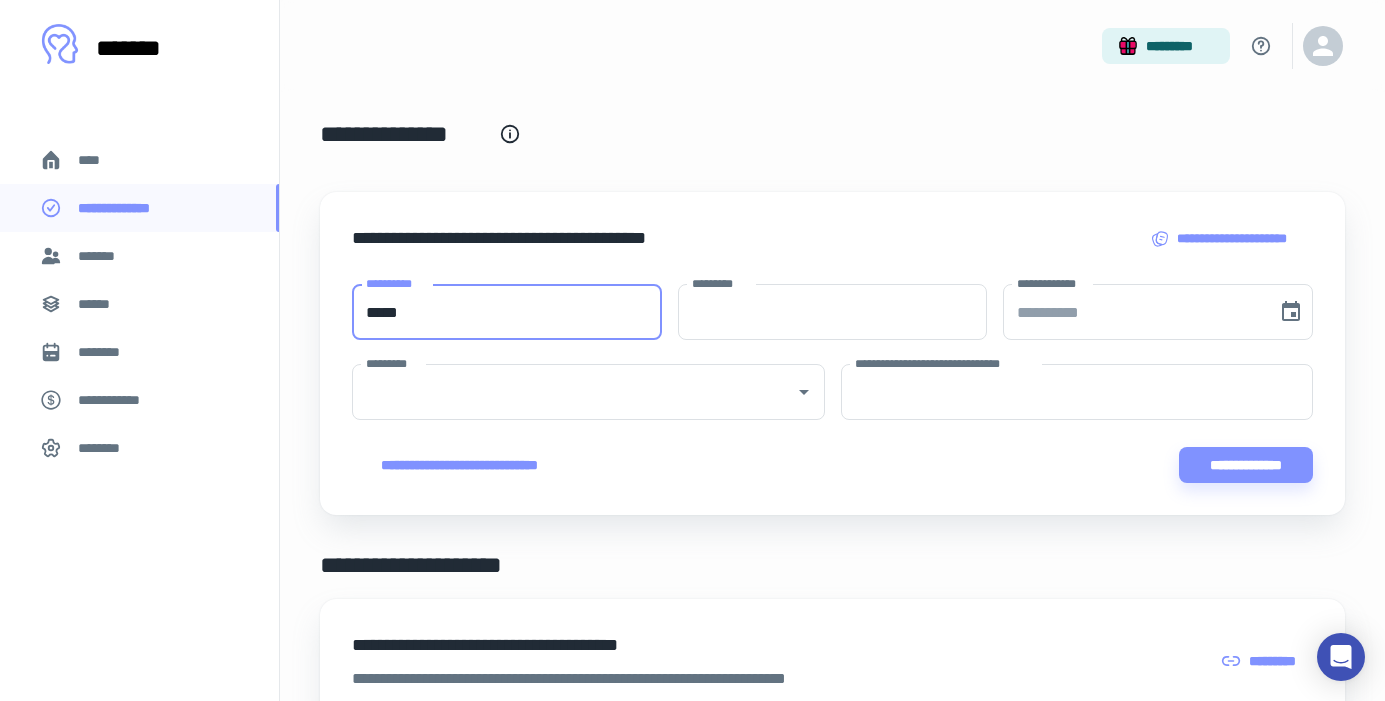 type on "*****" 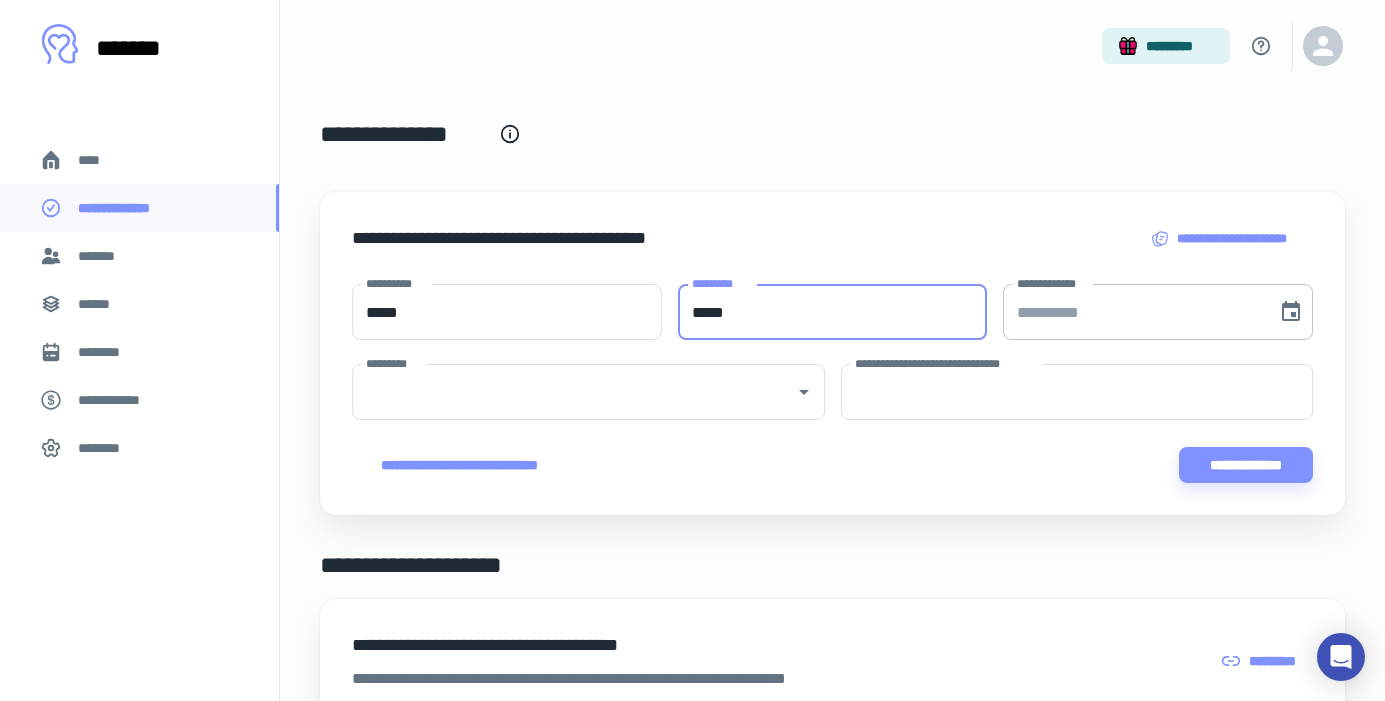 type on "*****" 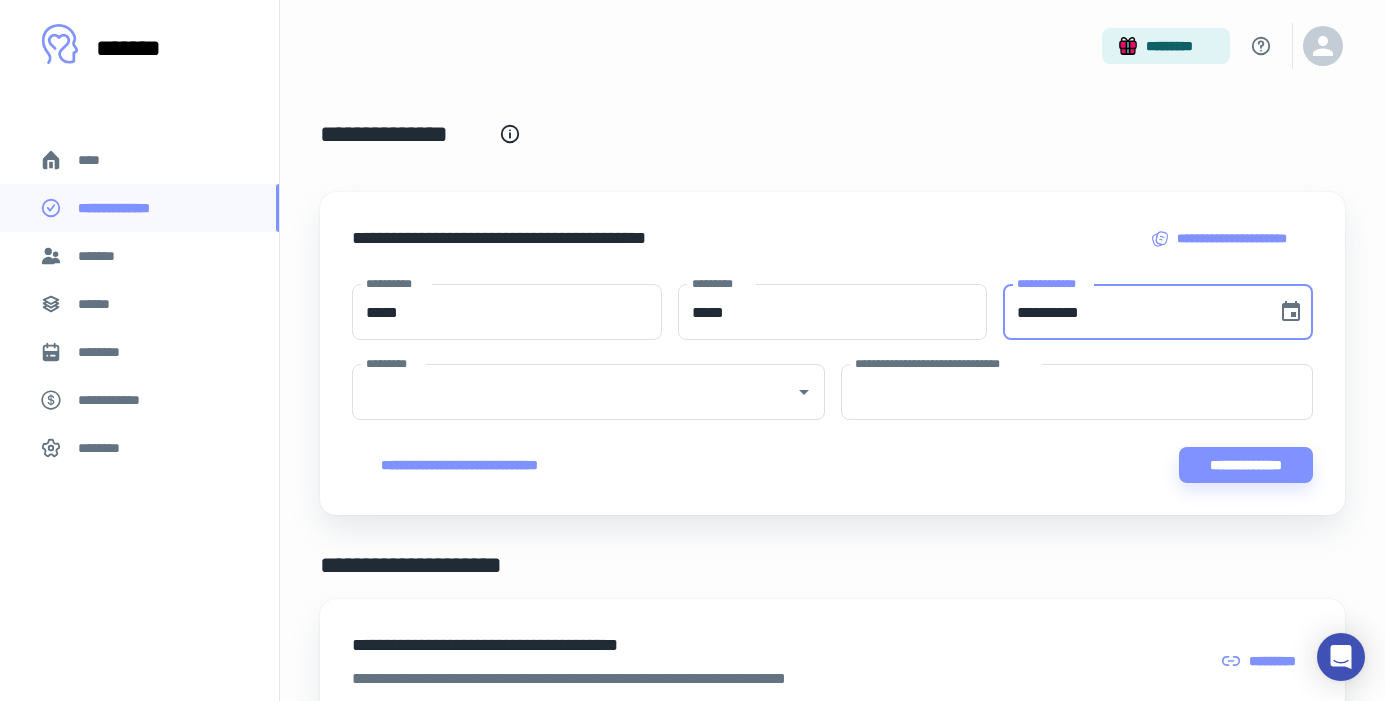 click on "**********" at bounding box center [1133, 312] 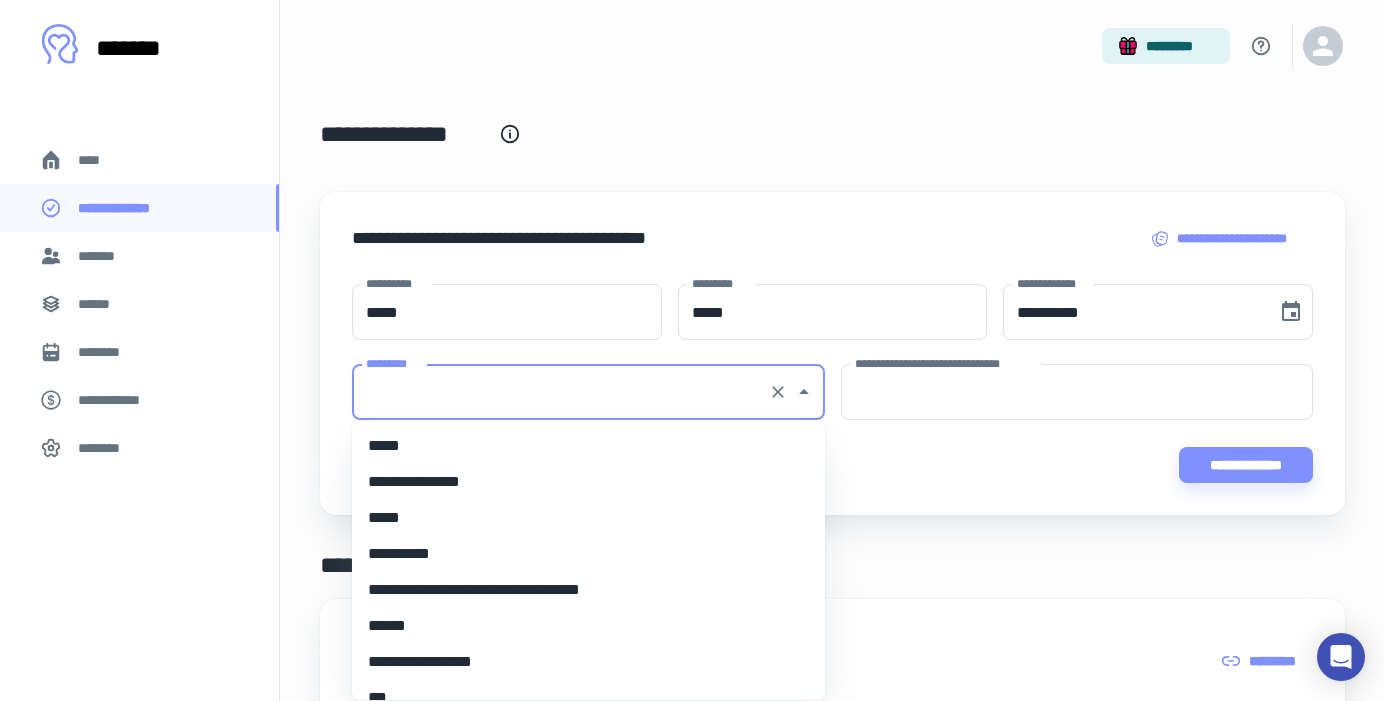 click on "*********" at bounding box center [560, 392] 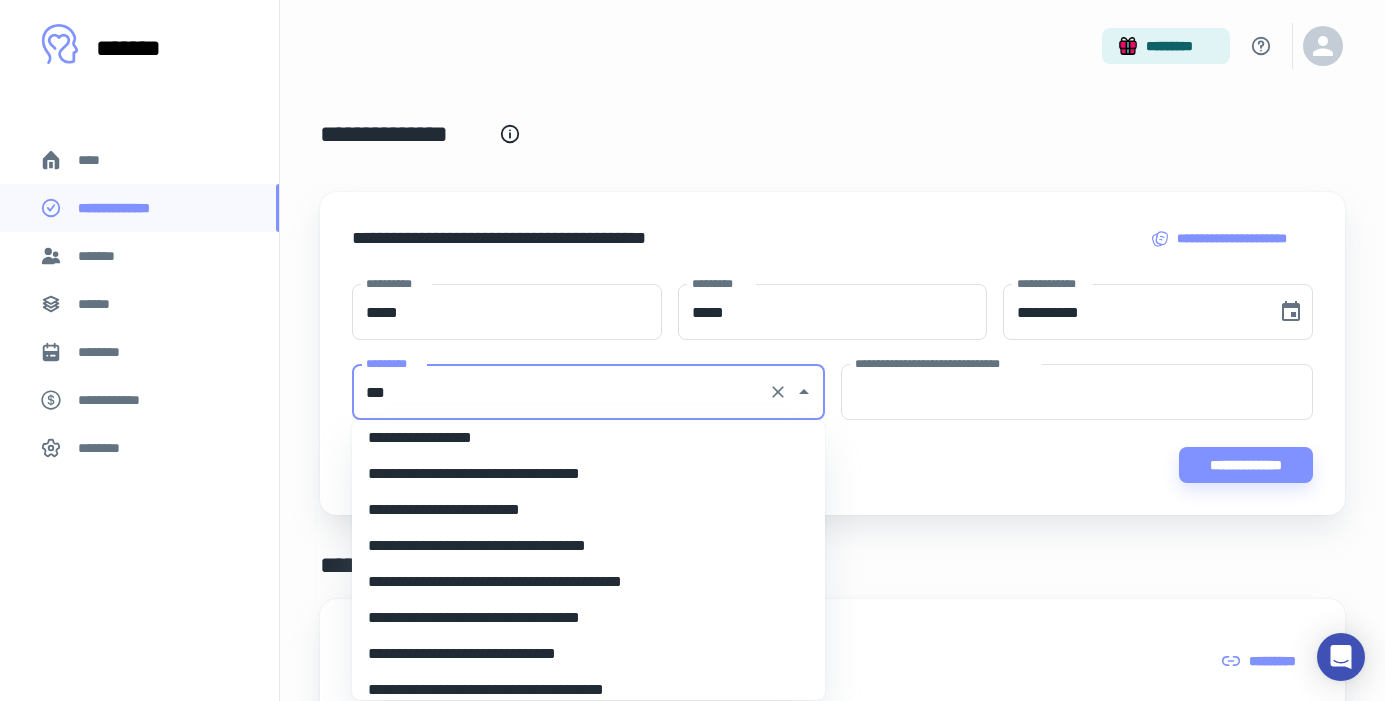 scroll, scrollTop: 0, scrollLeft: 0, axis: both 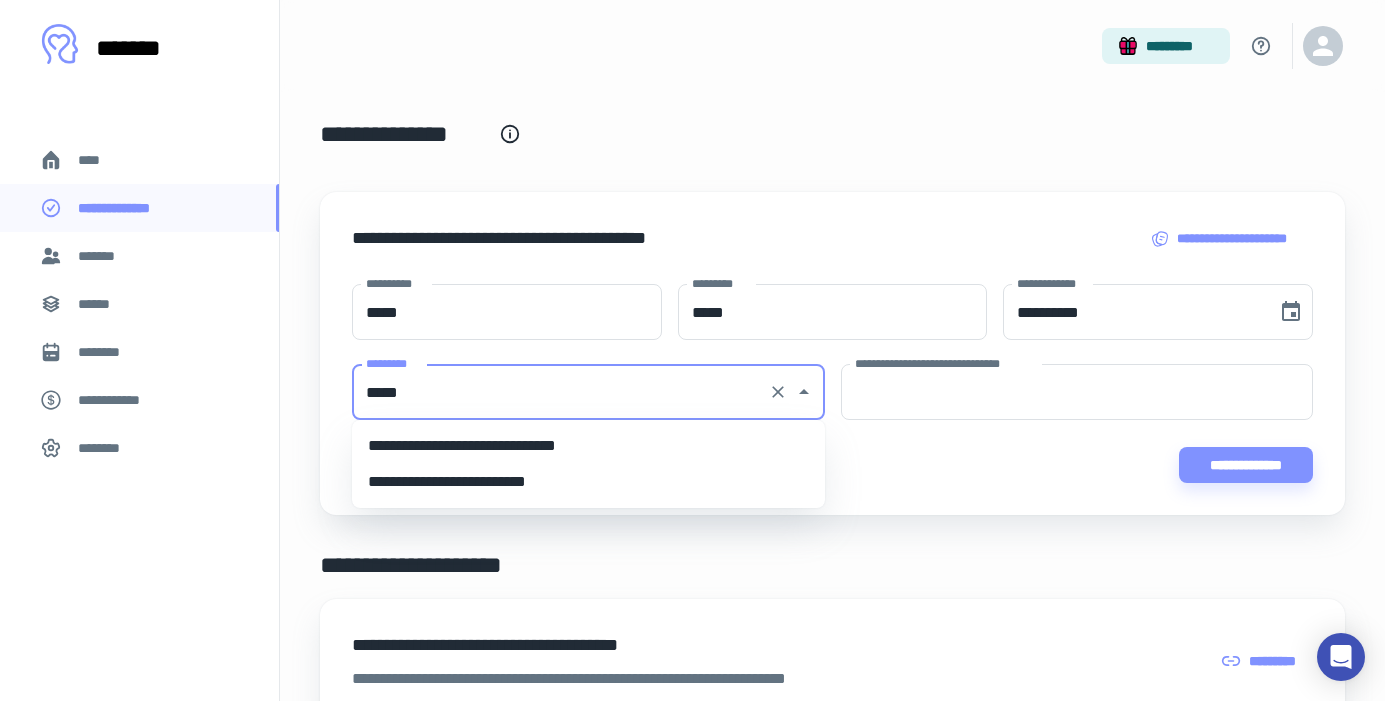 click on "**********" at bounding box center [588, 446] 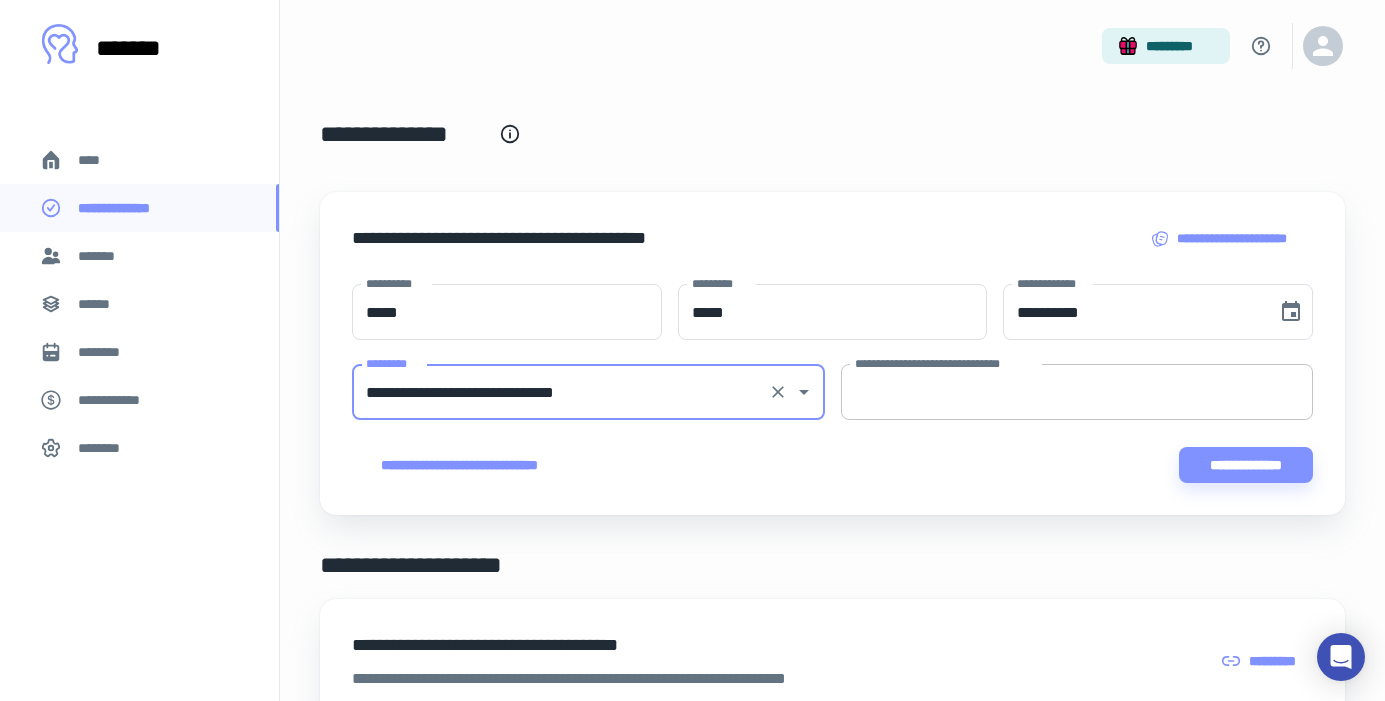 click on "**********" at bounding box center [1077, 392] 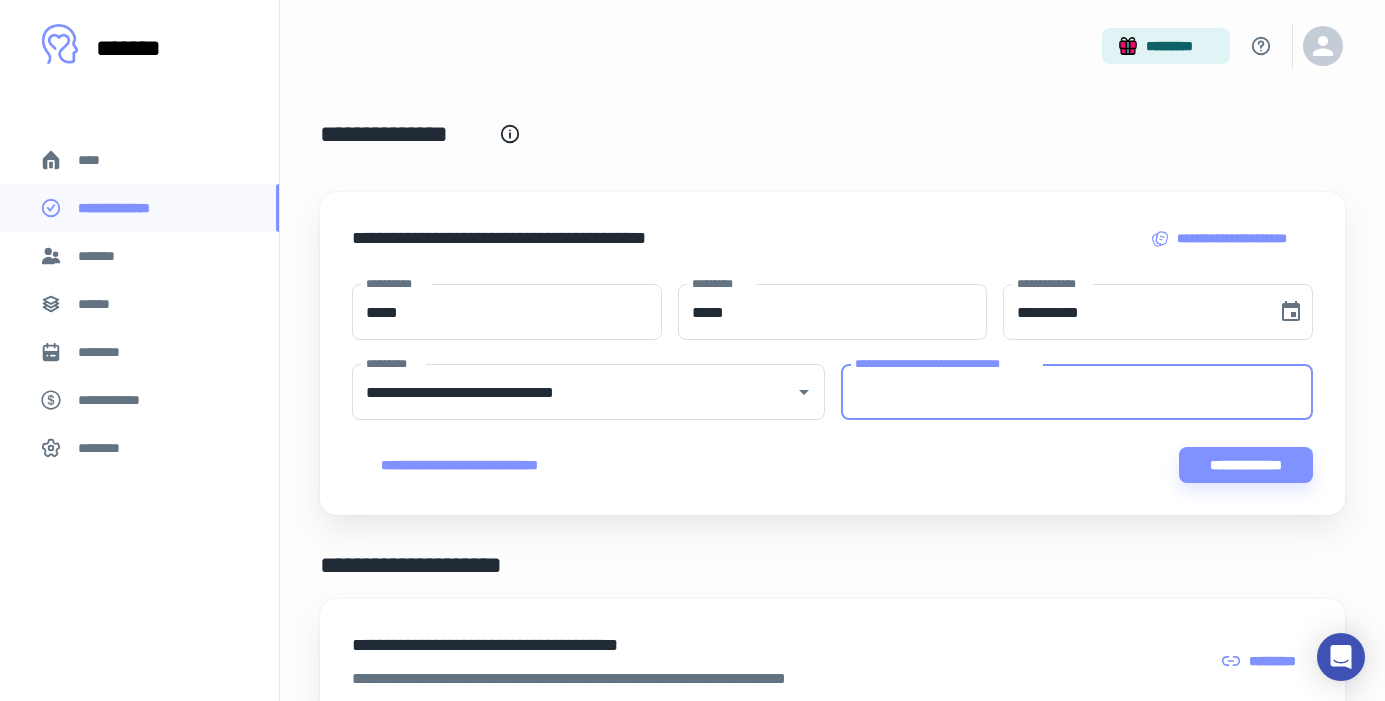 paste on "**********" 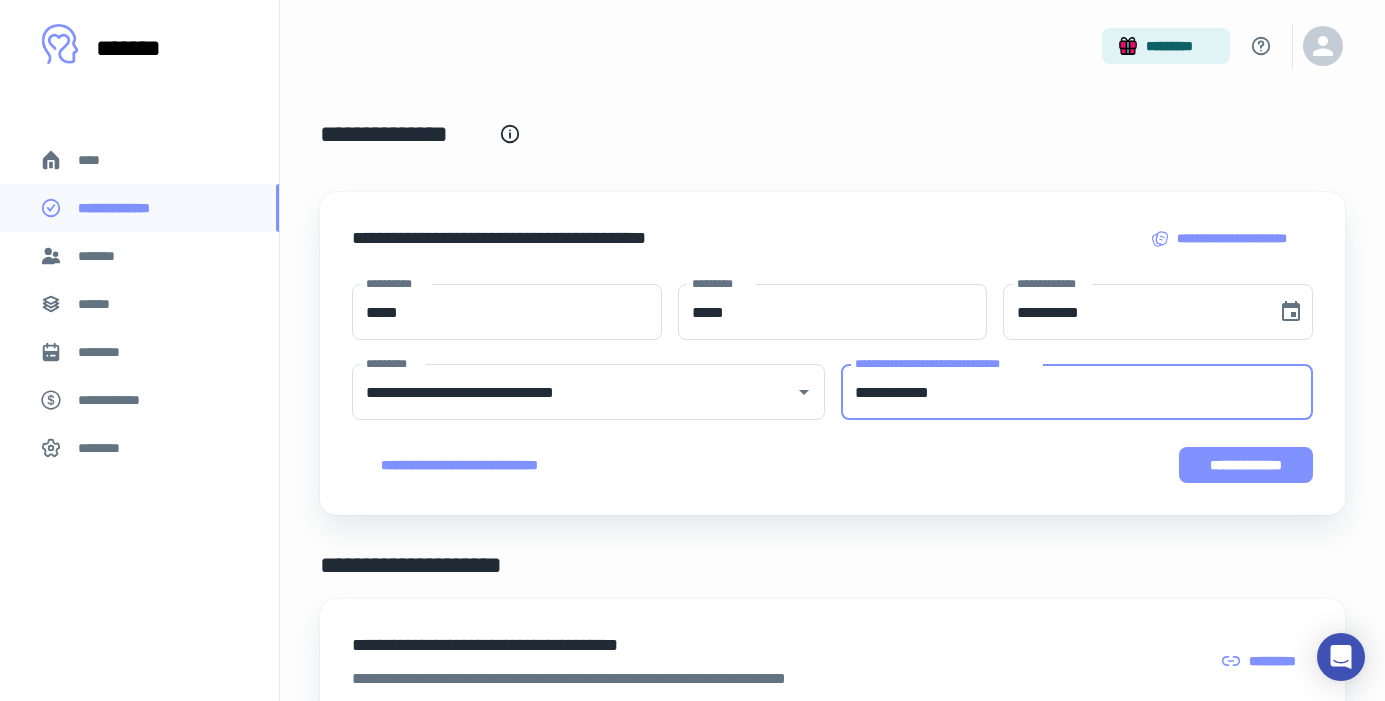 type on "**********" 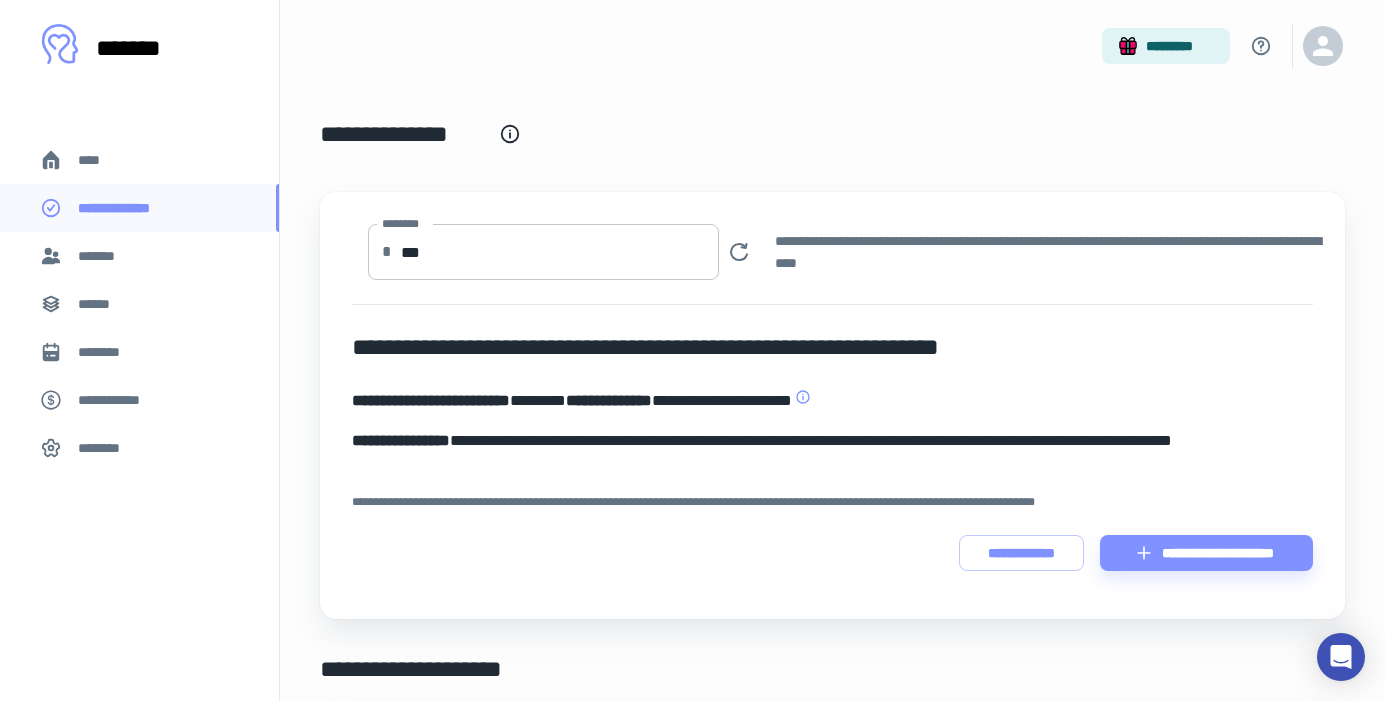 click on "***" at bounding box center [560, 252] 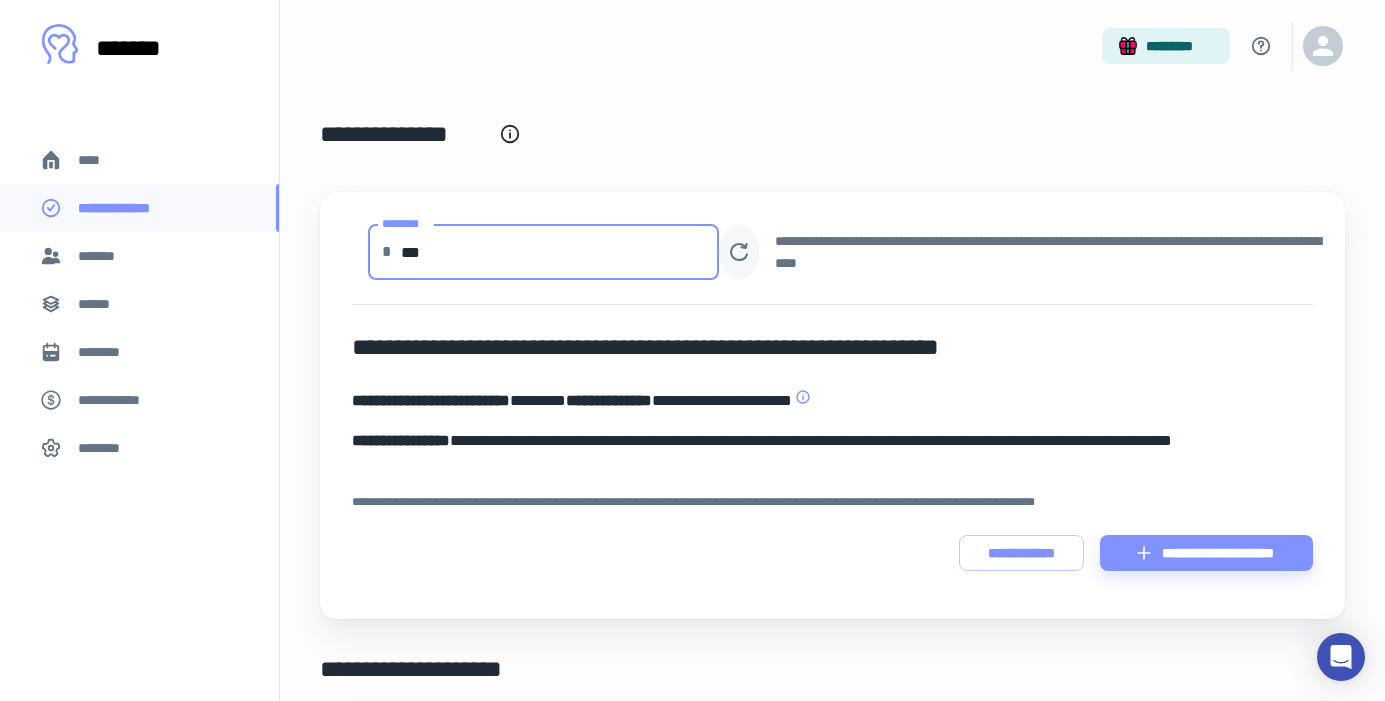 type on "***" 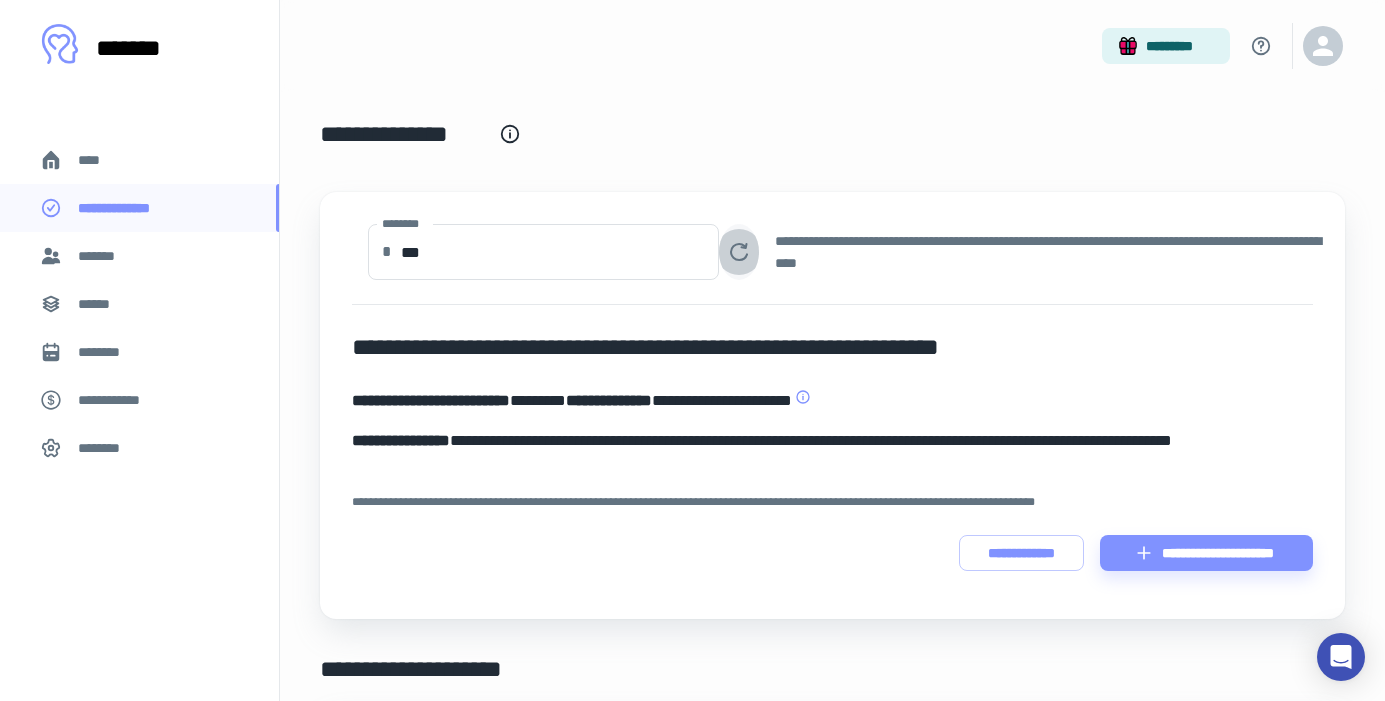 click 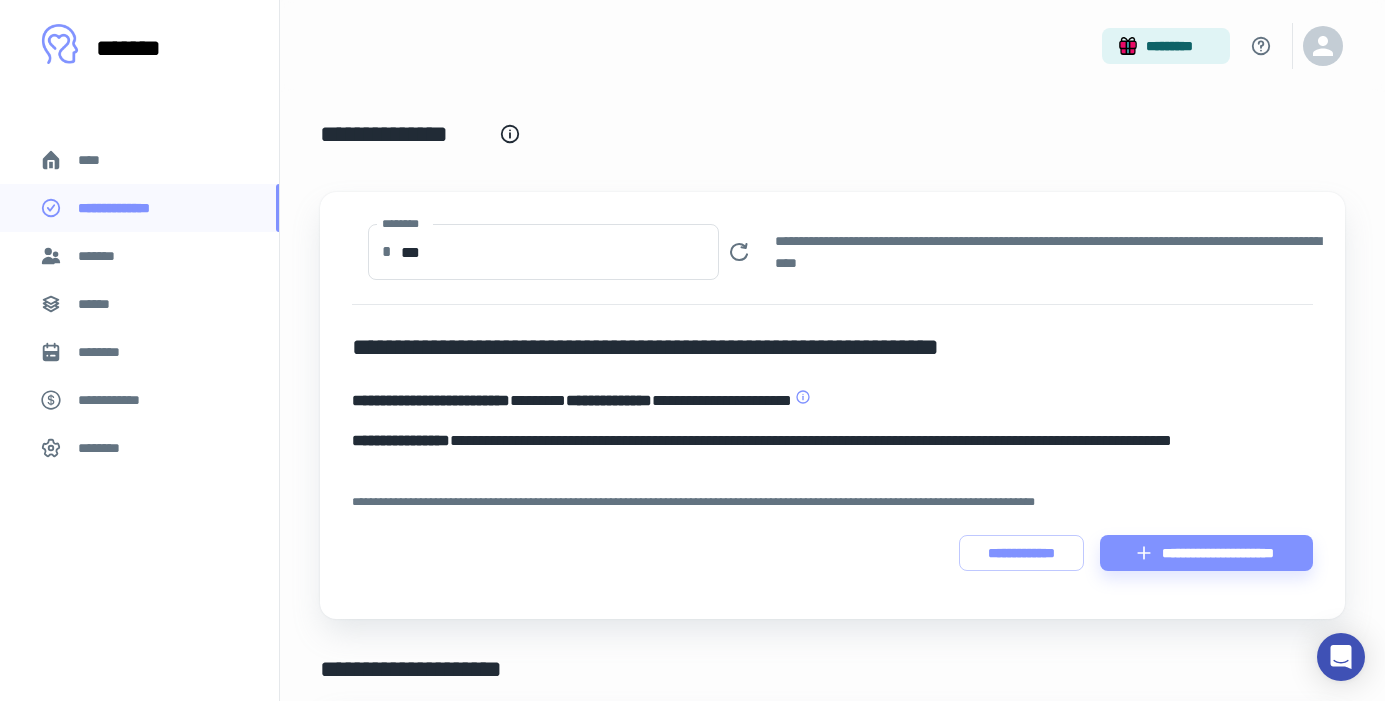click on "****" at bounding box center (139, 160) 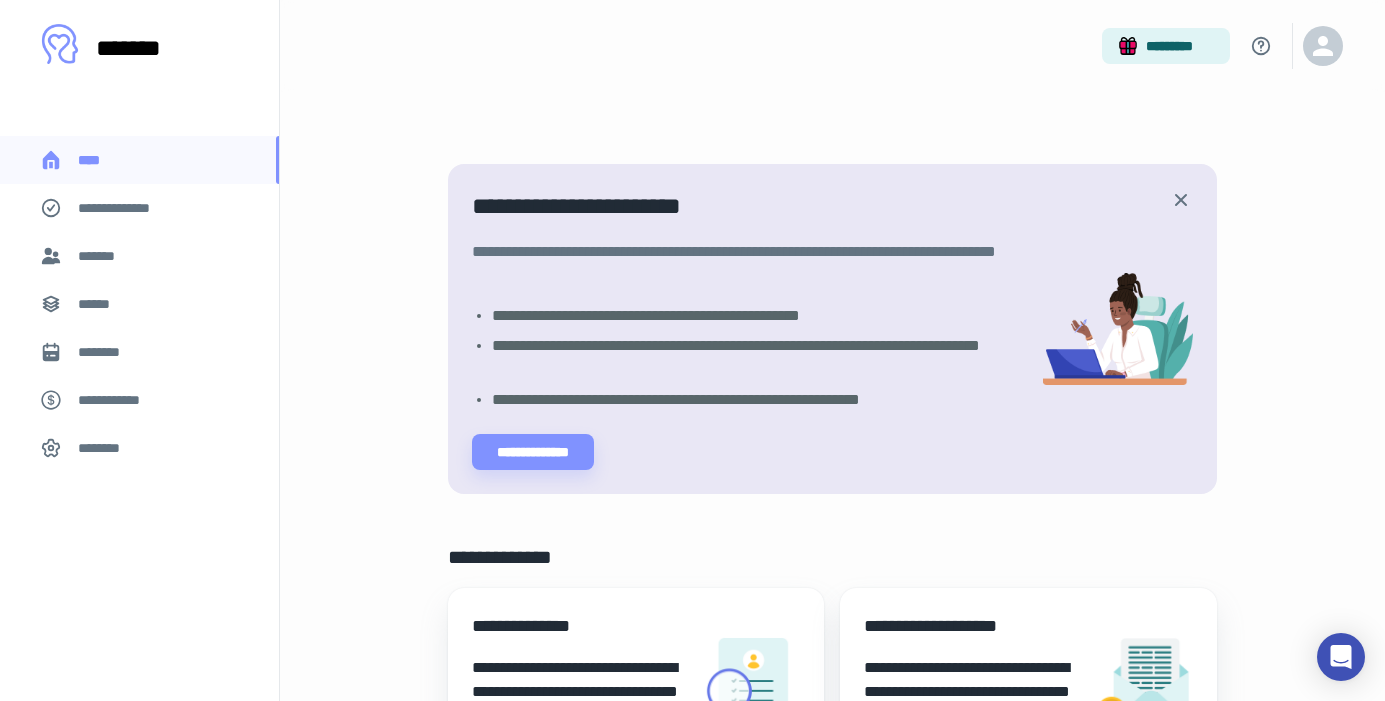 click on "**********" at bounding box center (127, 208) 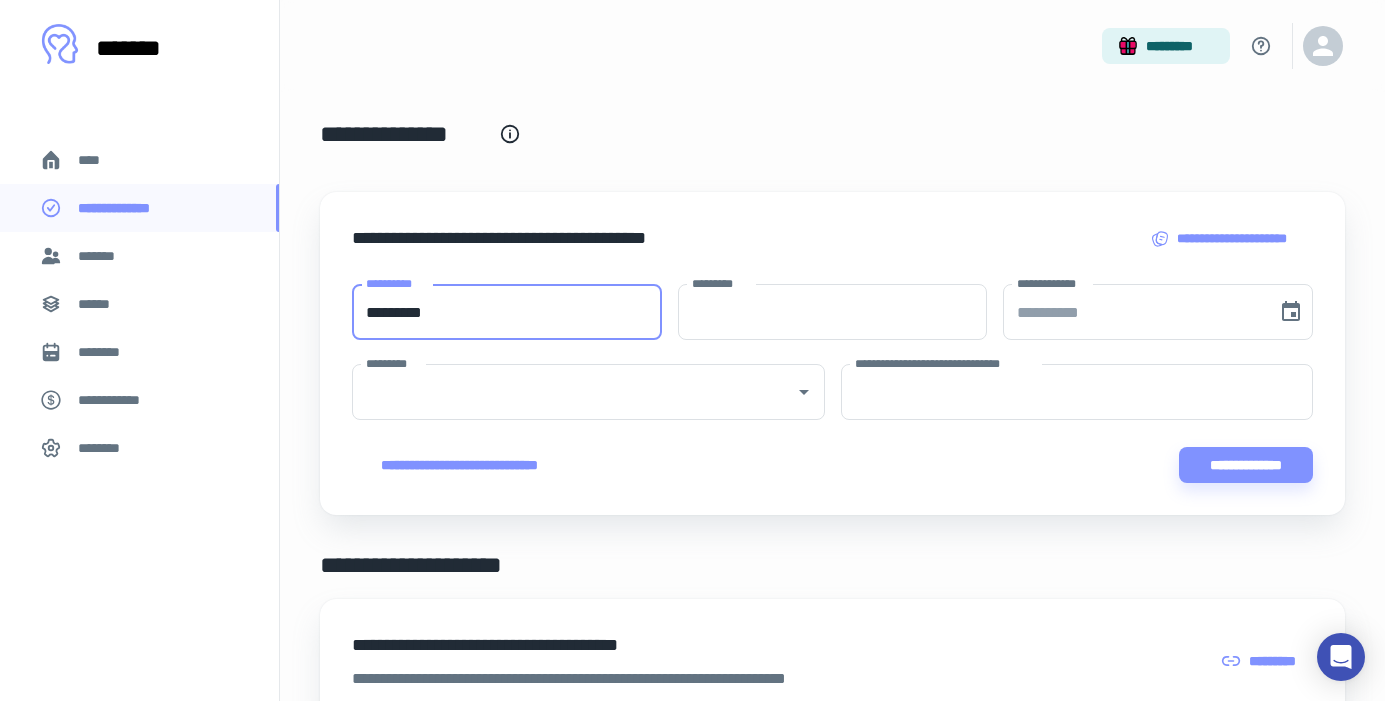 type on "*********" 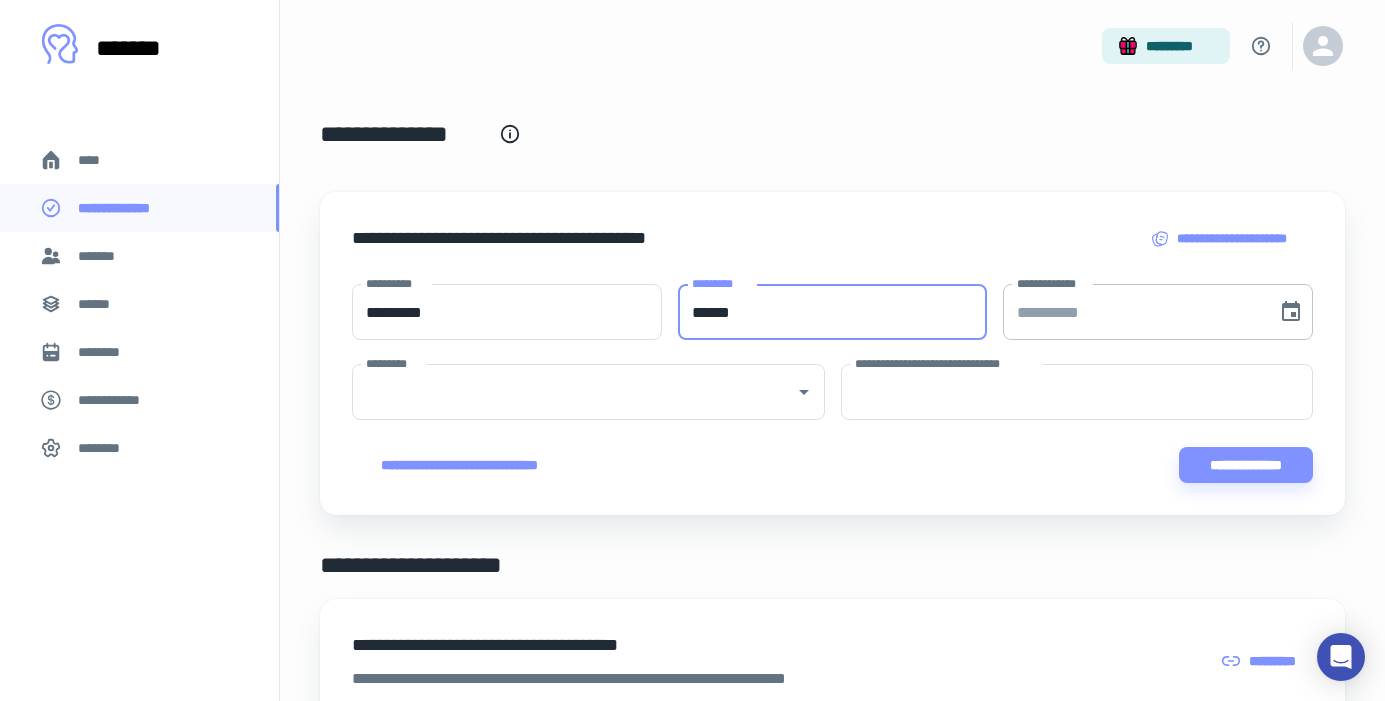type on "******" 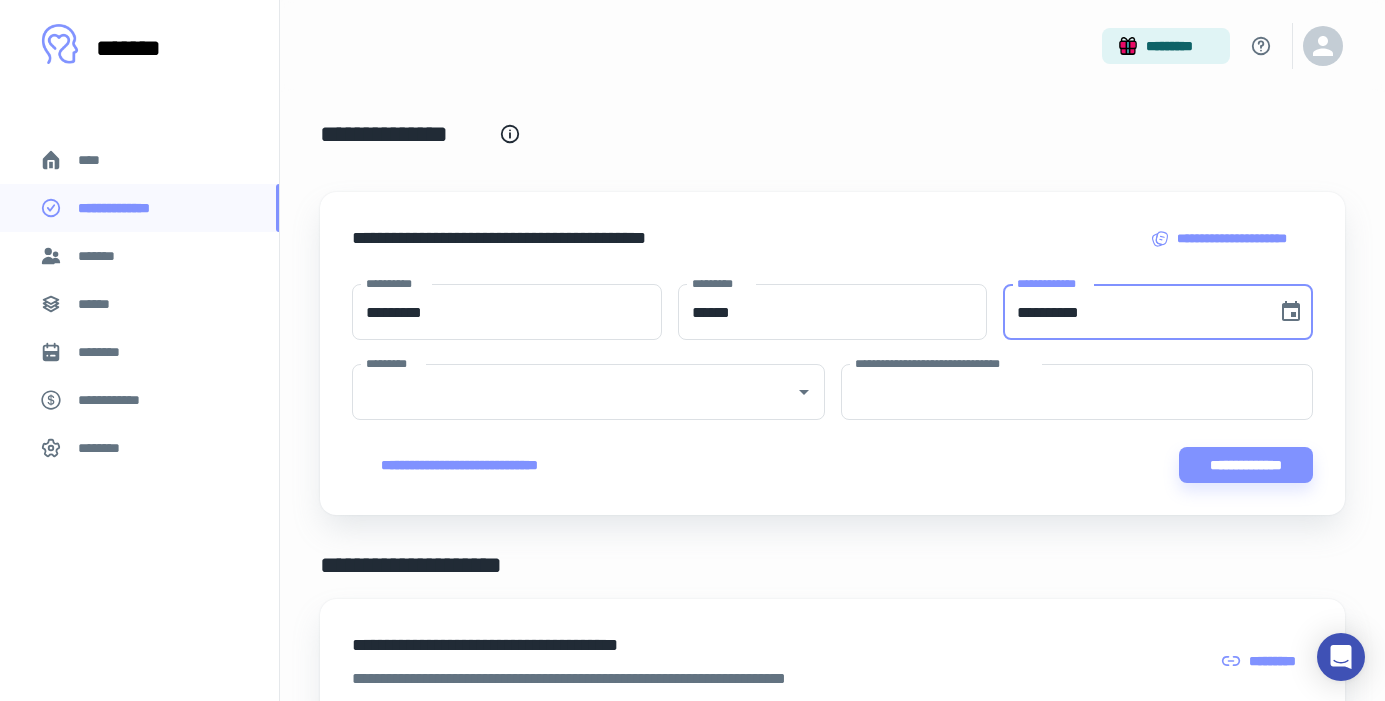 type on "**********" 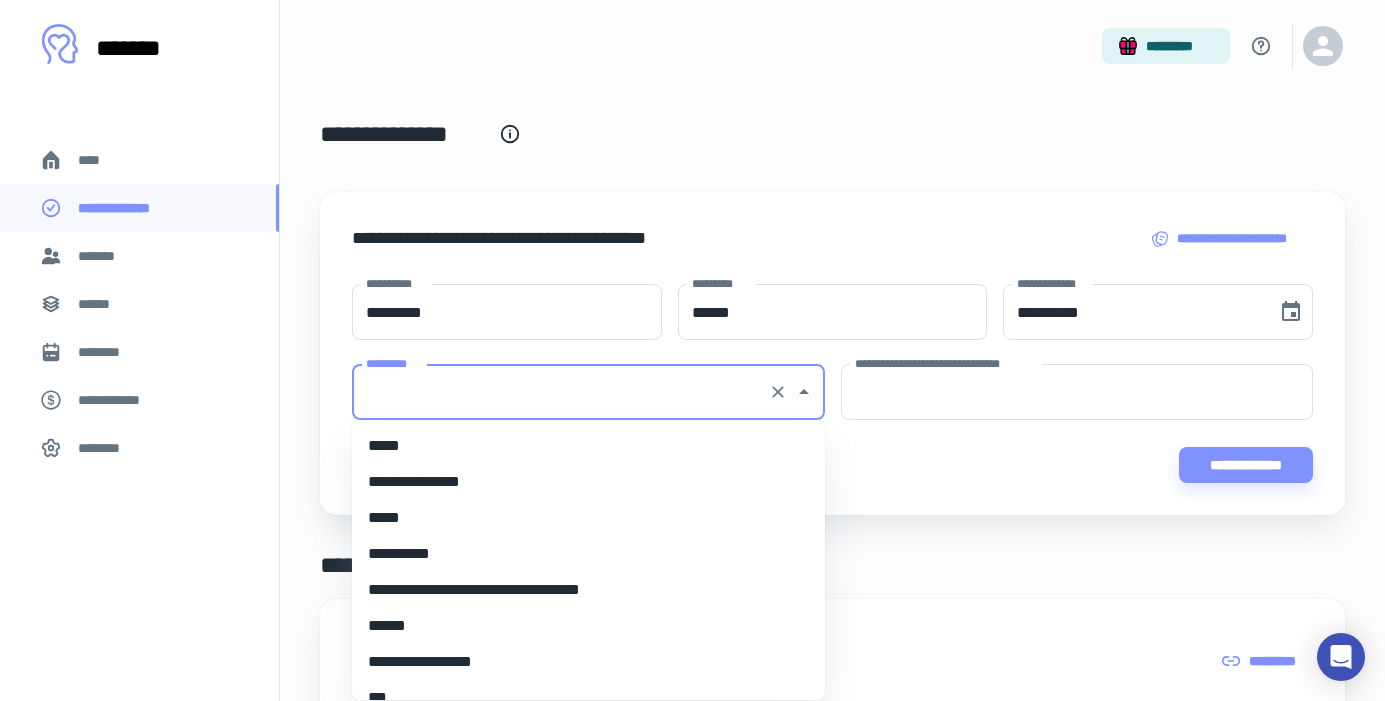 click on "*********" at bounding box center [560, 392] 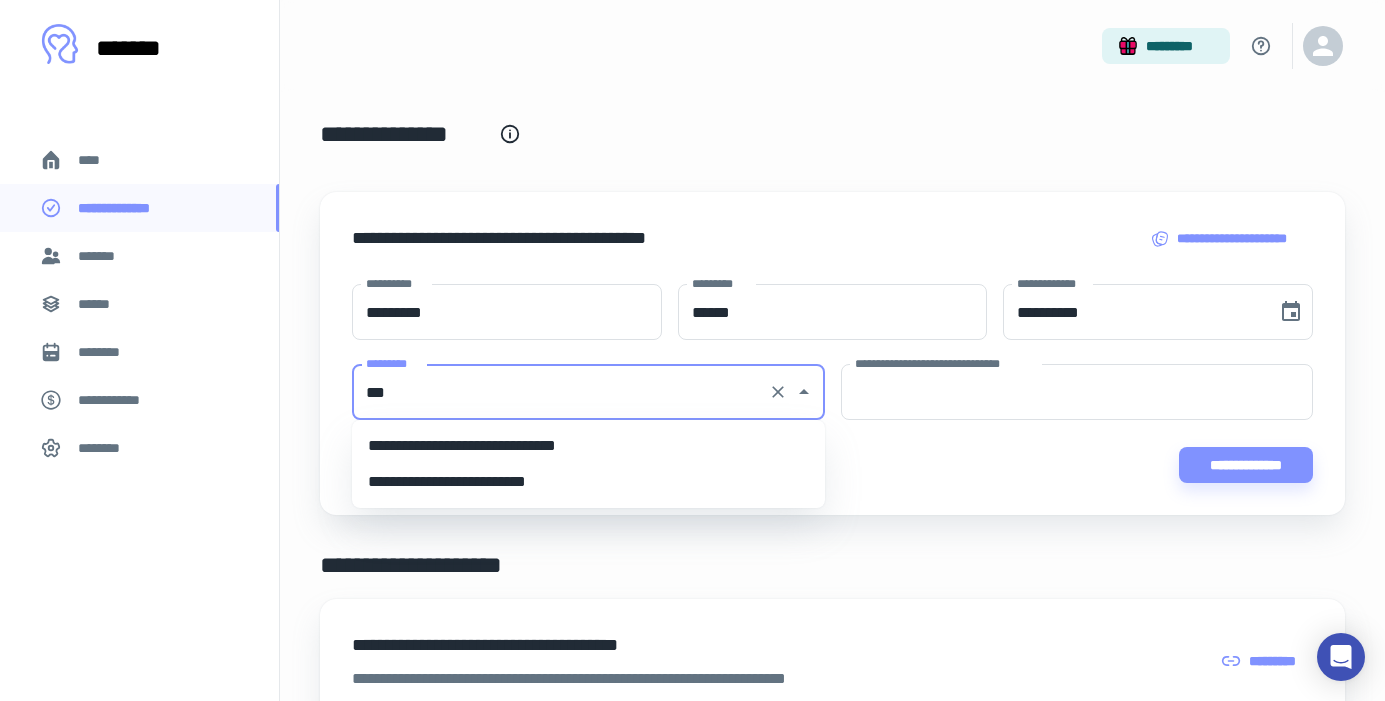 scroll, scrollTop: 0, scrollLeft: 0, axis: both 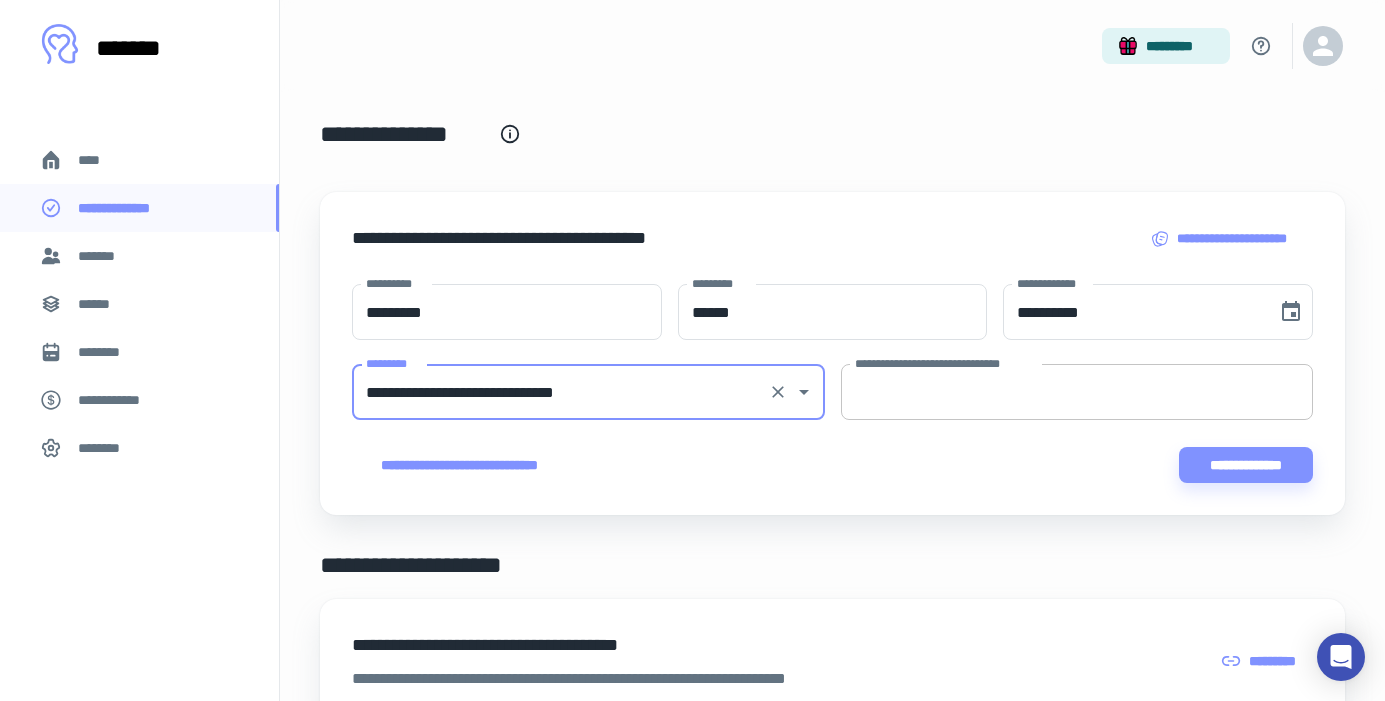 click on "**********" at bounding box center (1077, 392) 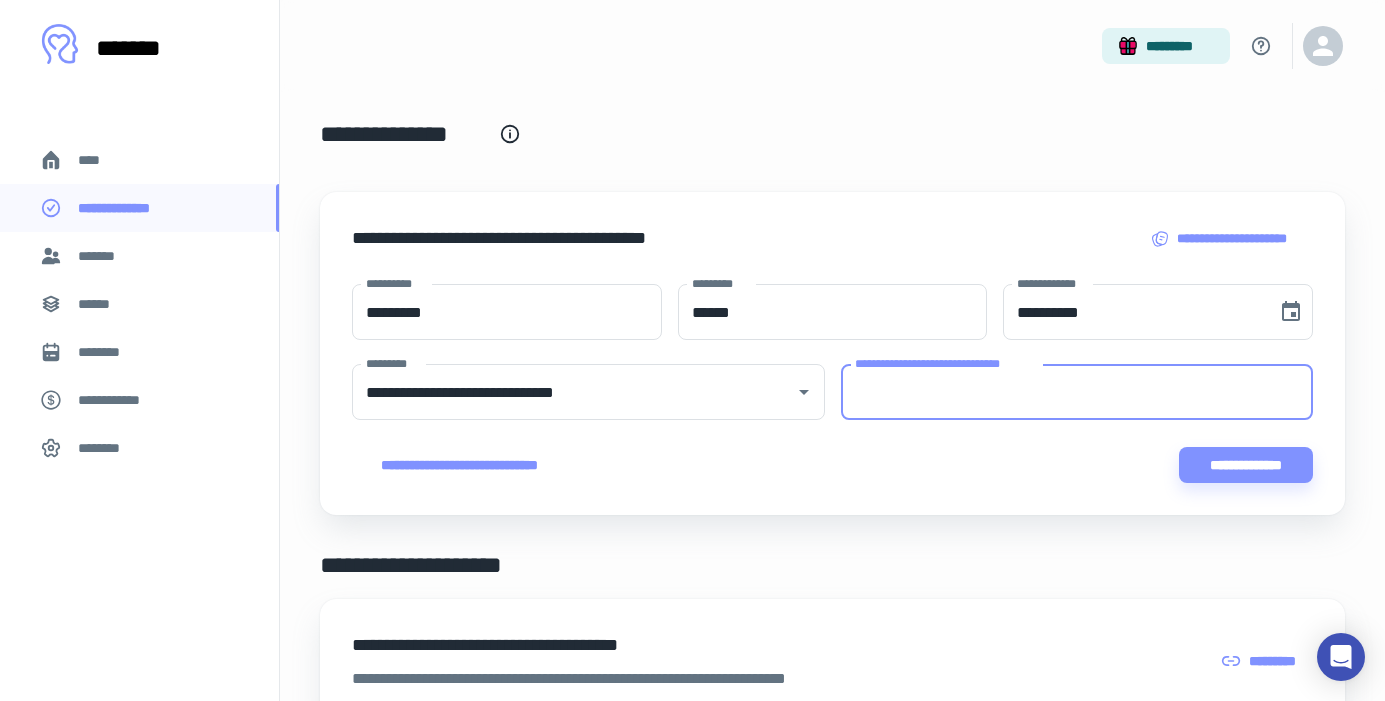paste on "**********" 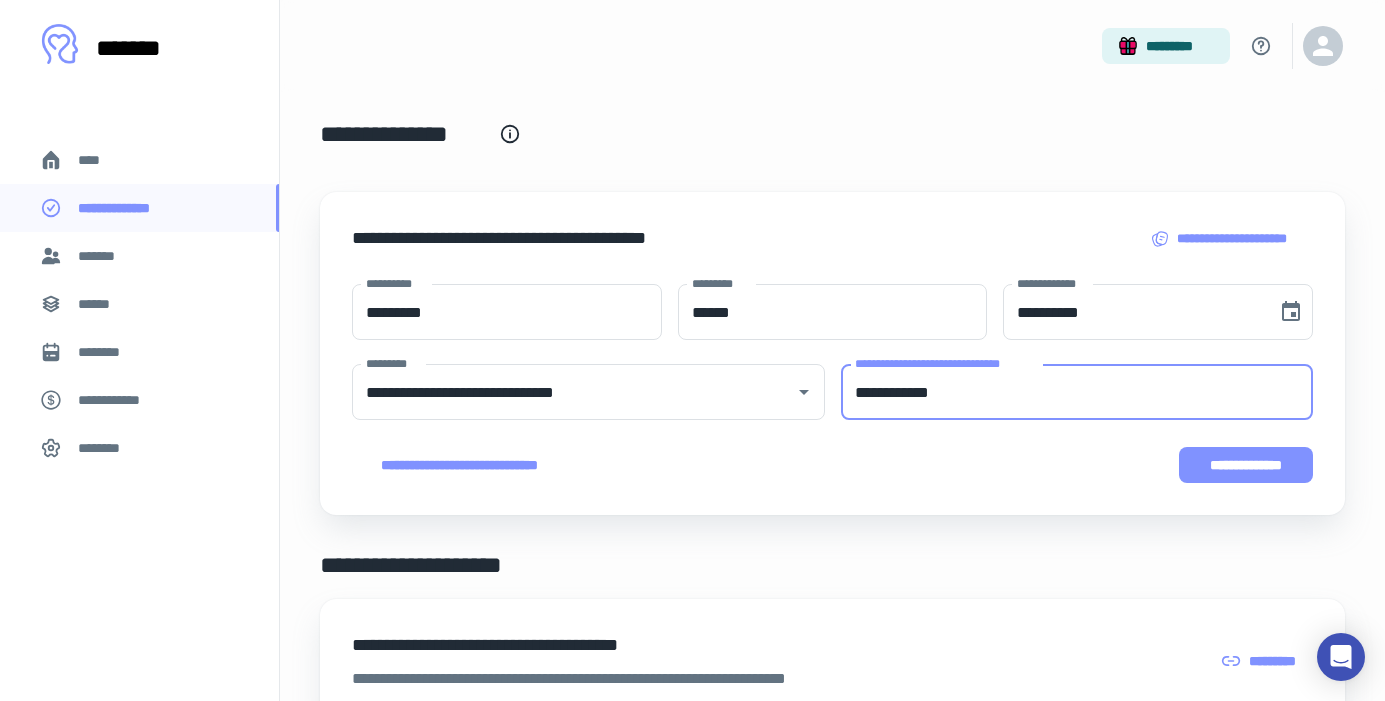type on "**********" 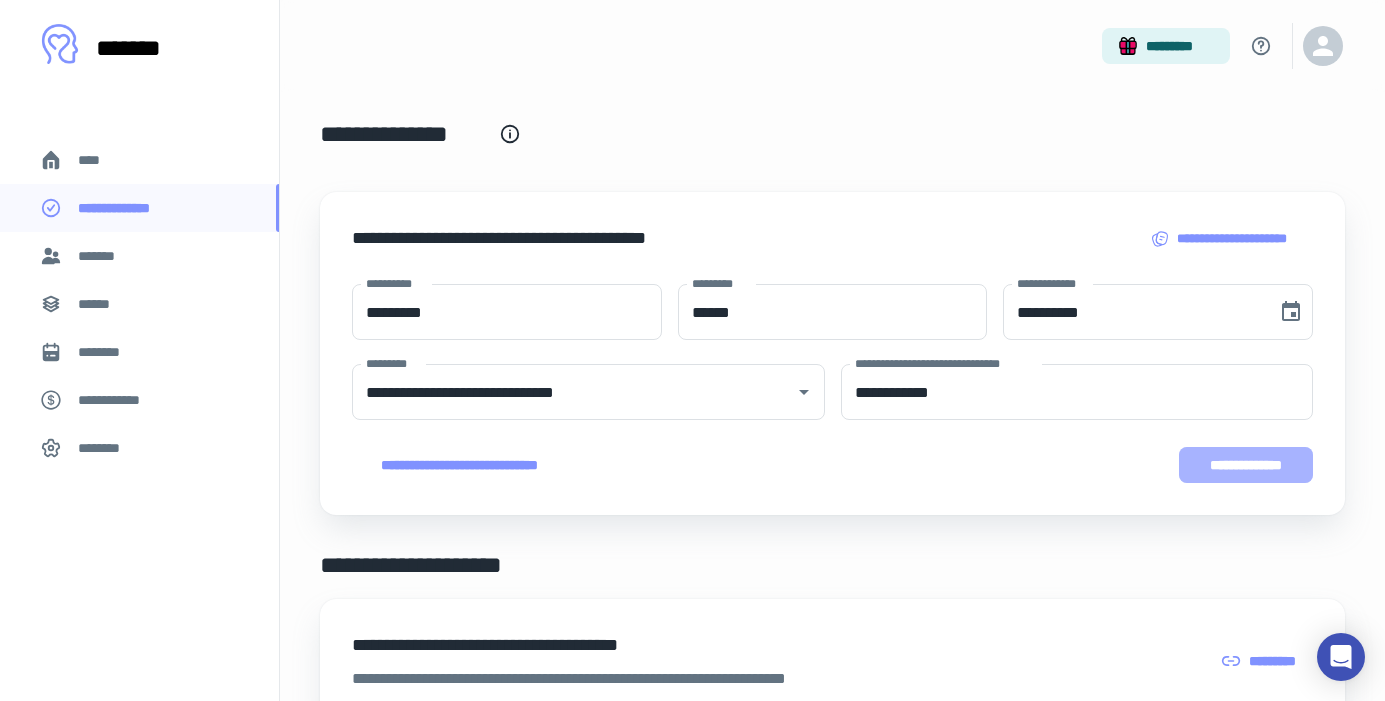 click on "**********" at bounding box center [1246, 465] 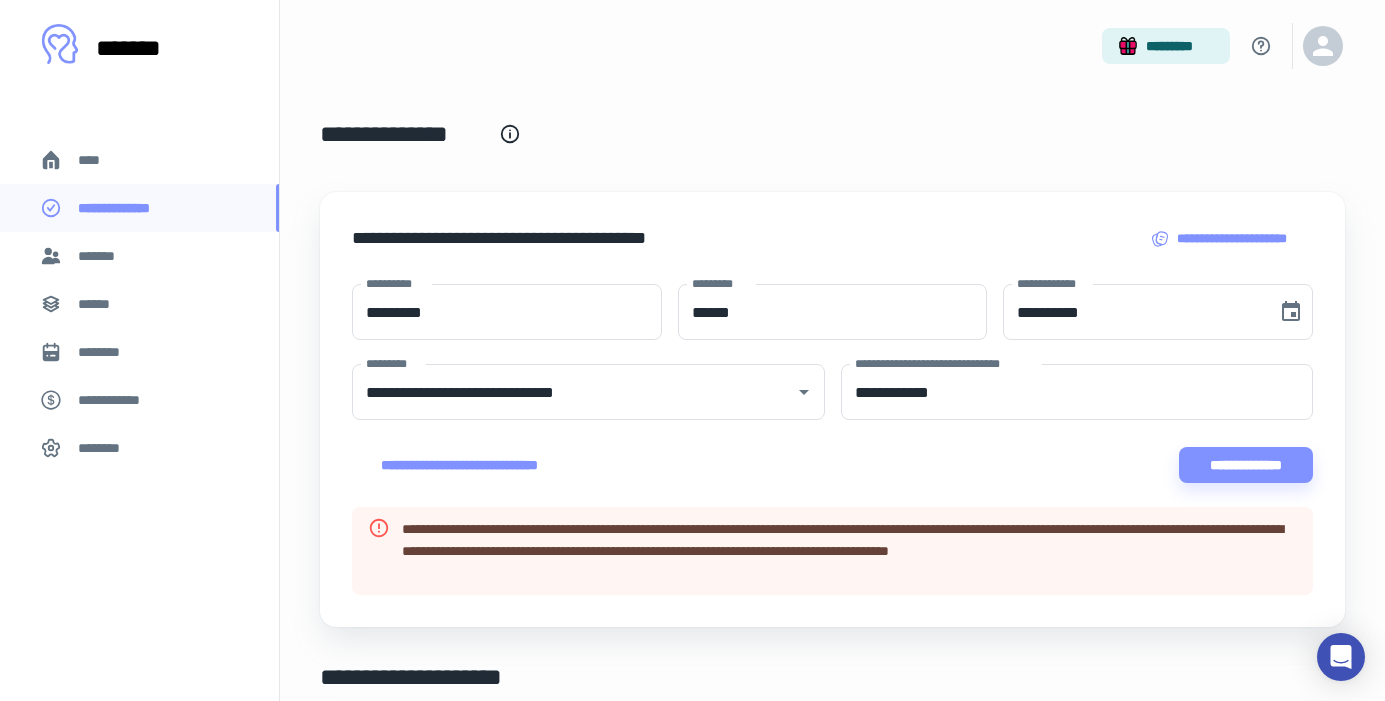 click on "****" at bounding box center (139, 160) 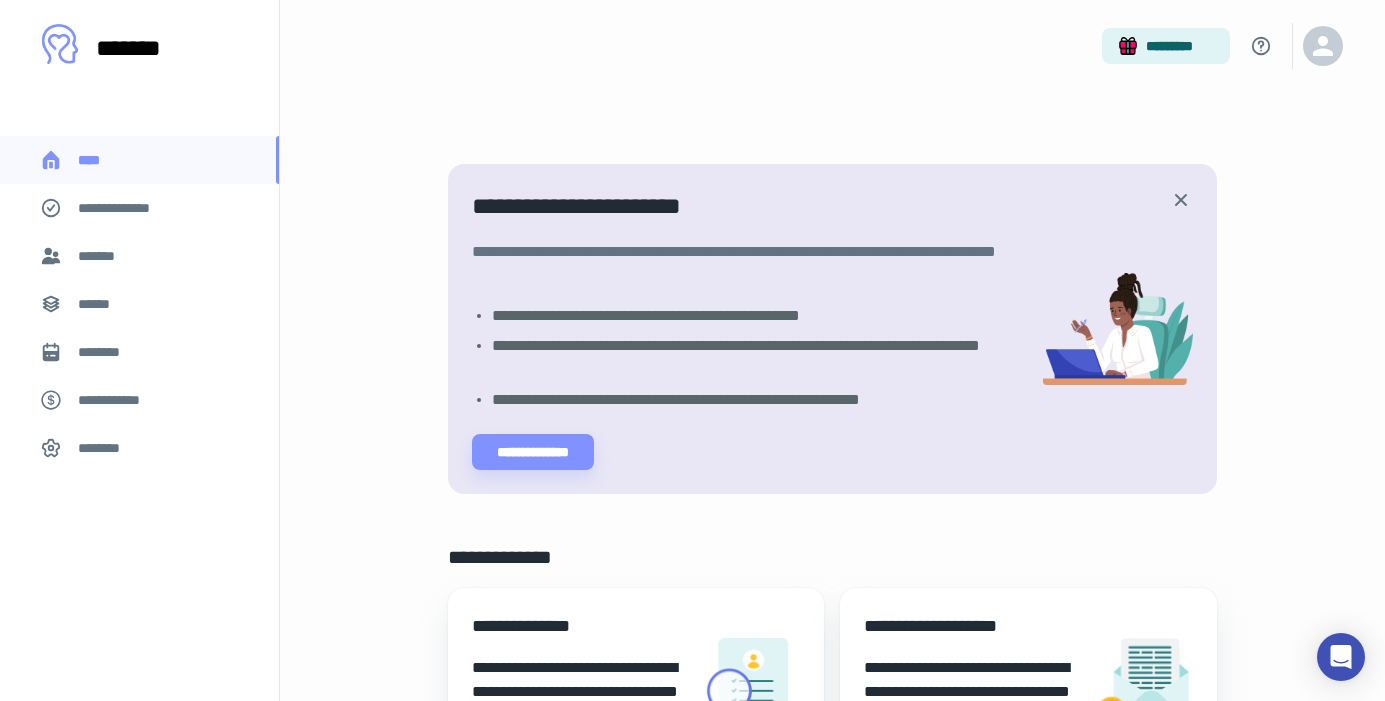 click on "**********" at bounding box center [127, 208] 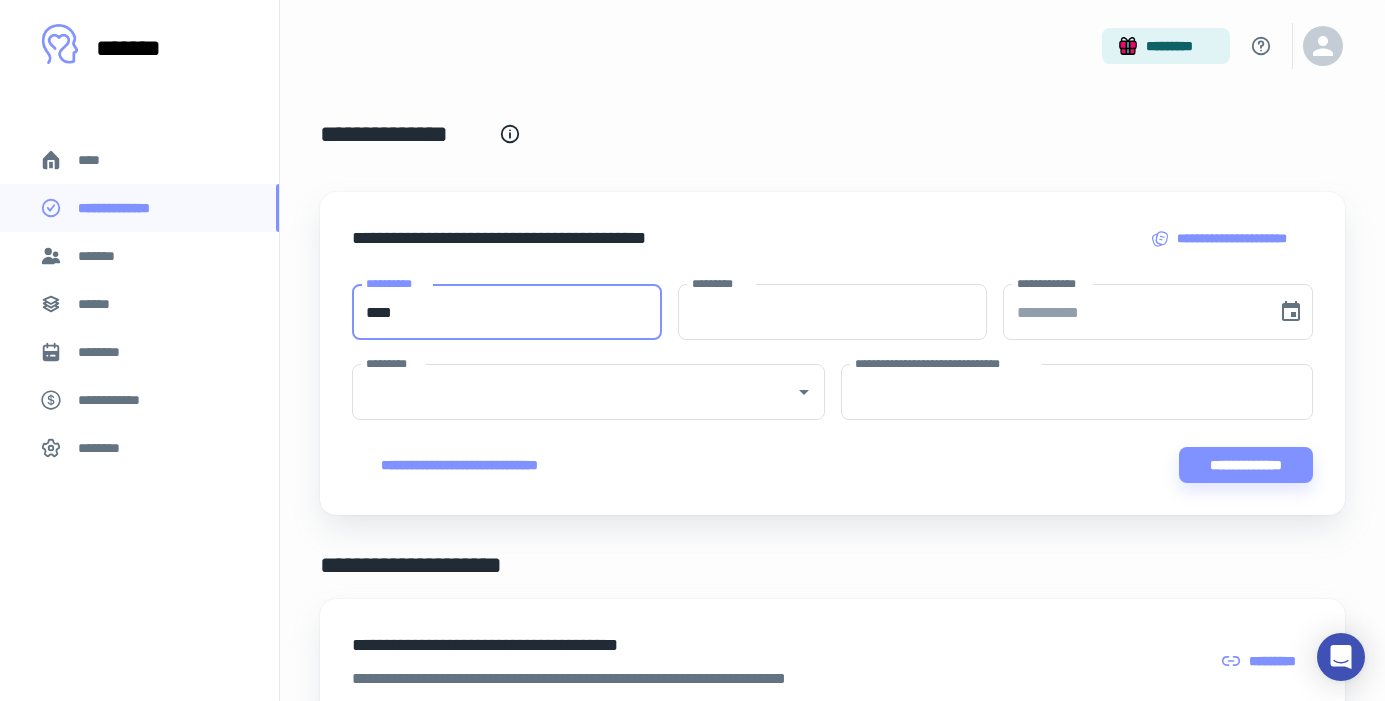 type on "****" 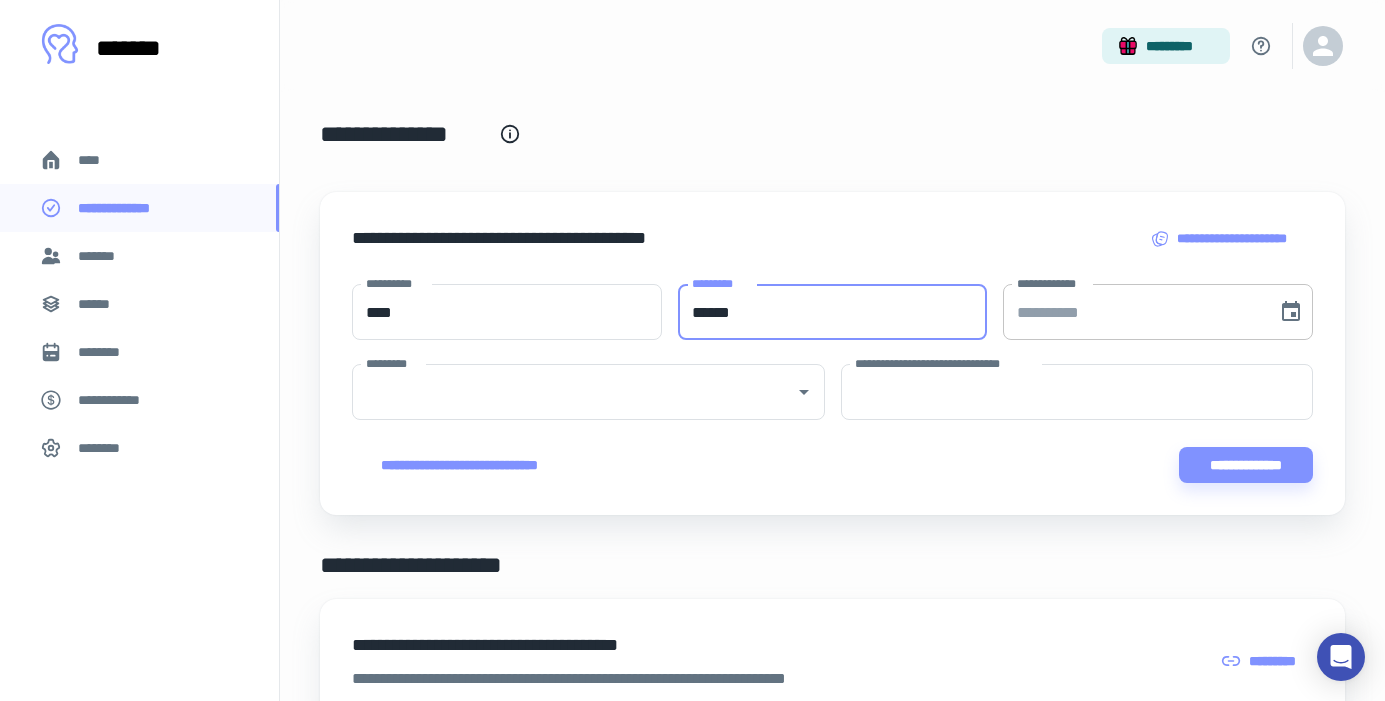 type on "******" 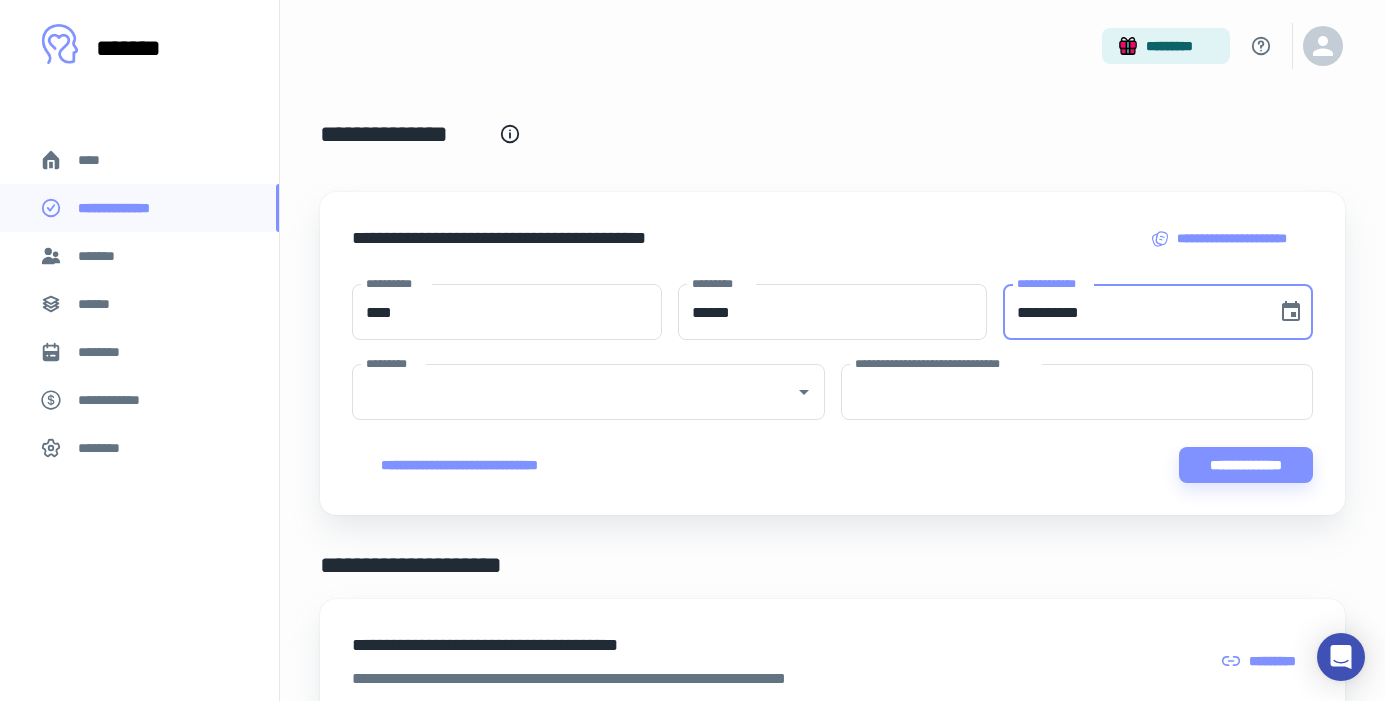 type on "**********" 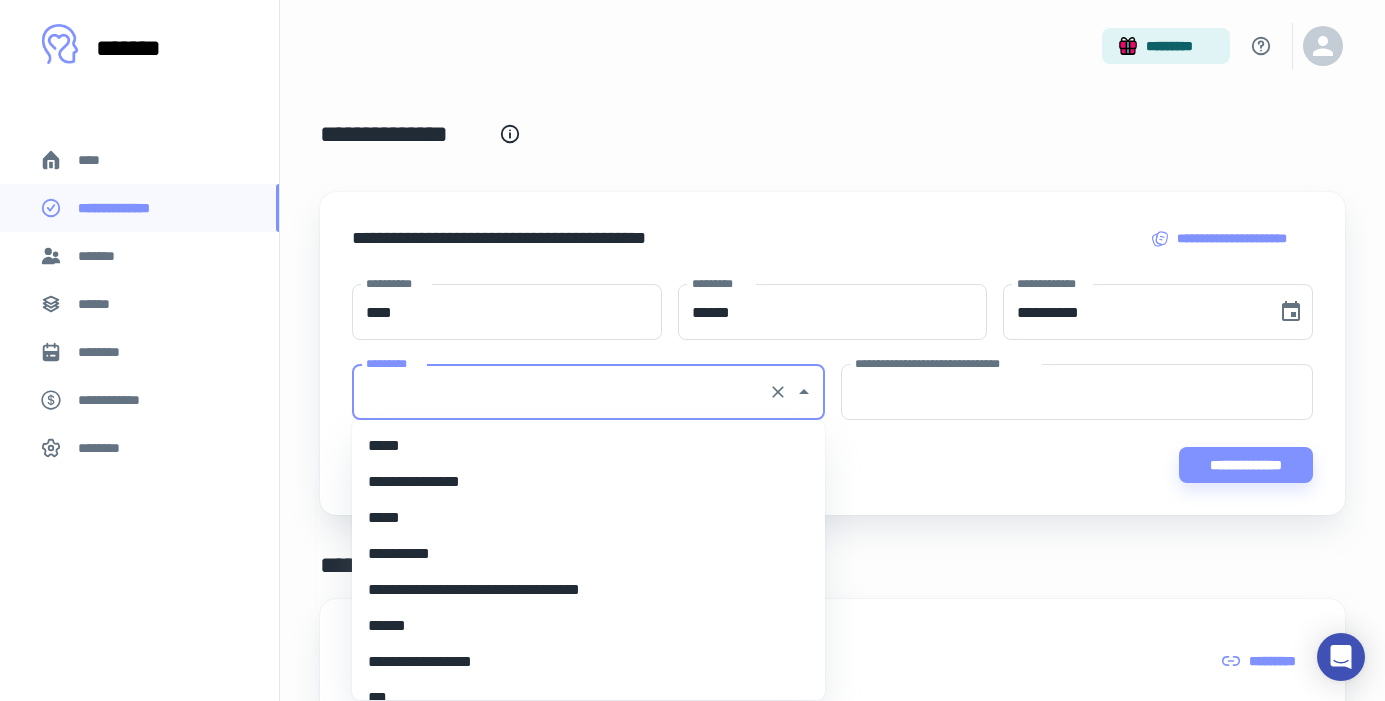 click on "*********" at bounding box center (560, 392) 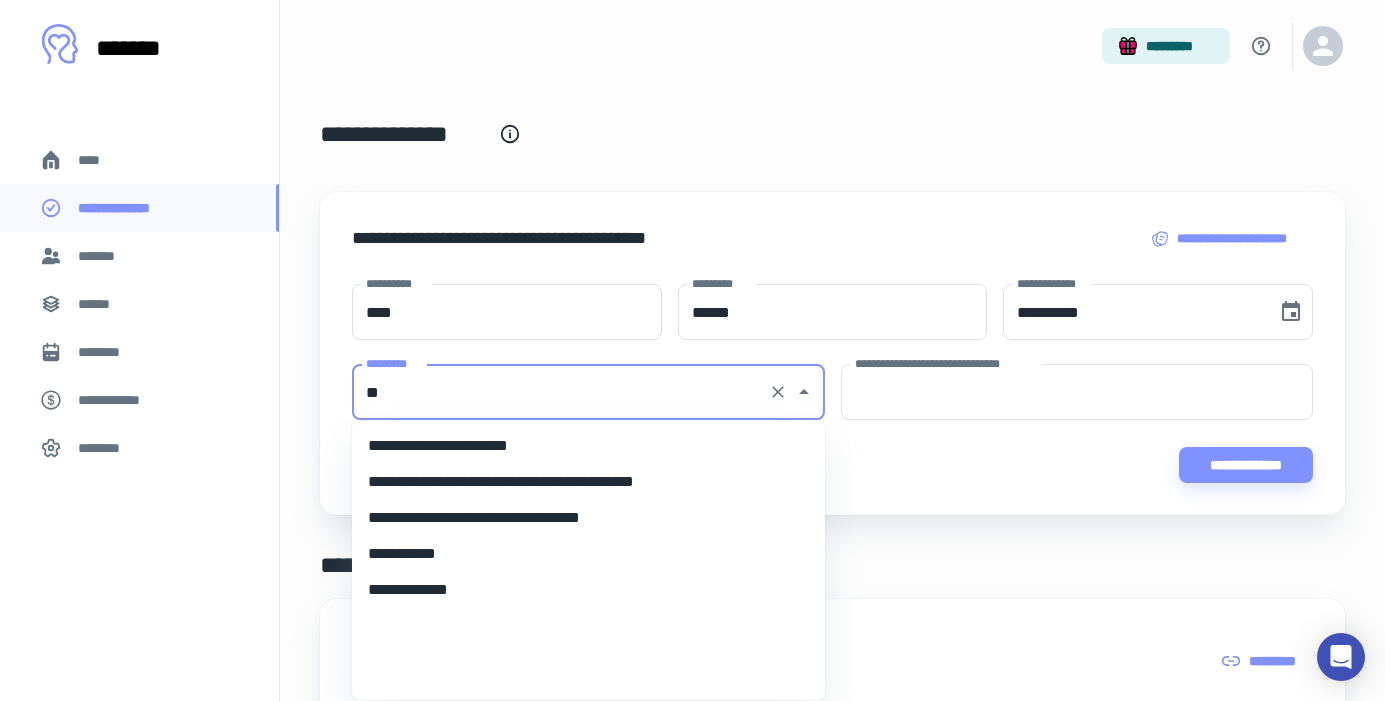 scroll, scrollTop: 0, scrollLeft: 0, axis: both 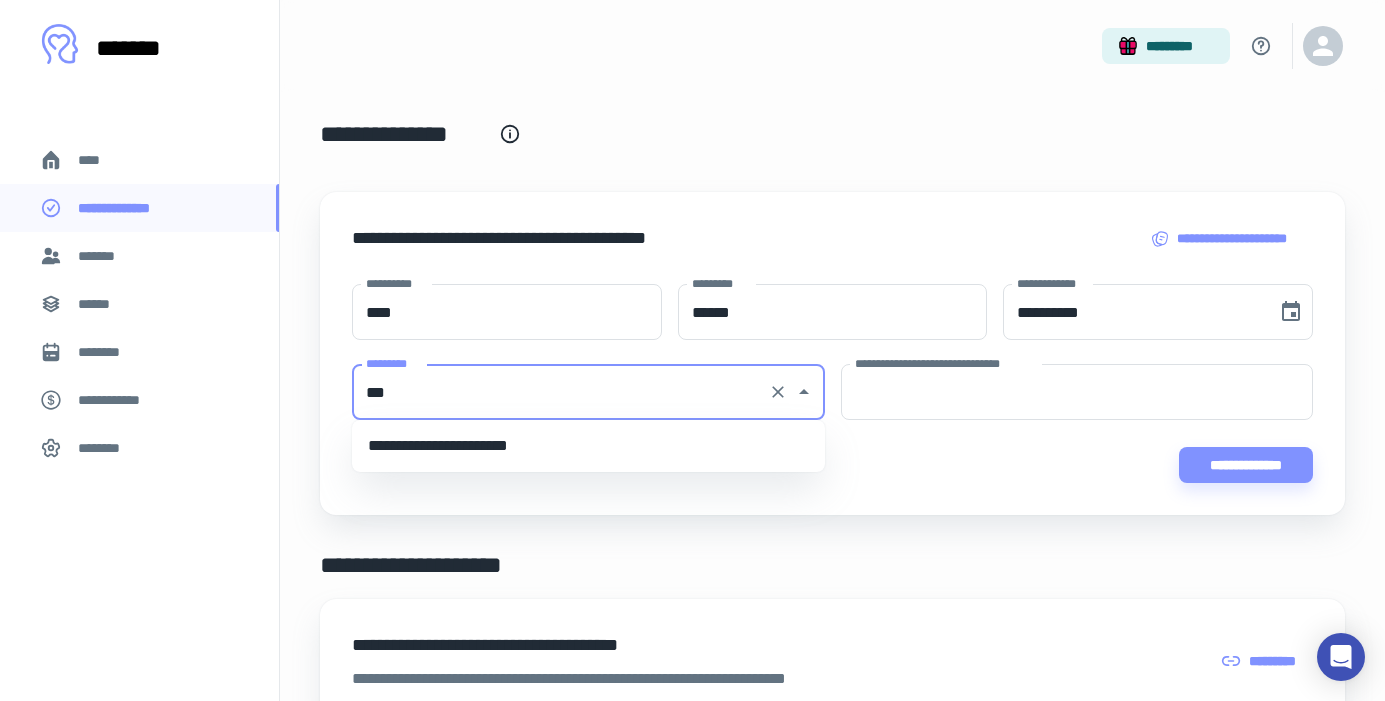 click on "**********" at bounding box center (588, 446) 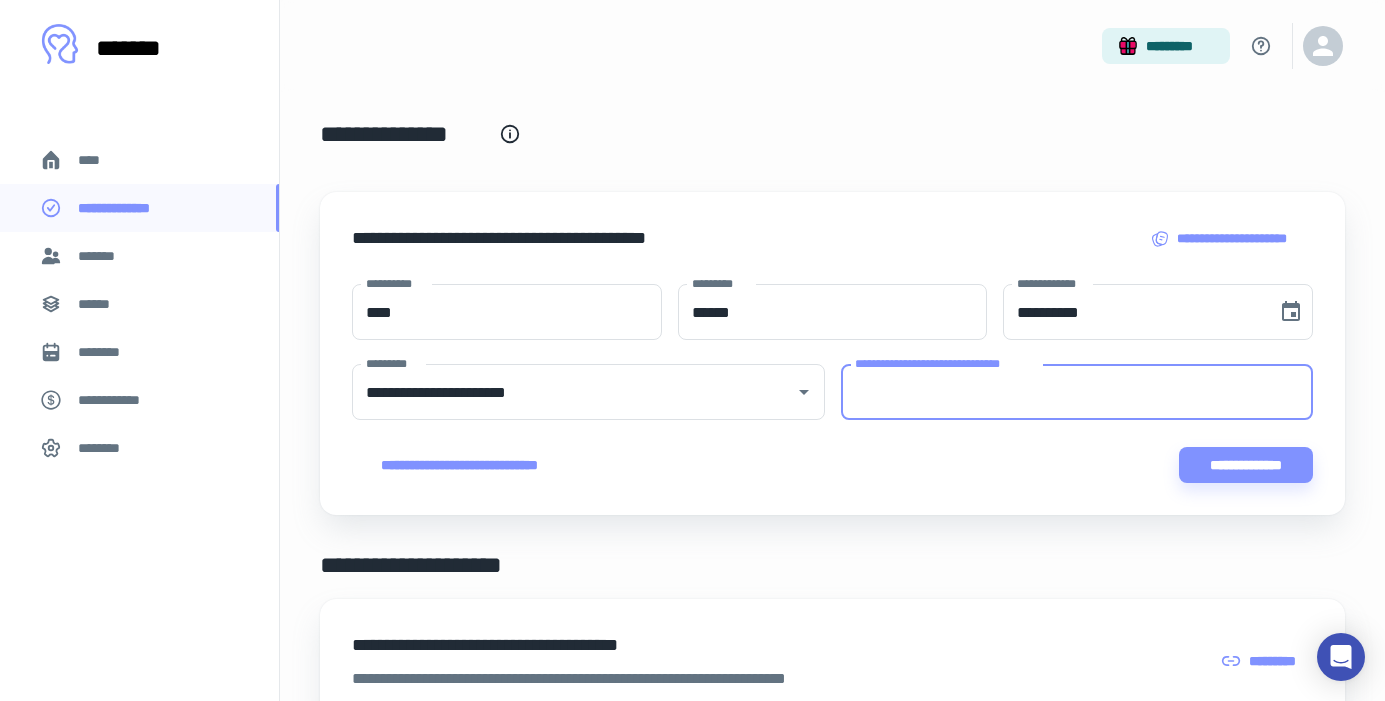 click on "**********" at bounding box center [1077, 392] 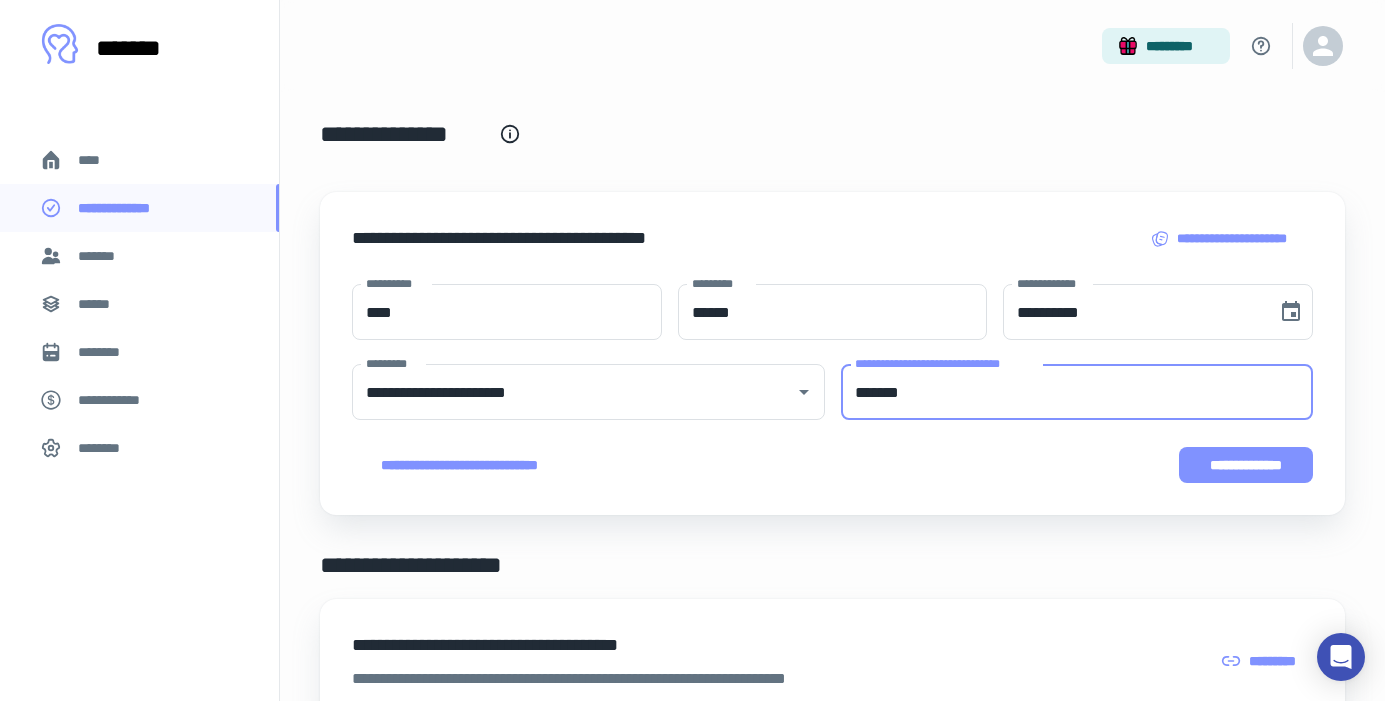 type on "*******" 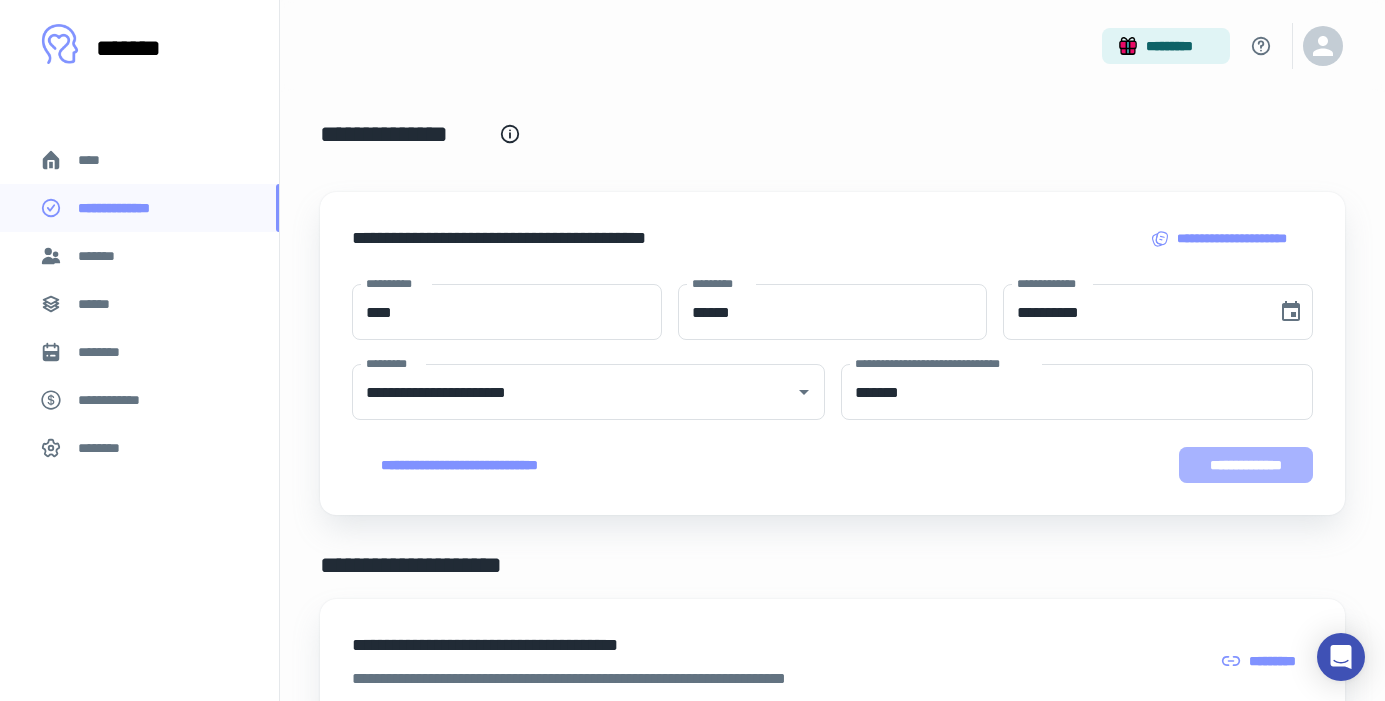 click on "**********" at bounding box center [1246, 465] 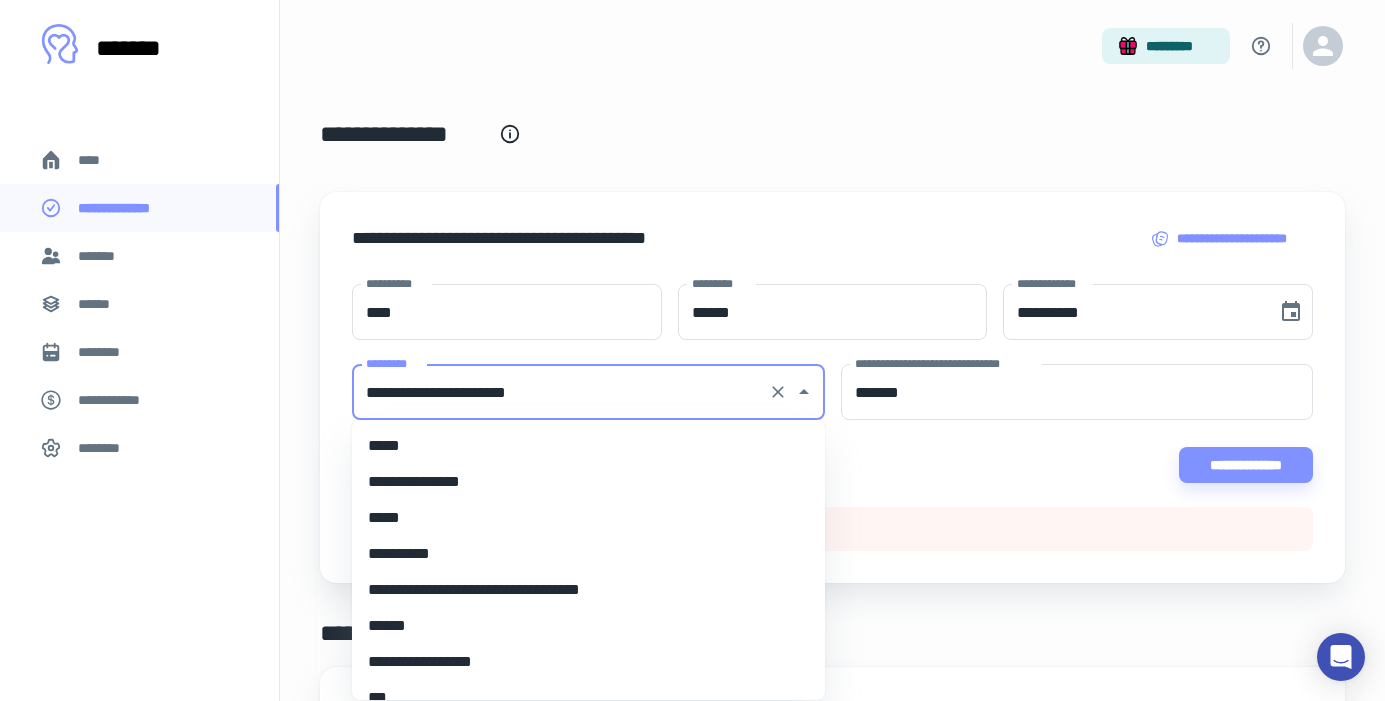 click on "**********" at bounding box center (560, 392) 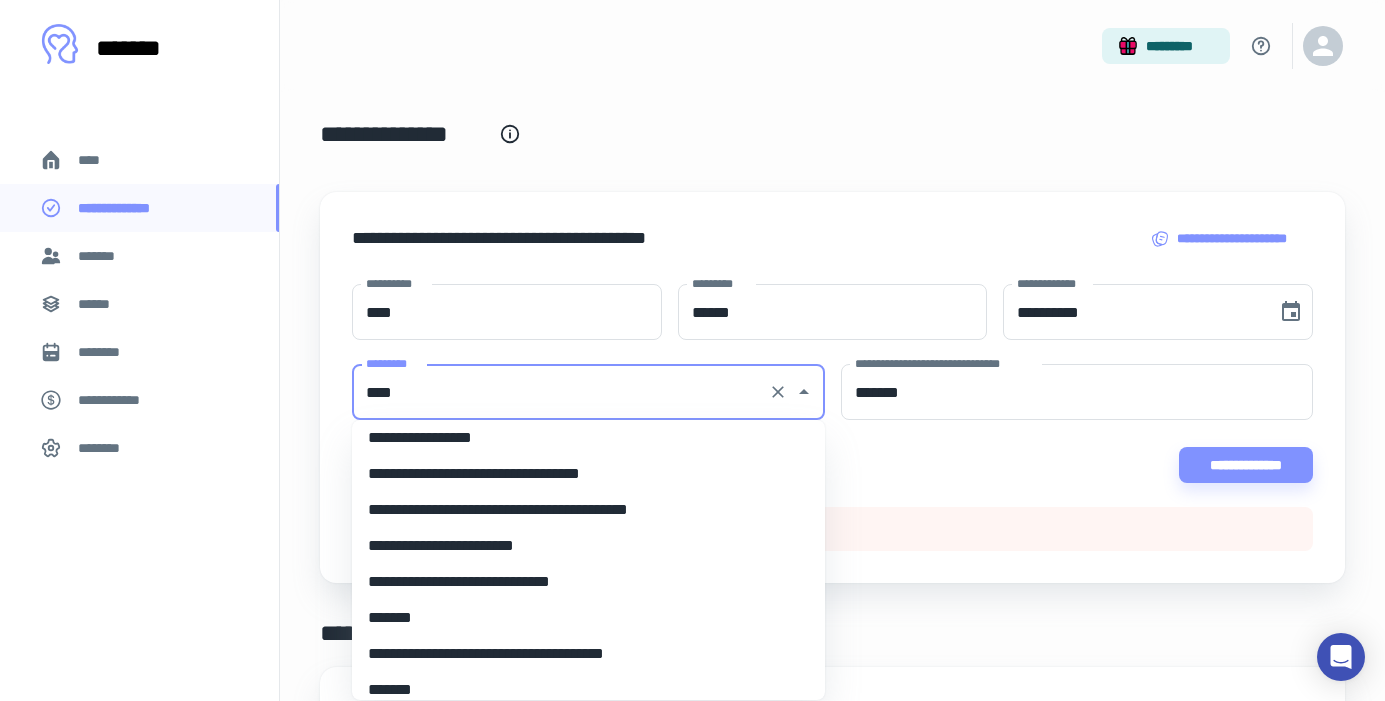 scroll, scrollTop: 0, scrollLeft: 0, axis: both 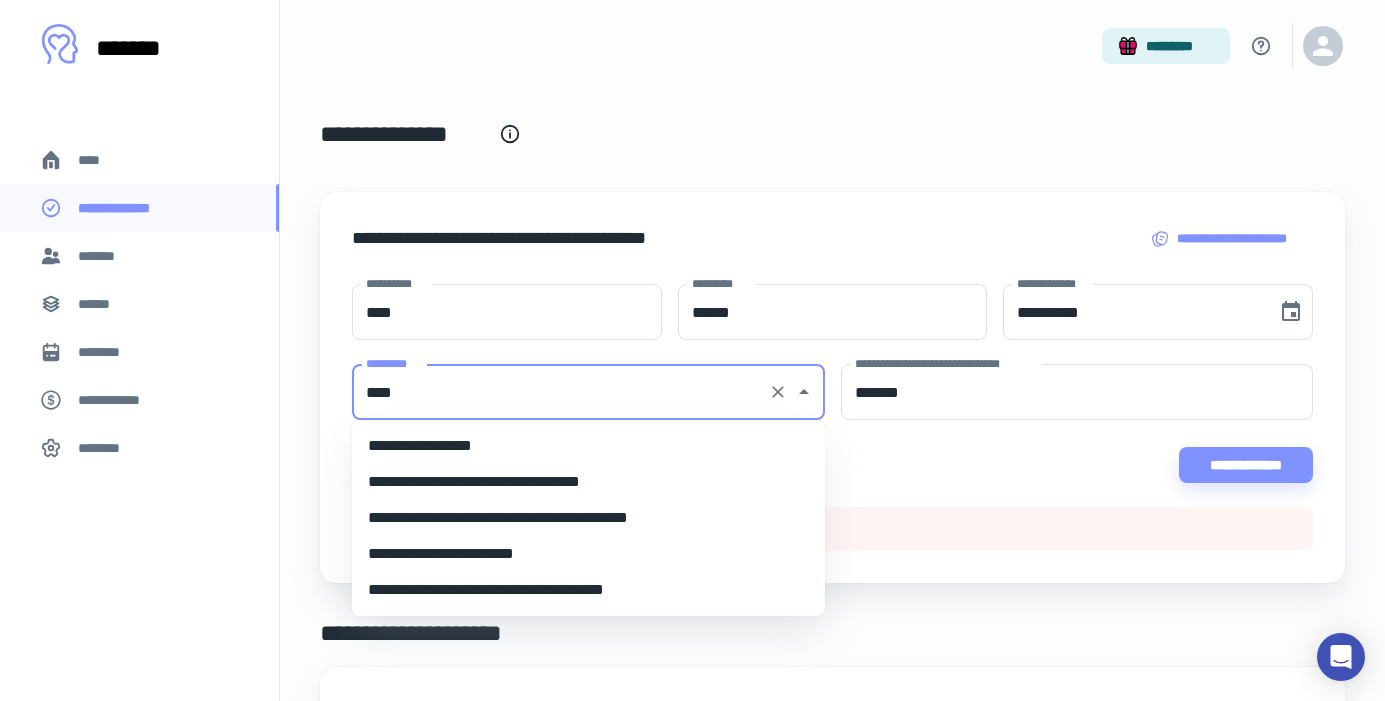 click on "**********" at bounding box center [588, 446] 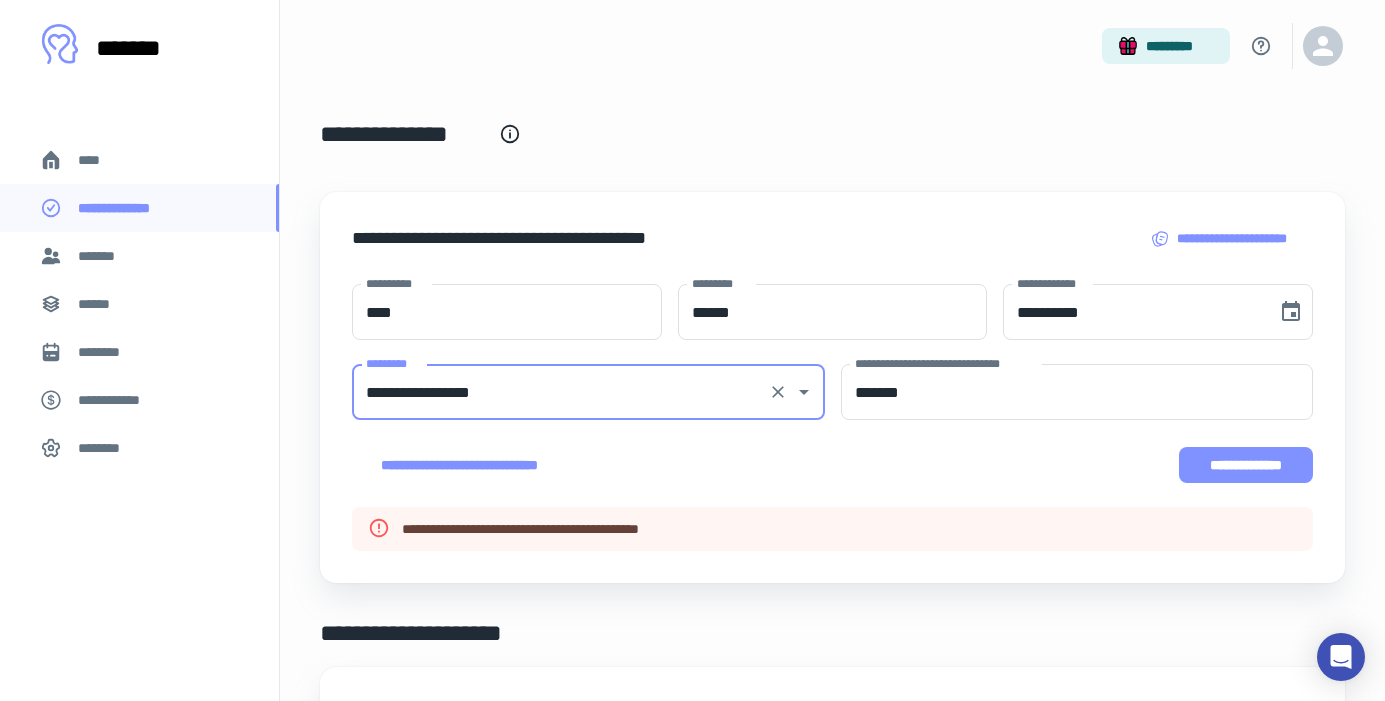 click on "**********" at bounding box center (1246, 465) 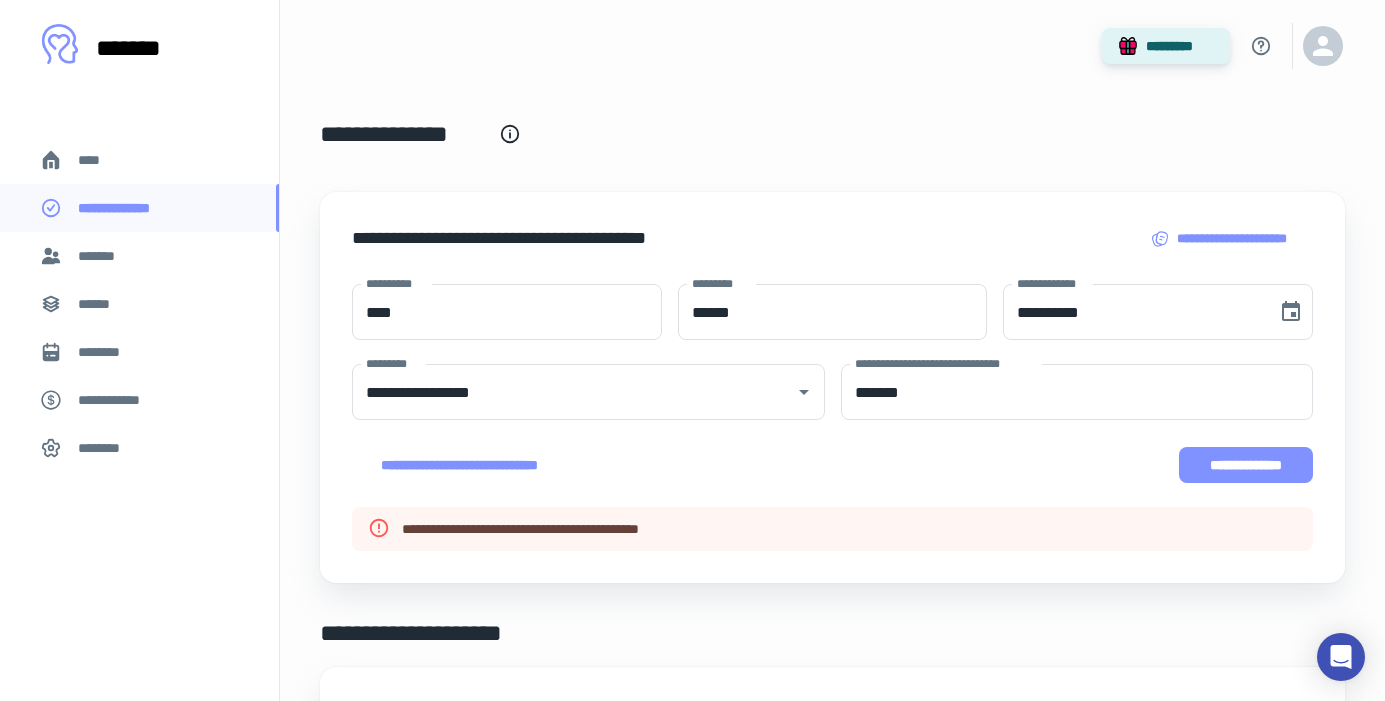 type 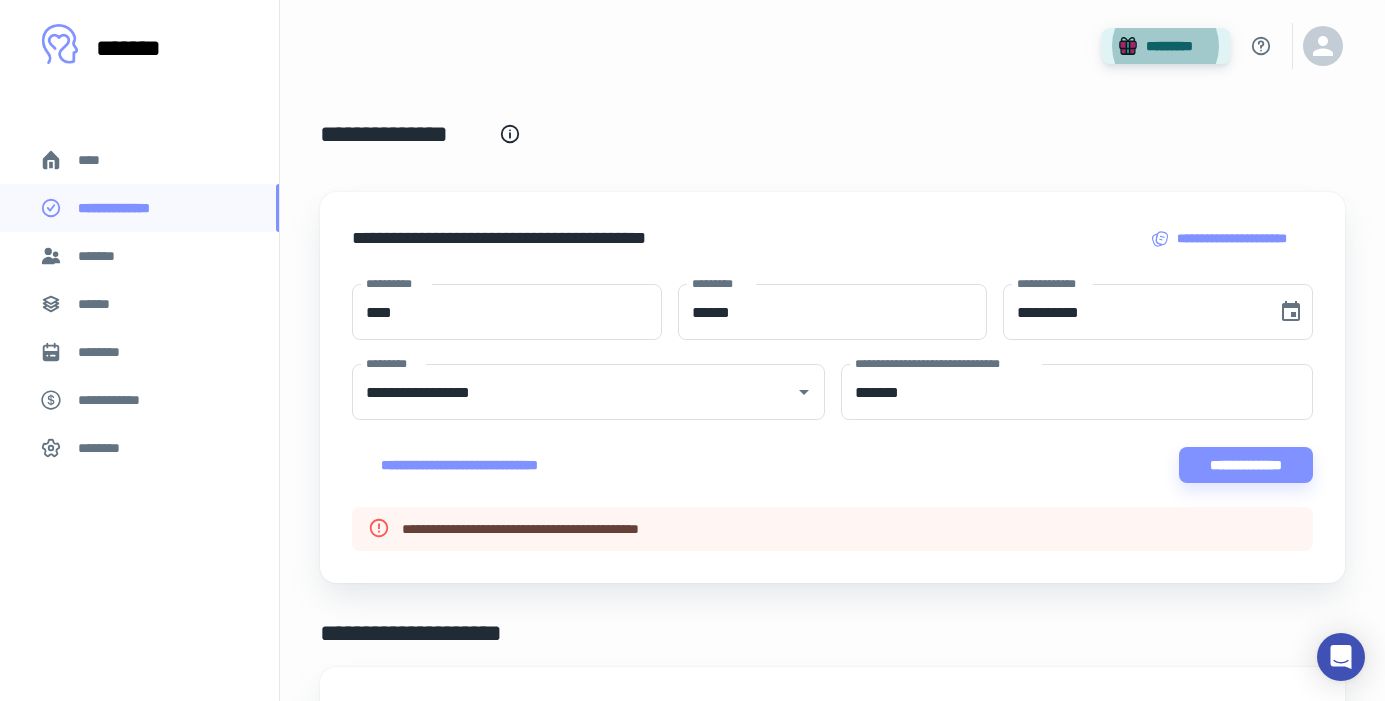 click on "****" at bounding box center [139, 160] 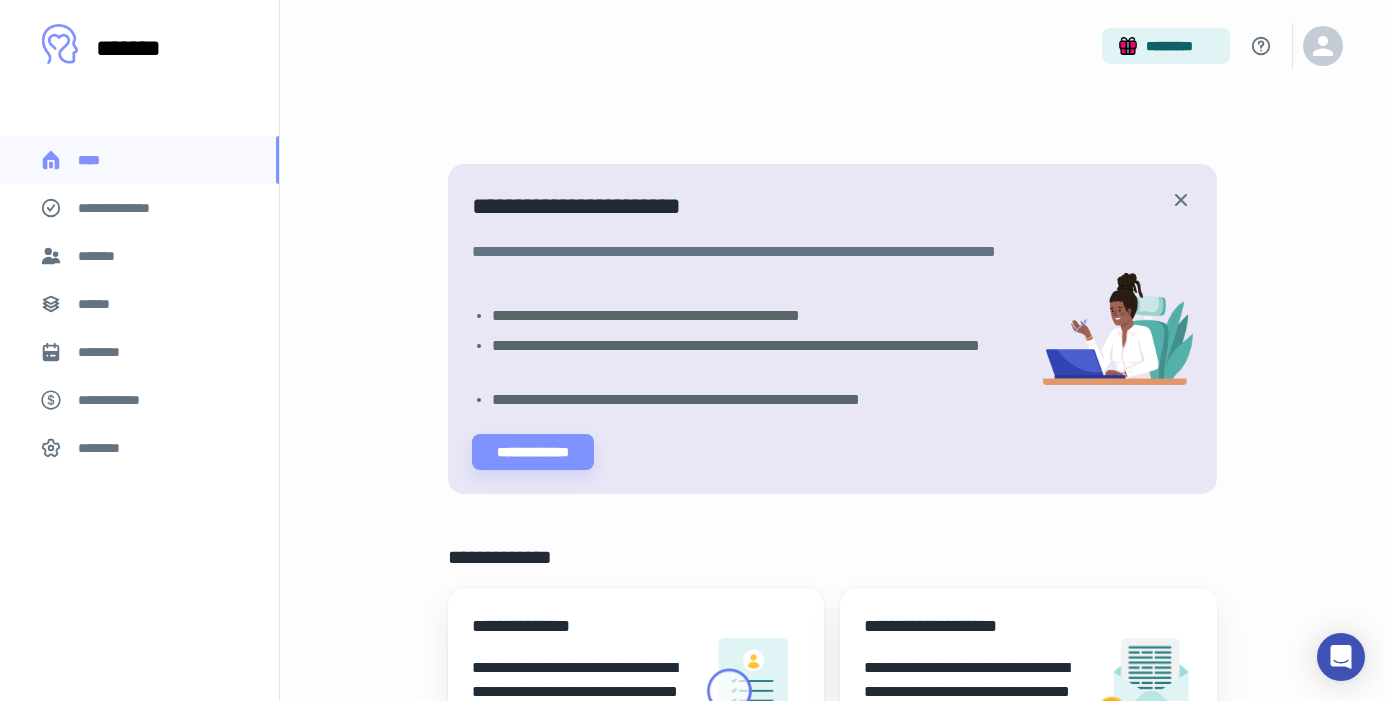 click on "**********" at bounding box center [127, 208] 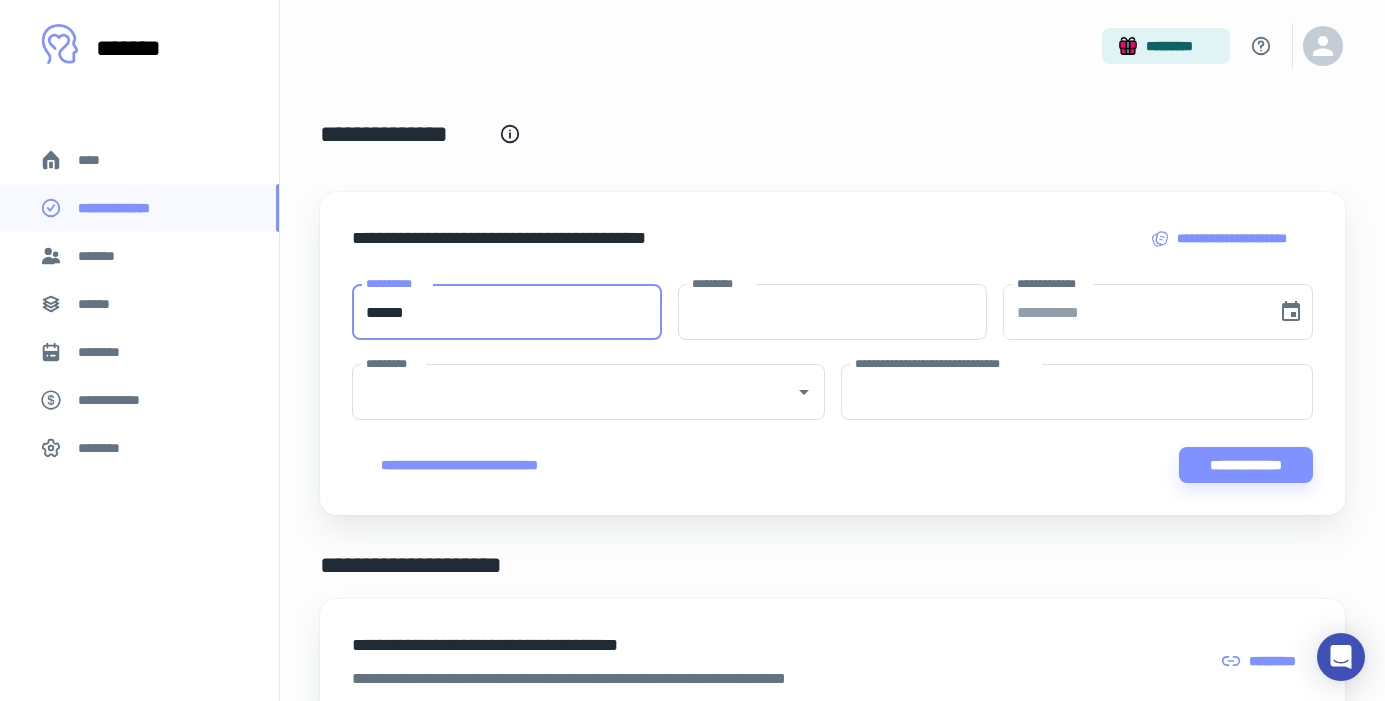 type on "******" 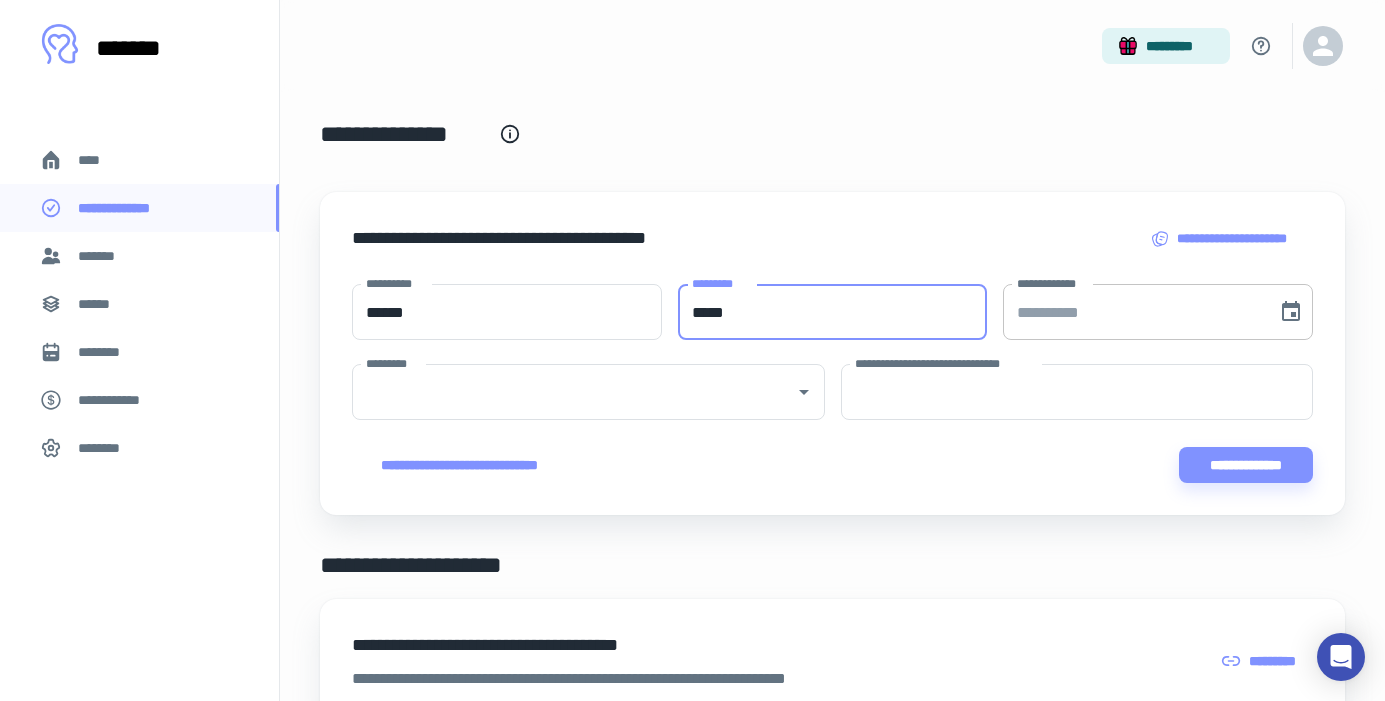 type on "*****" 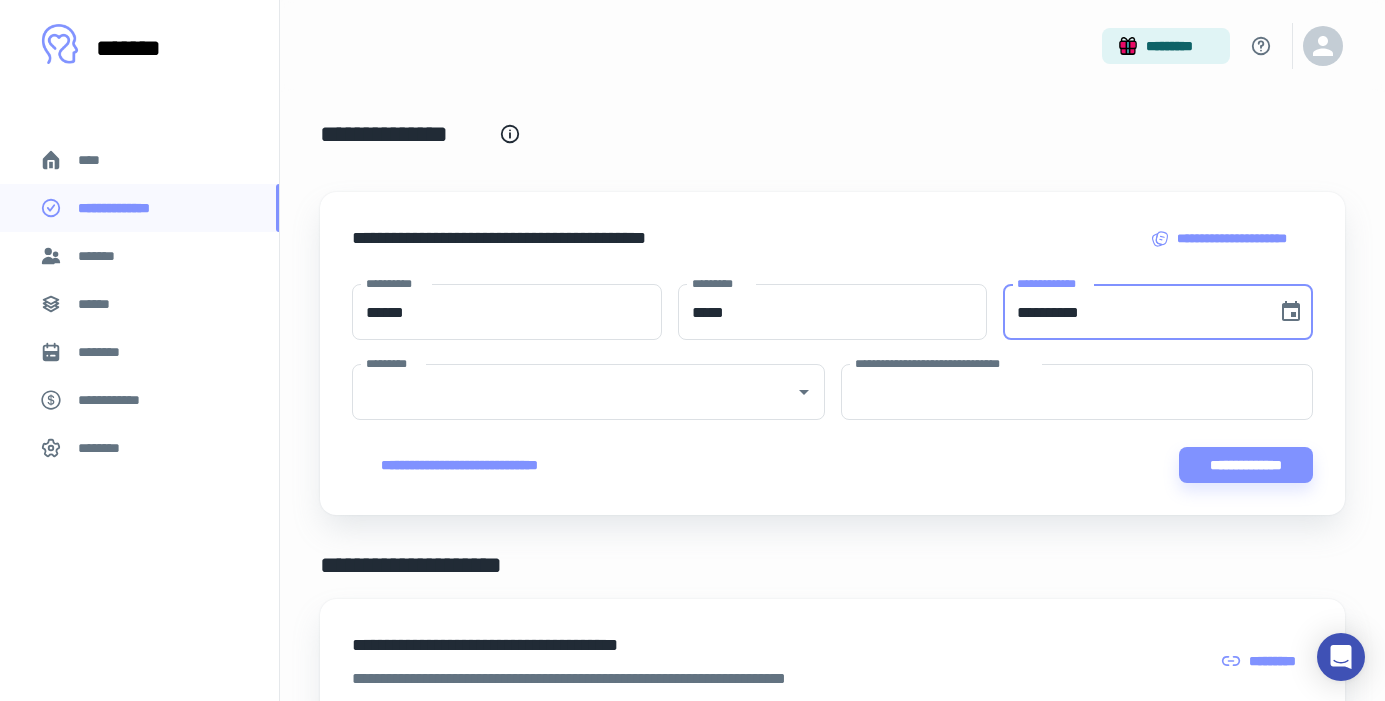 click on "**********" at bounding box center [1133, 312] 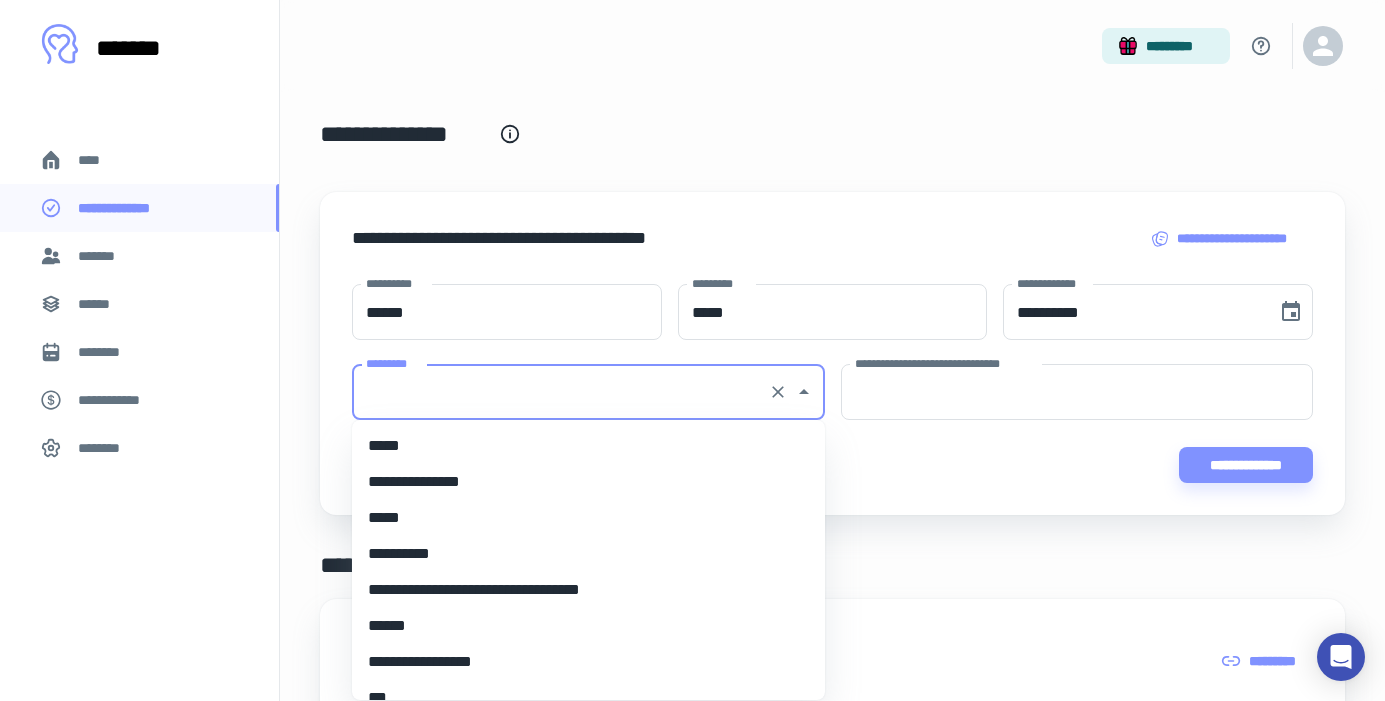 click on "*********" at bounding box center (560, 392) 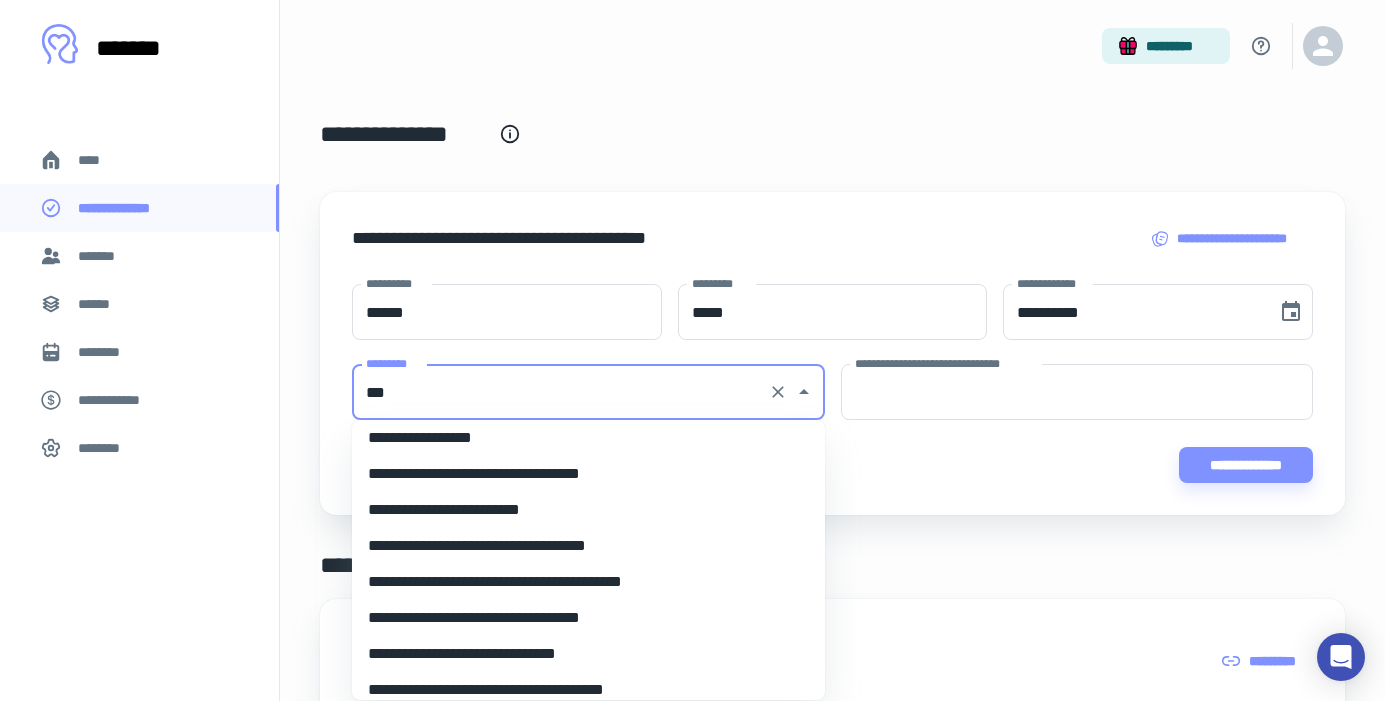 scroll, scrollTop: 0, scrollLeft: 0, axis: both 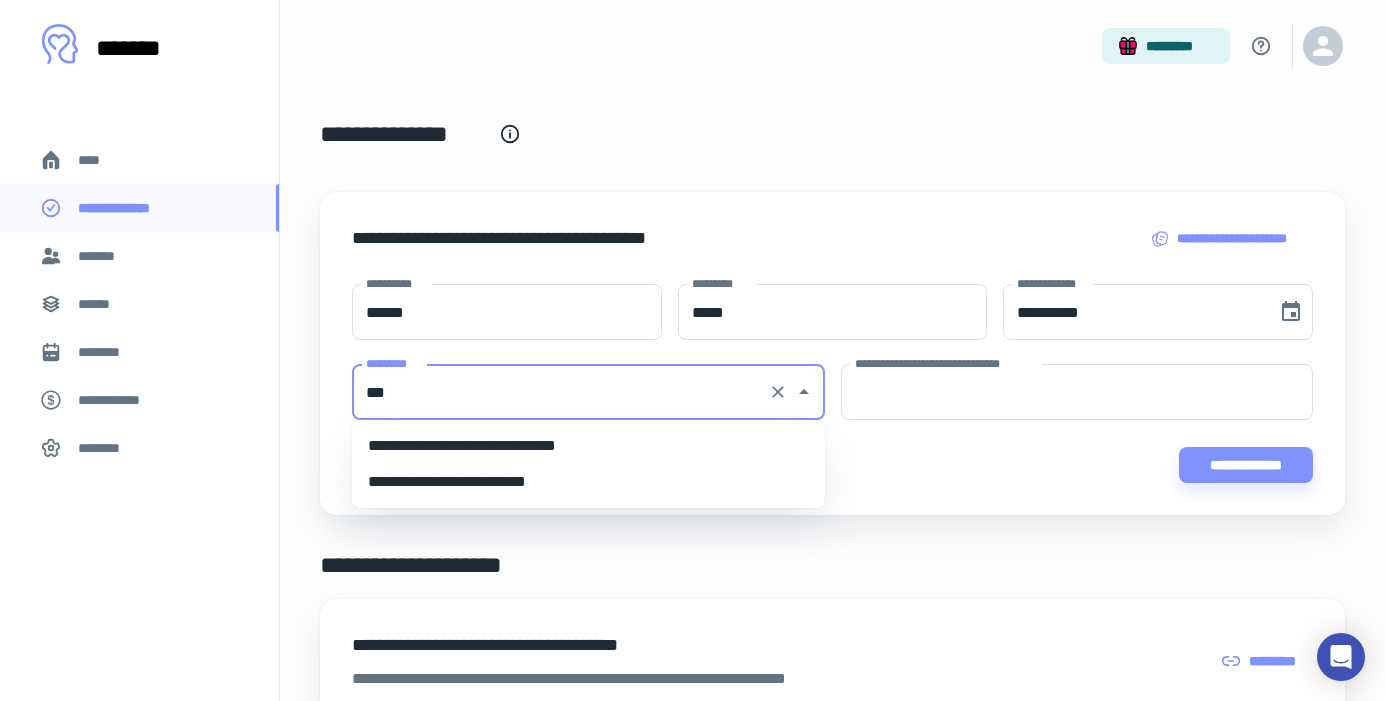 click on "**********" at bounding box center (588, 446) 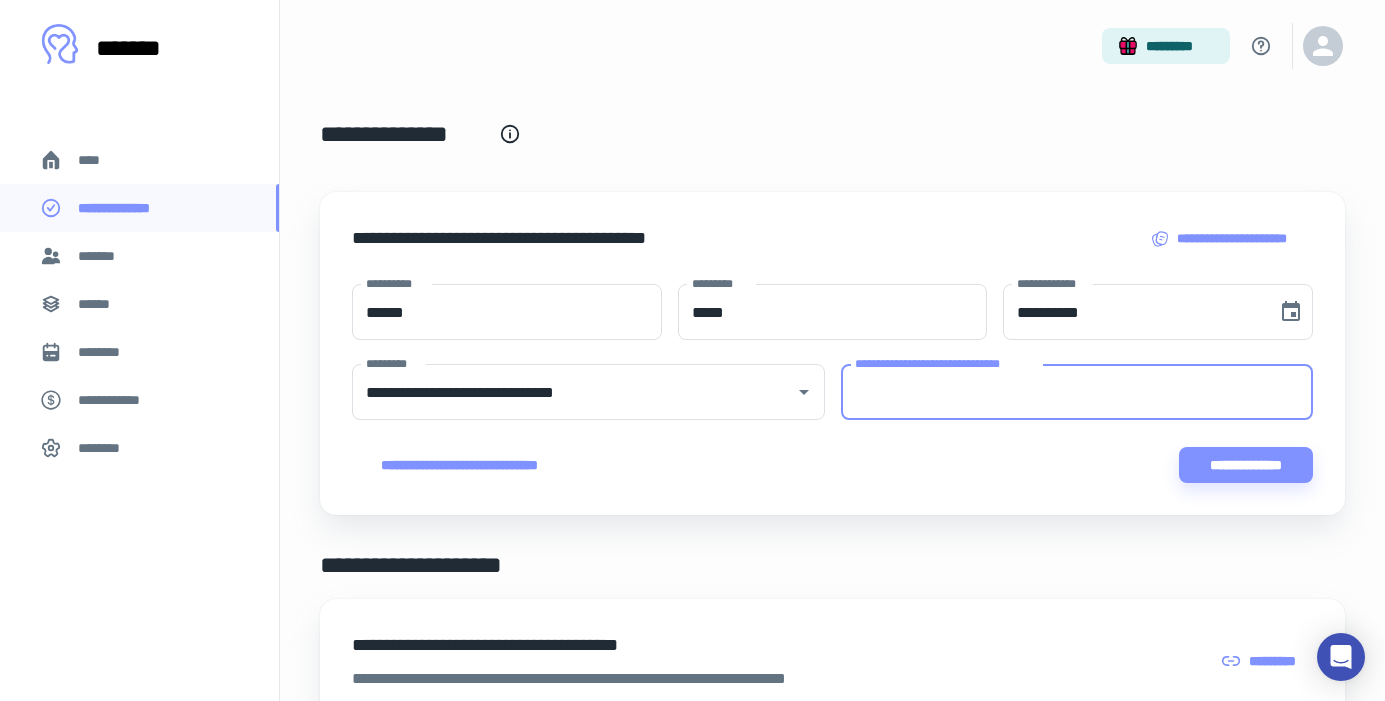 click on "**********" at bounding box center [1077, 392] 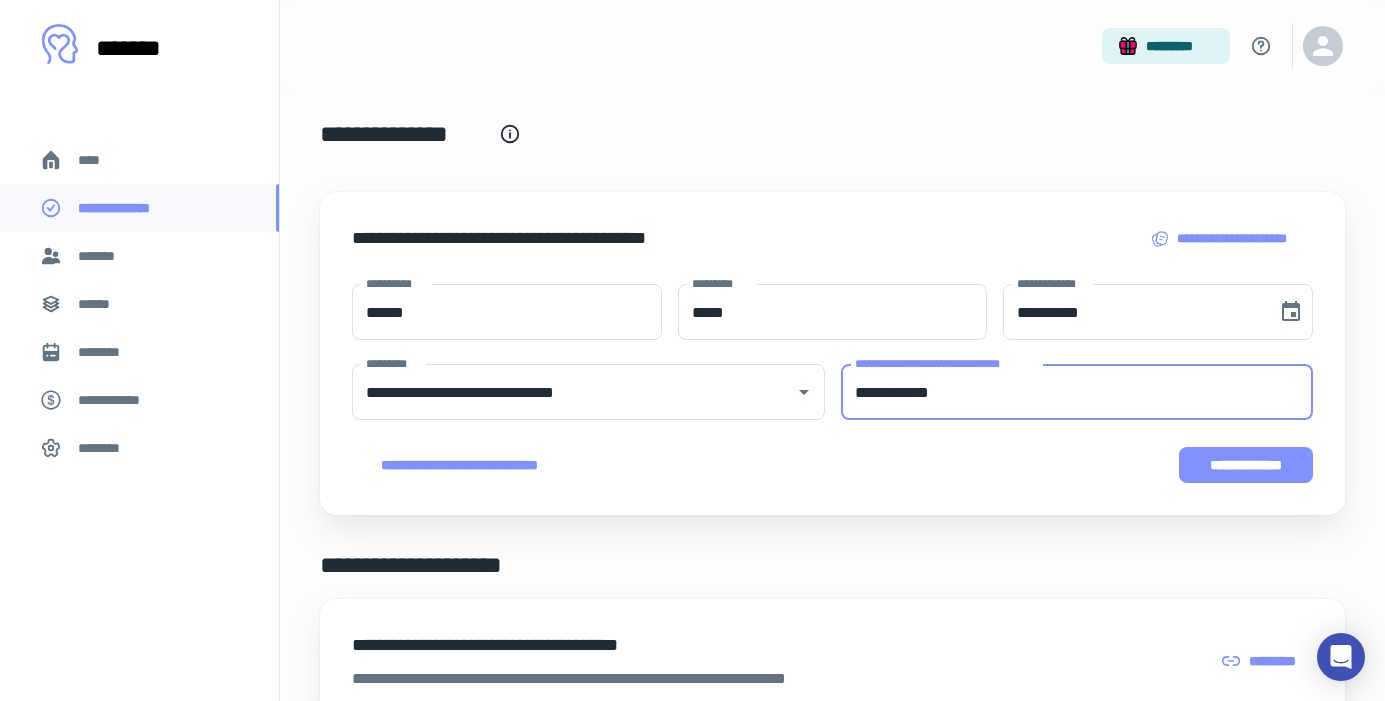 type on "**********" 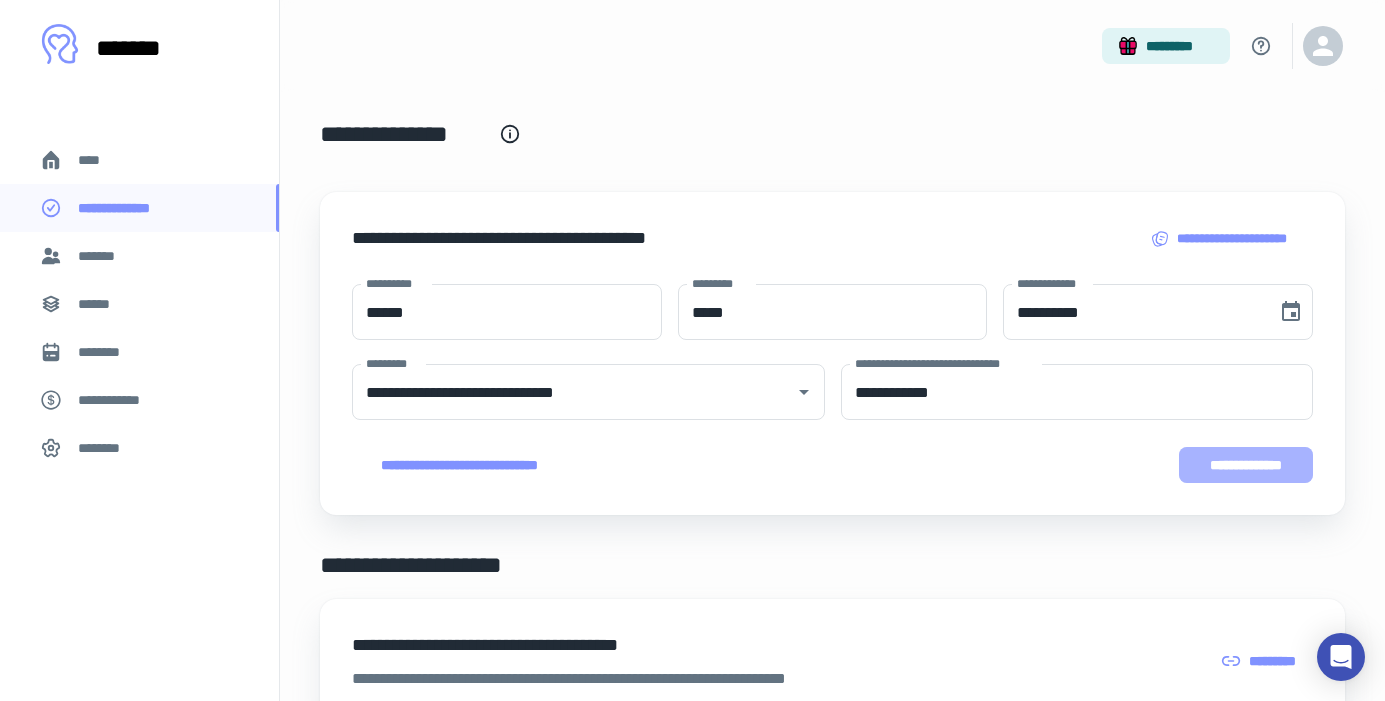 click on "**********" at bounding box center [1246, 465] 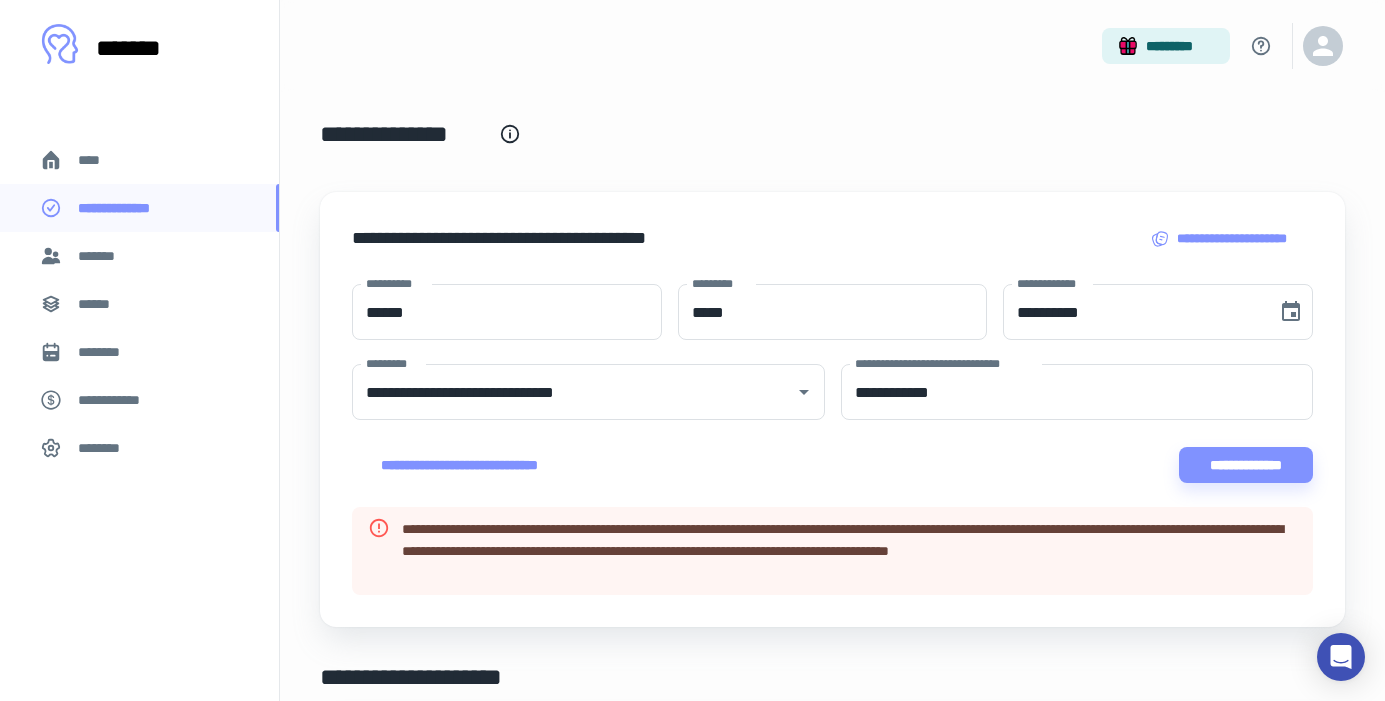 click on "****" at bounding box center (139, 160) 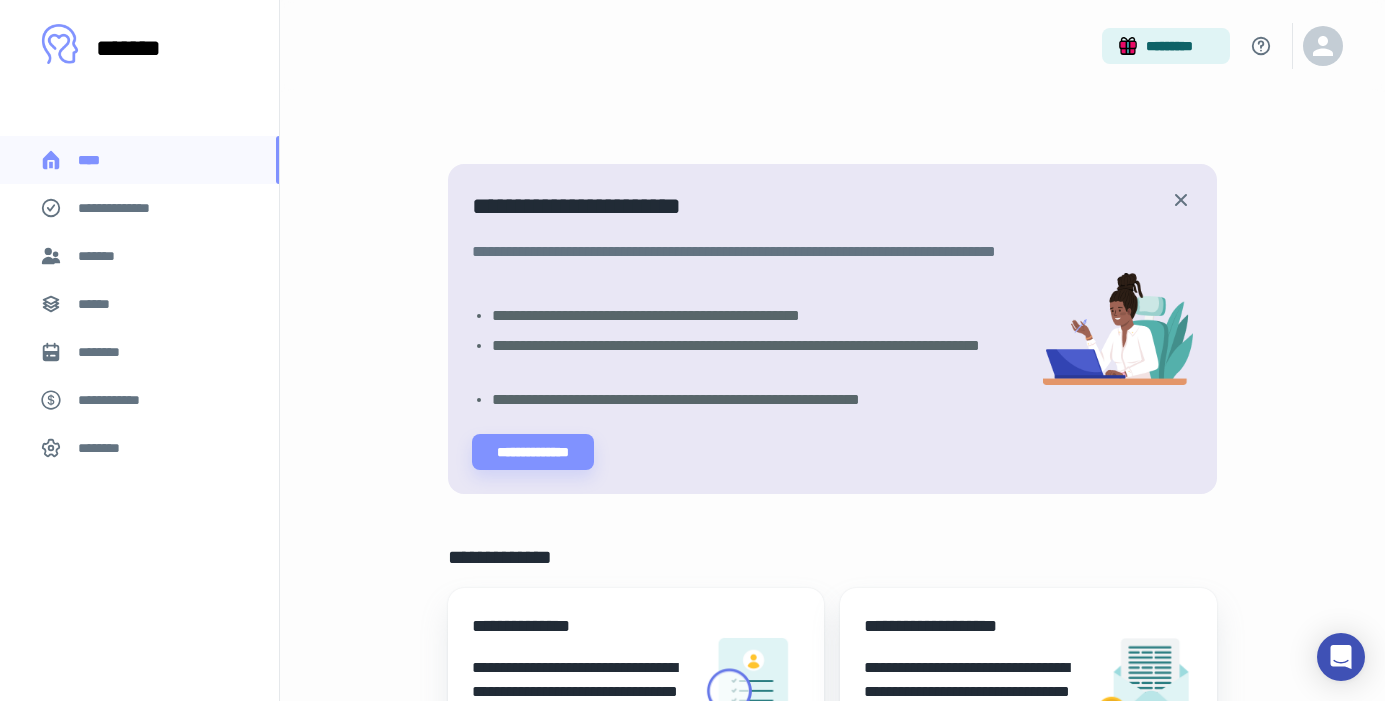 click on "**********" at bounding box center (139, 208) 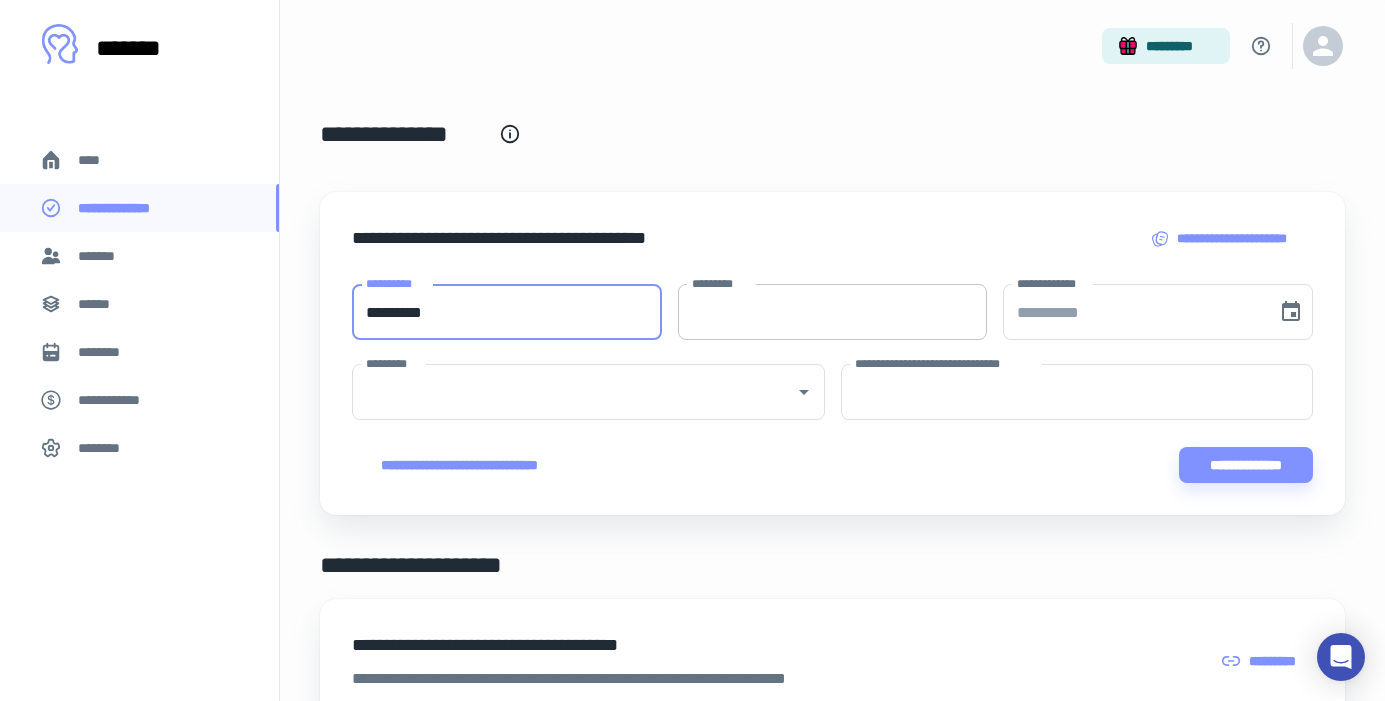 type on "*********" 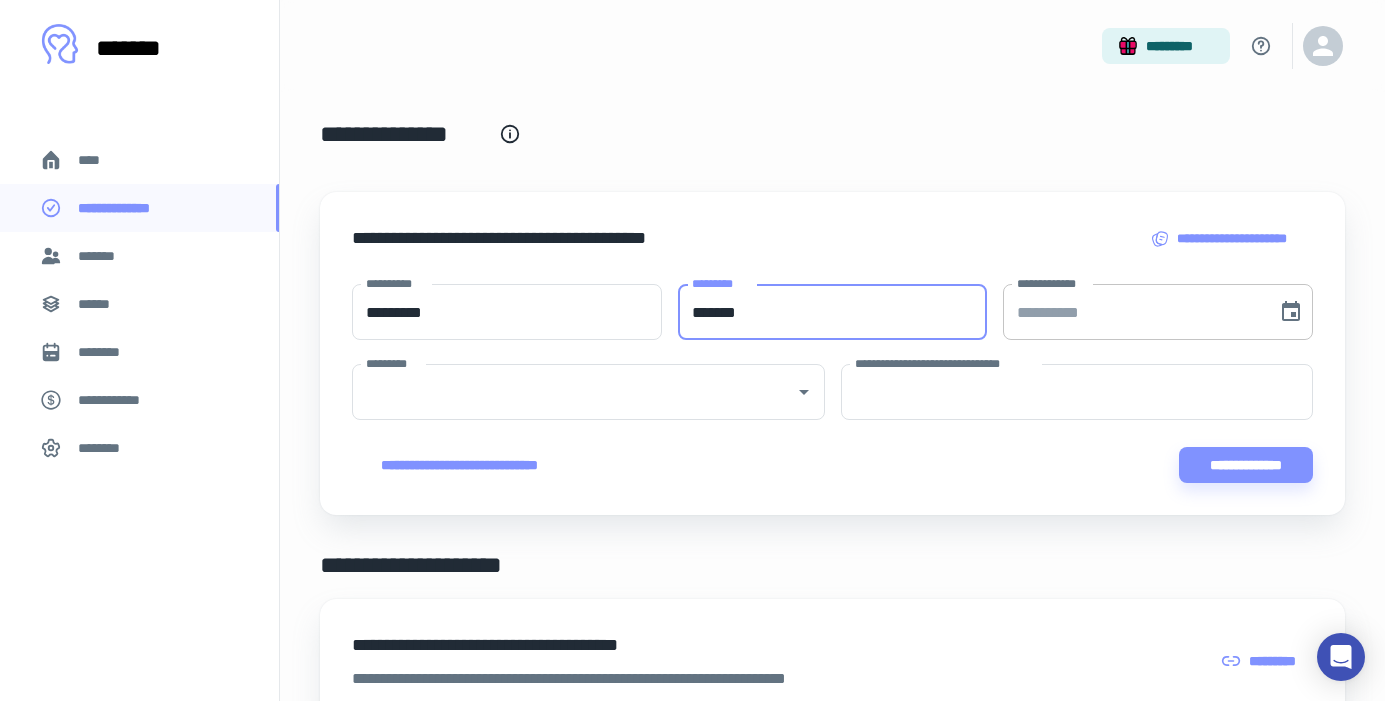 type on "*******" 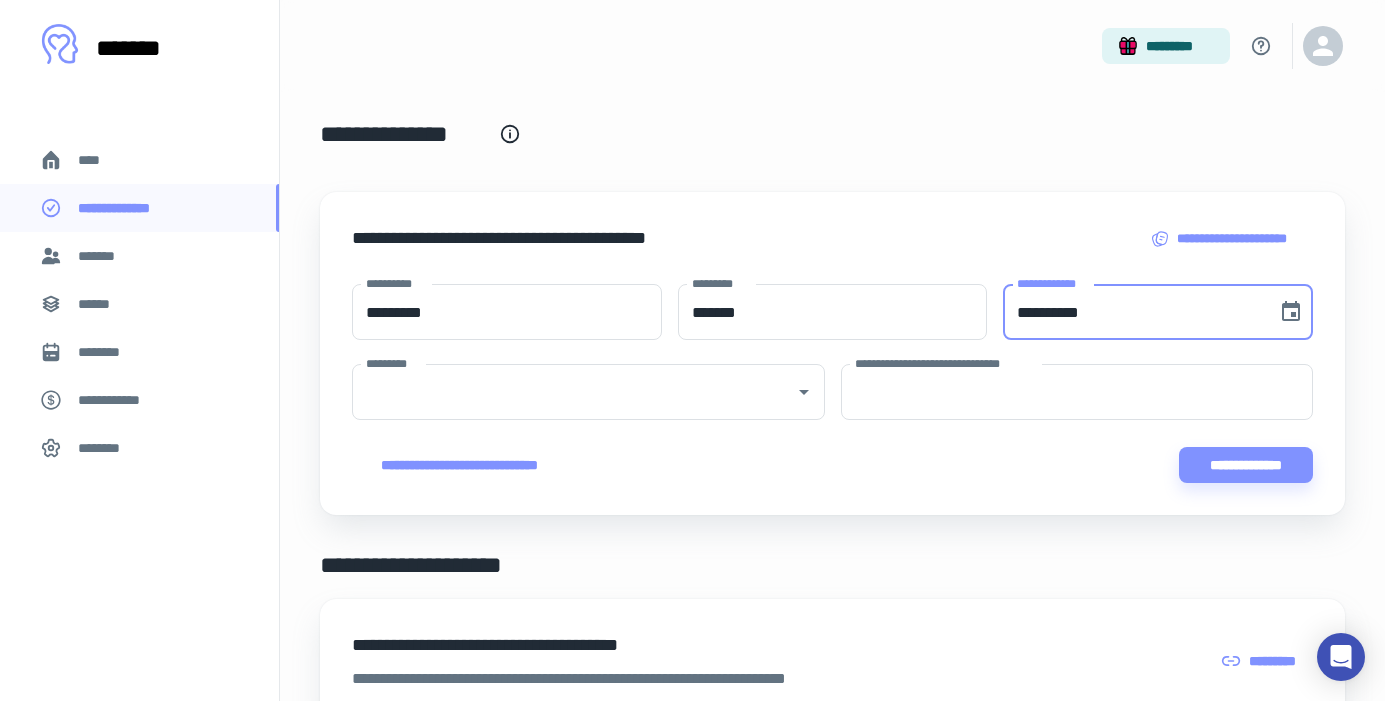 type on "**********" 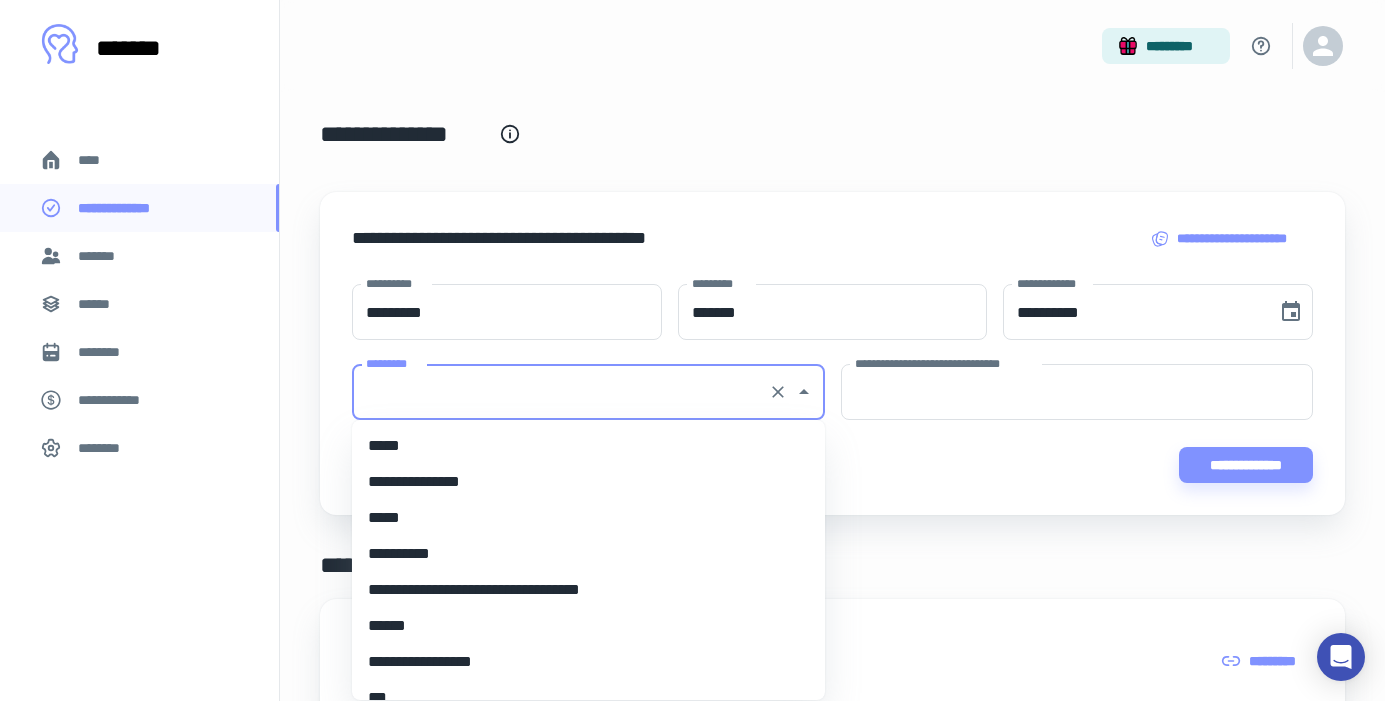 click on "*********" at bounding box center [560, 392] 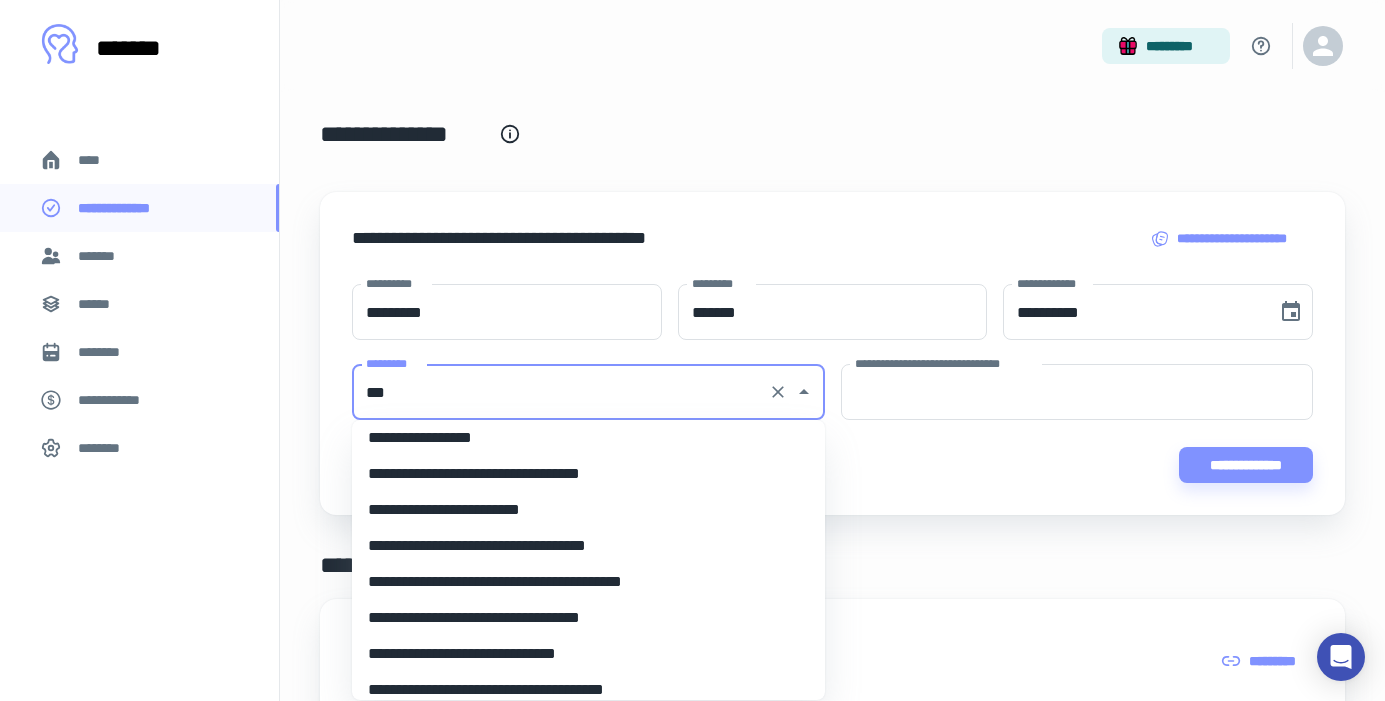scroll, scrollTop: 0, scrollLeft: 0, axis: both 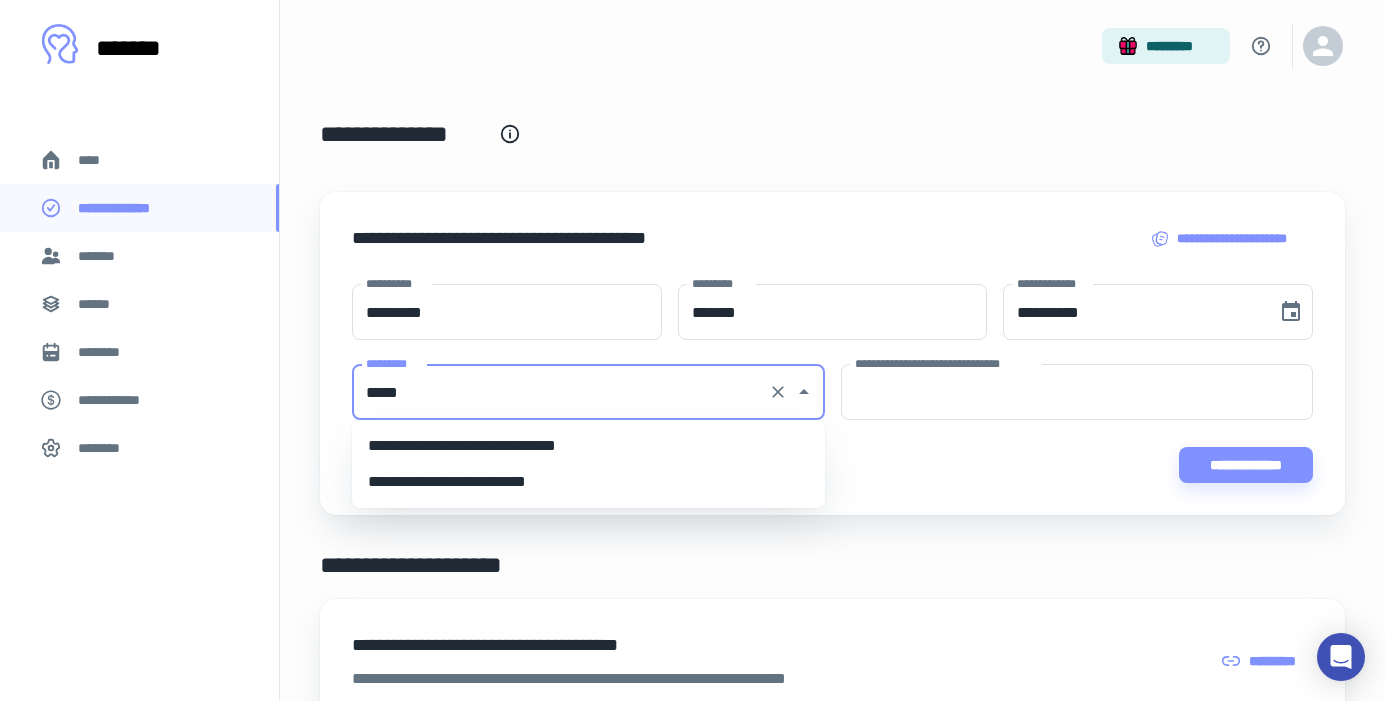 click on "**********" at bounding box center (588, 446) 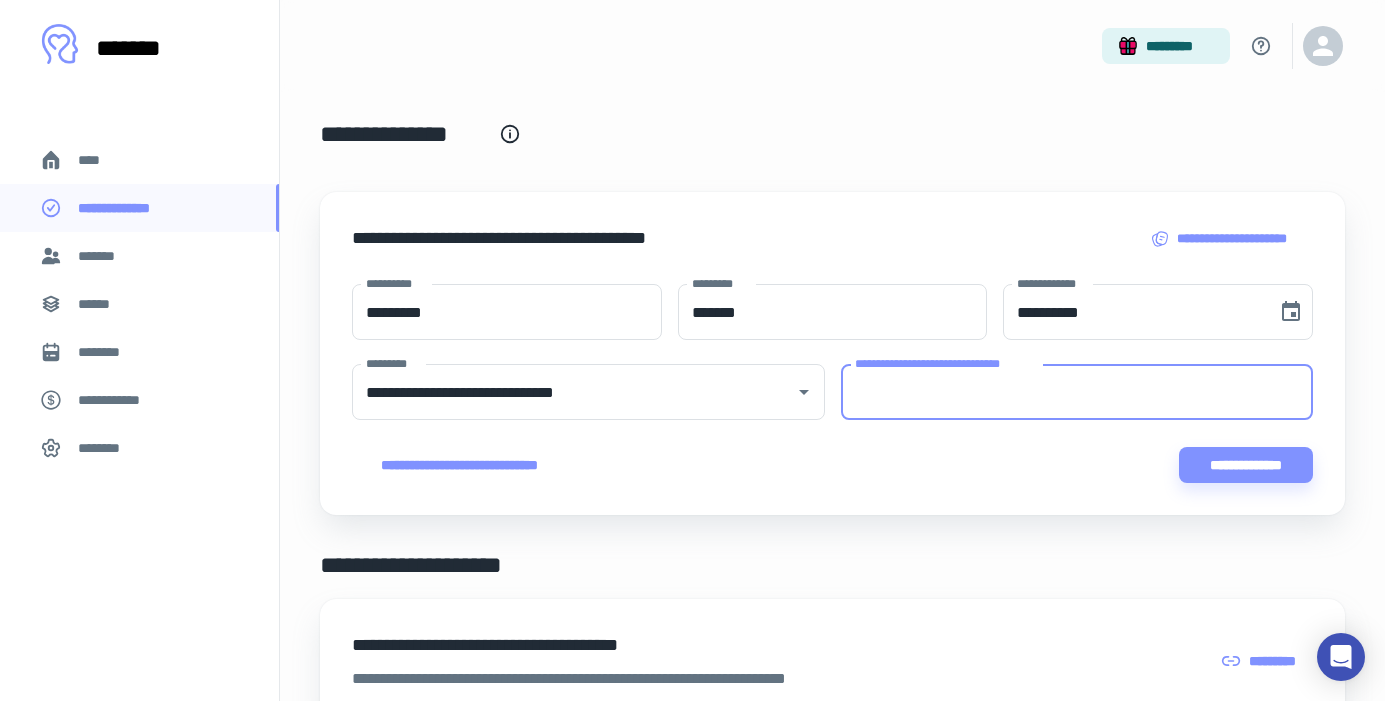 click on "**********" at bounding box center [1077, 392] 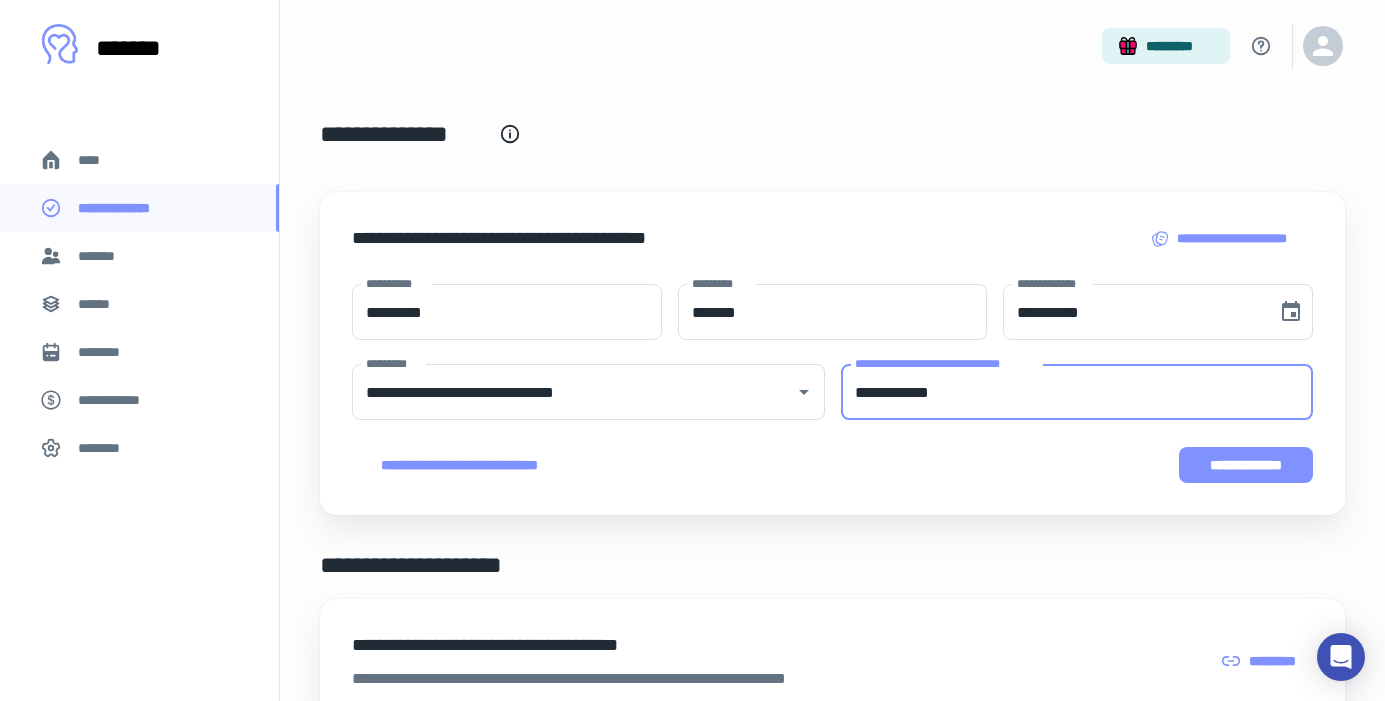 type on "**********" 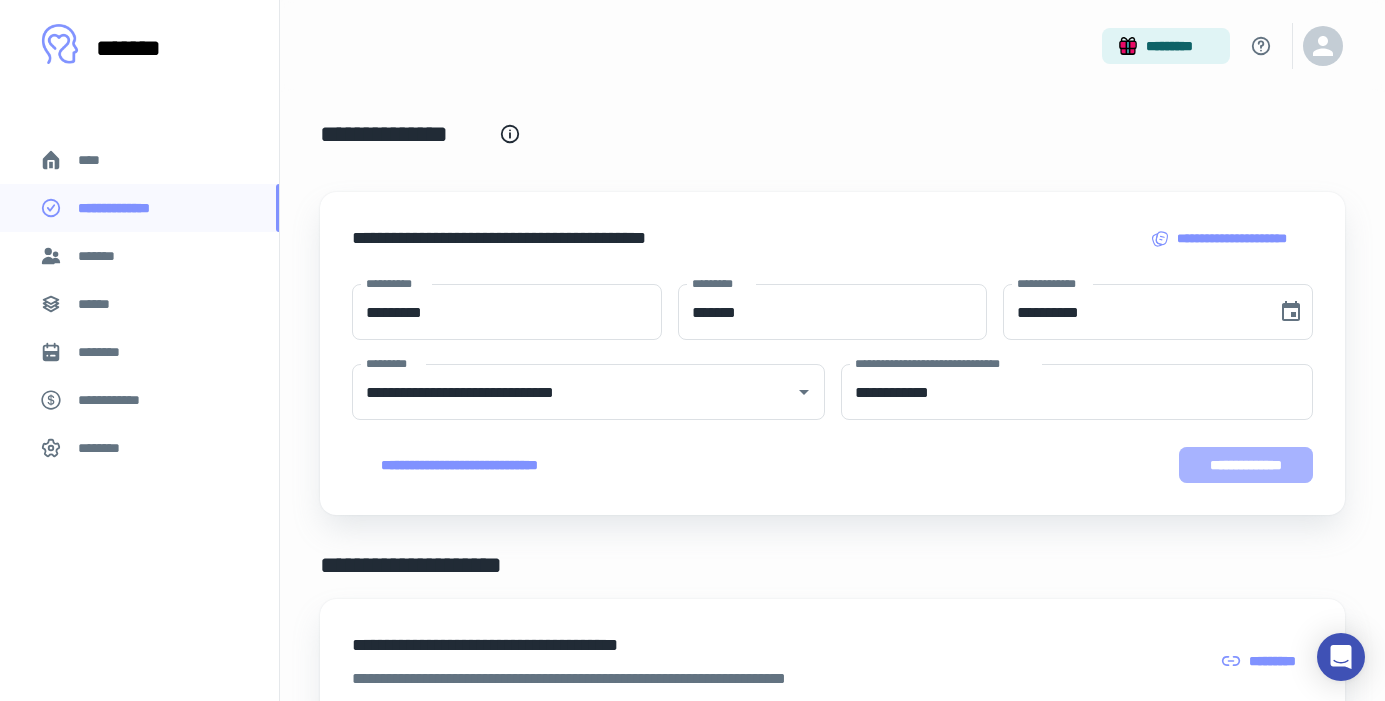 click on "**********" at bounding box center (1246, 465) 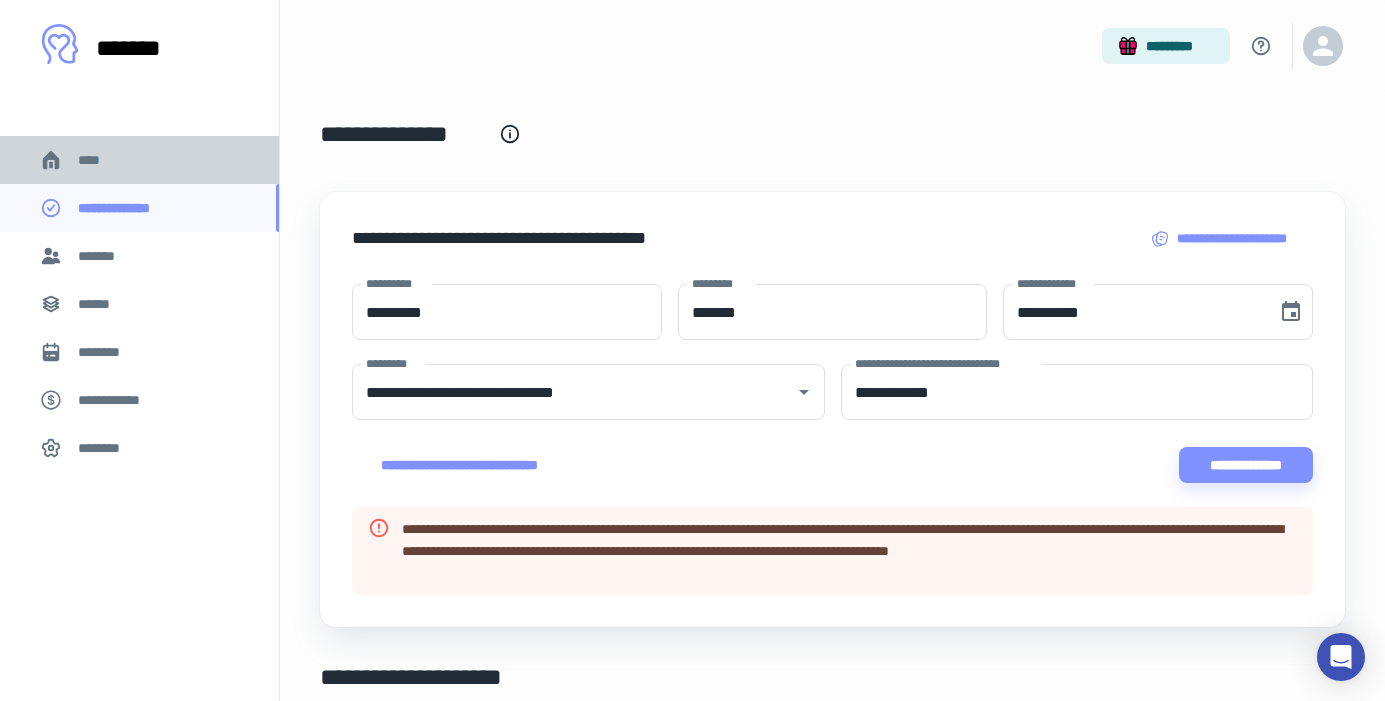 click on "****" at bounding box center (139, 160) 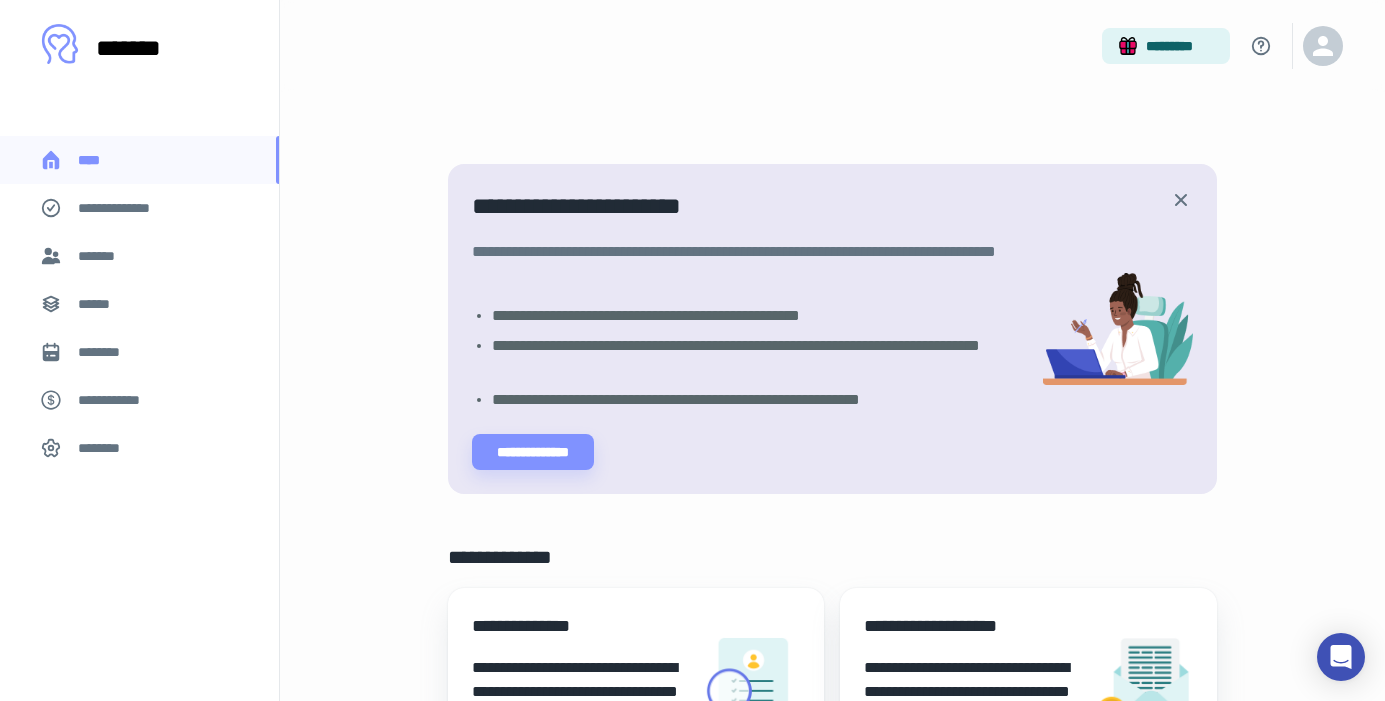 click on "**********" at bounding box center (127, 208) 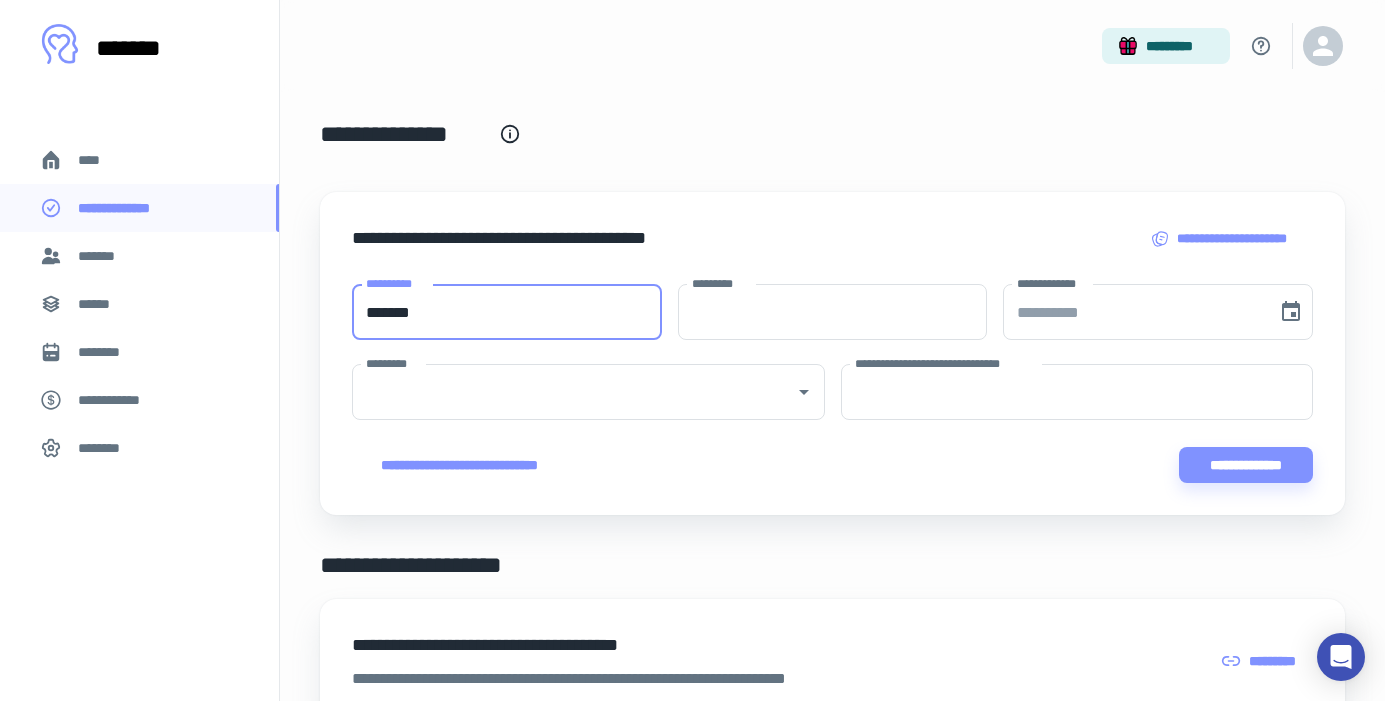 type on "*******" 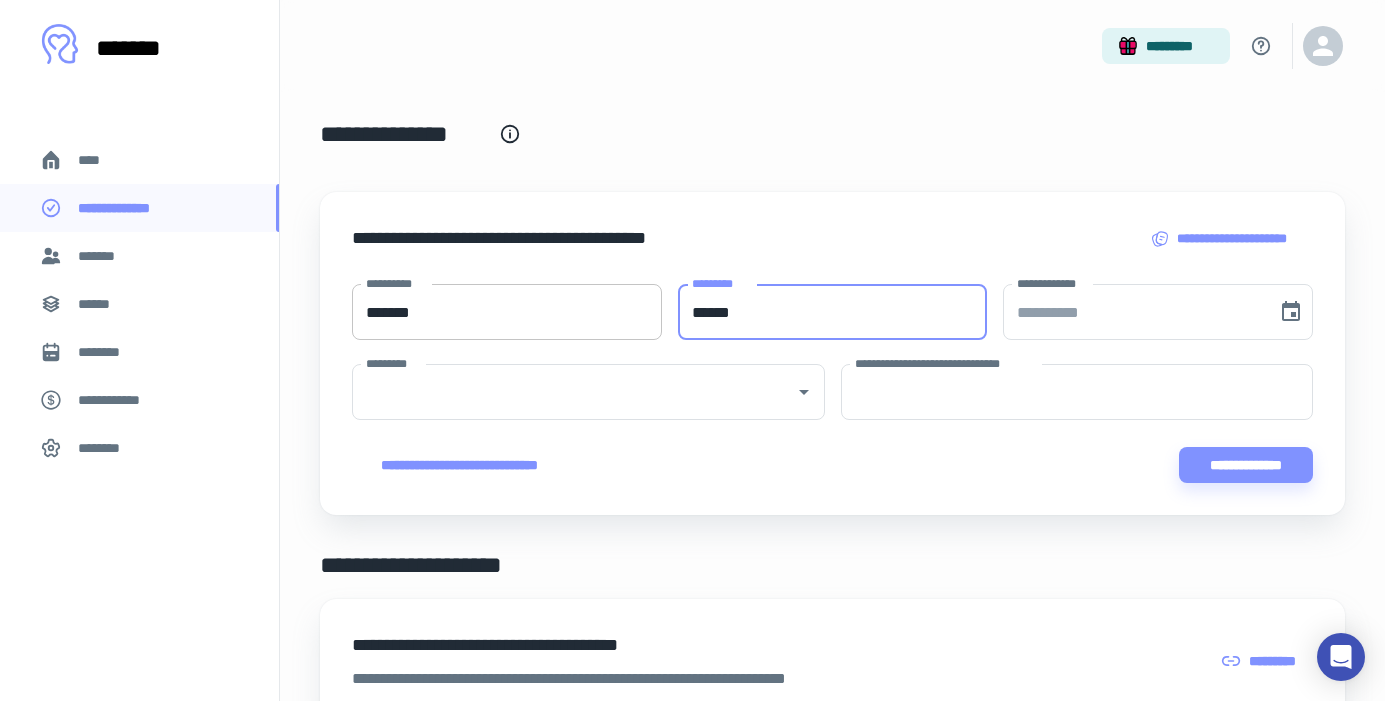 type on "******" 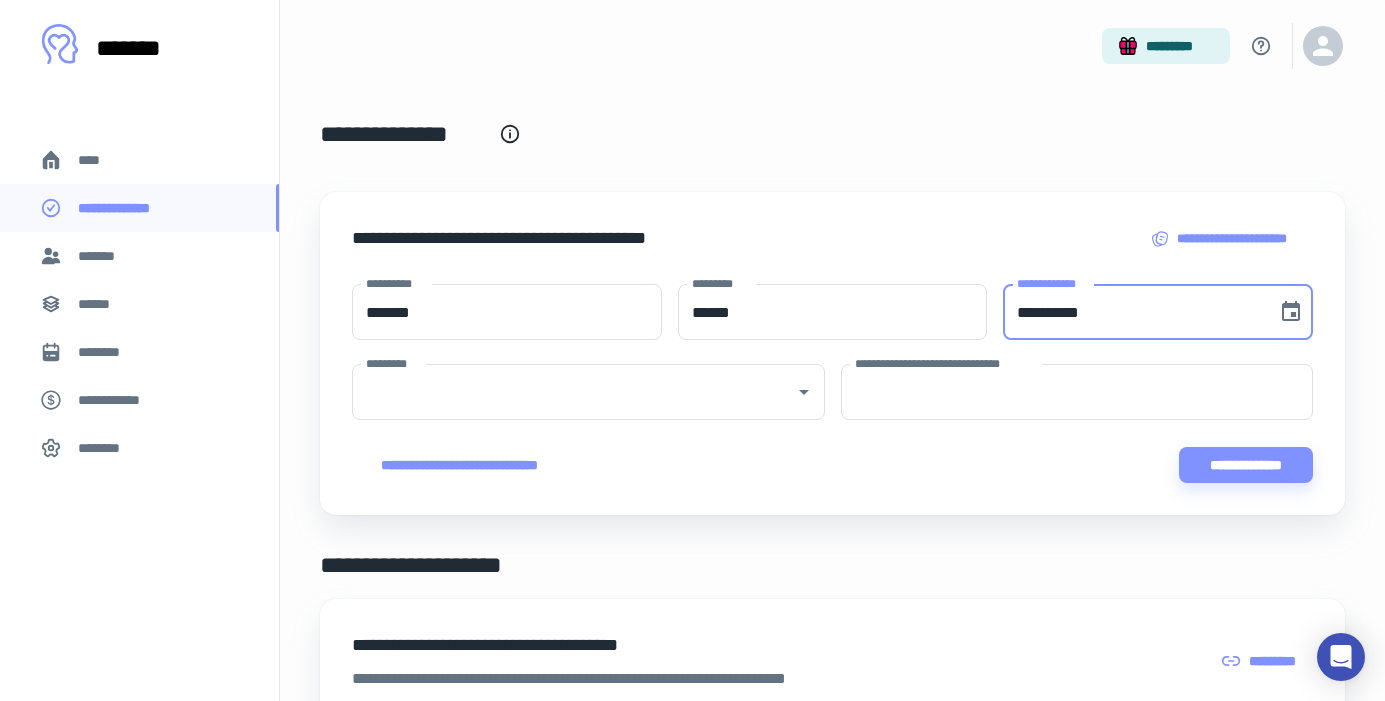 type on "**********" 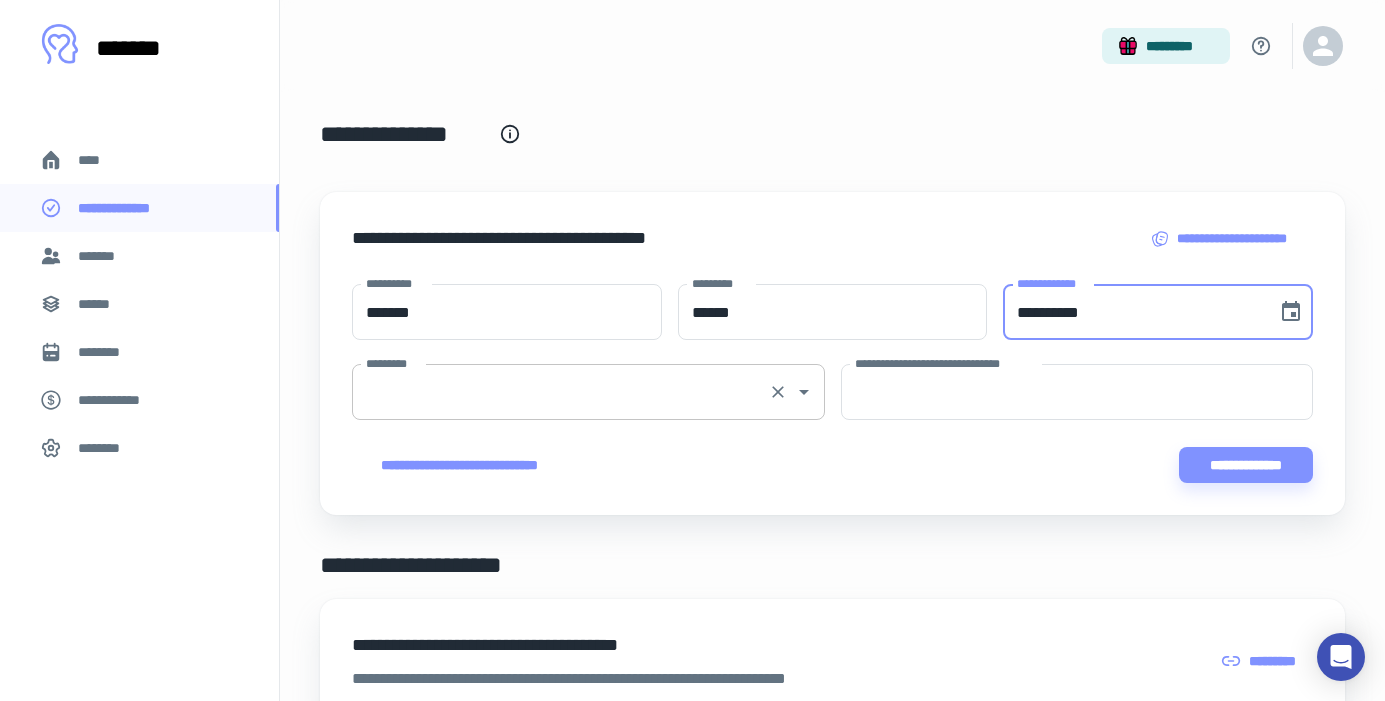 click on "*********" at bounding box center [560, 392] 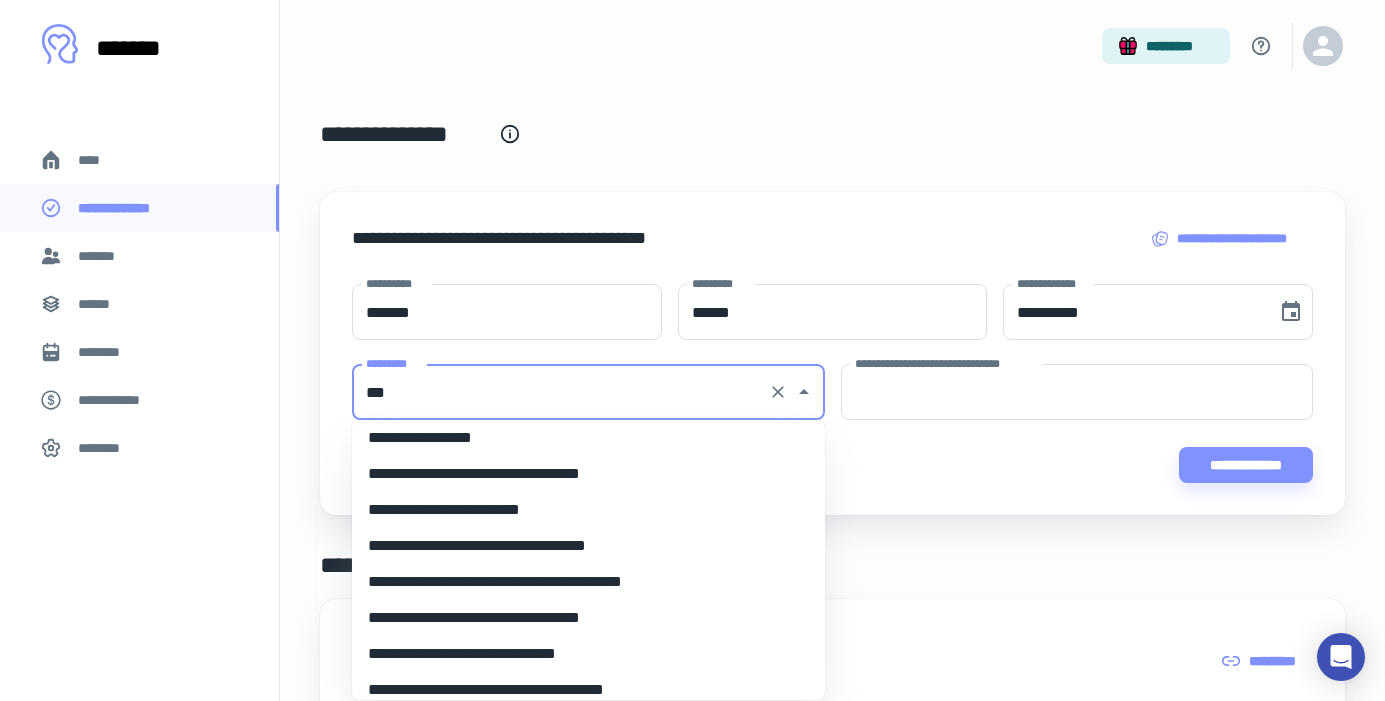 scroll, scrollTop: 0, scrollLeft: 0, axis: both 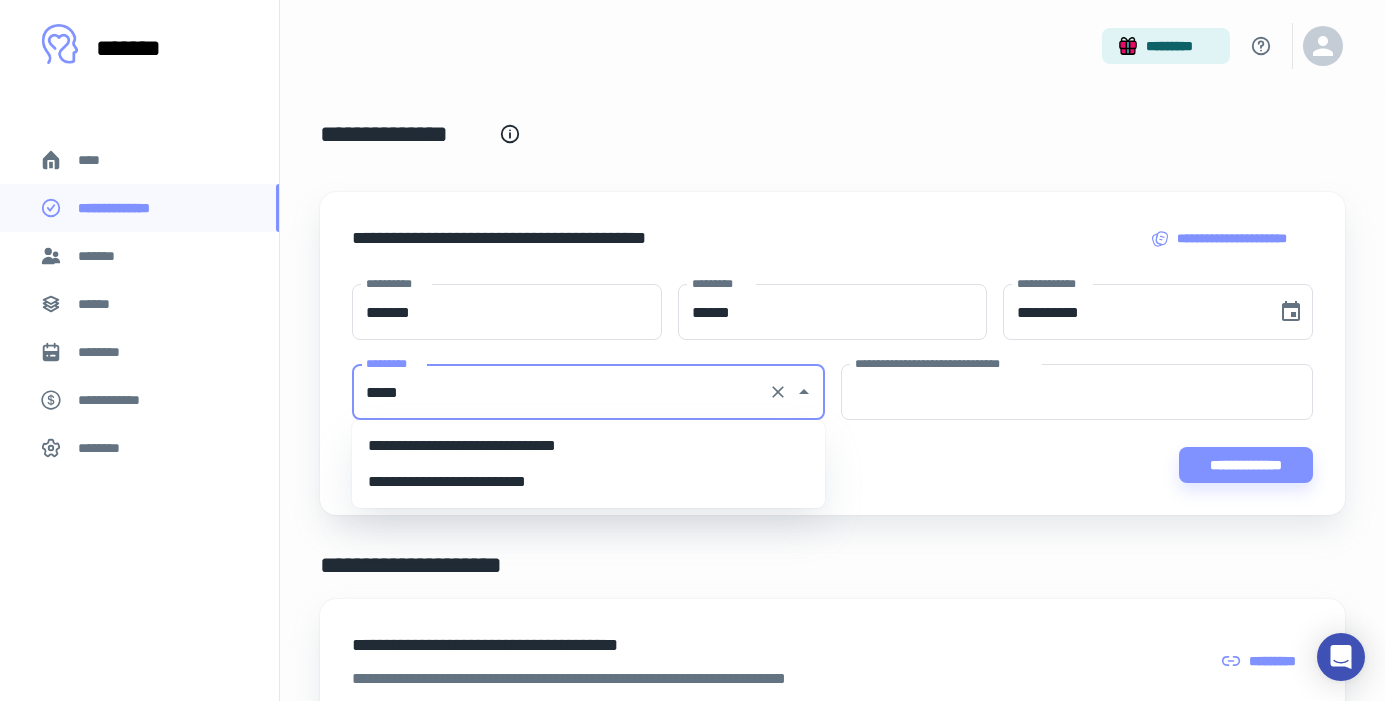 click on "**********" at bounding box center [588, 446] 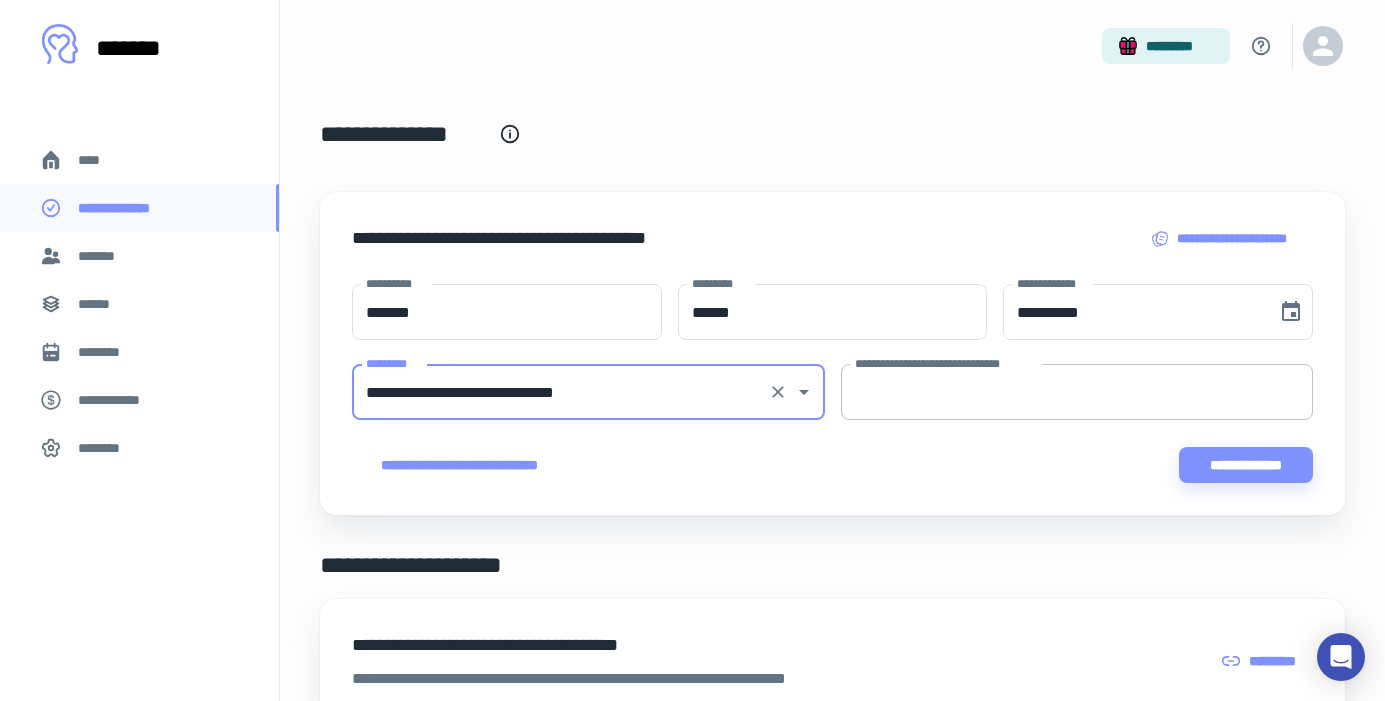 click on "**********" at bounding box center [1077, 392] 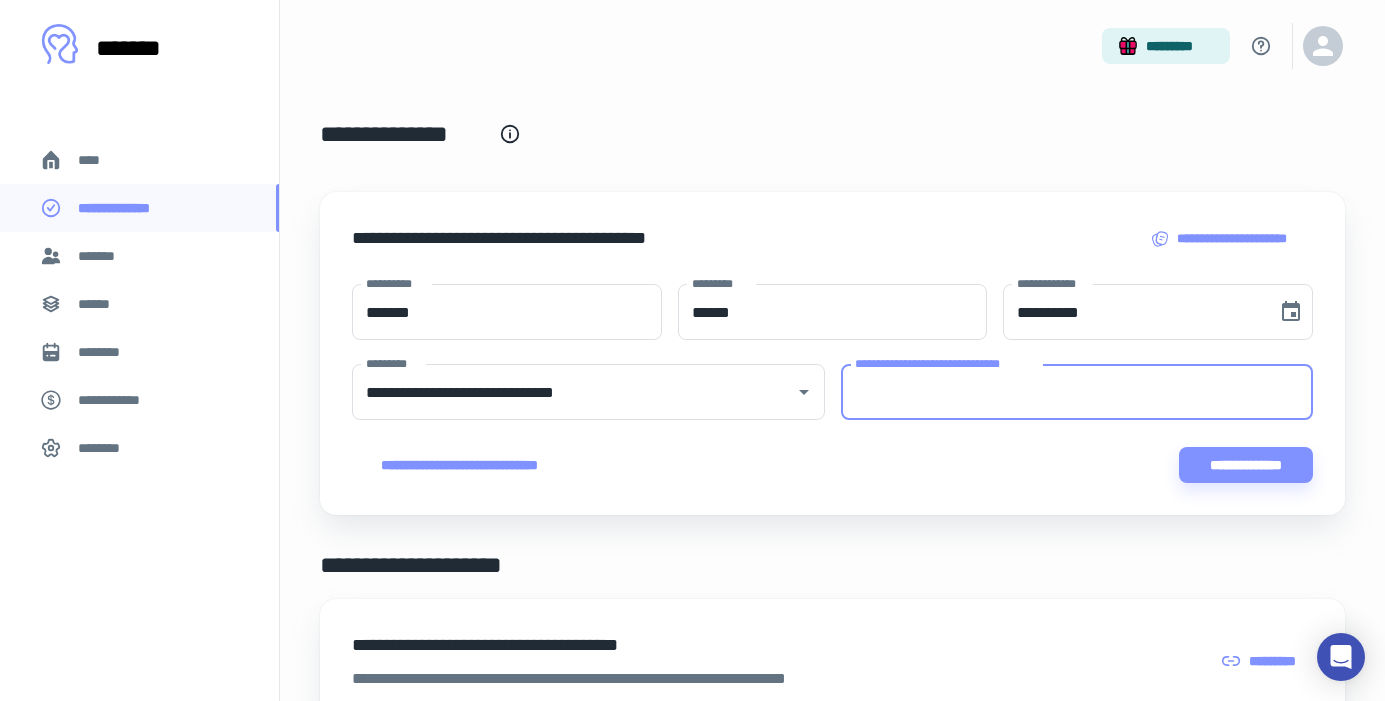 paste on "**********" 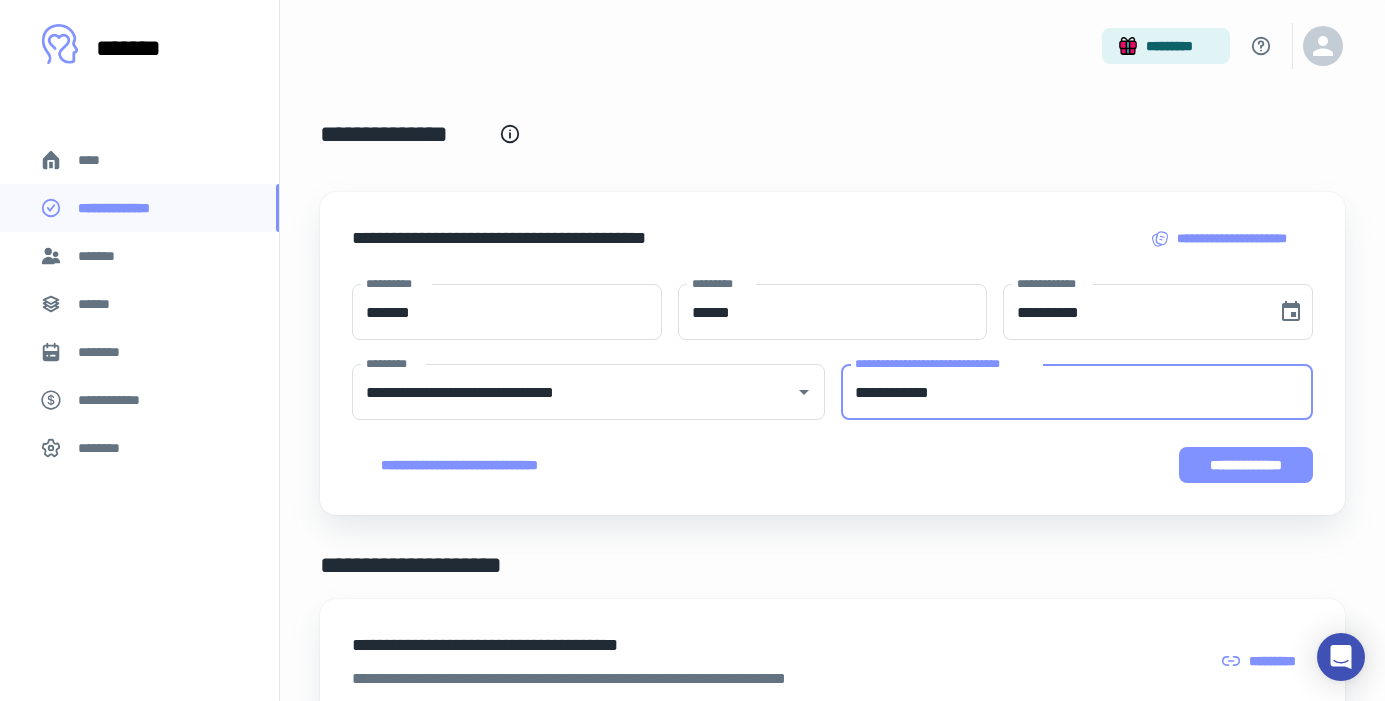 type on "**********" 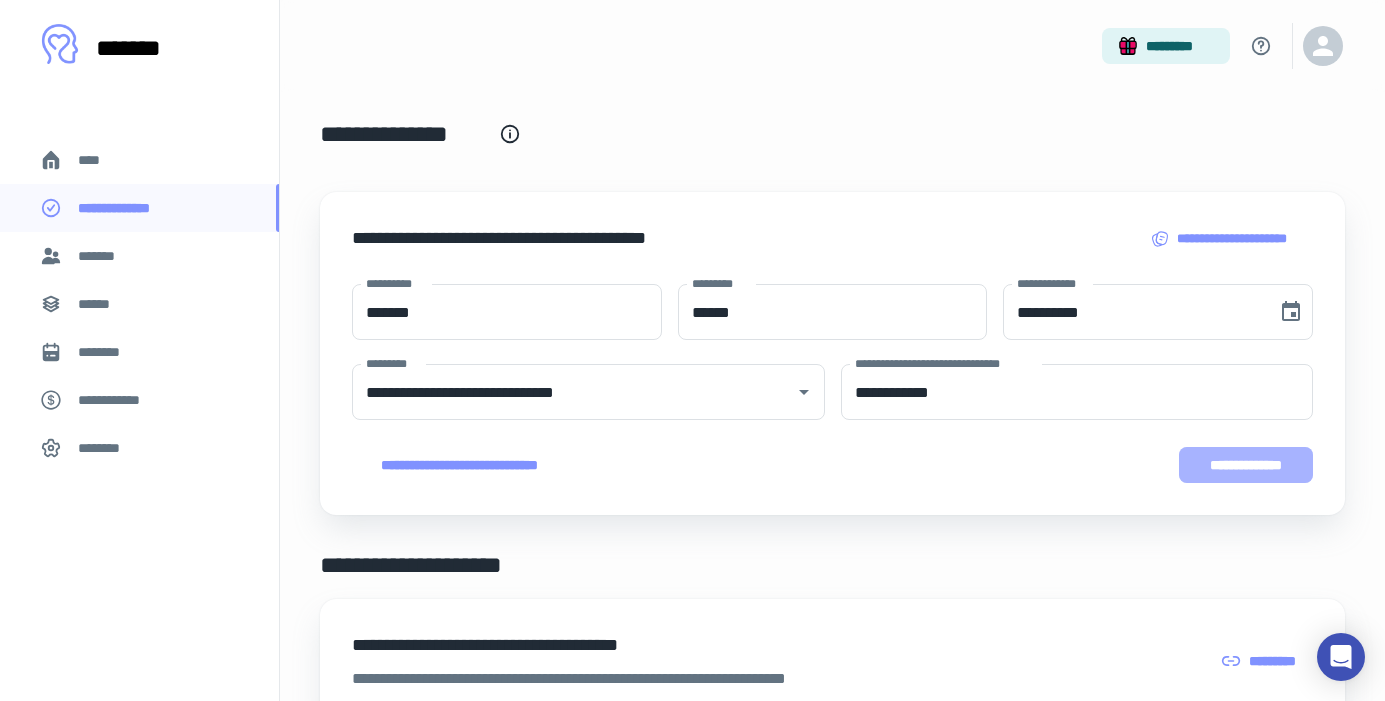 click on "**********" at bounding box center (1246, 465) 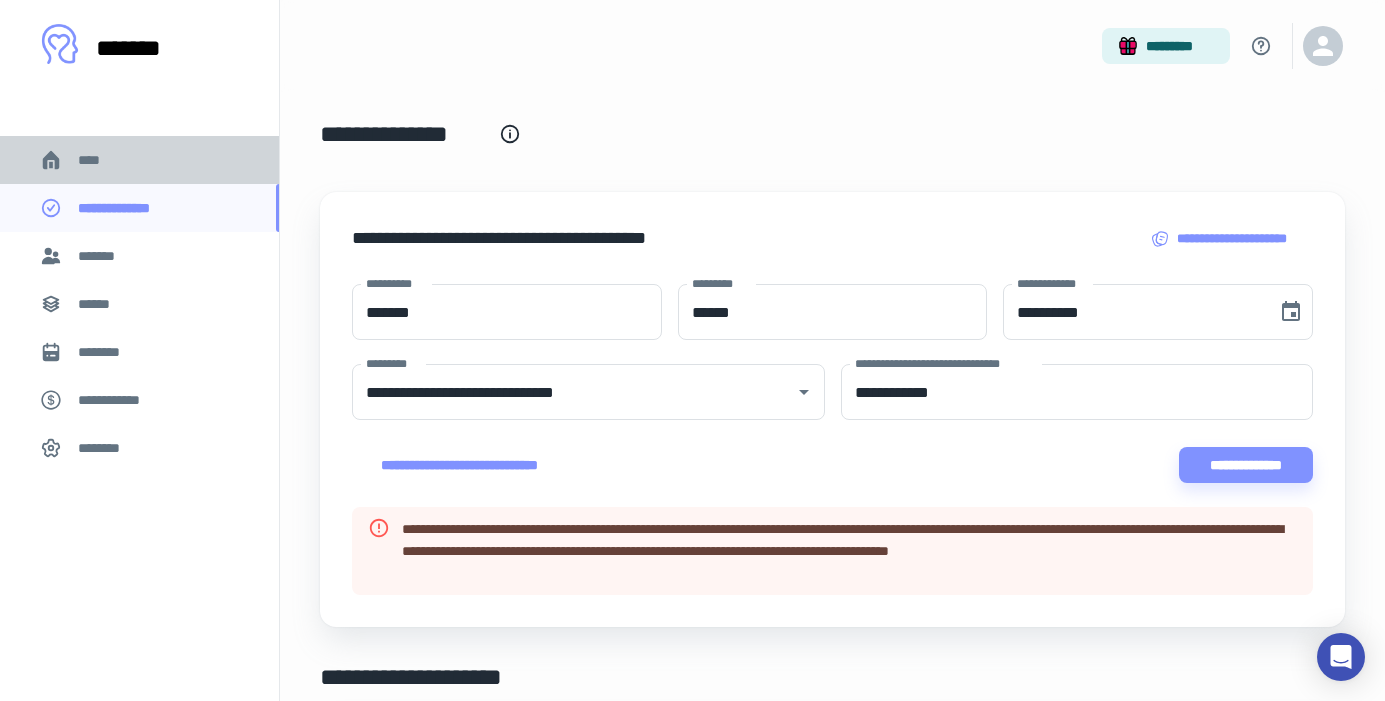 click on "****" at bounding box center (97, 160) 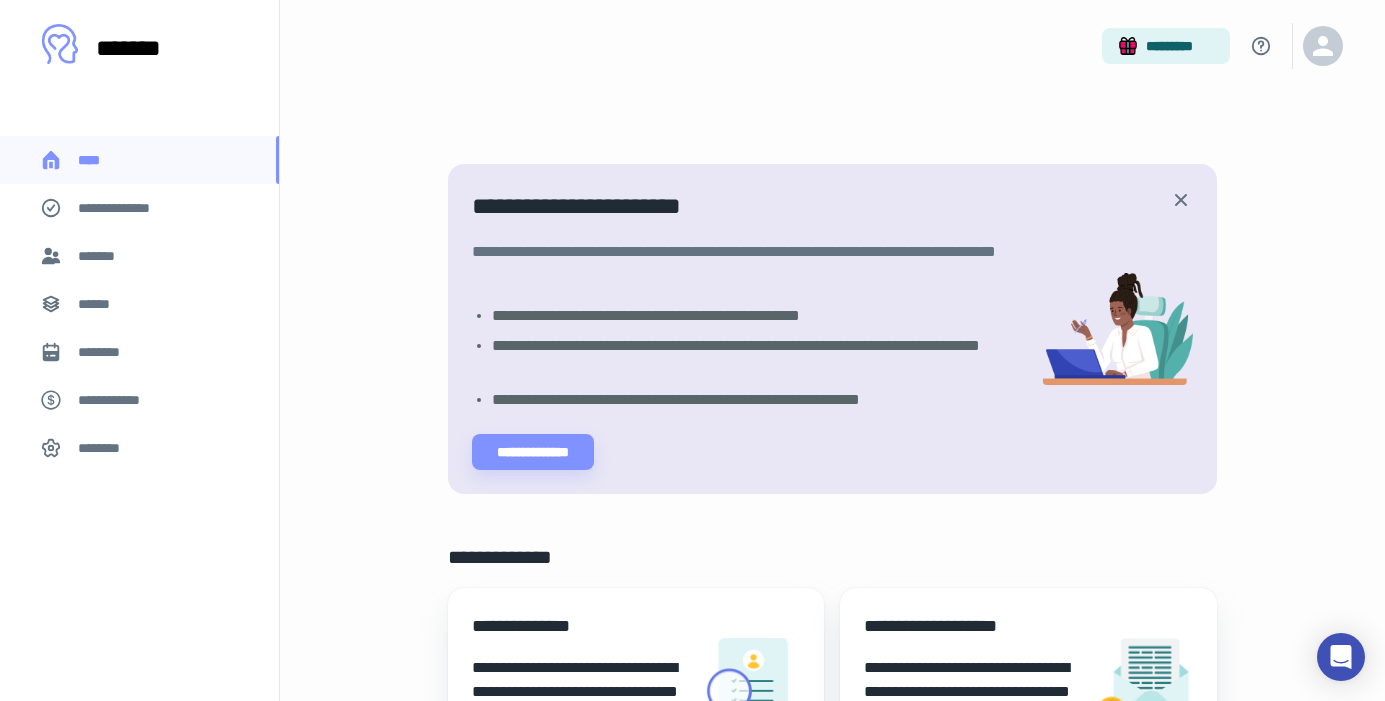 click on "**********" at bounding box center (127, 208) 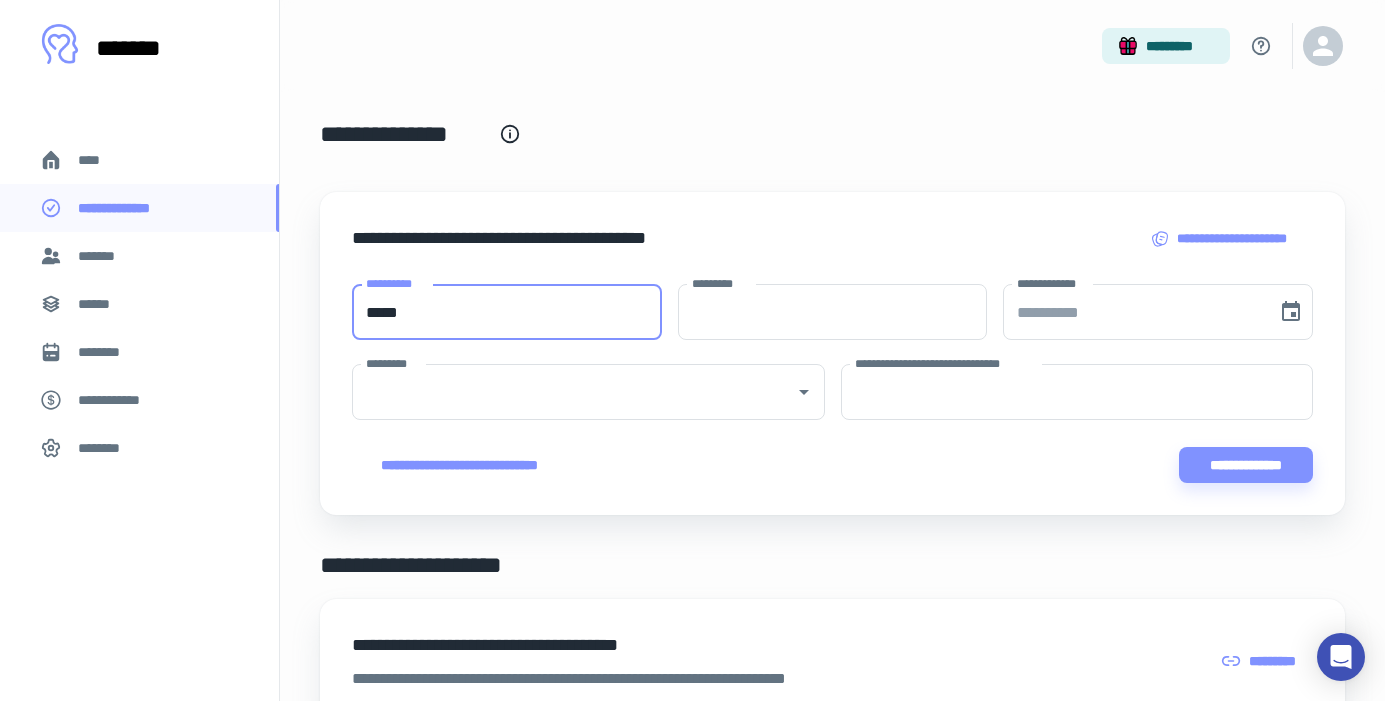 type on "*****" 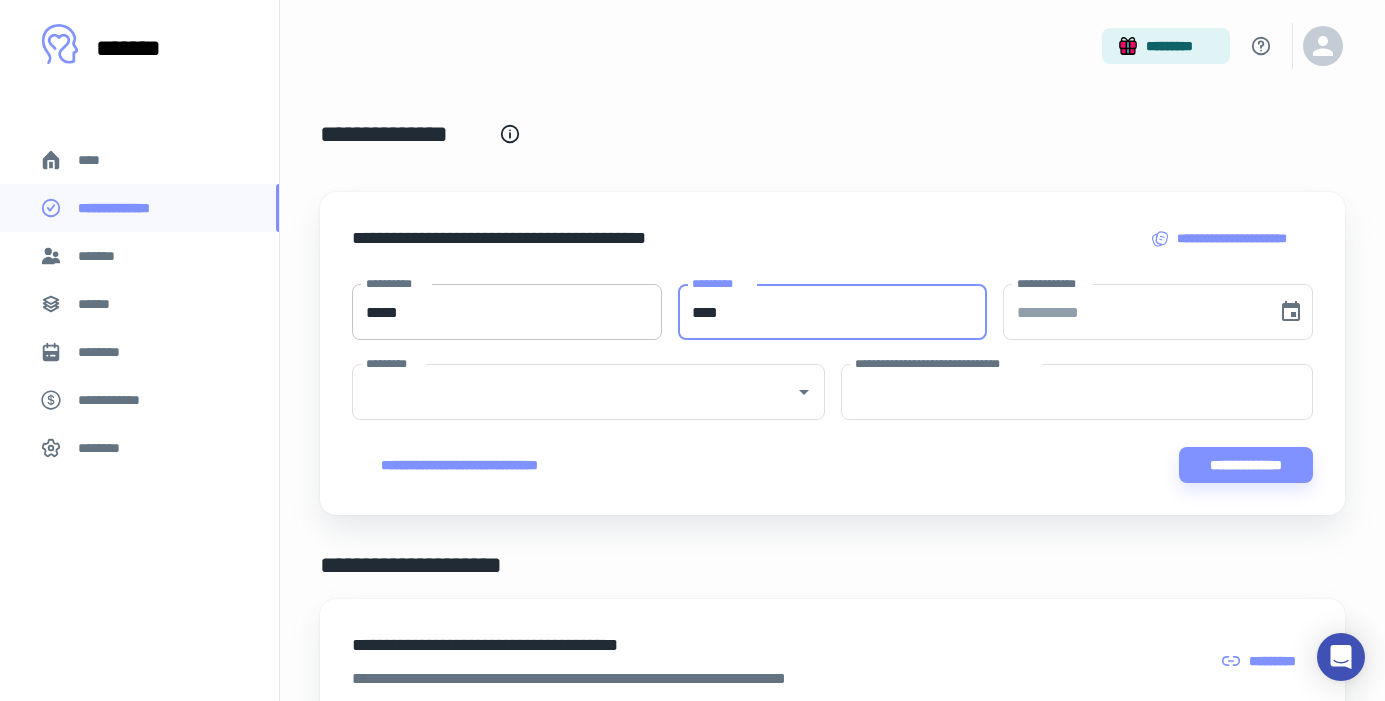 type on "****" 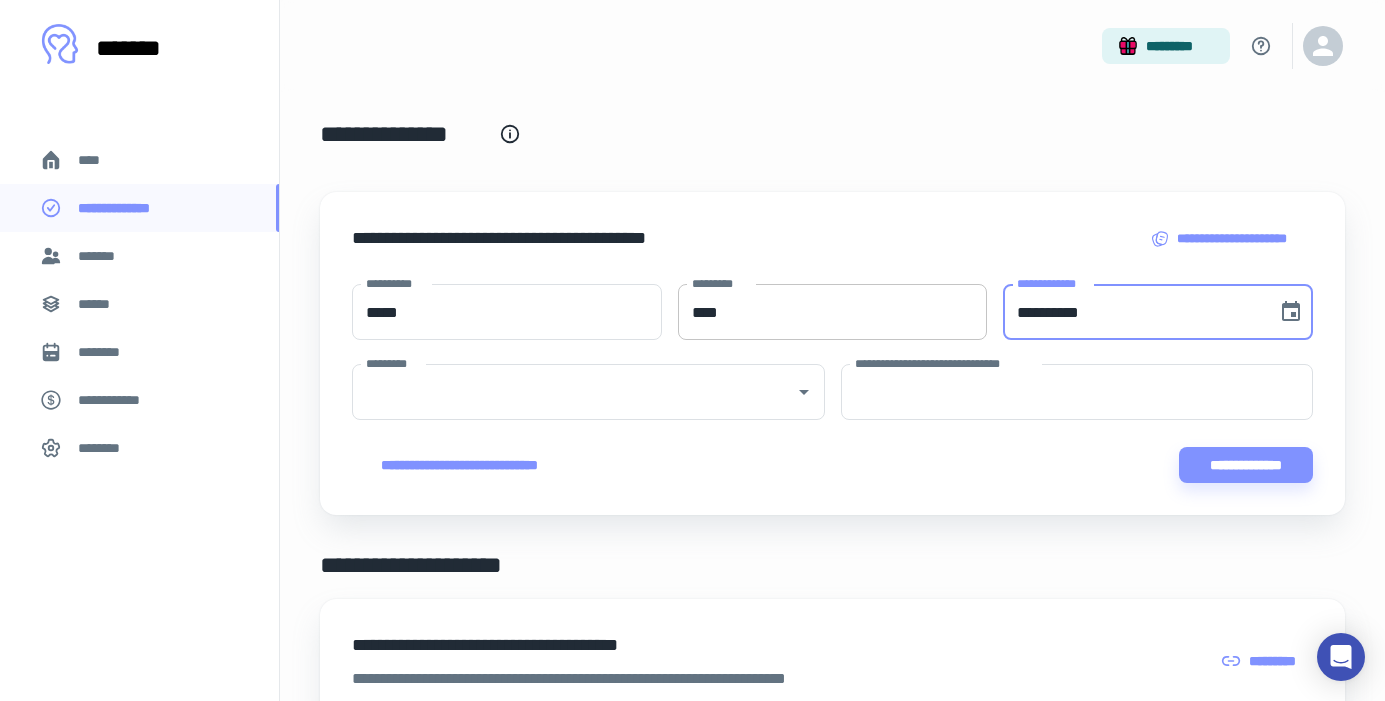 type on "**********" 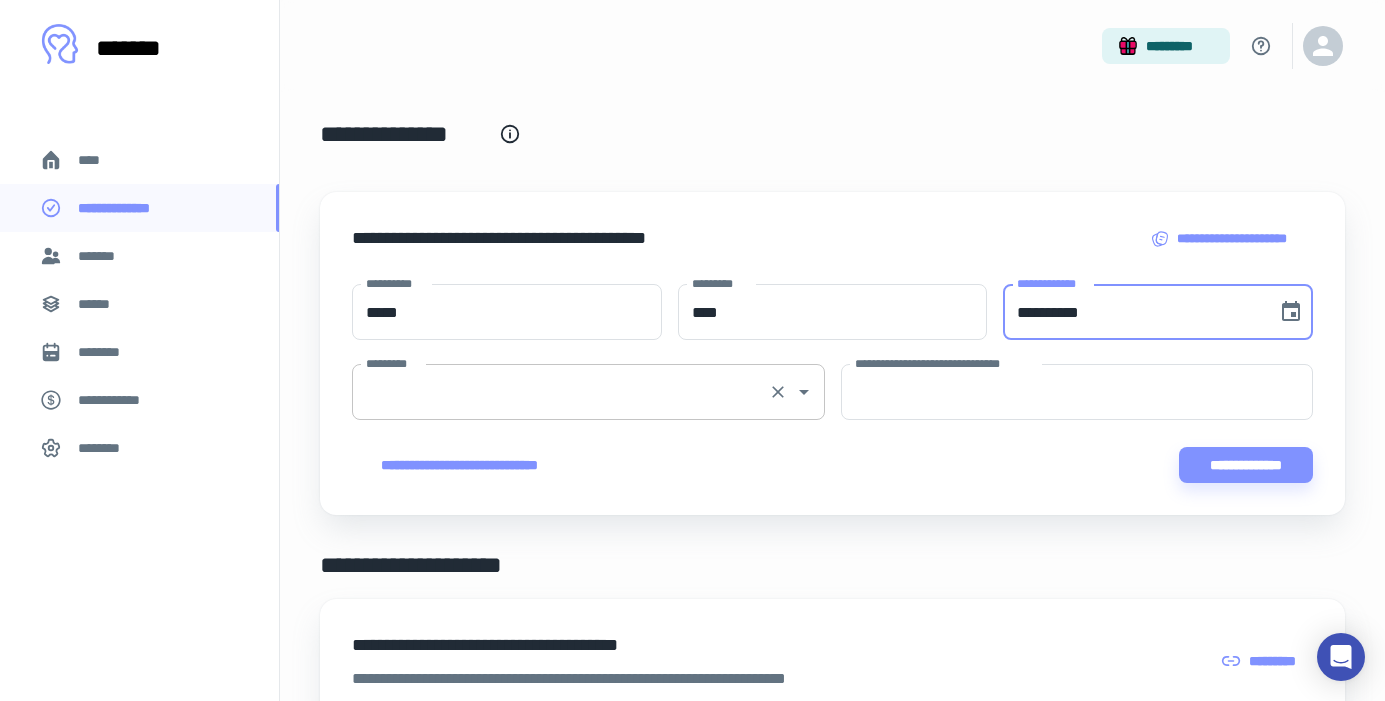 click on "*********" at bounding box center [560, 392] 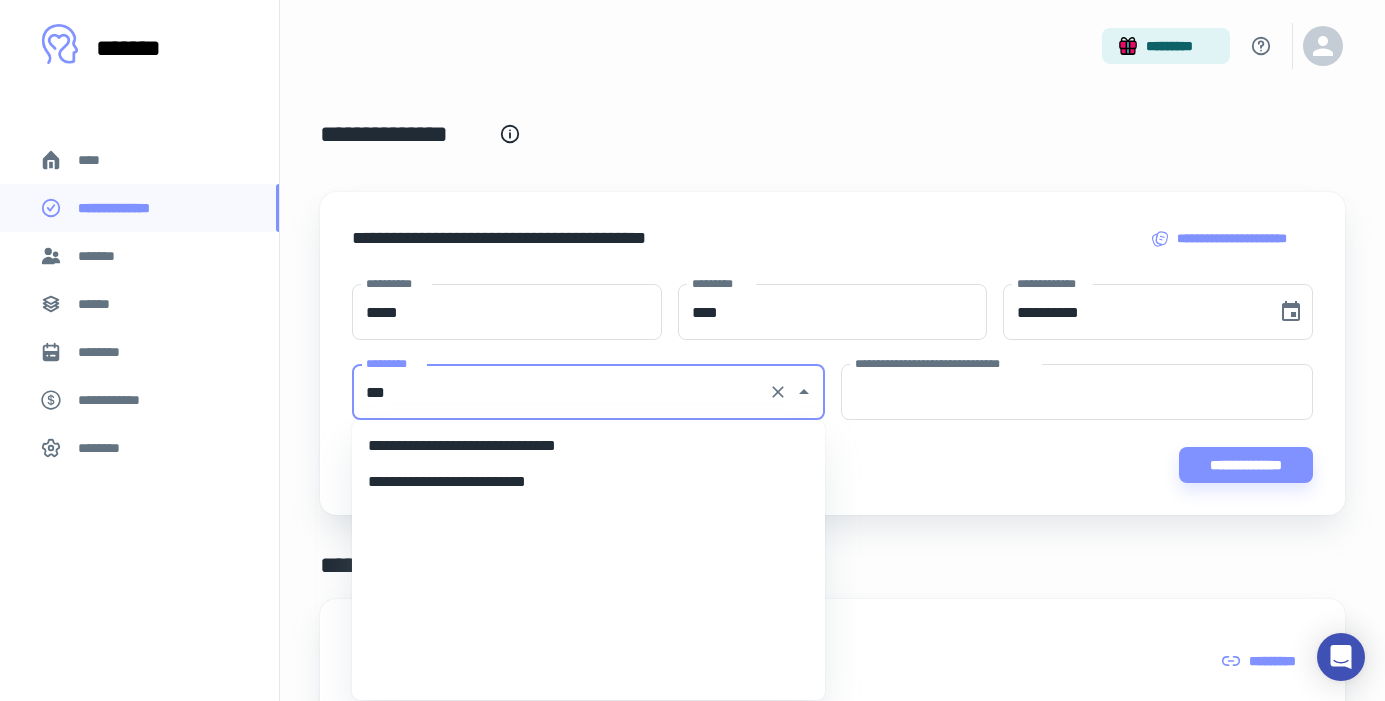 scroll, scrollTop: 0, scrollLeft: 0, axis: both 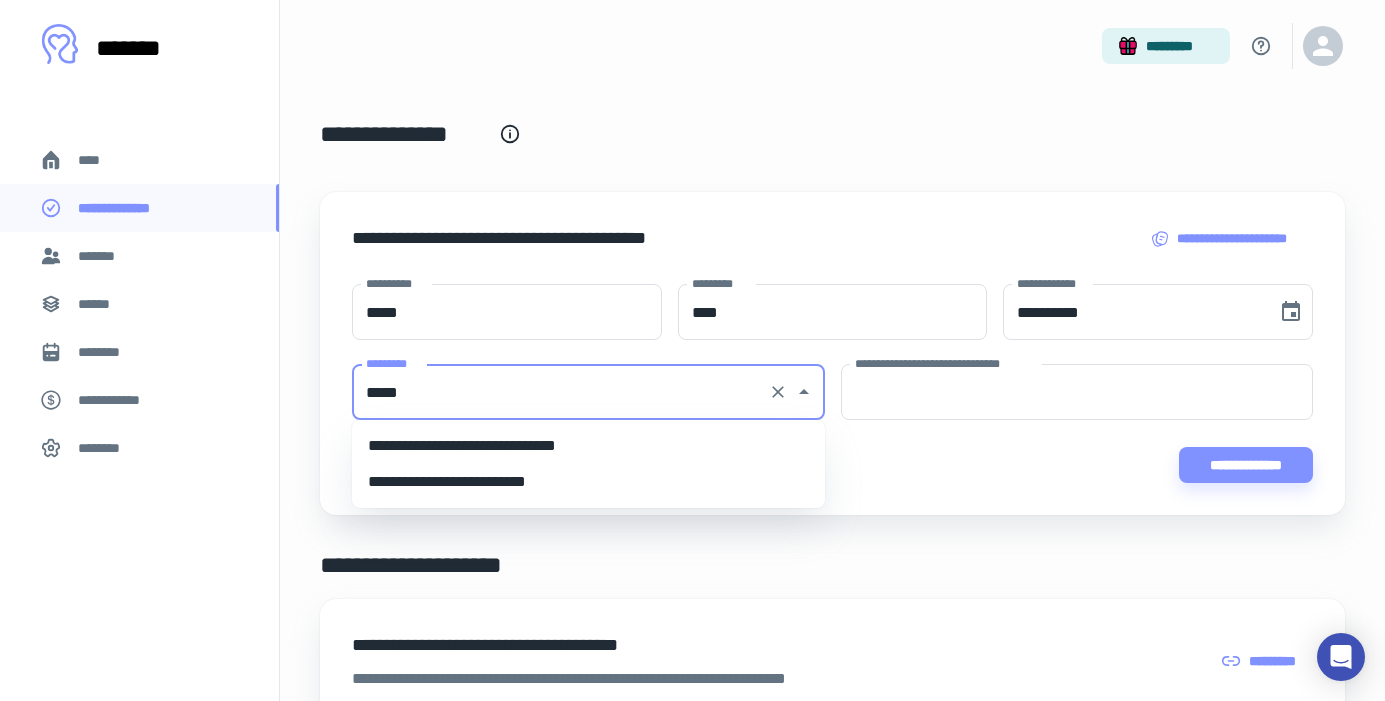 click on "**********" at bounding box center (588, 446) 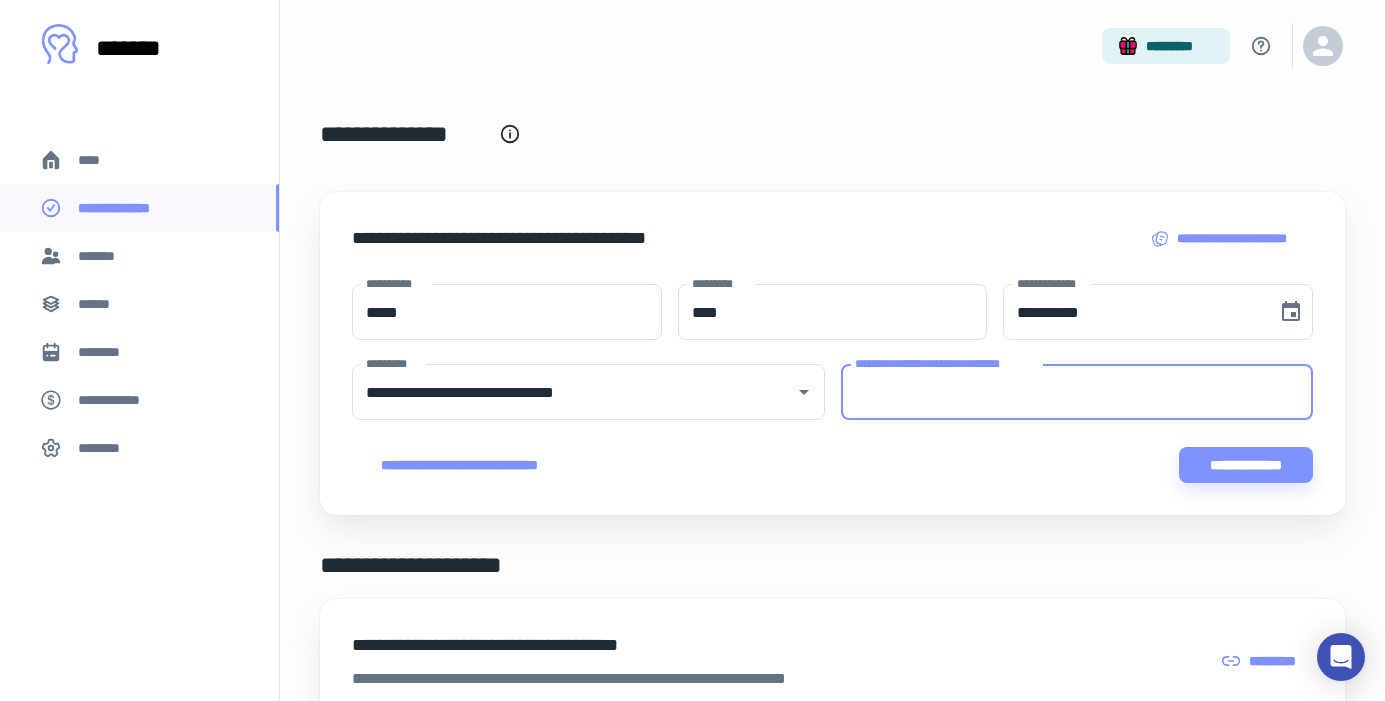 click on "**********" at bounding box center [1077, 392] 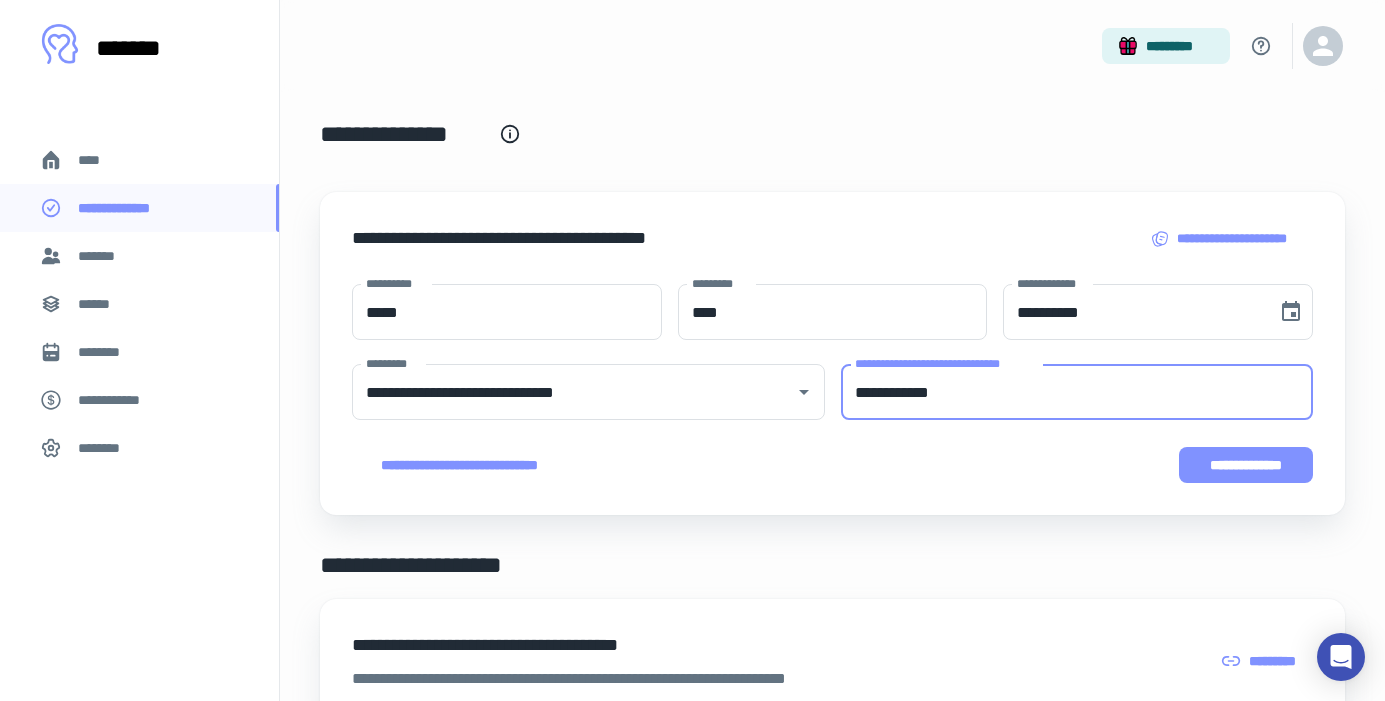 type on "**********" 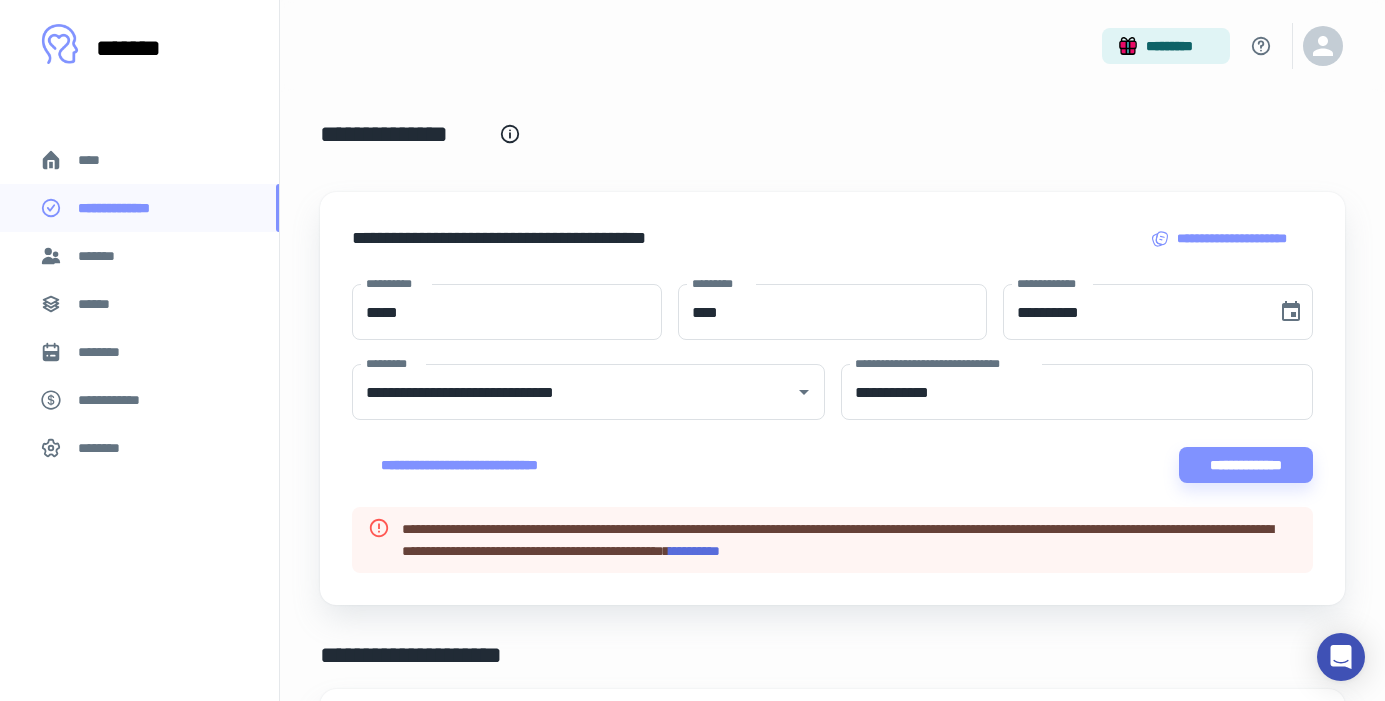 click on "****" at bounding box center (139, 160) 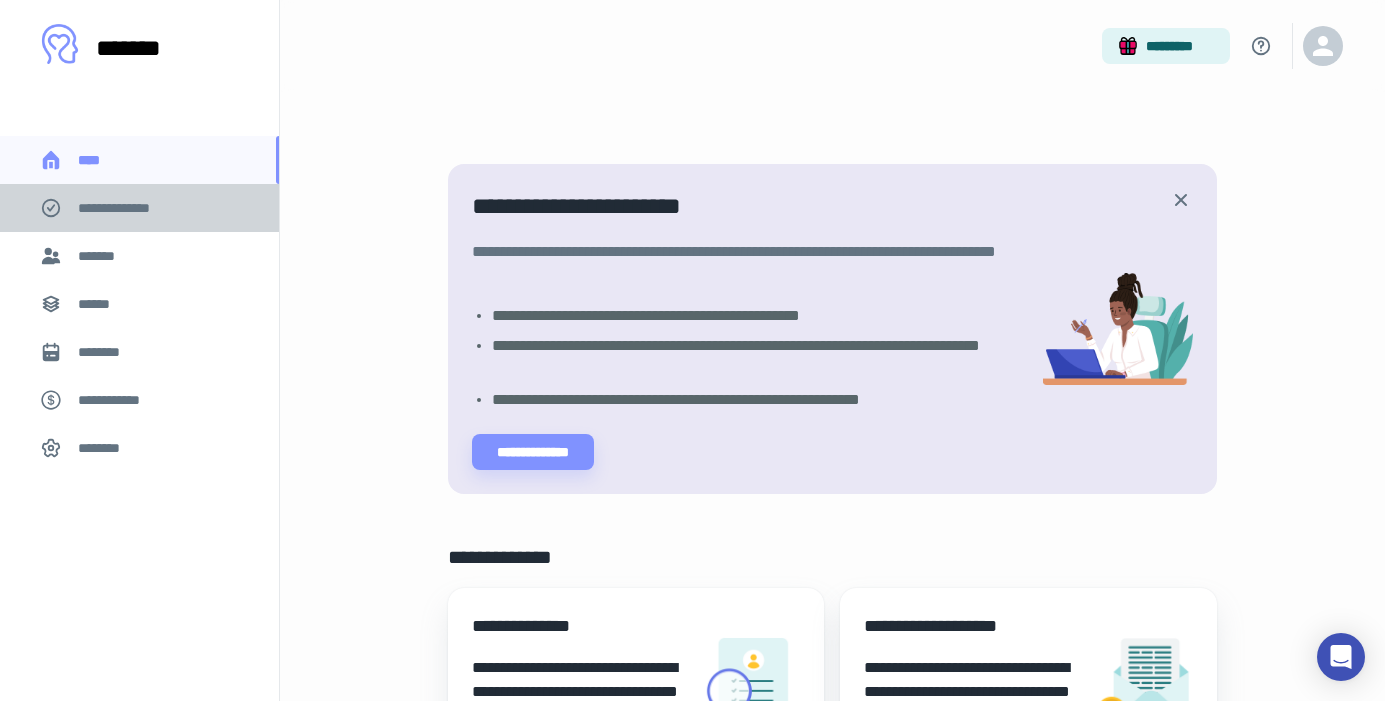 click on "**********" at bounding box center (127, 208) 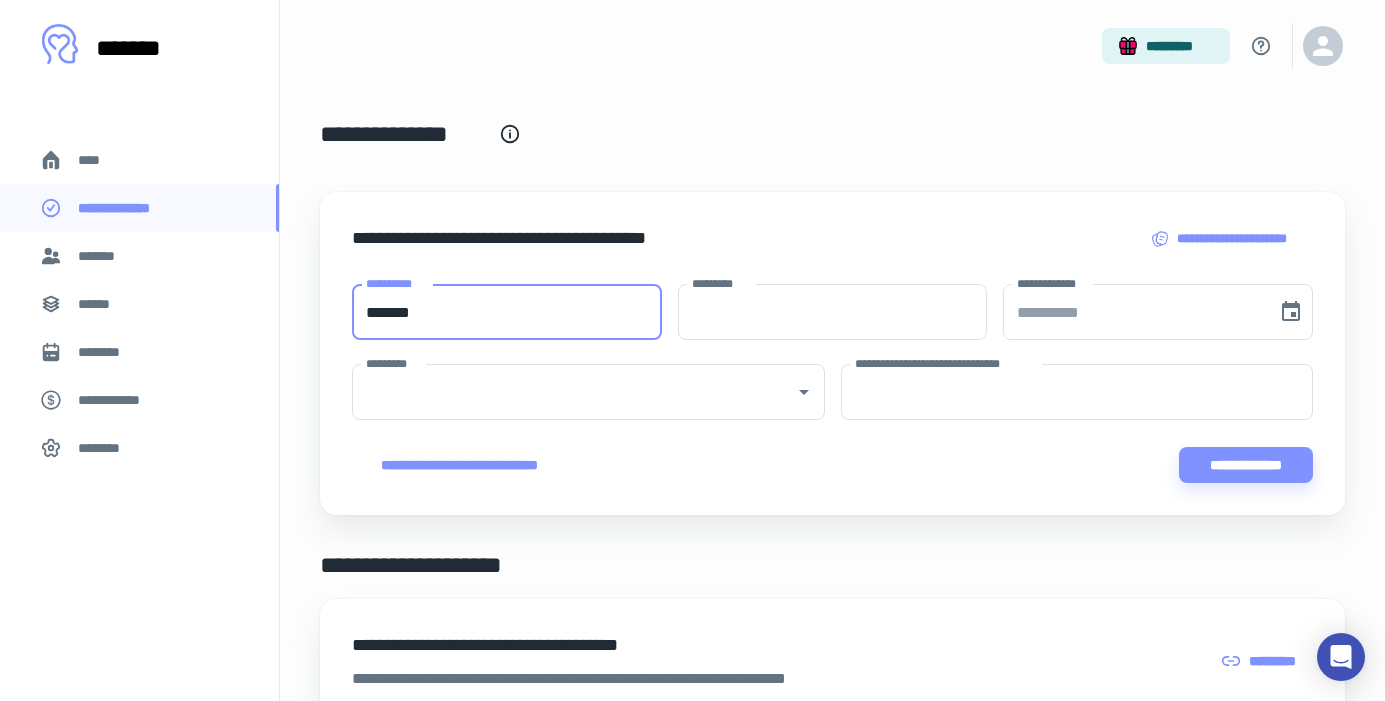type on "*******" 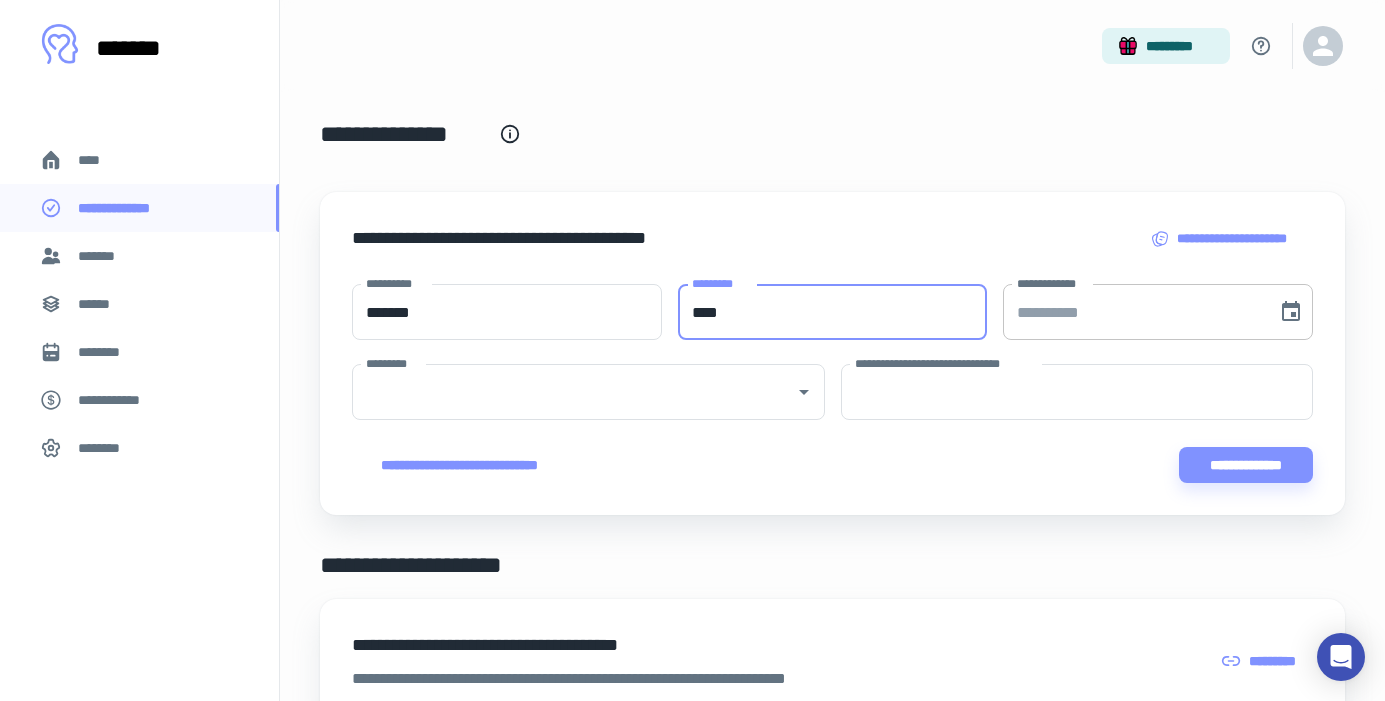 type on "****" 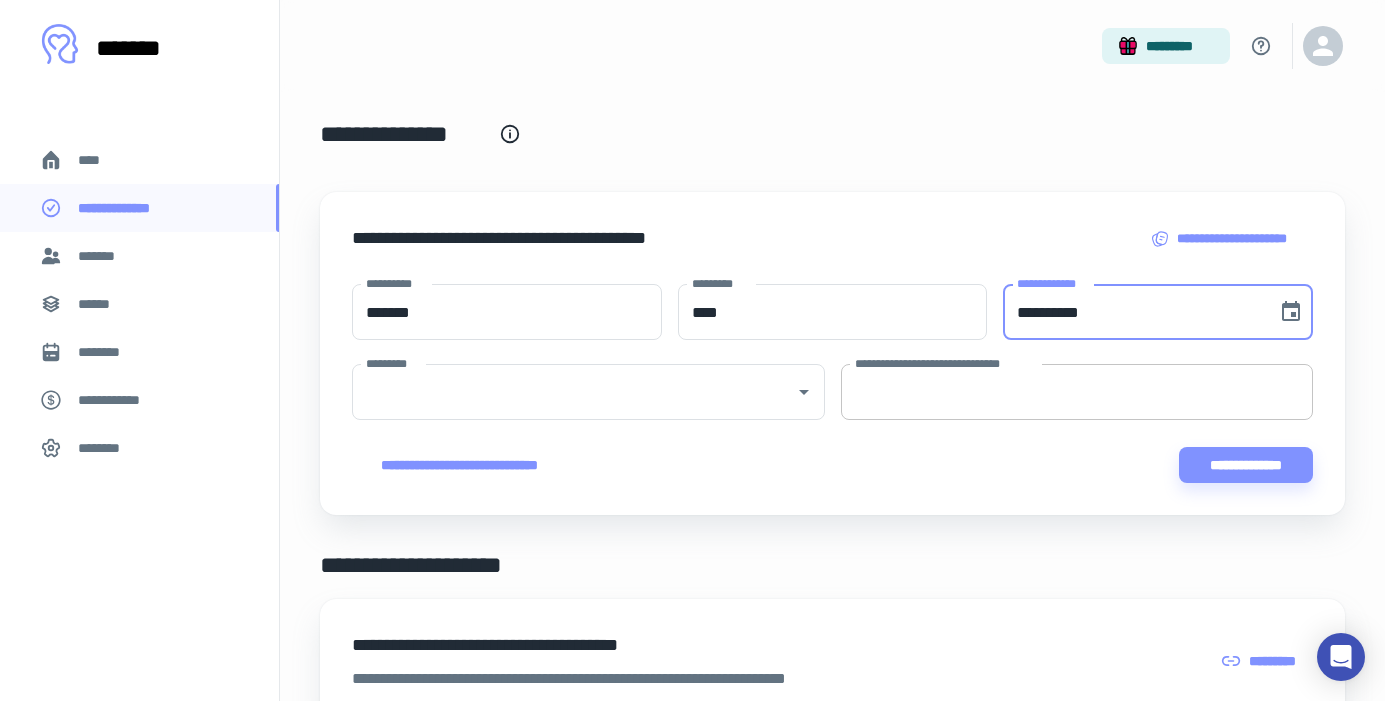 type on "**********" 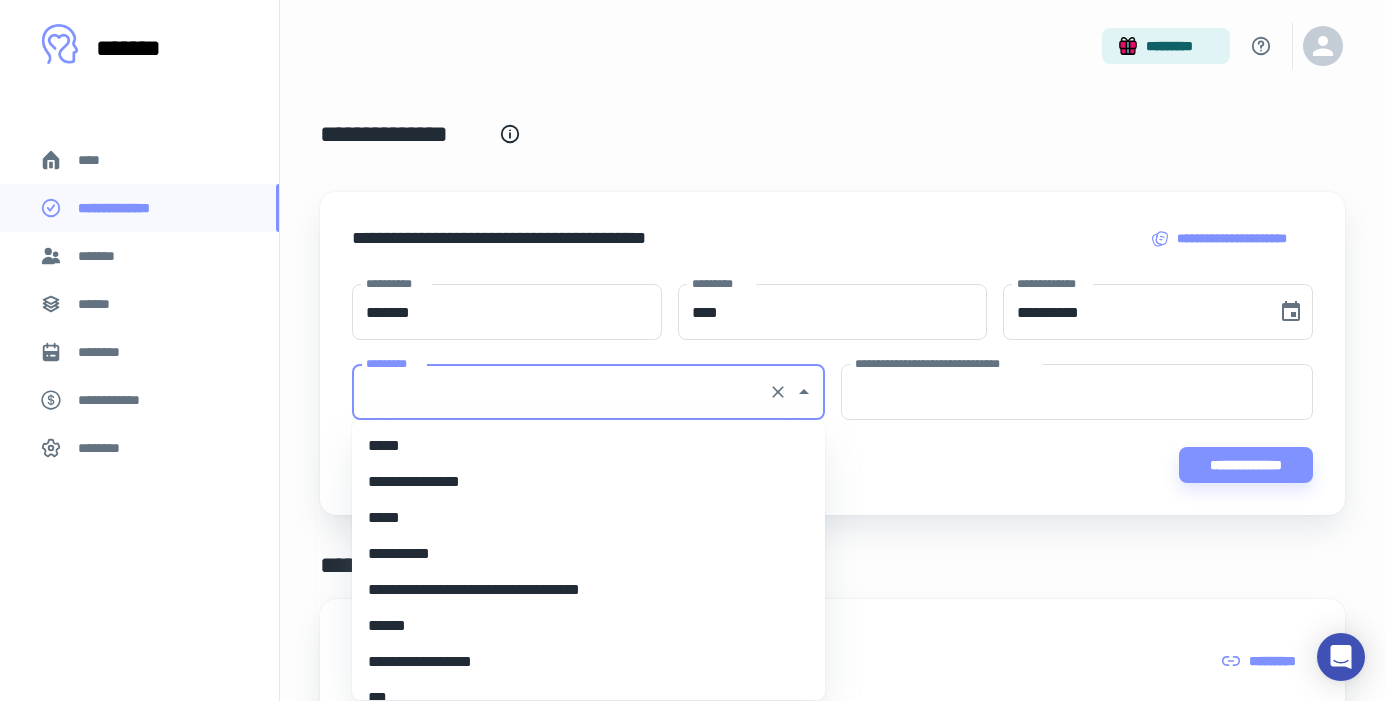 click on "*********" at bounding box center (560, 392) 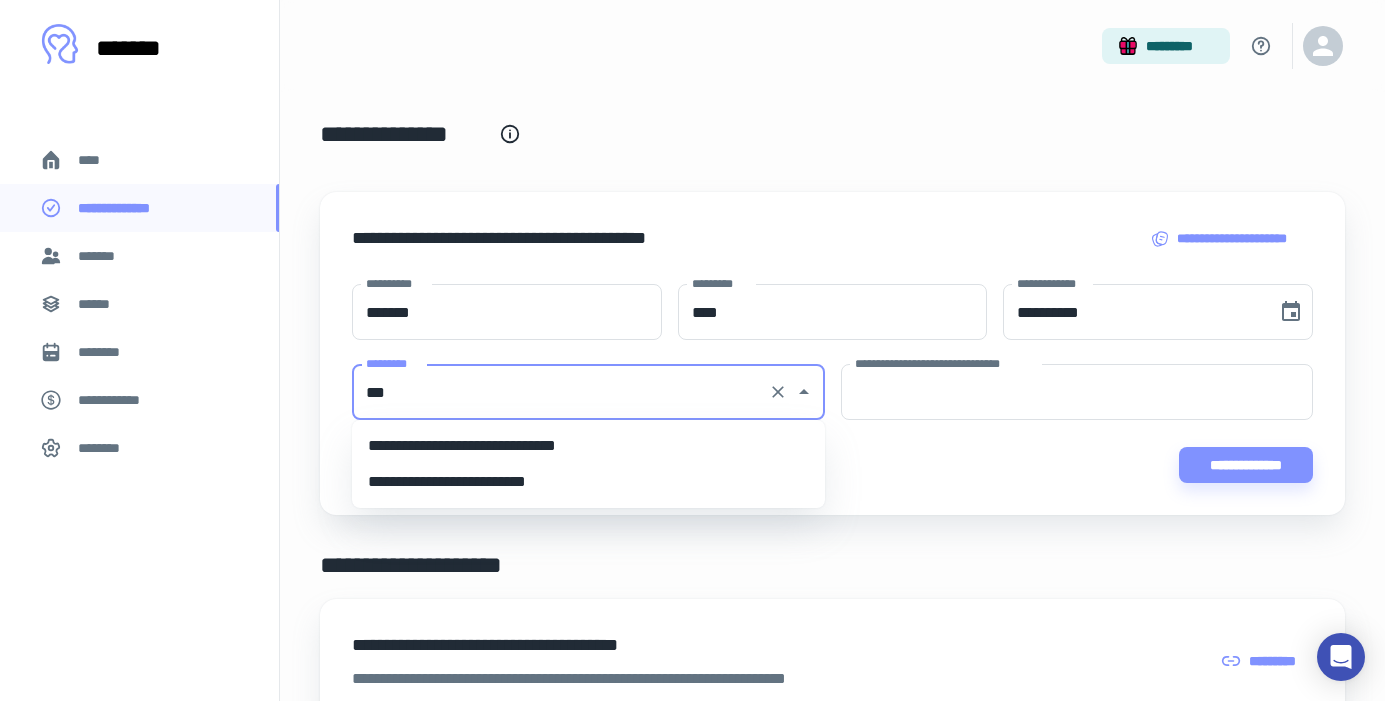 scroll, scrollTop: 0, scrollLeft: 0, axis: both 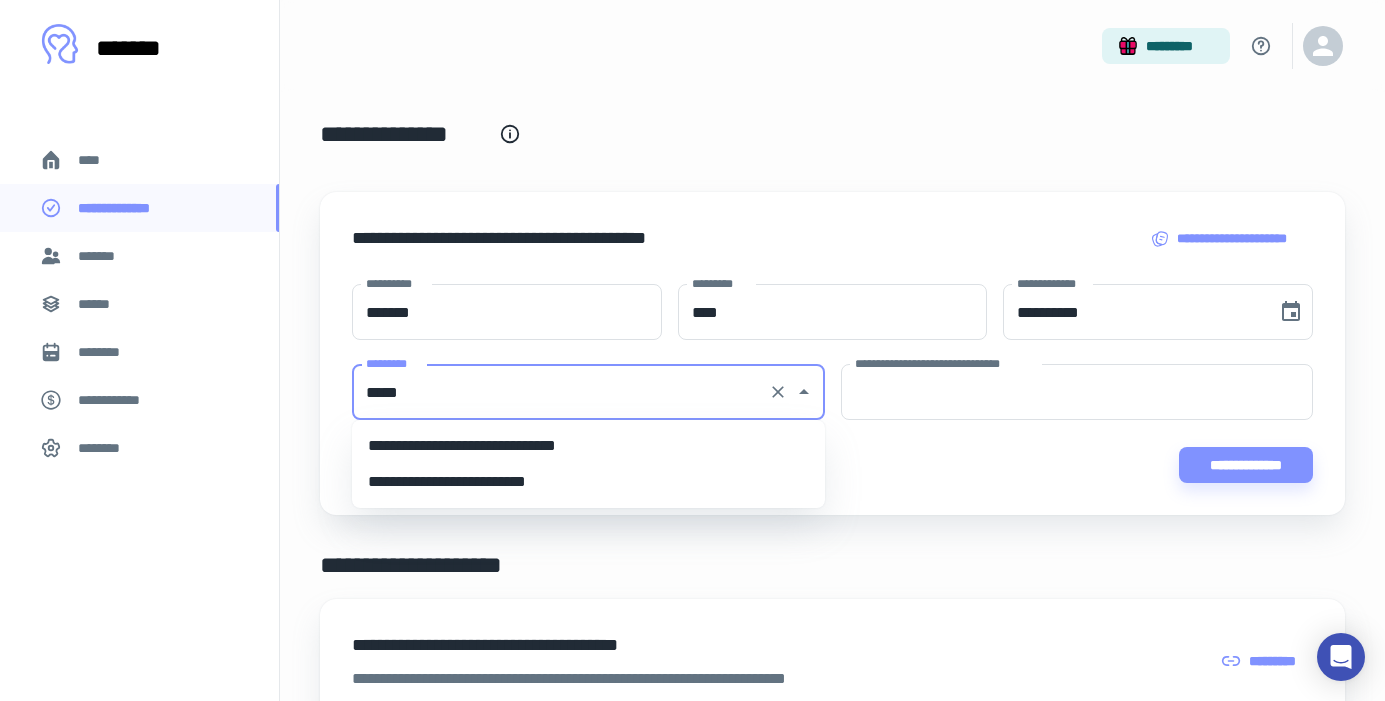 click on "**********" at bounding box center [588, 446] 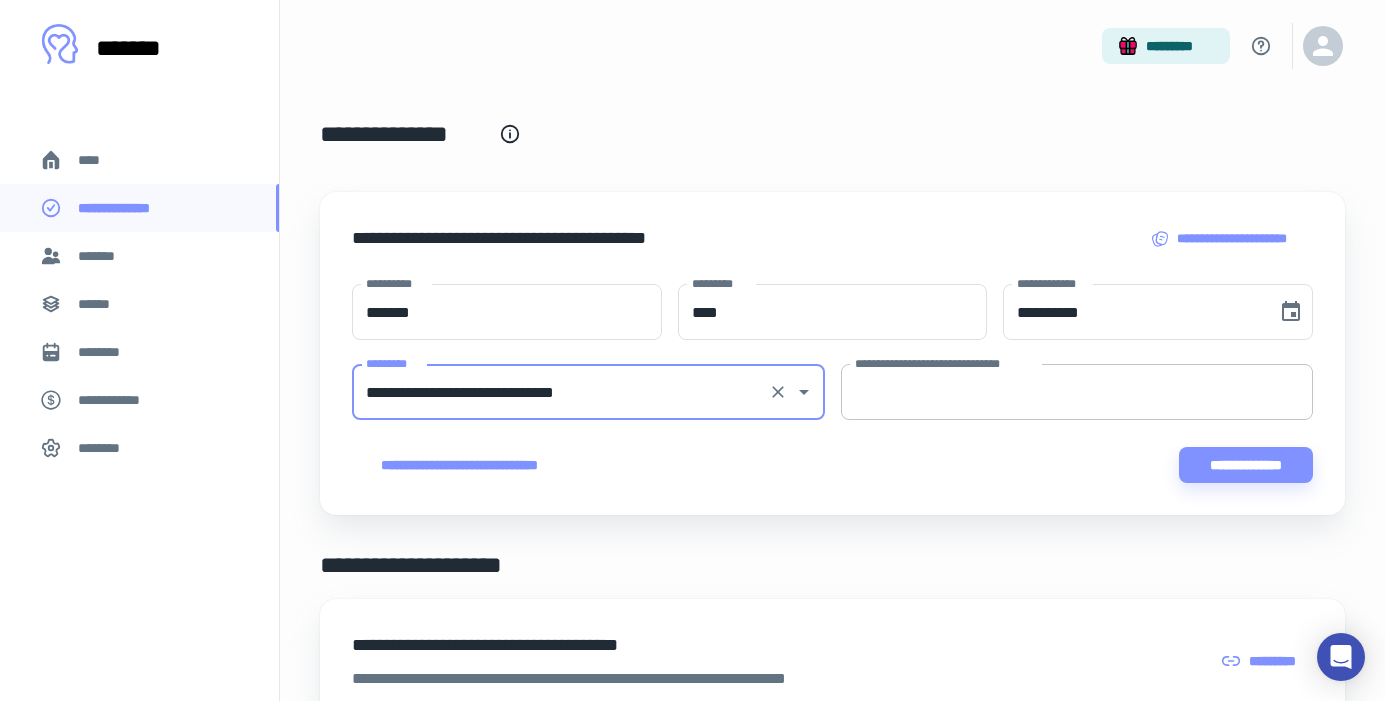 click on "**********" at bounding box center (1077, 392) 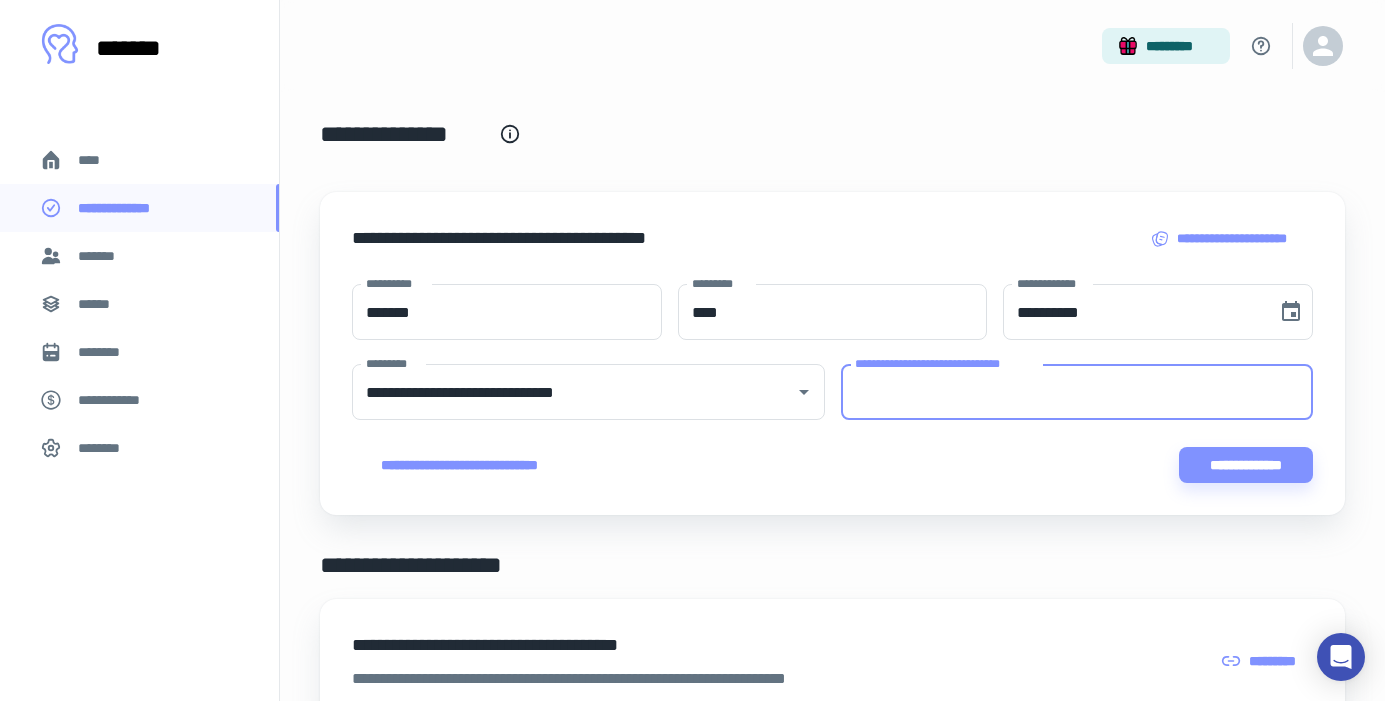 paste on "**********" 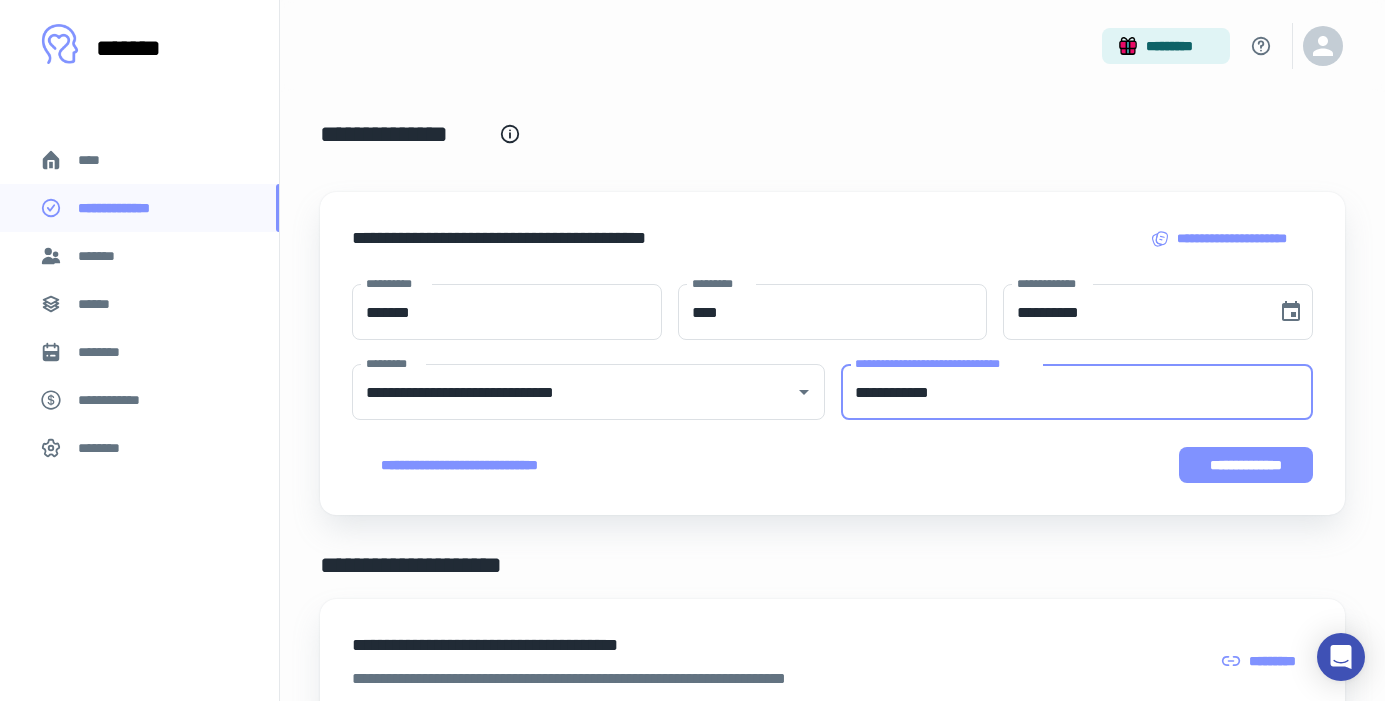 type on "**********" 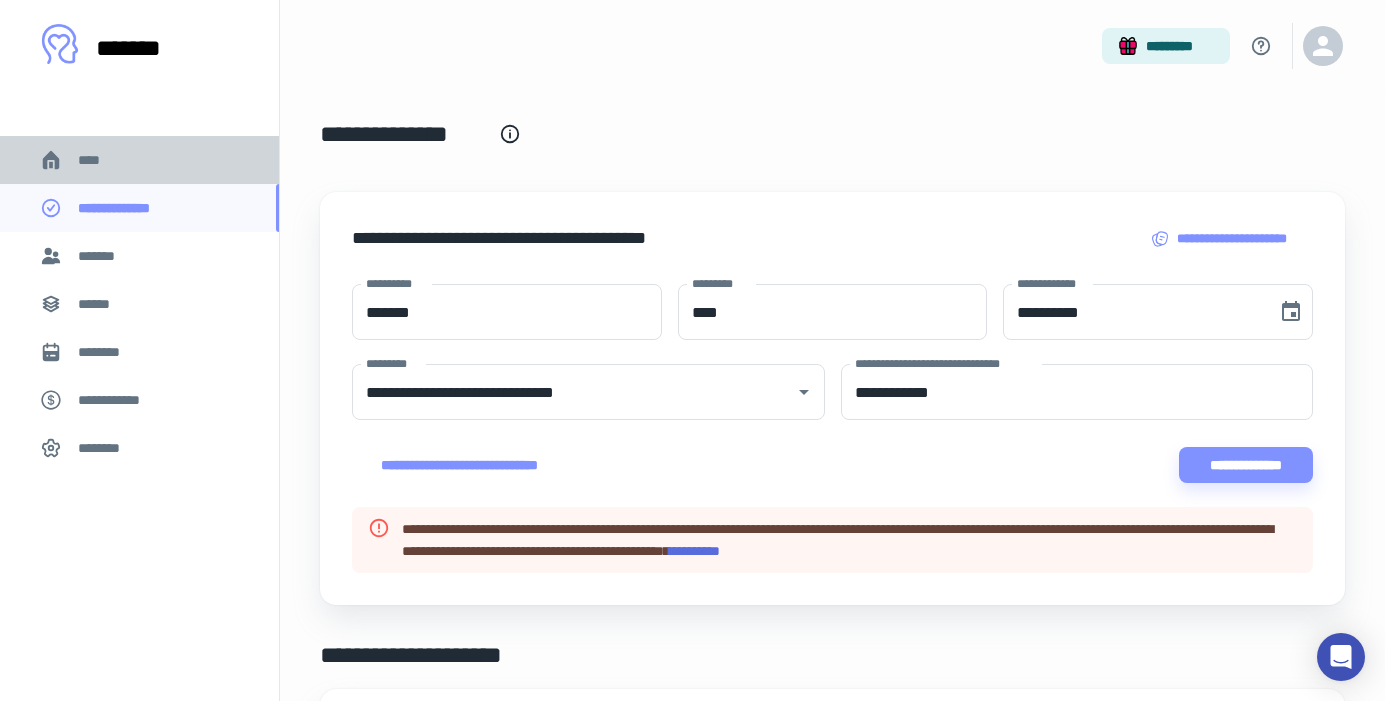 click on "****" at bounding box center [97, 160] 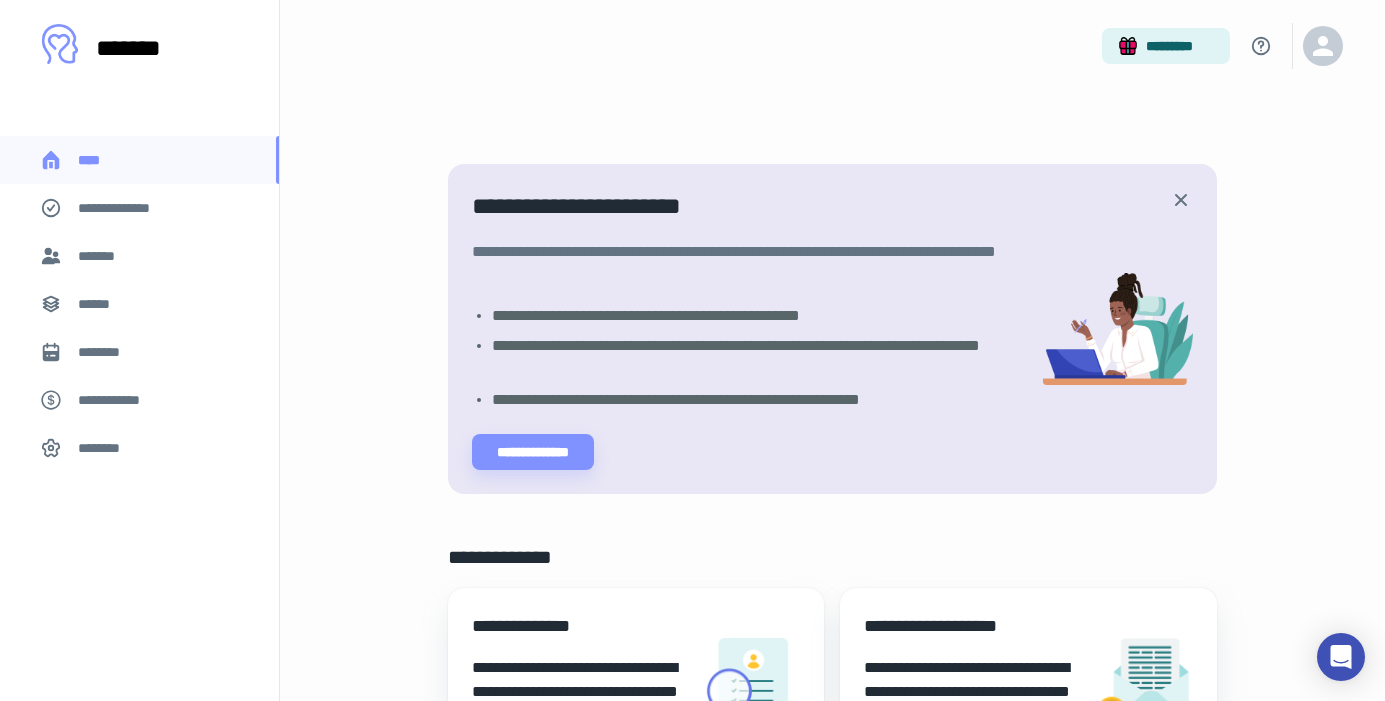 click on "**********" at bounding box center (127, 208) 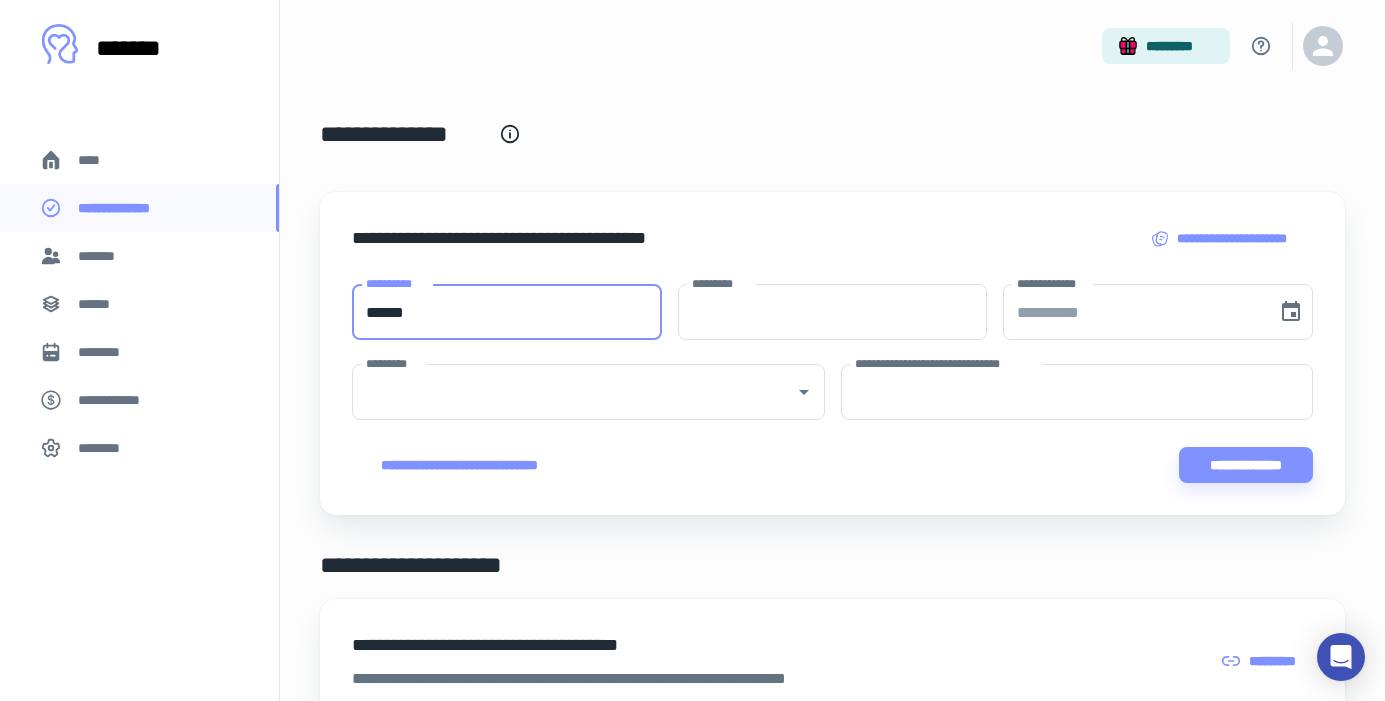 type on "******" 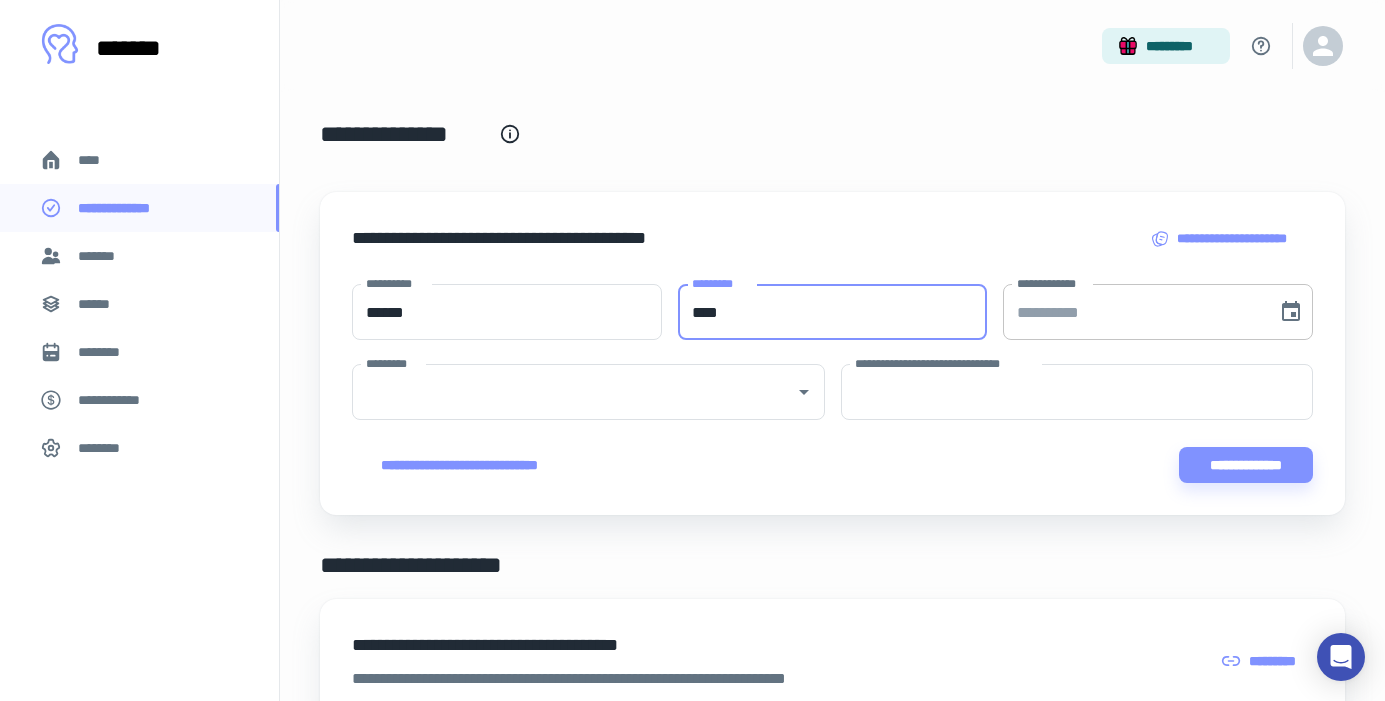 type on "****" 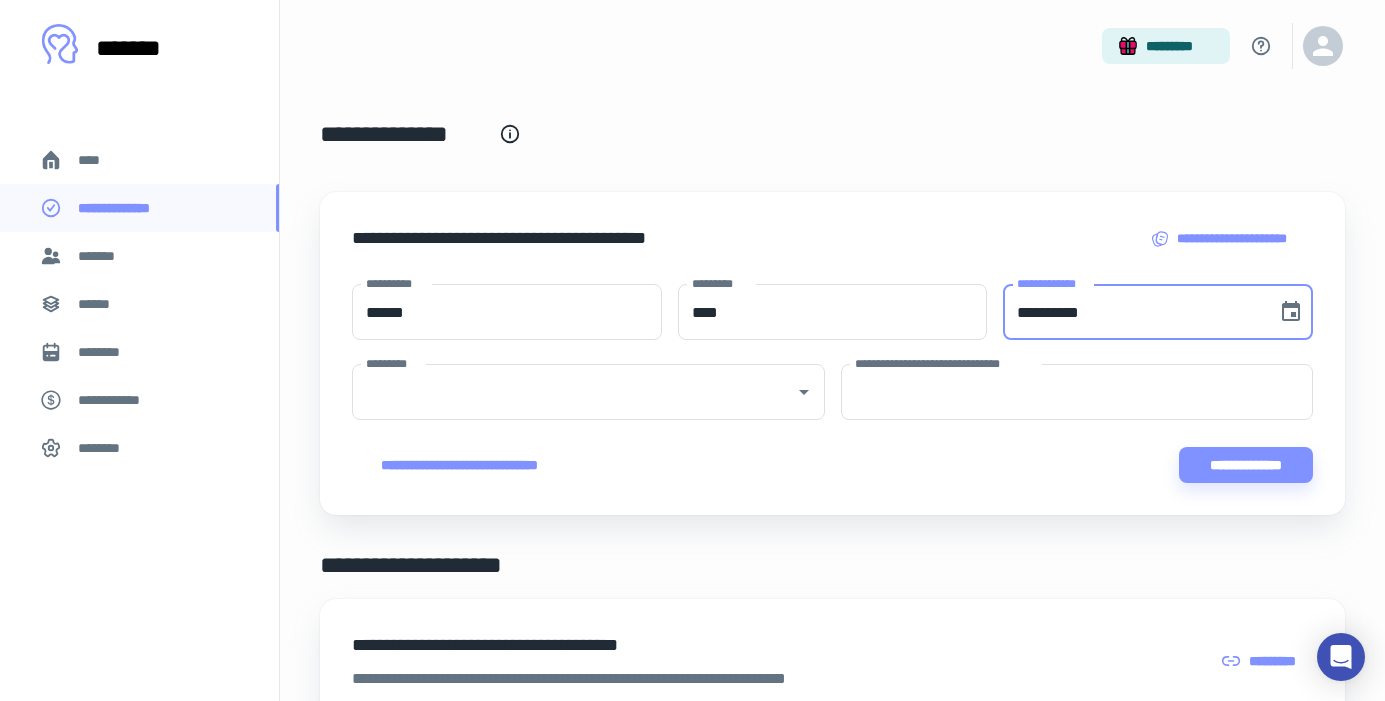 type on "**********" 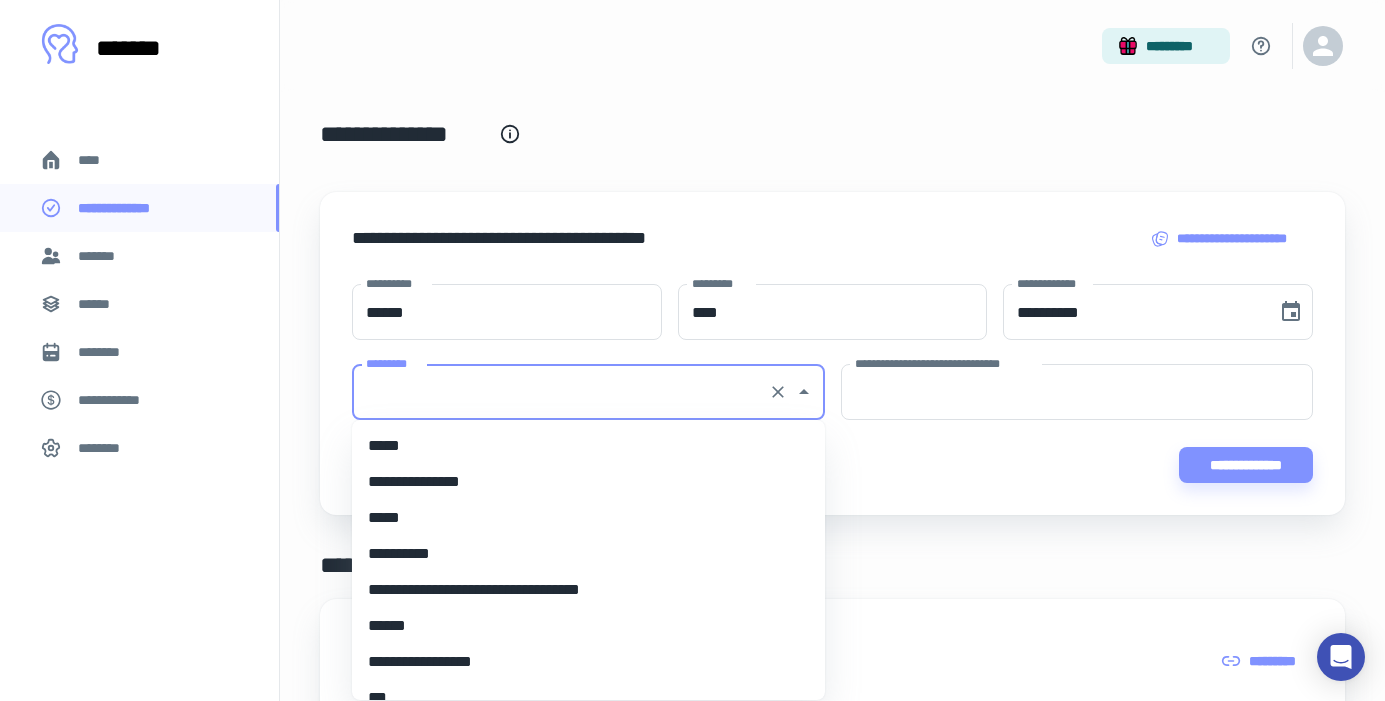 click on "*********" at bounding box center (560, 392) 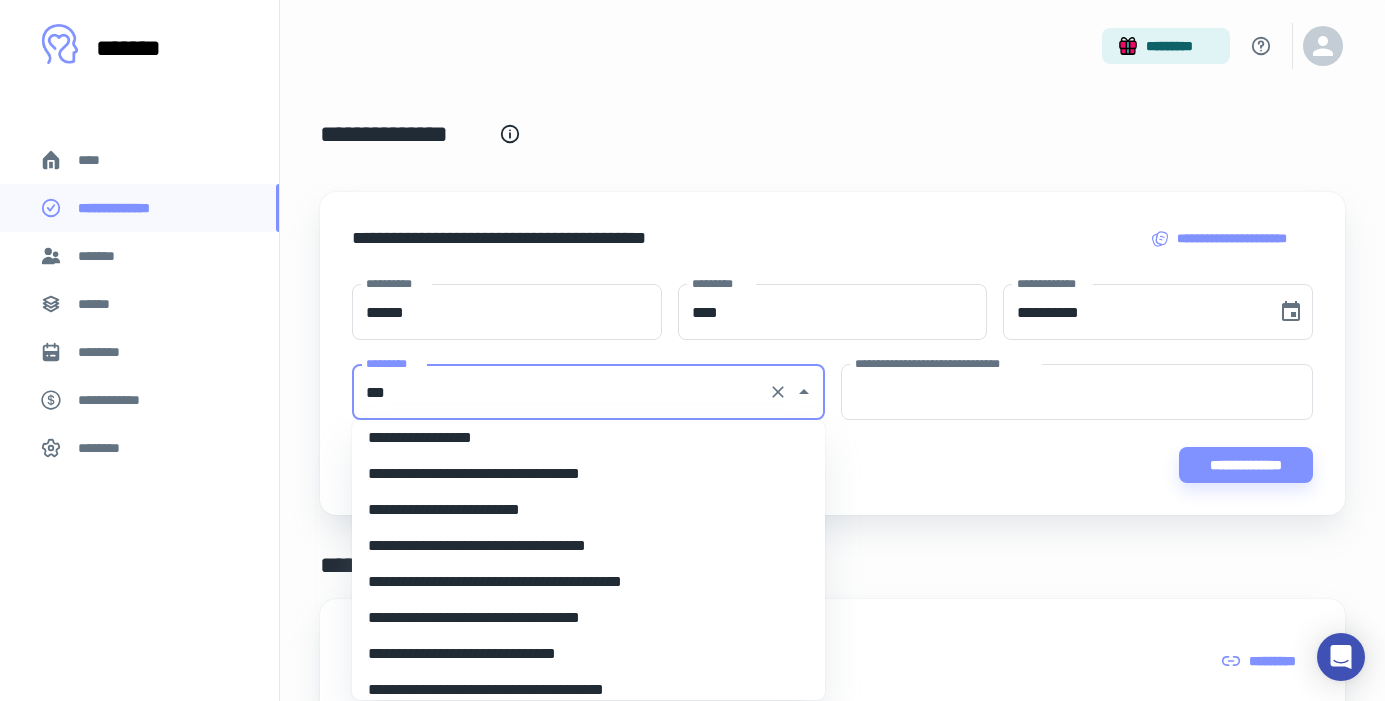 scroll, scrollTop: 0, scrollLeft: 0, axis: both 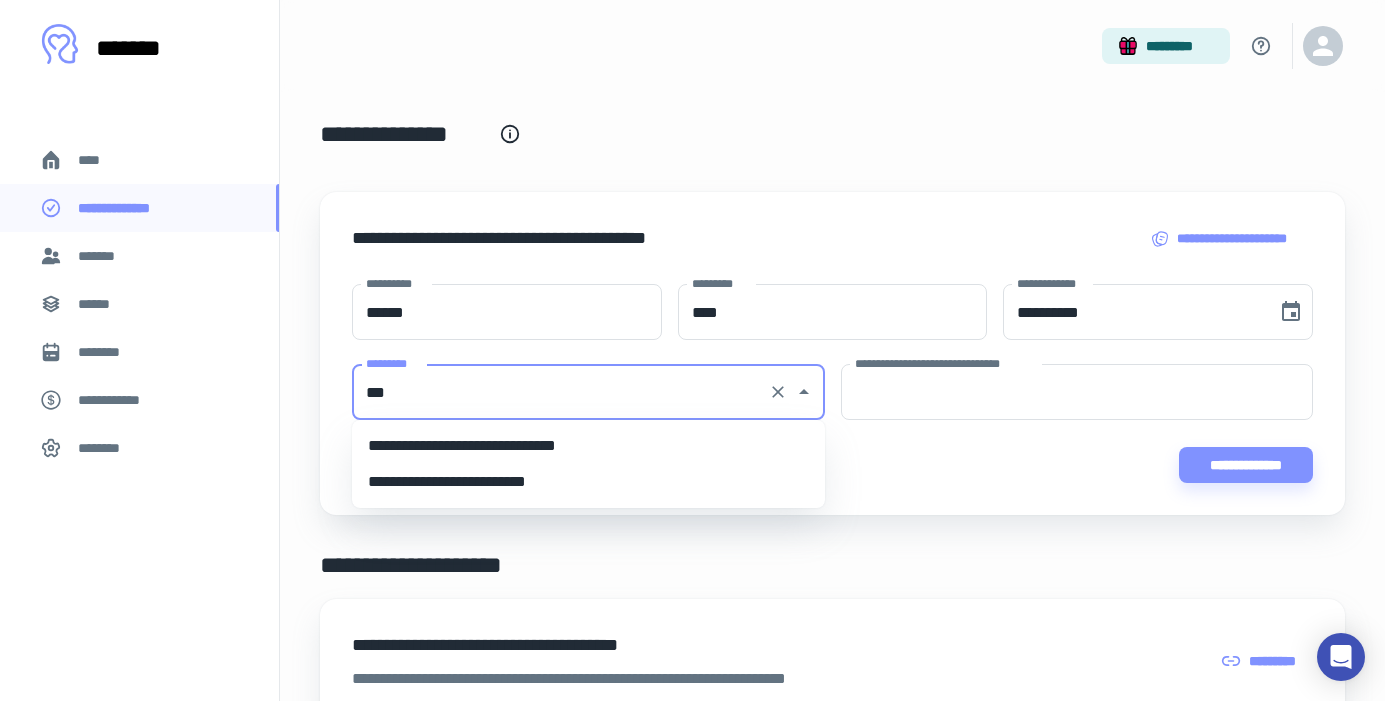click on "**********" at bounding box center (588, 446) 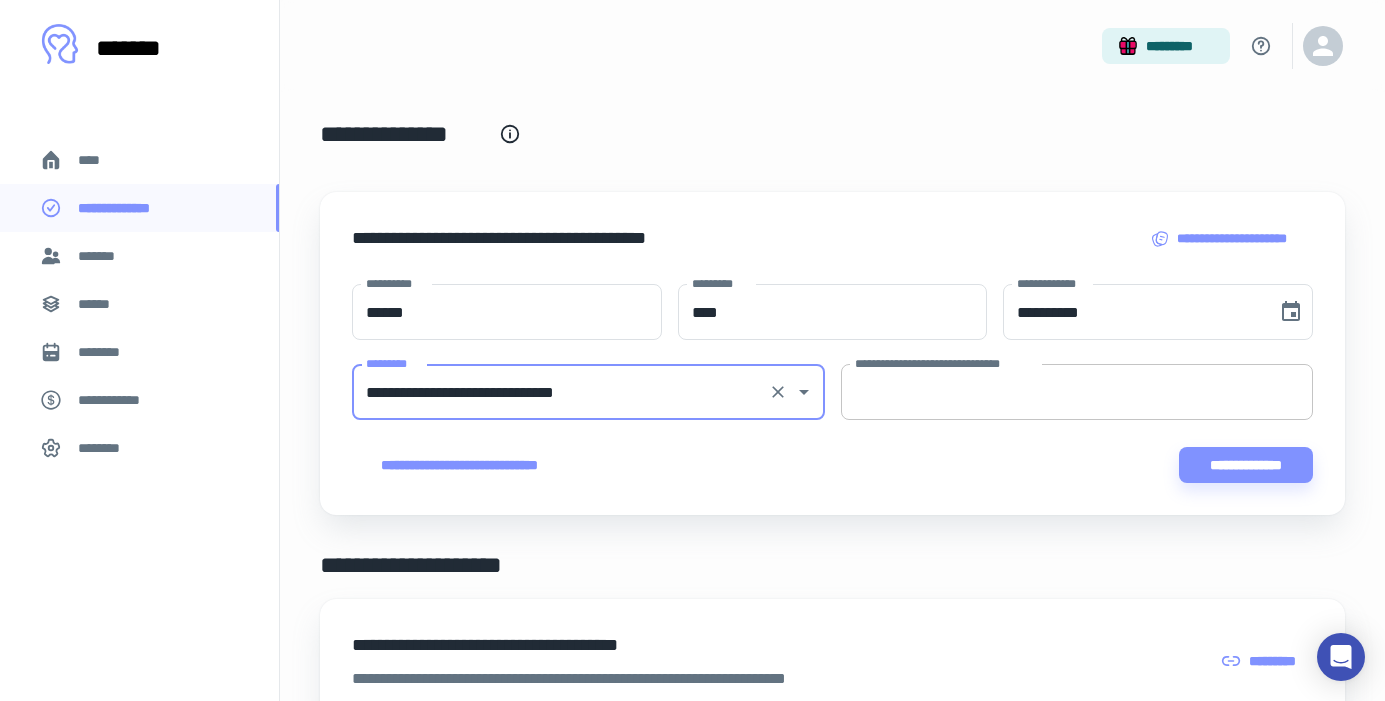 click on "**********" at bounding box center (1077, 392) 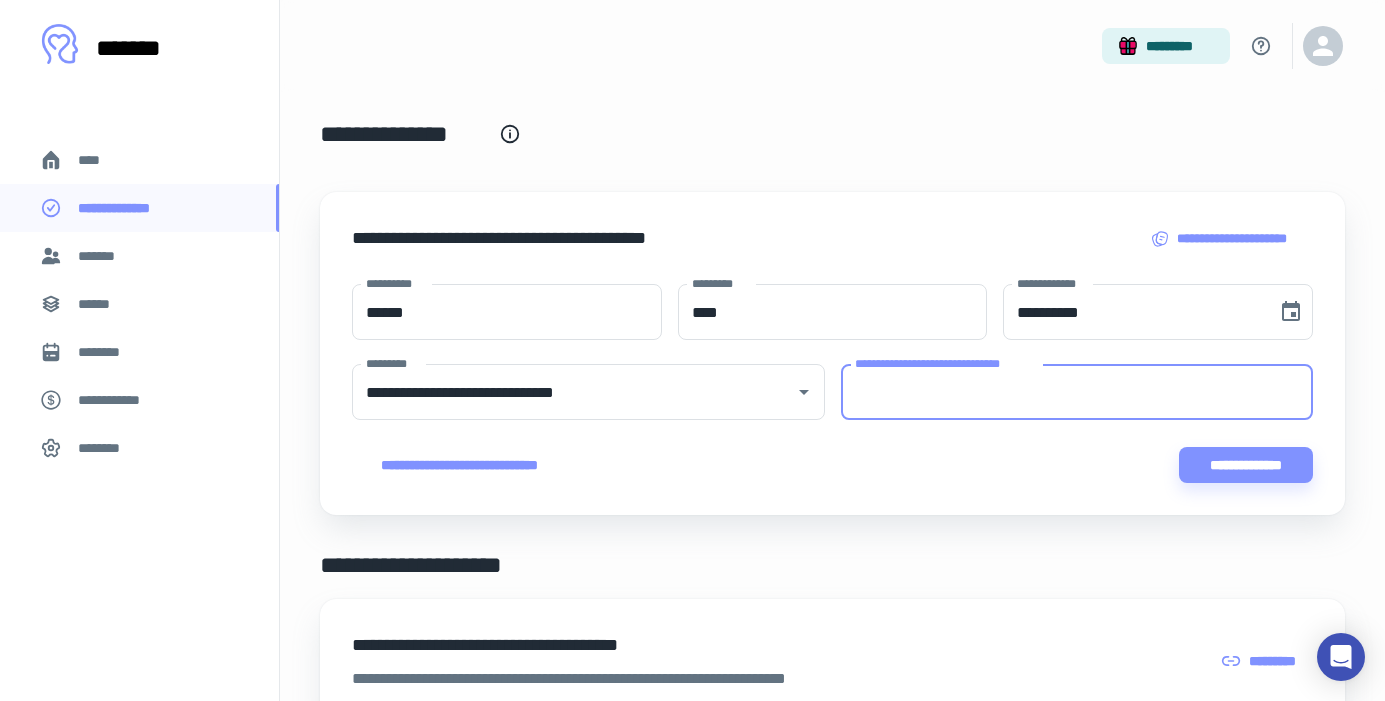 paste on "**********" 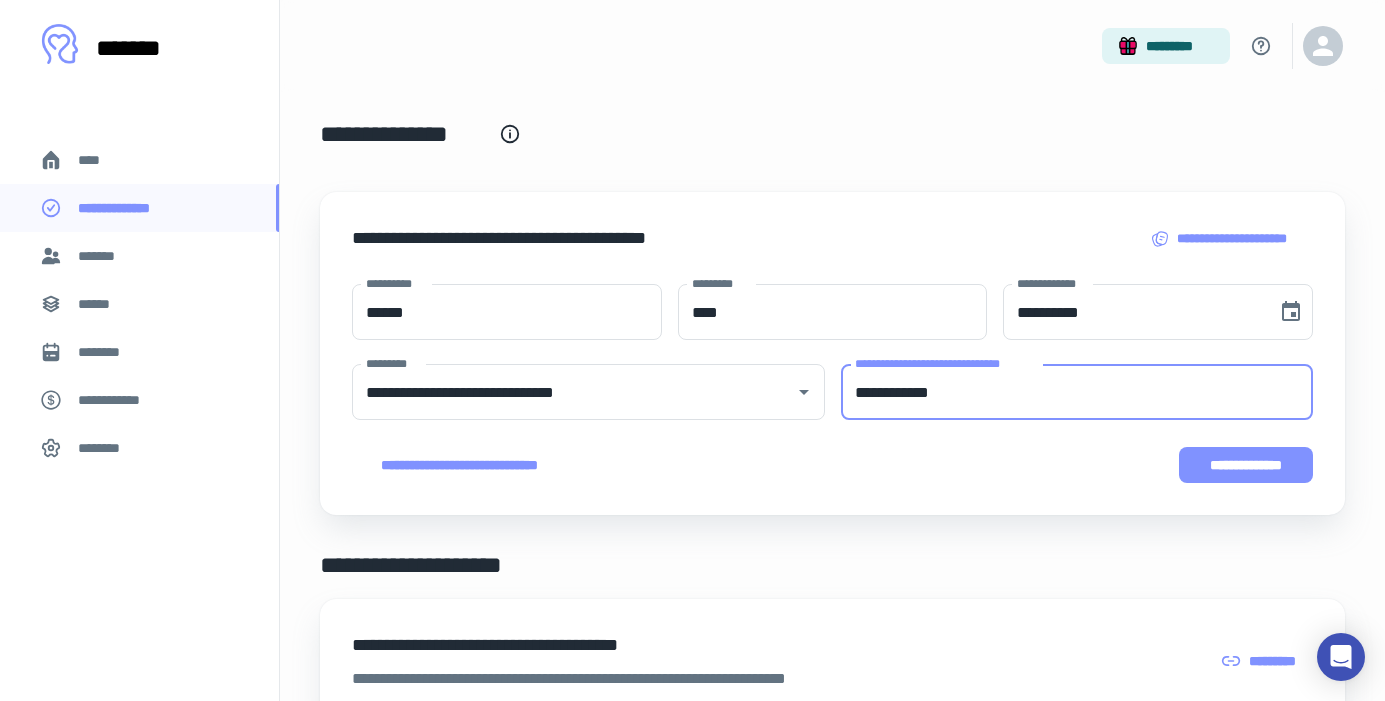 type on "**********" 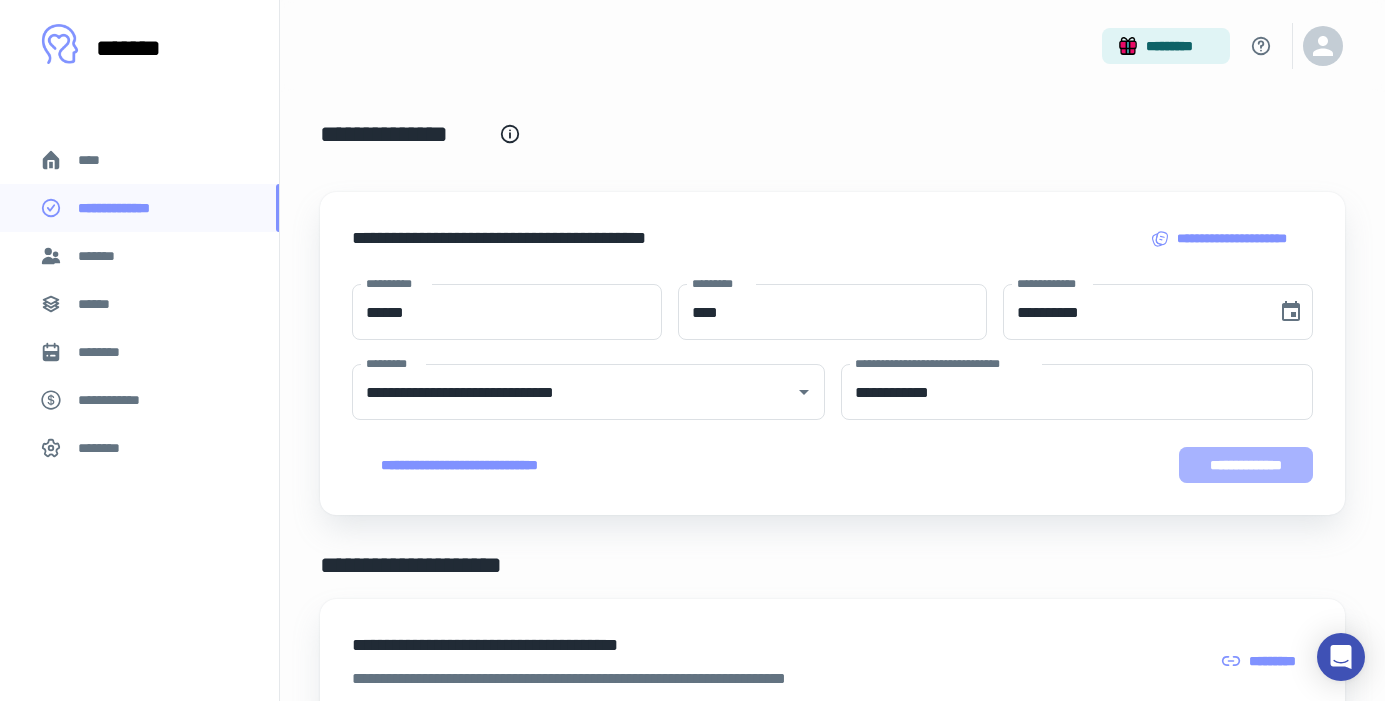 click on "**********" at bounding box center [1246, 465] 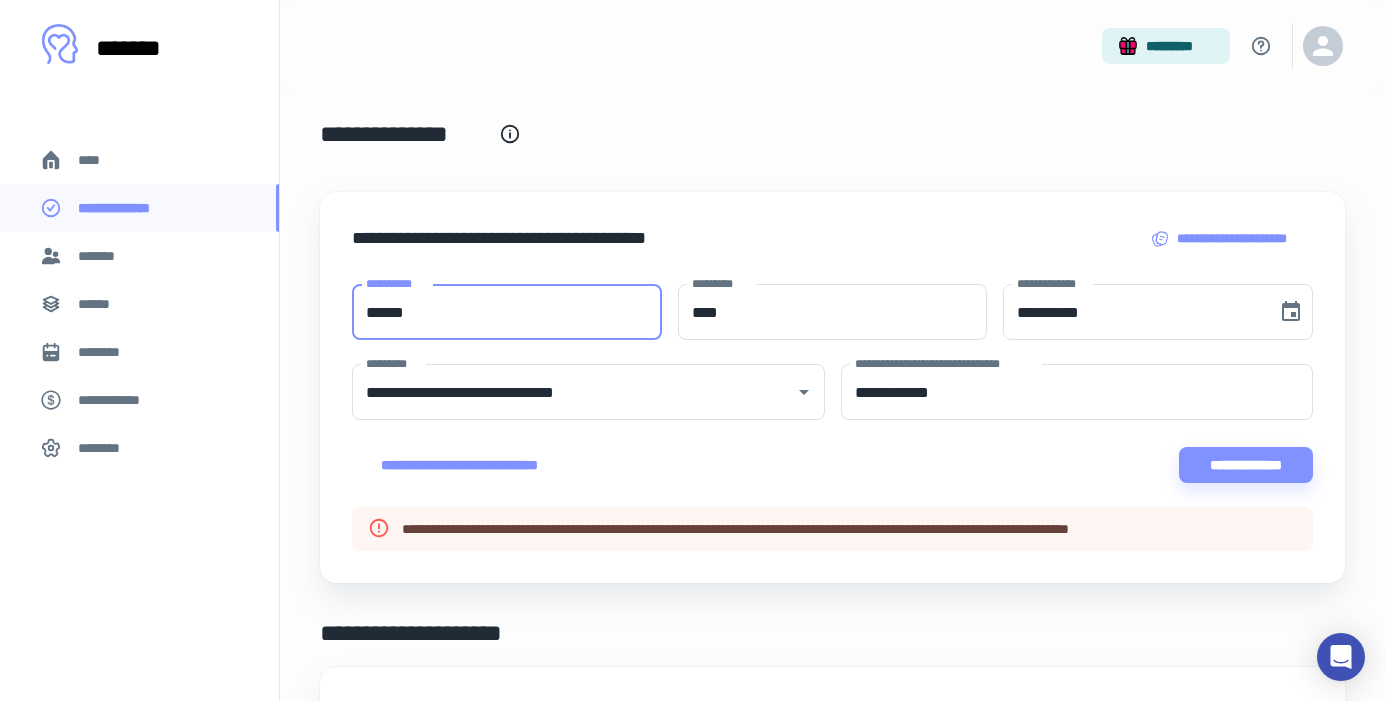 click on "******" at bounding box center [507, 312] 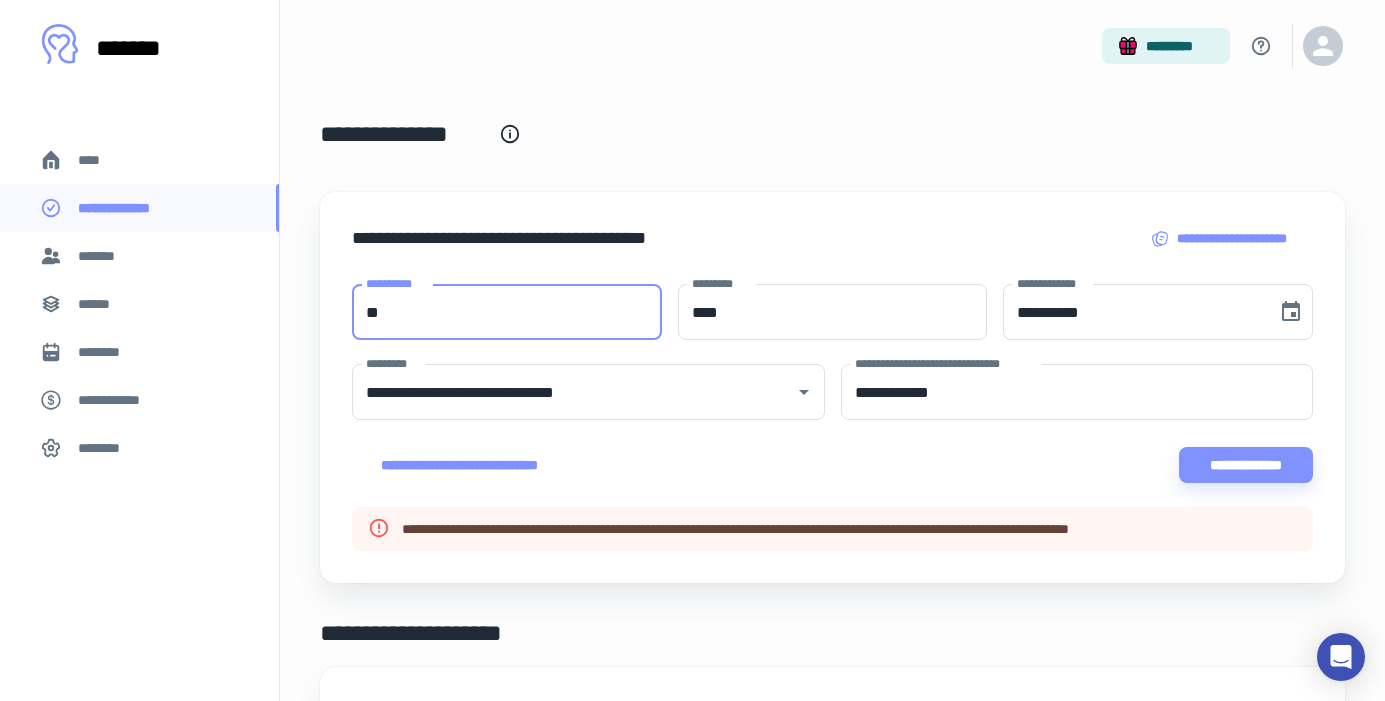 type on "*" 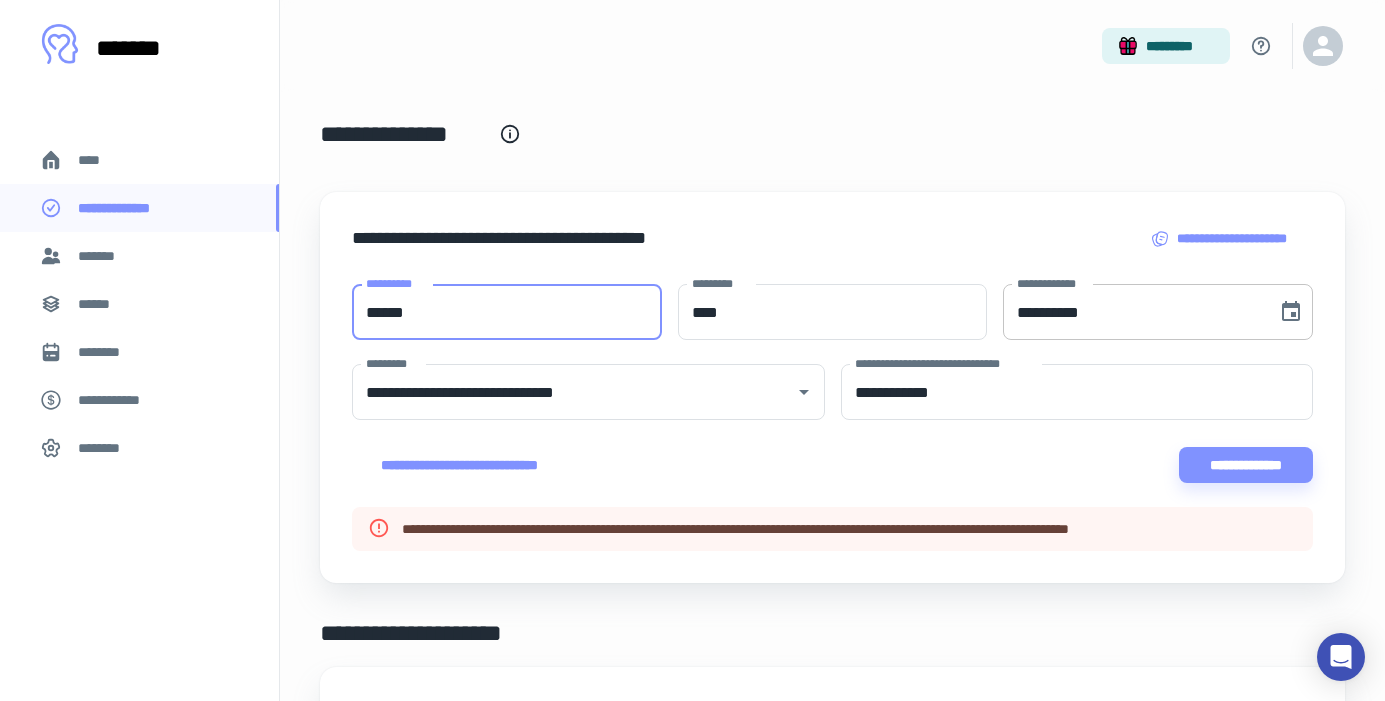 type on "******" 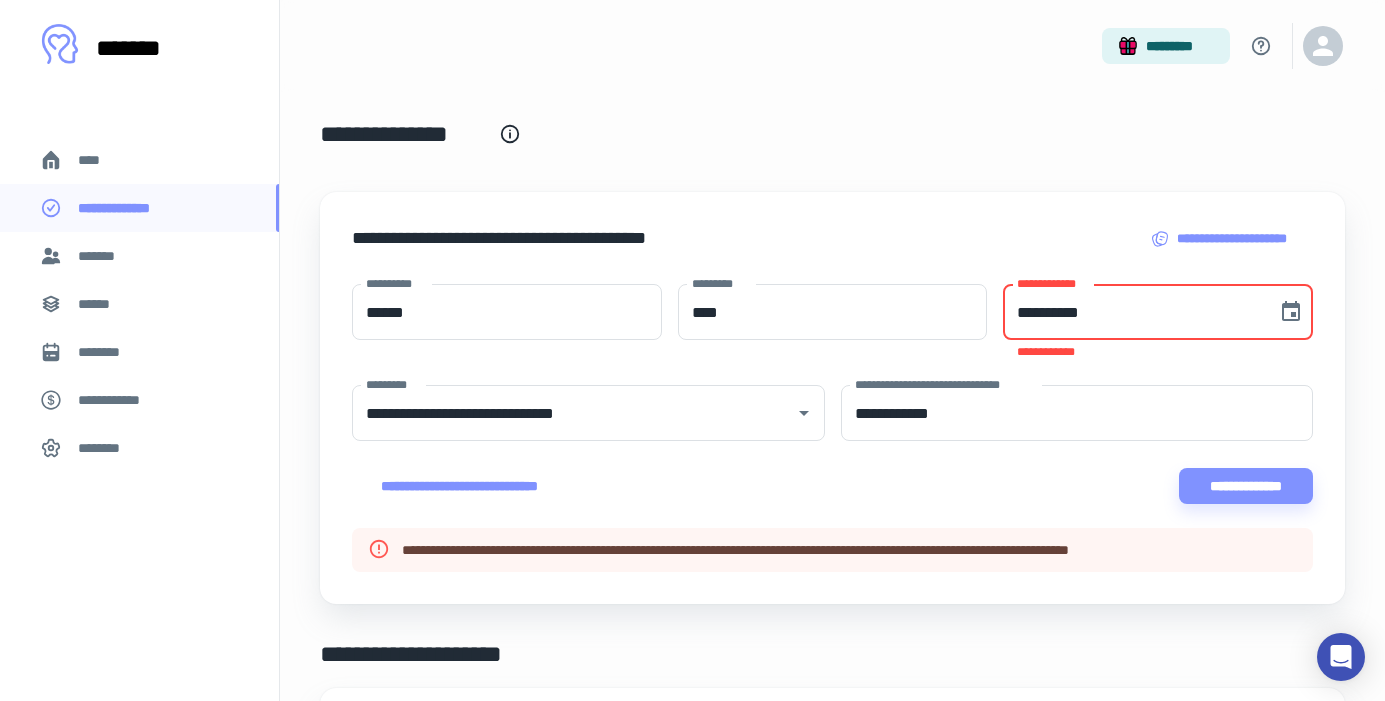 click on "**********" at bounding box center (1133, 312) 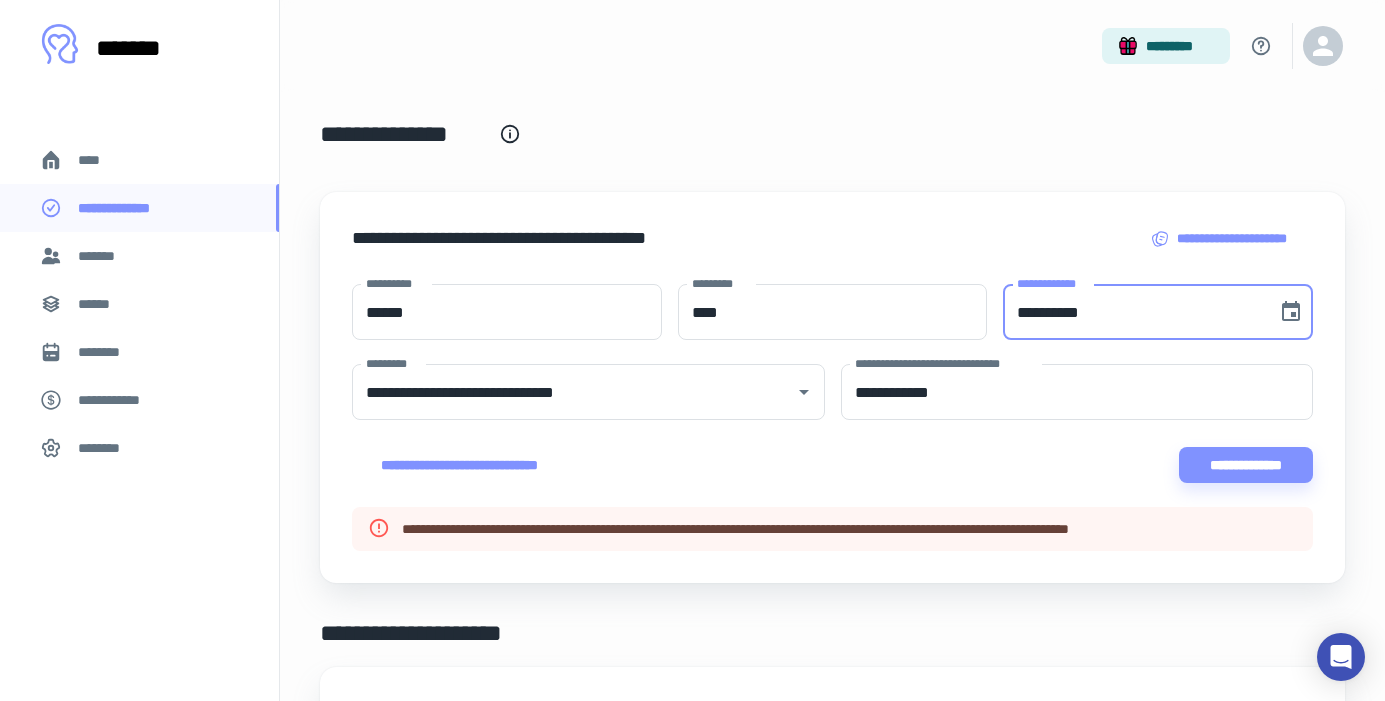 type on "**********" 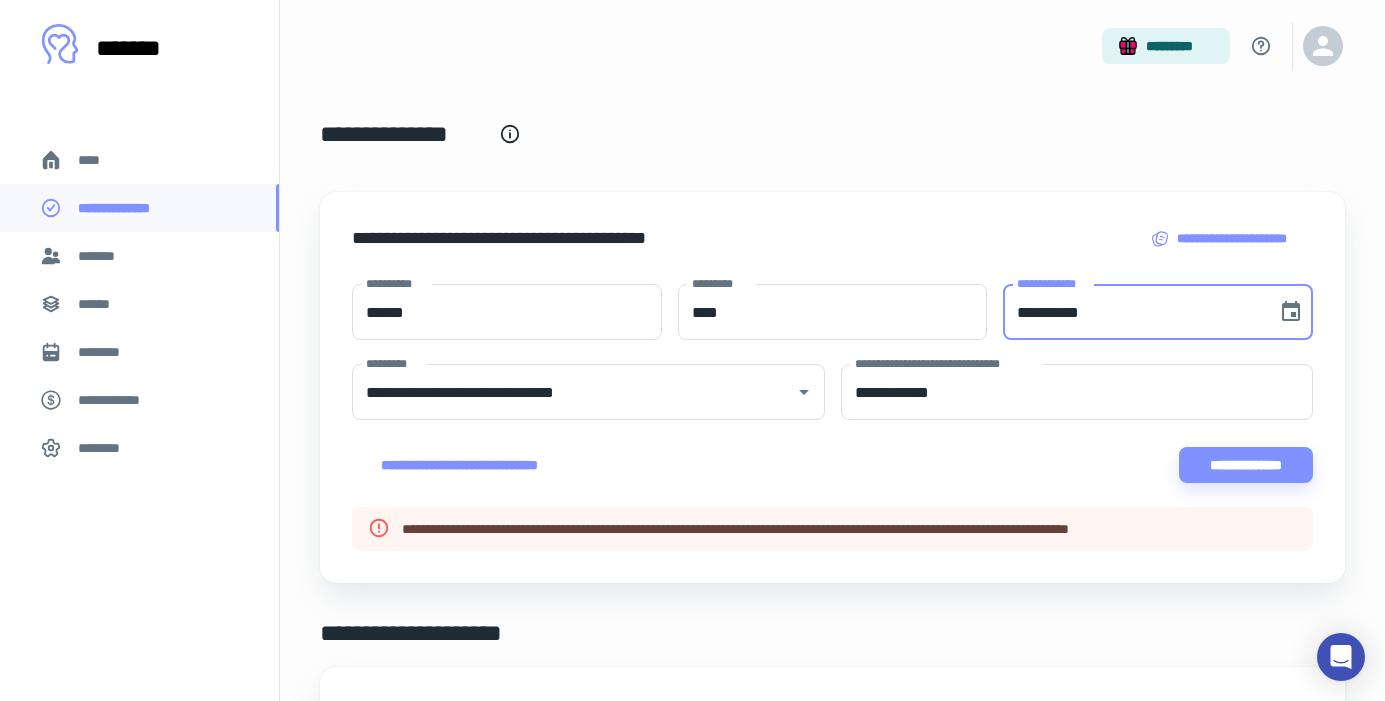 click on "**********" at bounding box center (832, 417) 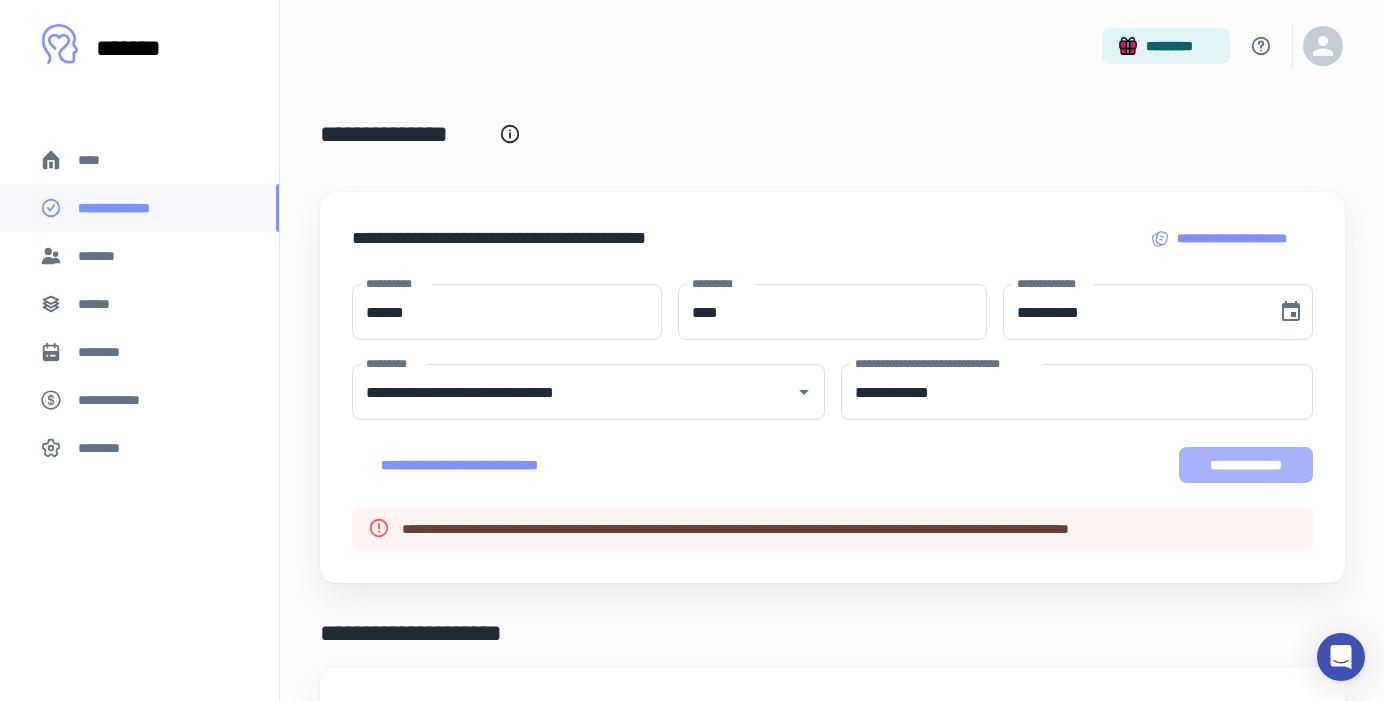 click on "**********" at bounding box center [1246, 465] 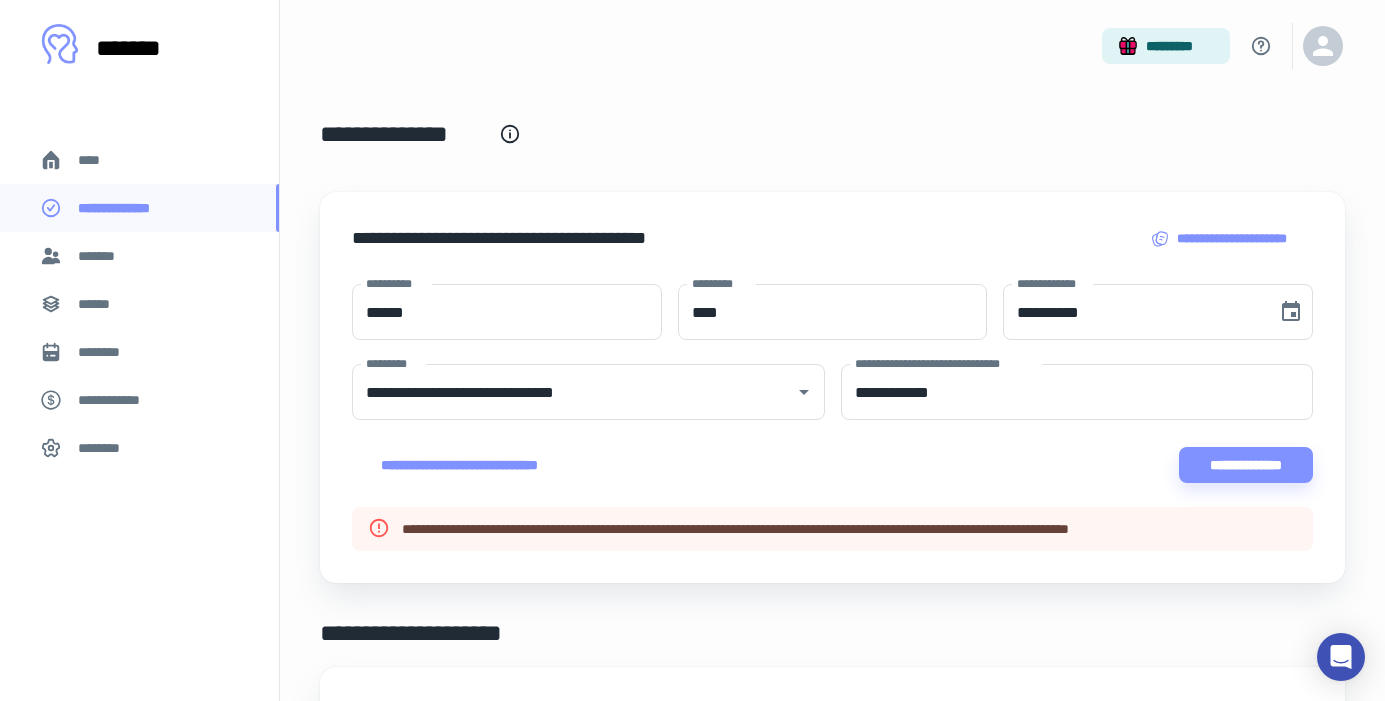 click on "****" at bounding box center (139, 160) 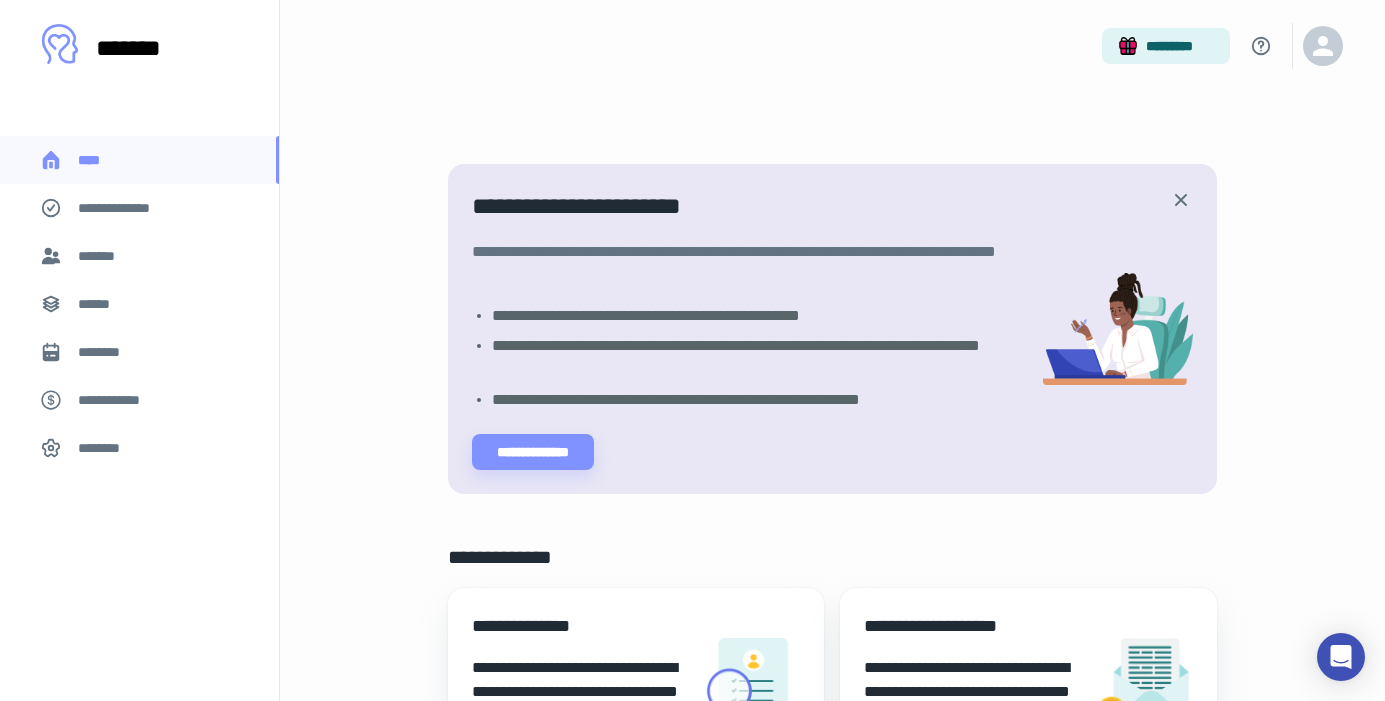 click on "**********" at bounding box center [127, 208] 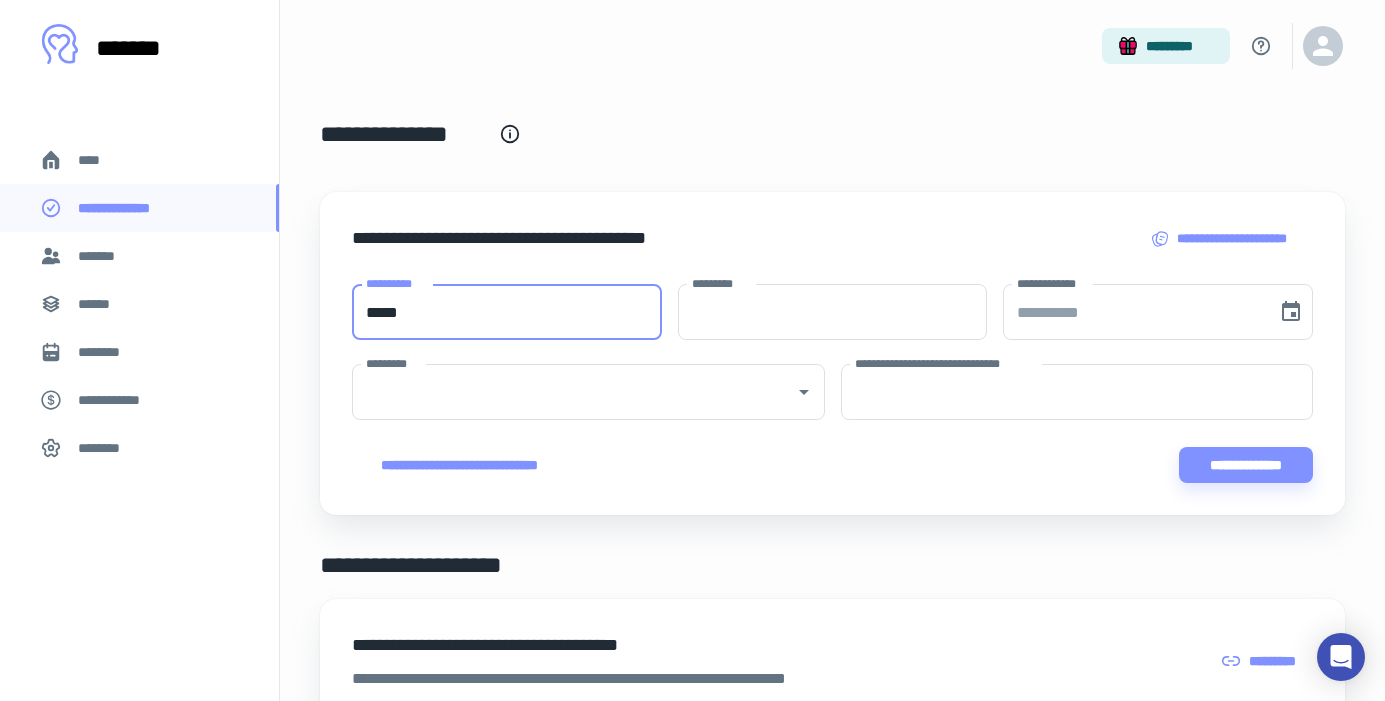 type on "*****" 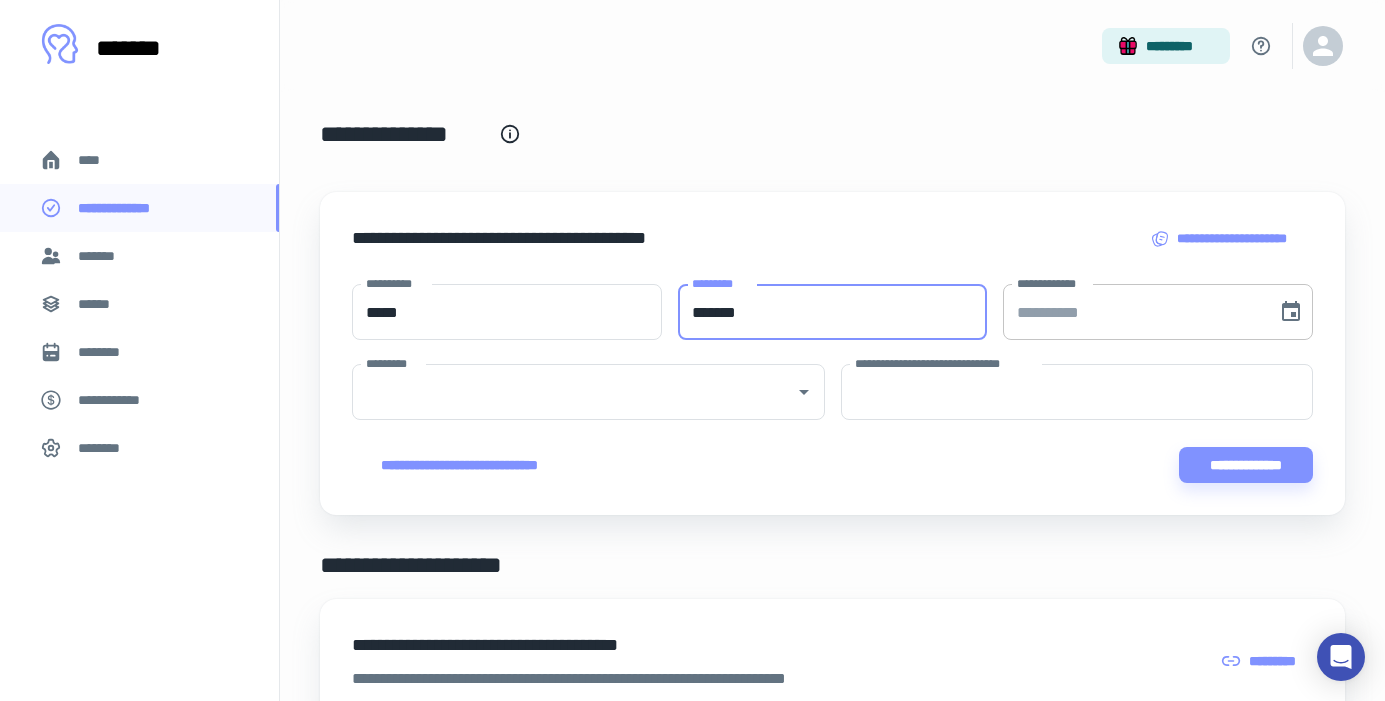 type on "*******" 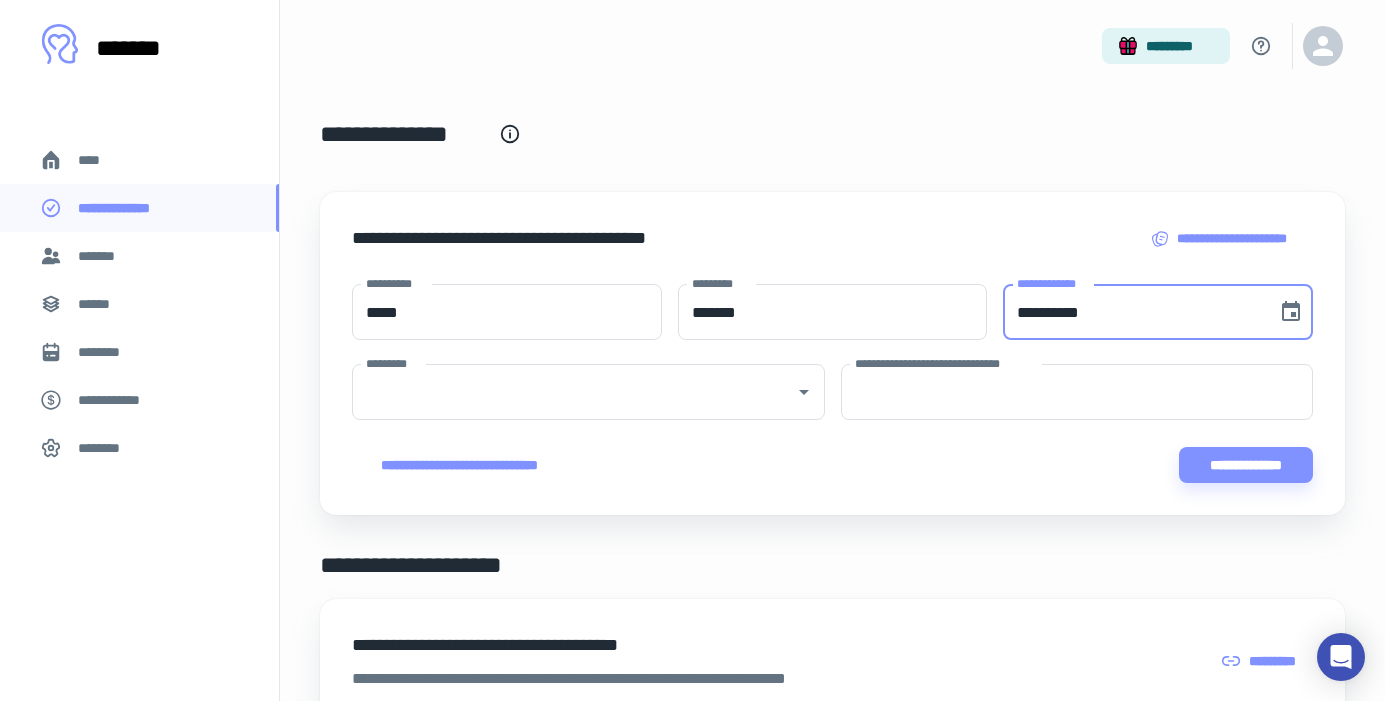 type on "**********" 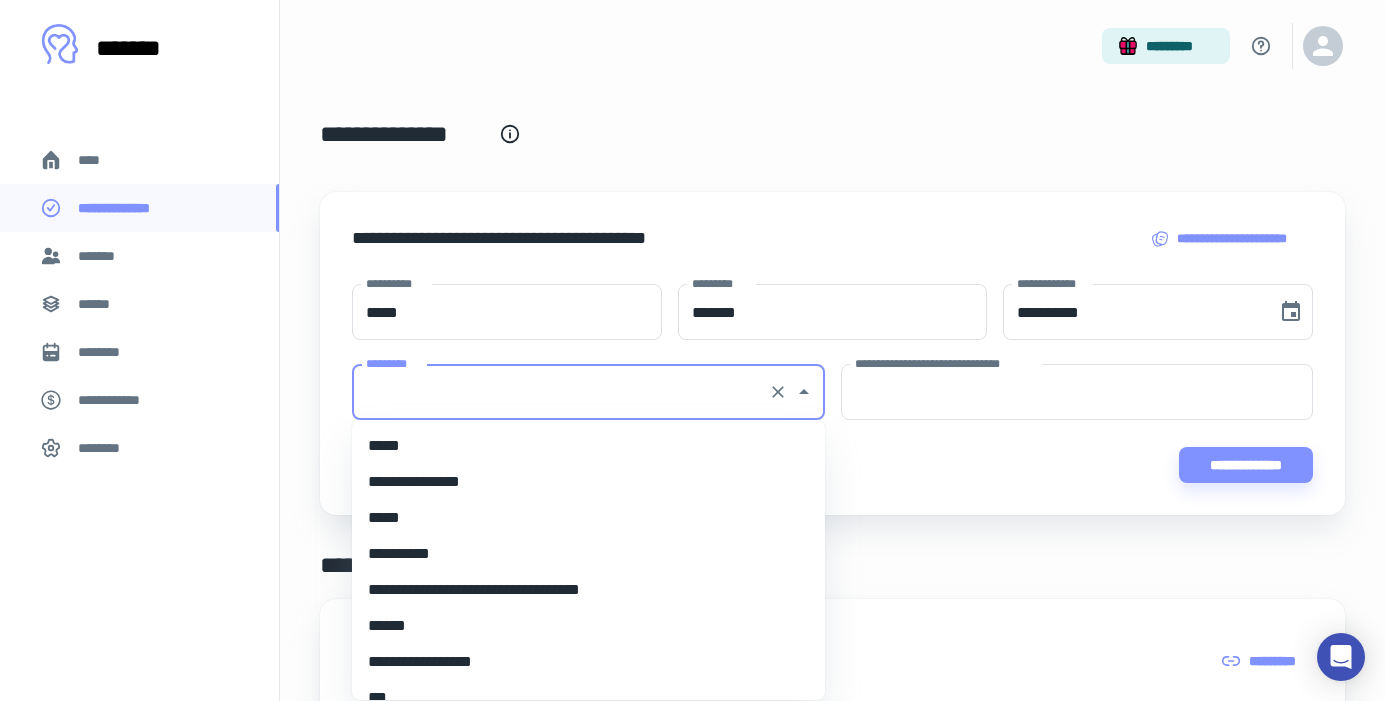 click on "*********" at bounding box center (560, 392) 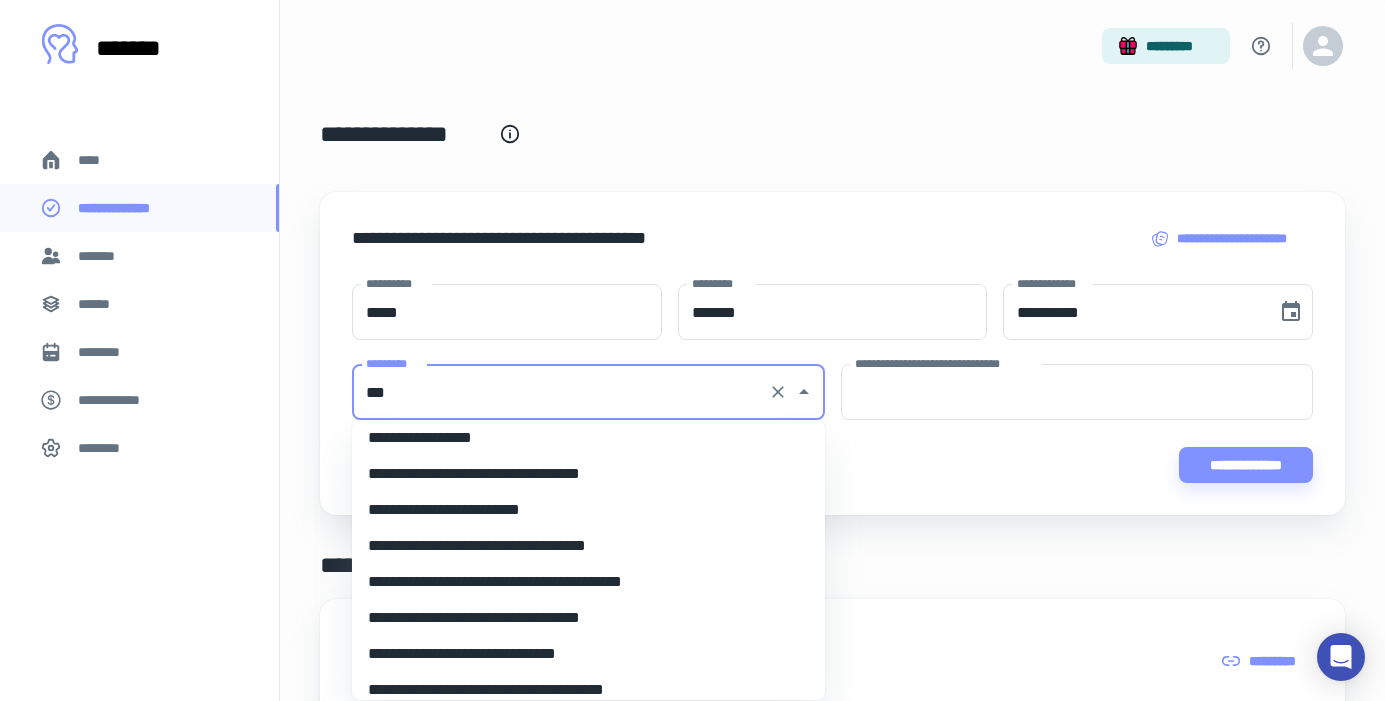 scroll, scrollTop: 0, scrollLeft: 0, axis: both 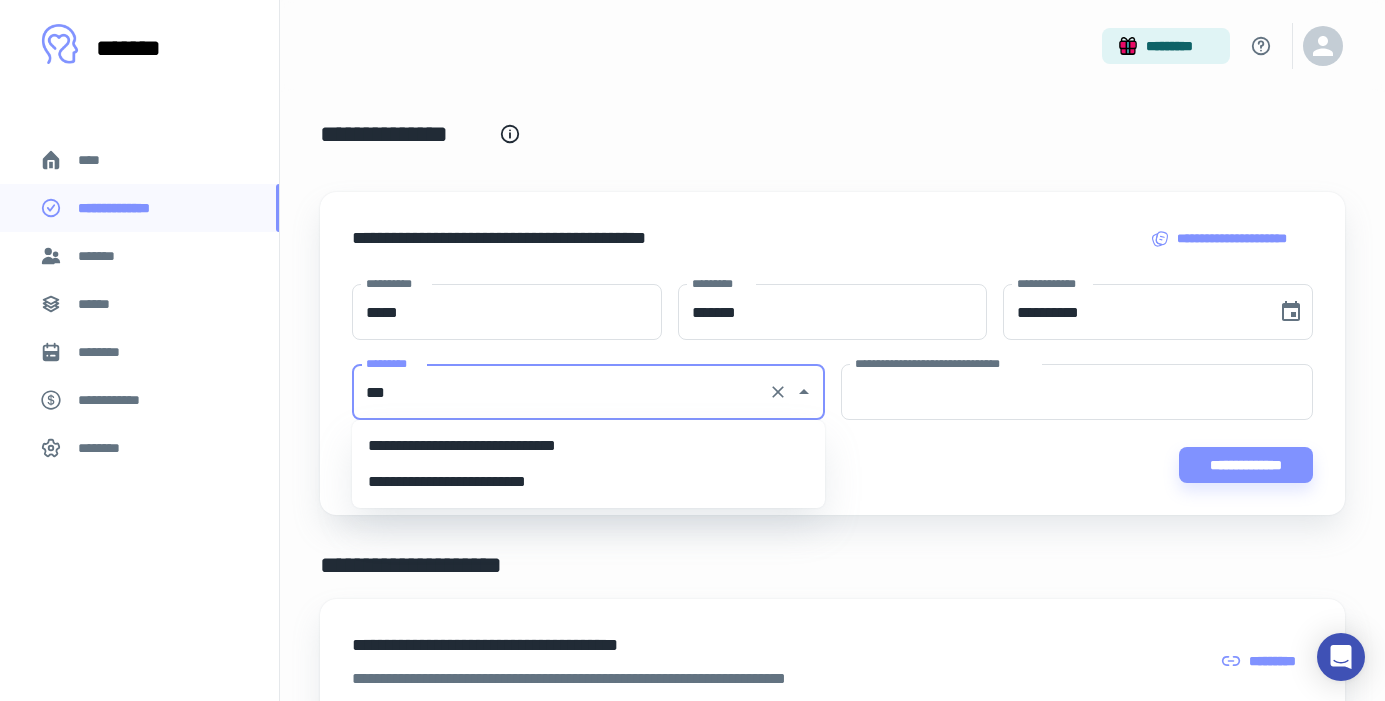 click on "**********" at bounding box center [588, 446] 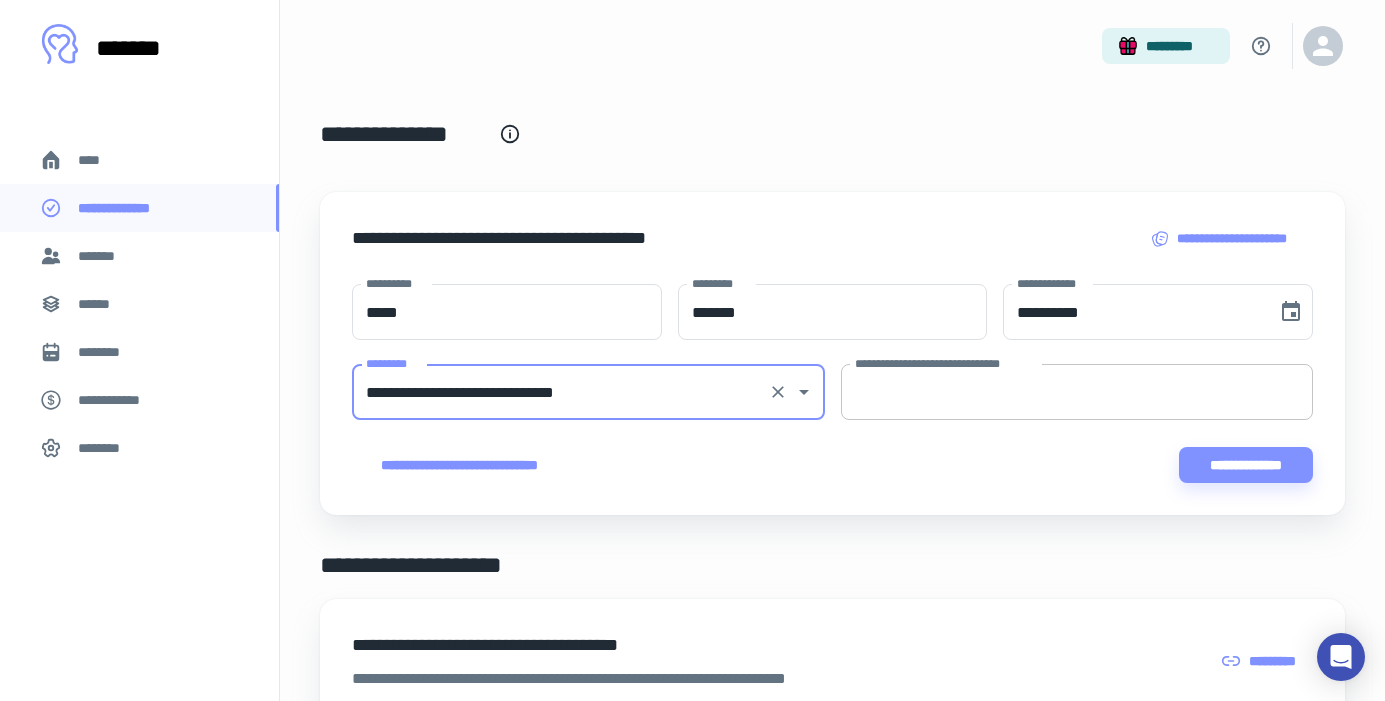 click on "**********" at bounding box center [1077, 392] 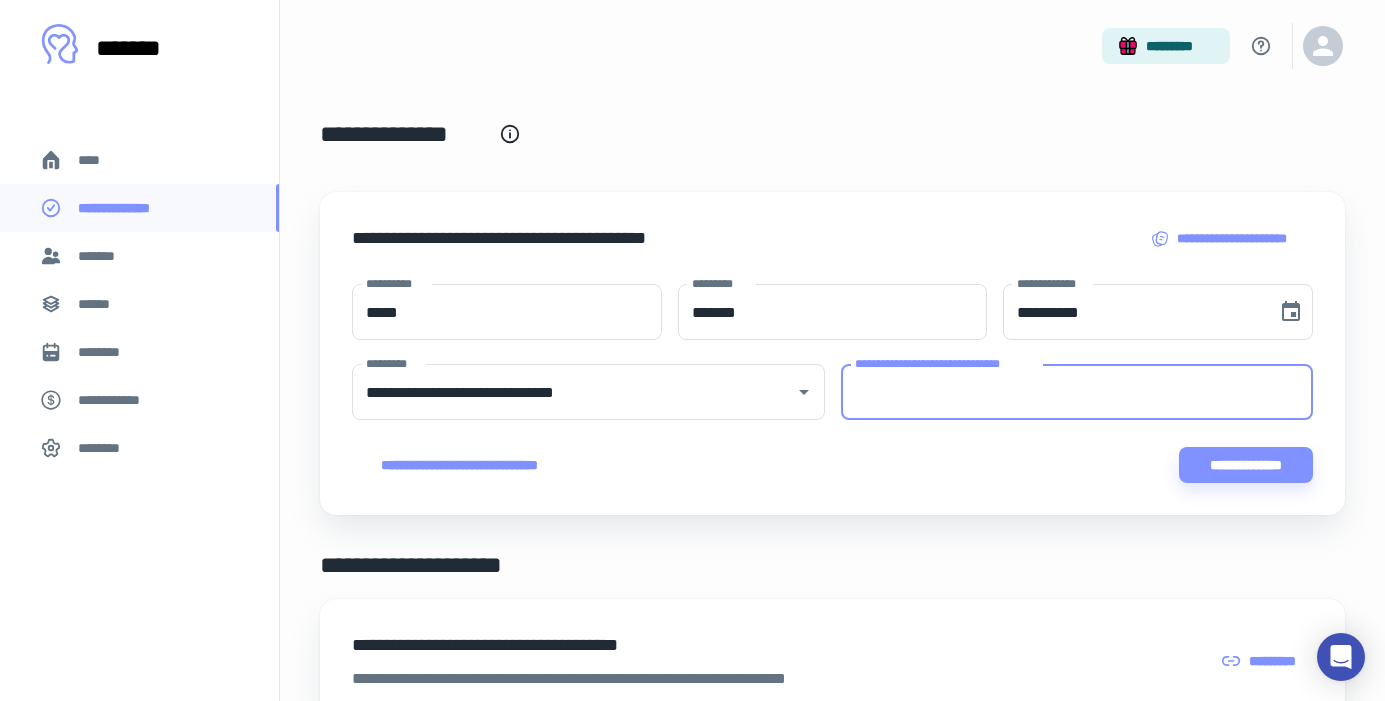 paste on "**********" 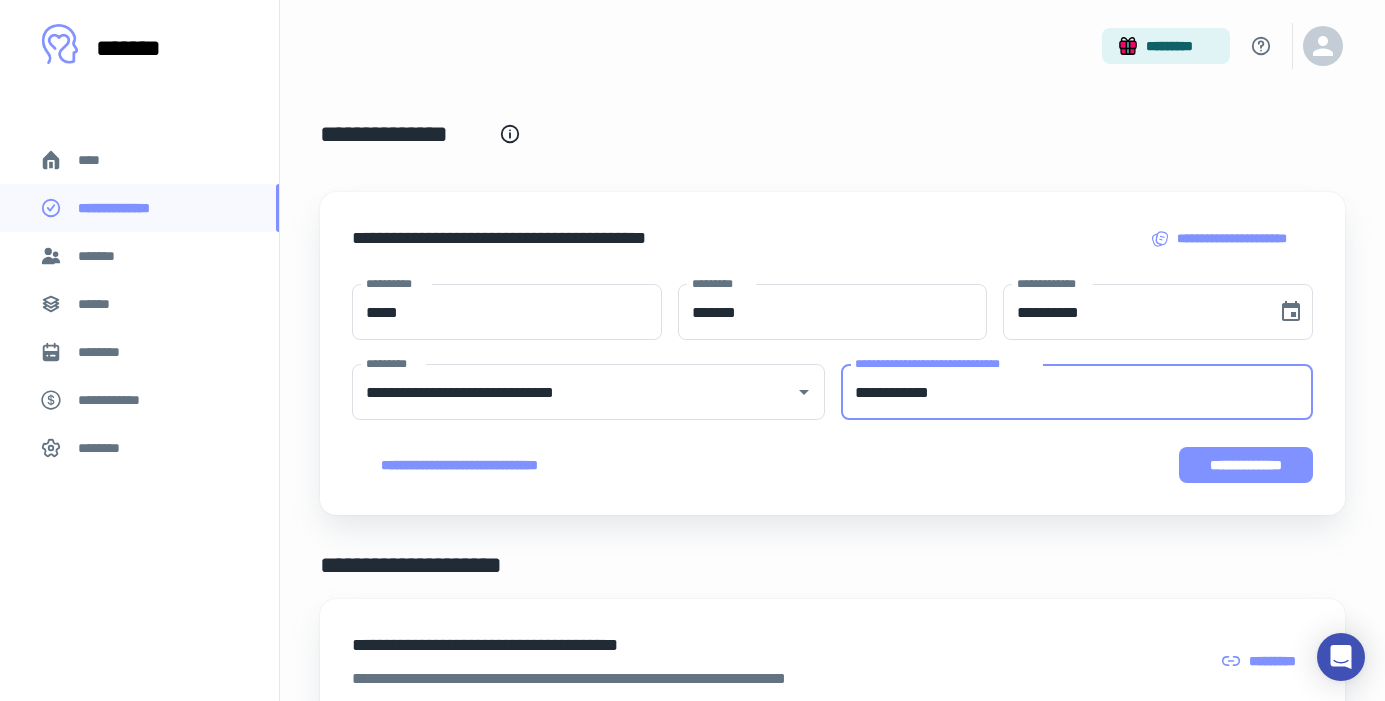 type on "**********" 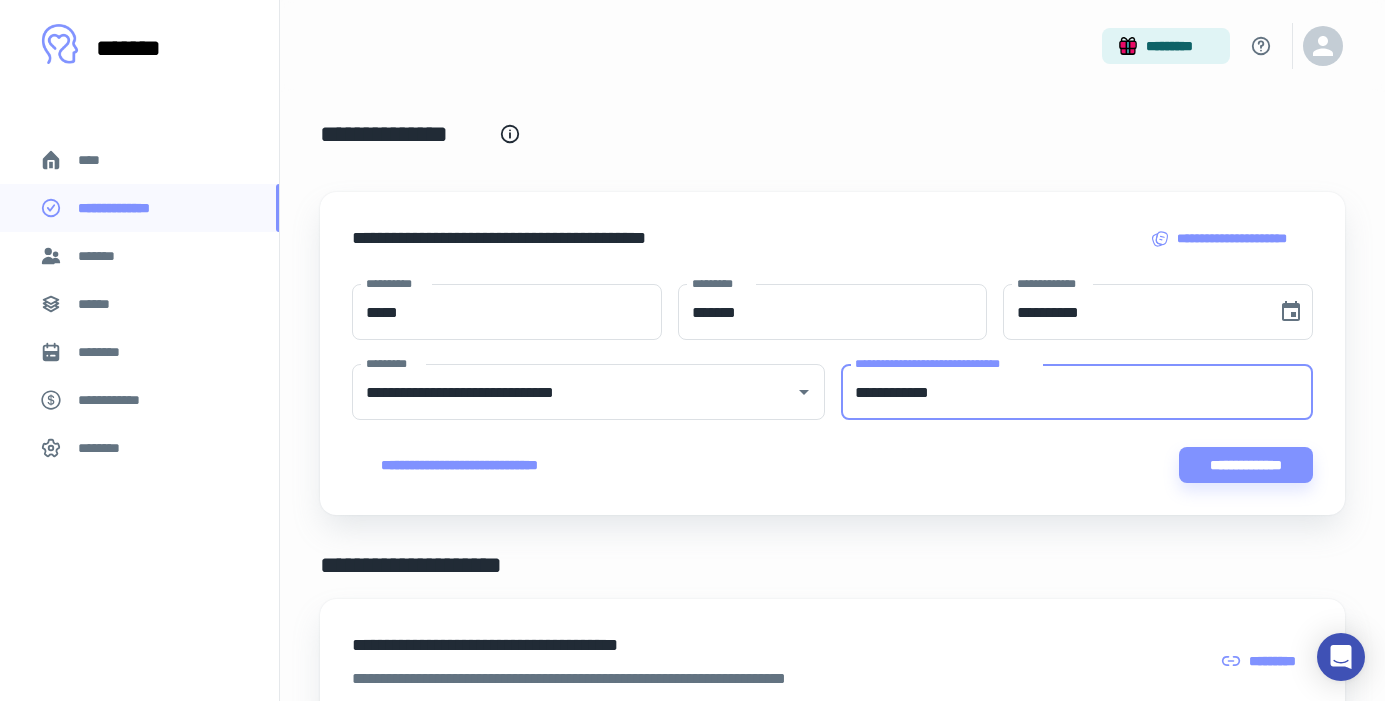 click on "**********" at bounding box center (1246, 465) 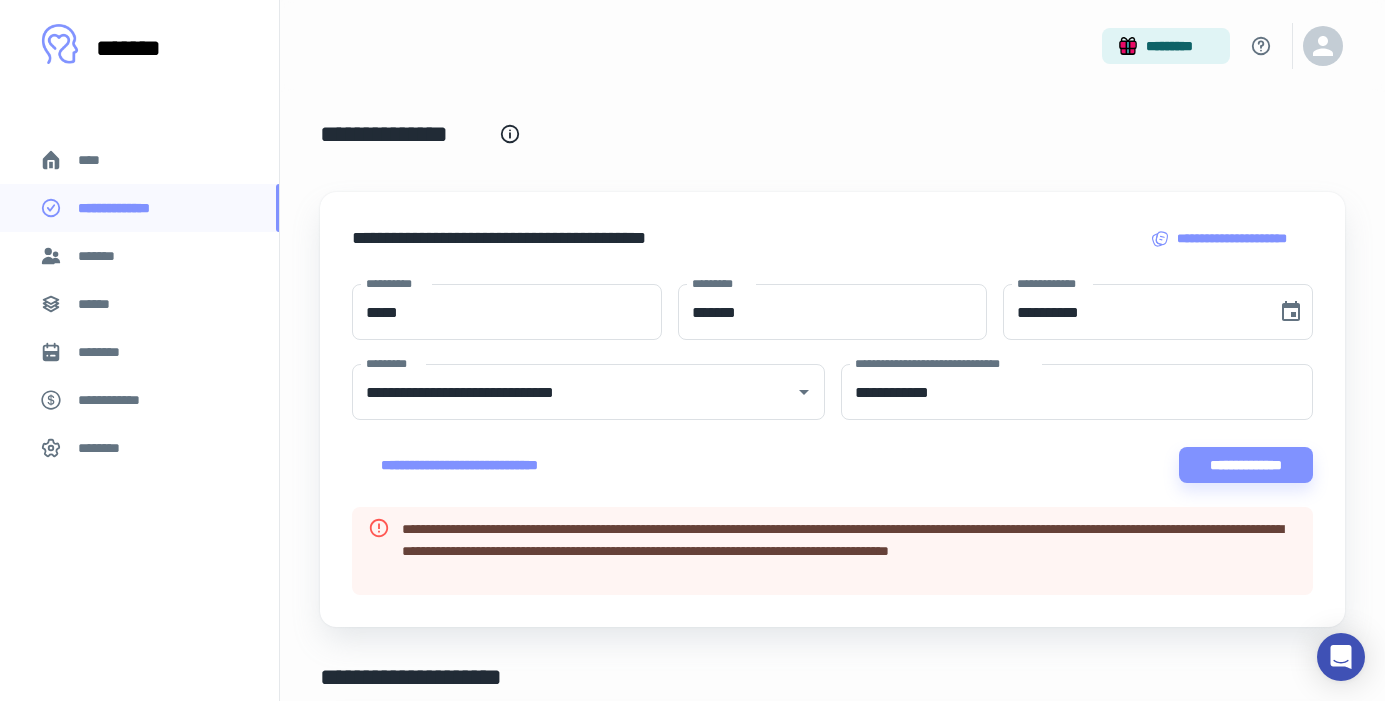 click on "****" at bounding box center (139, 160) 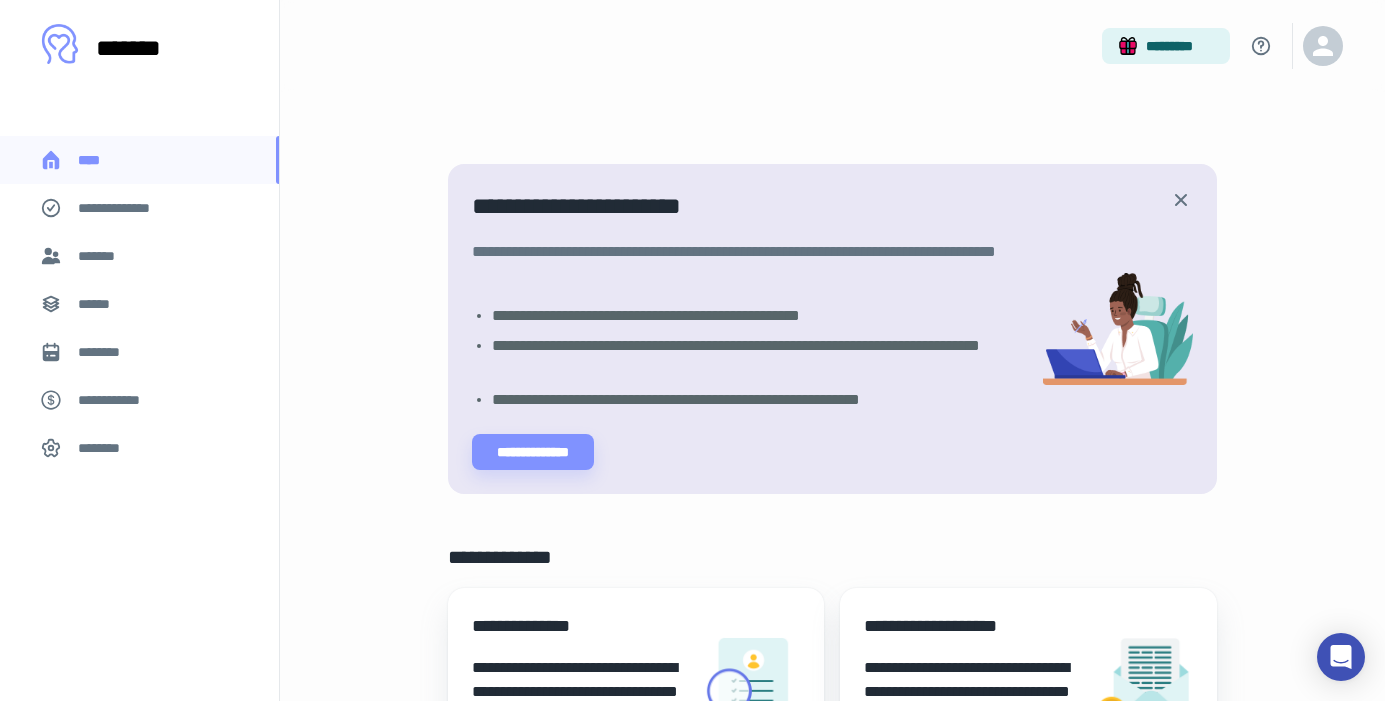 click on "**********" at bounding box center (127, 208) 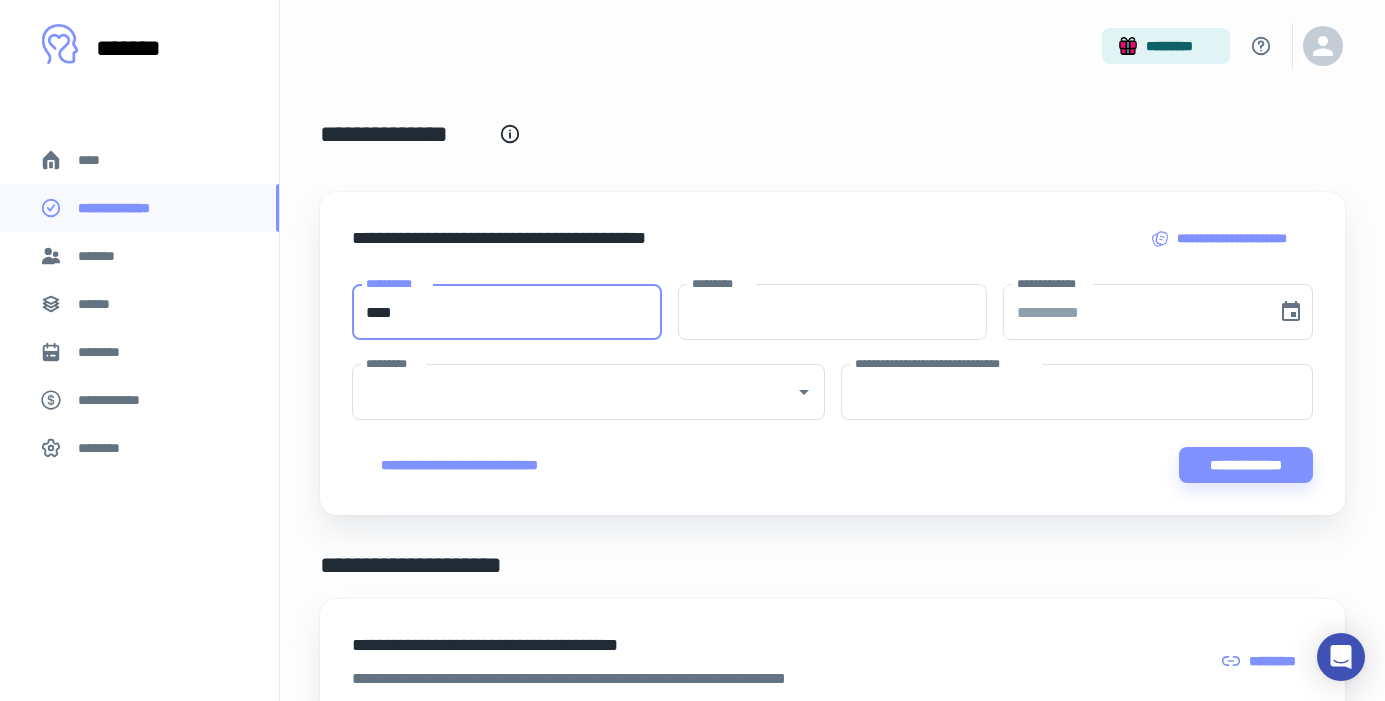 type on "****" 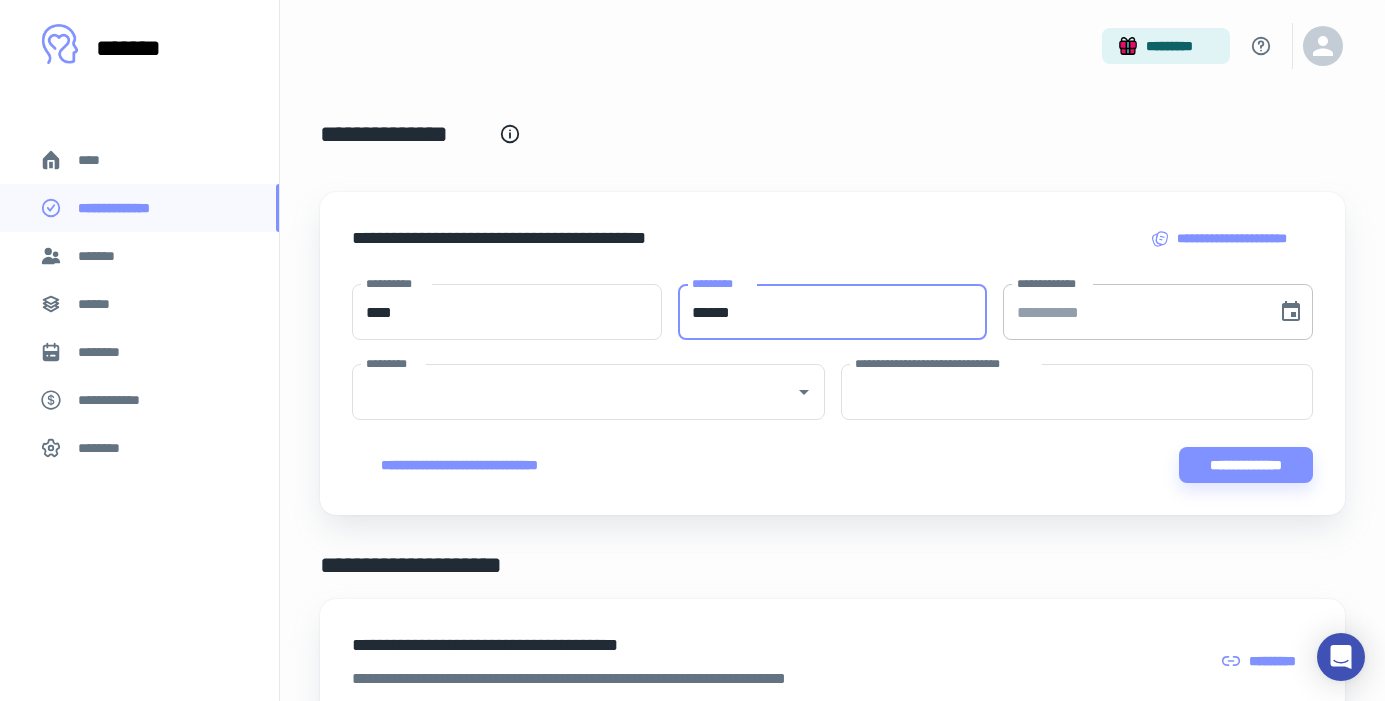 type on "******" 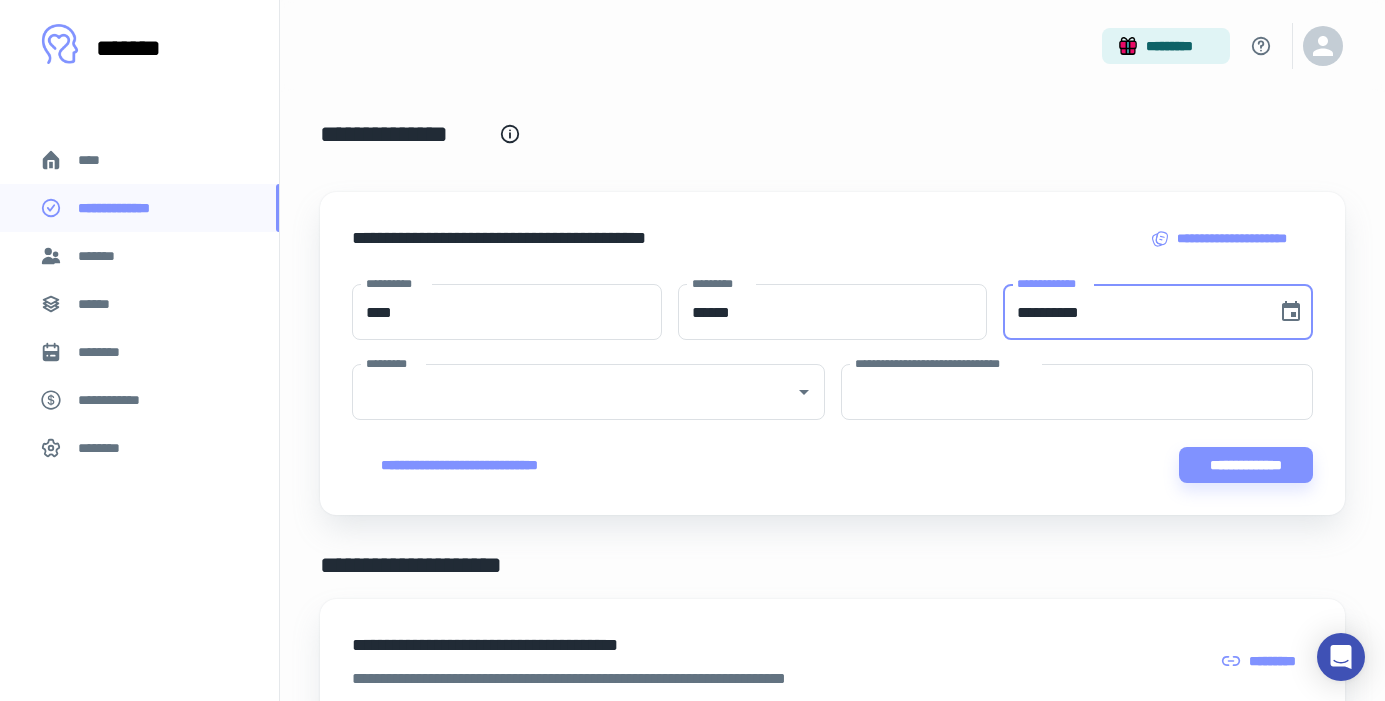 type on "**********" 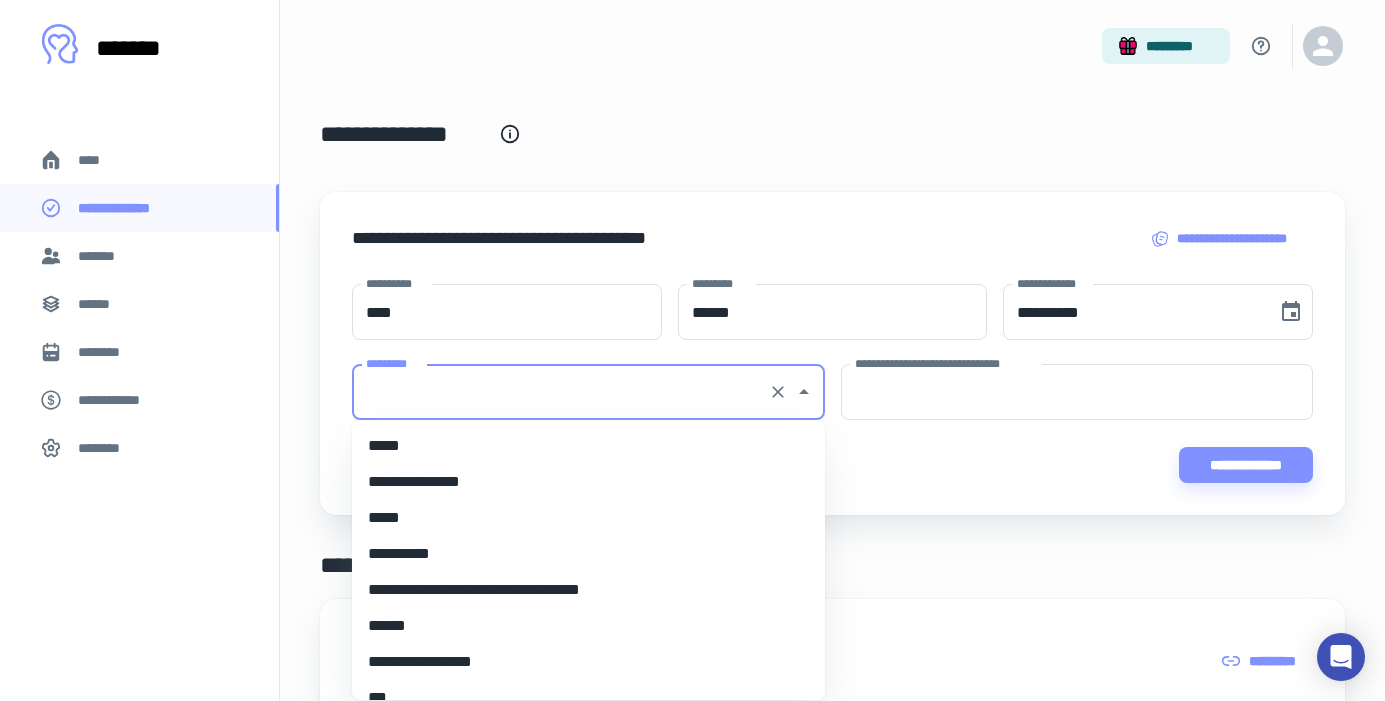 click on "*********" at bounding box center [560, 392] 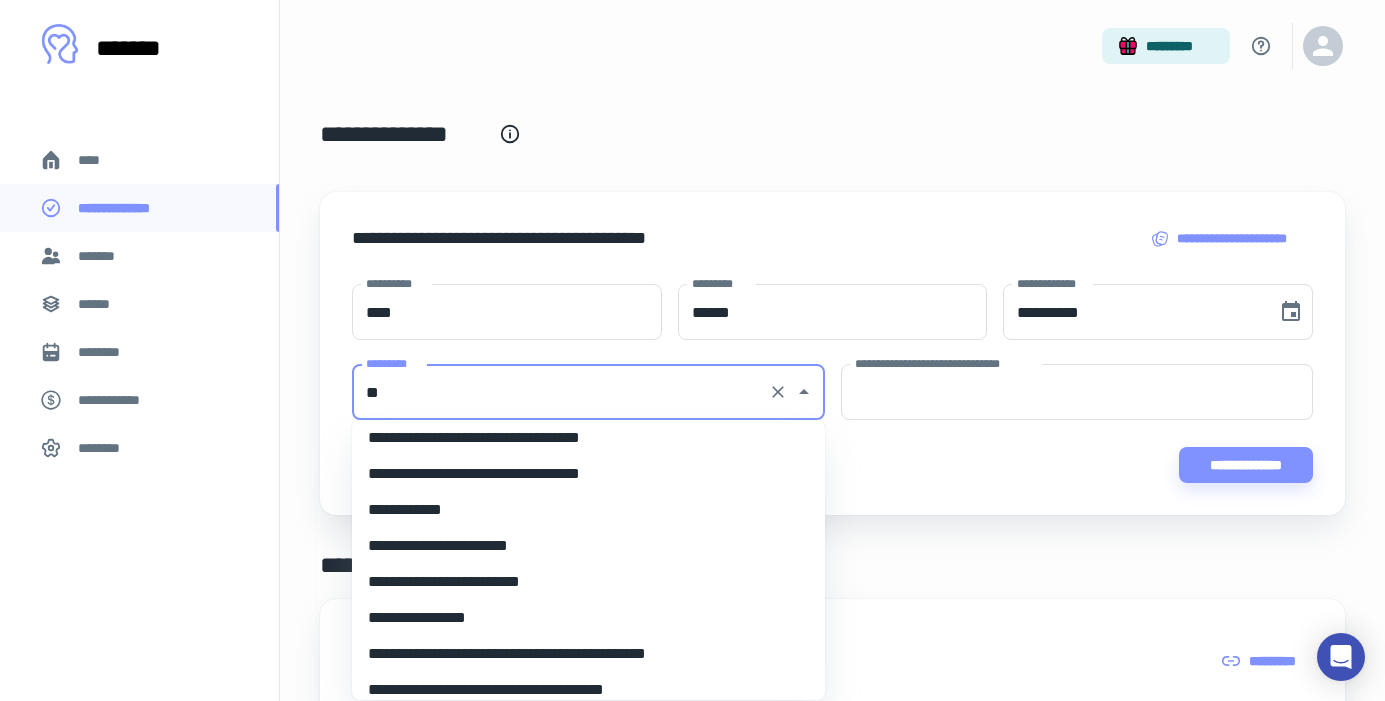 scroll, scrollTop: 0, scrollLeft: 0, axis: both 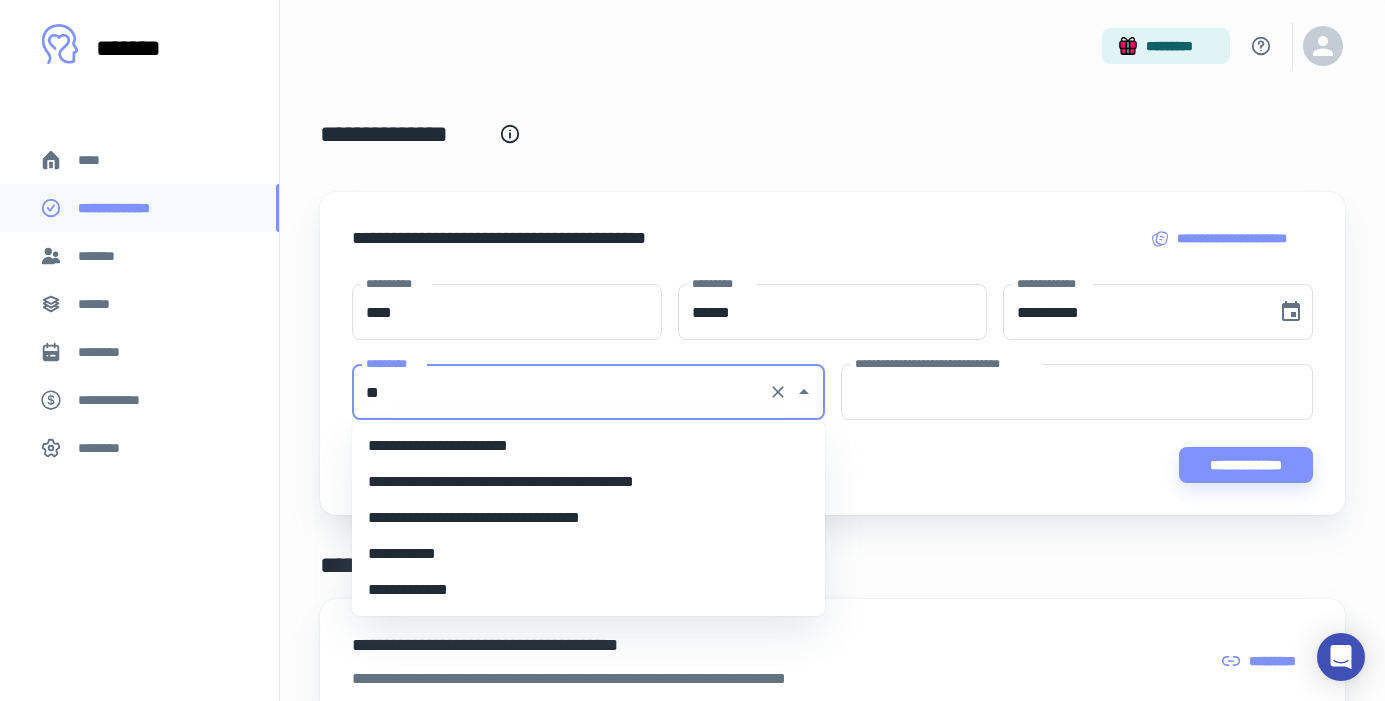 click on "**********" at bounding box center [588, 446] 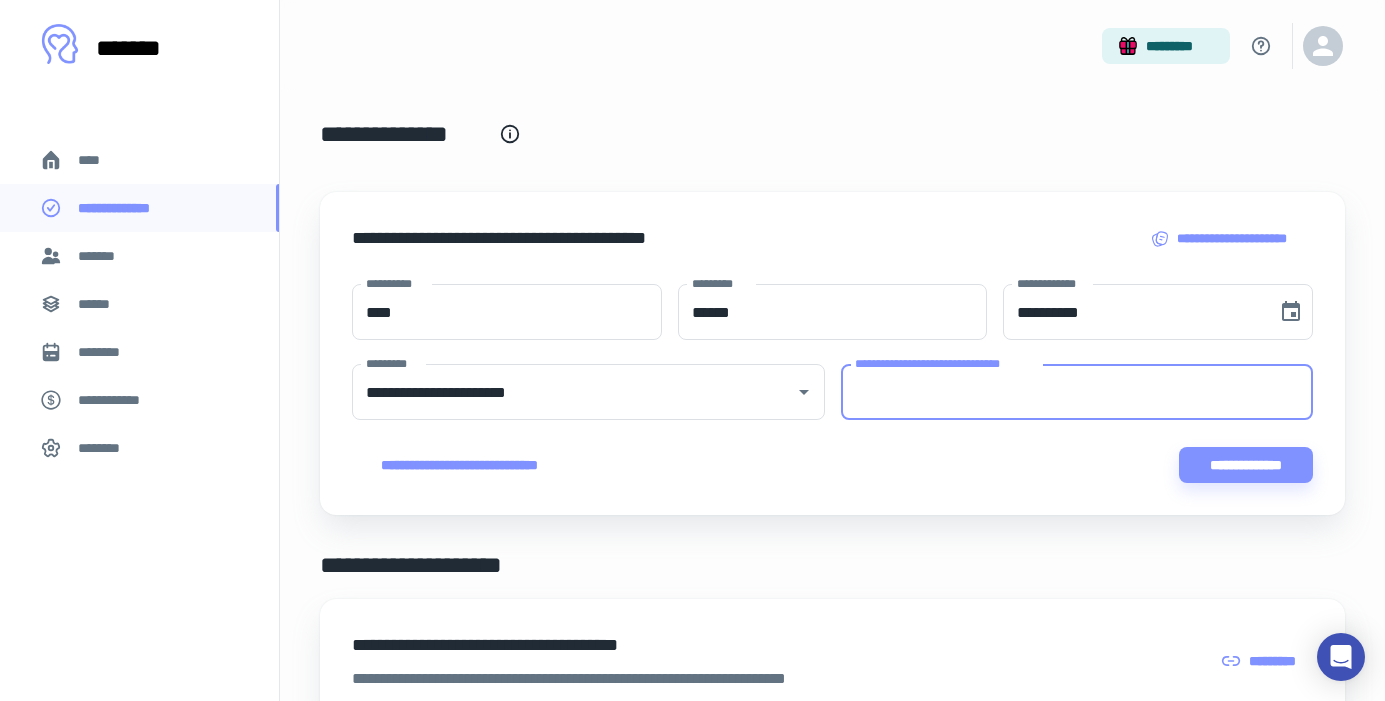 click on "**********" at bounding box center [1077, 392] 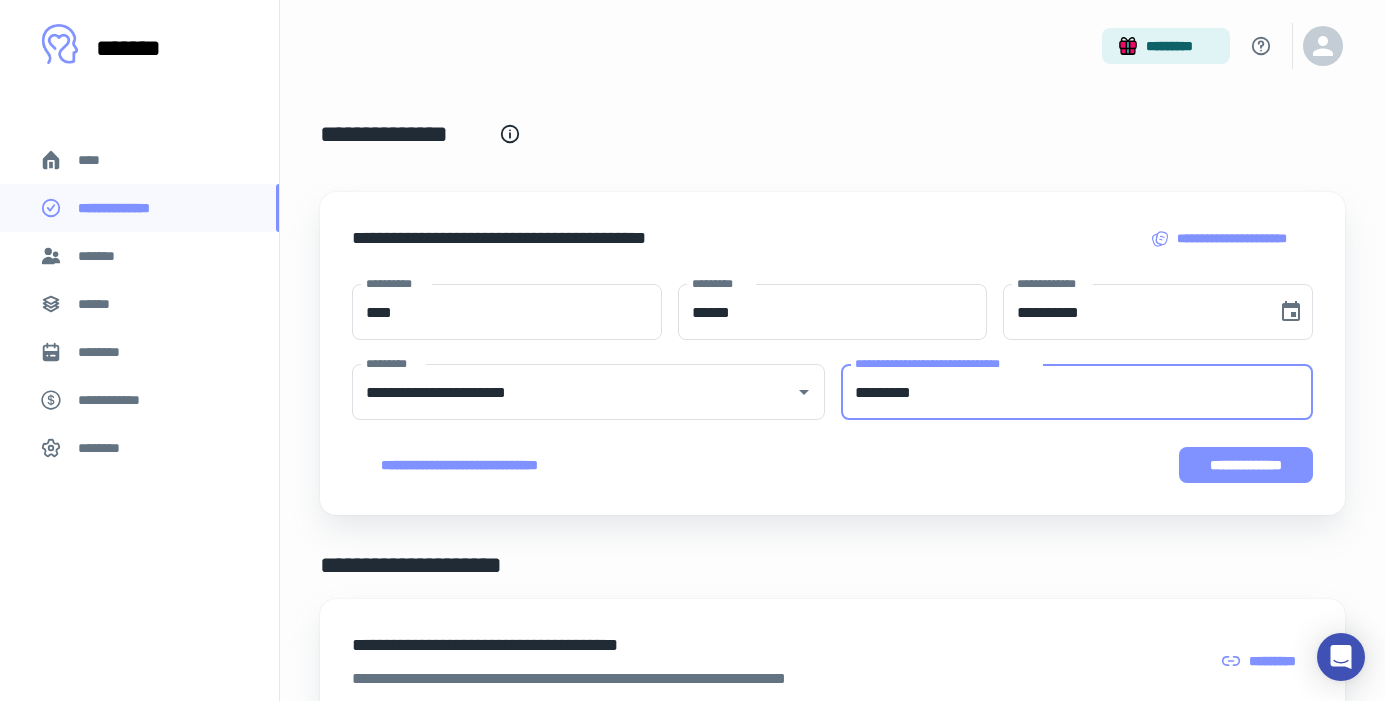 type on "*********" 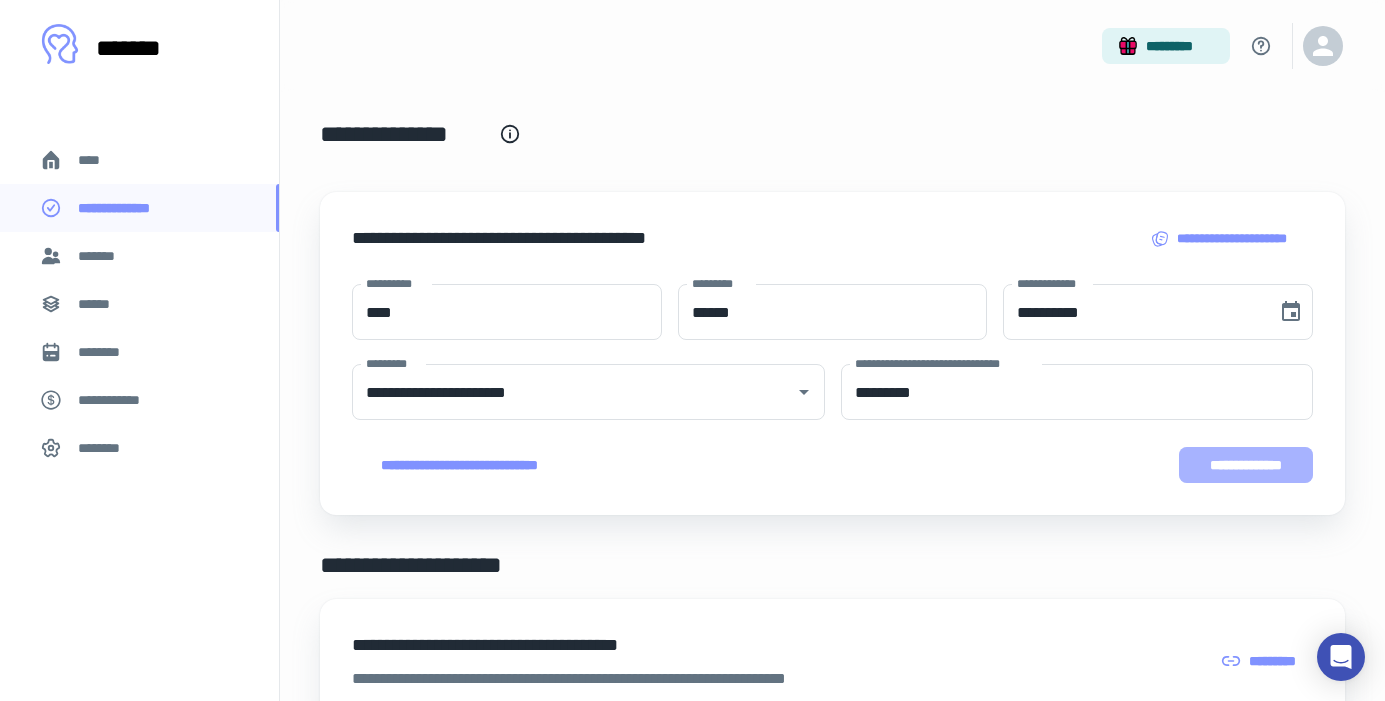 click on "**********" at bounding box center (1246, 465) 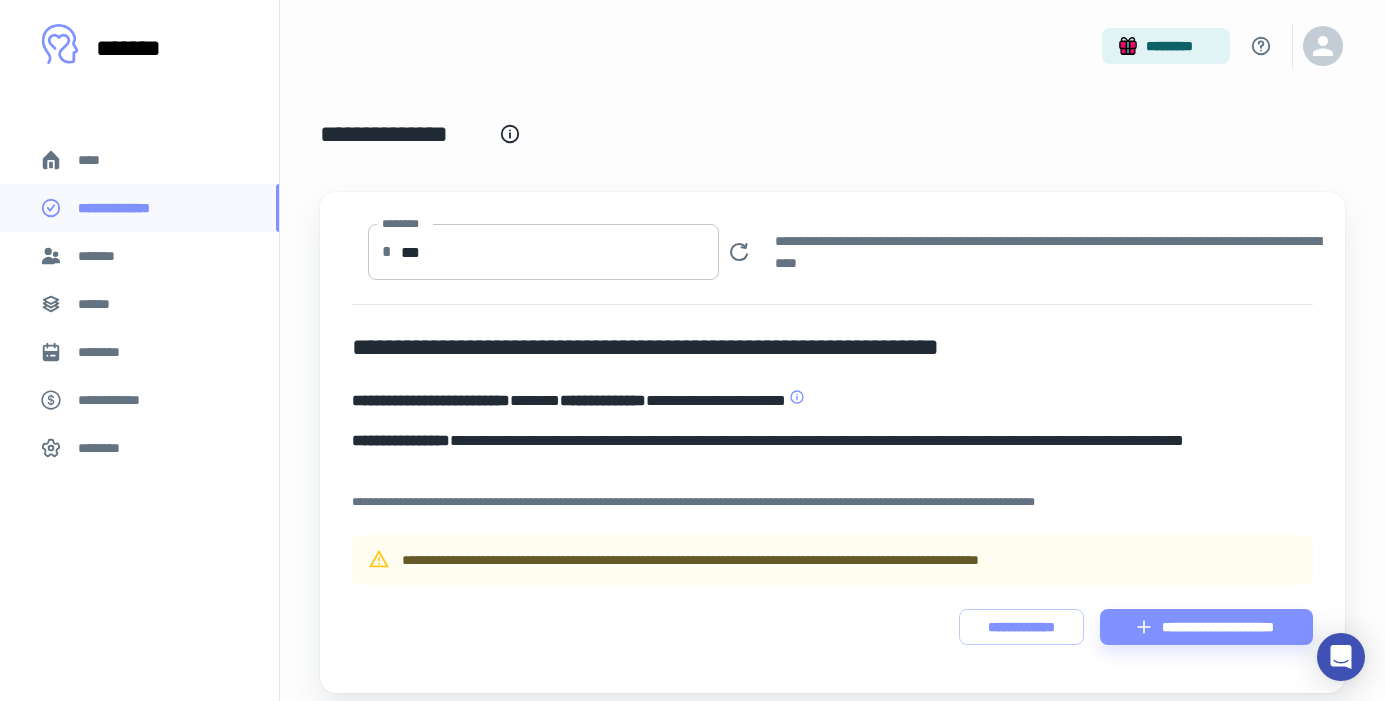click on "***" at bounding box center [560, 252] 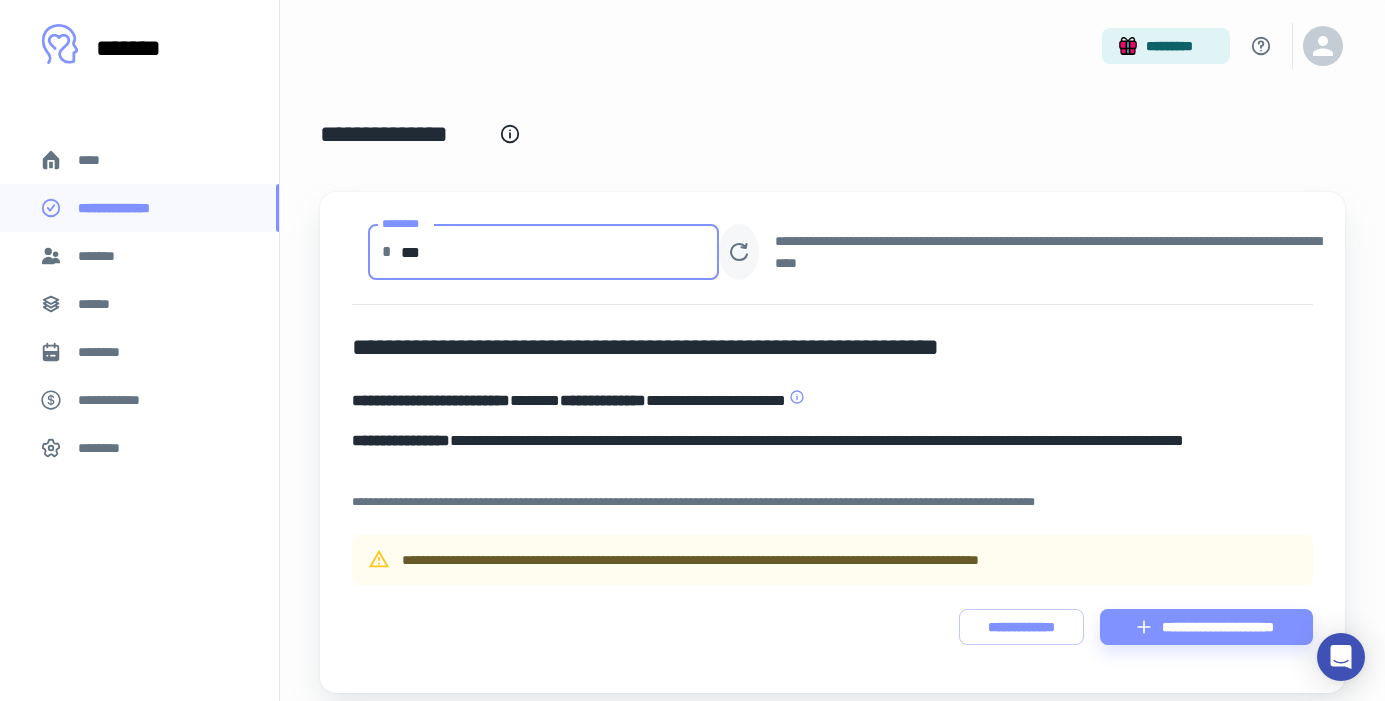 type on "***" 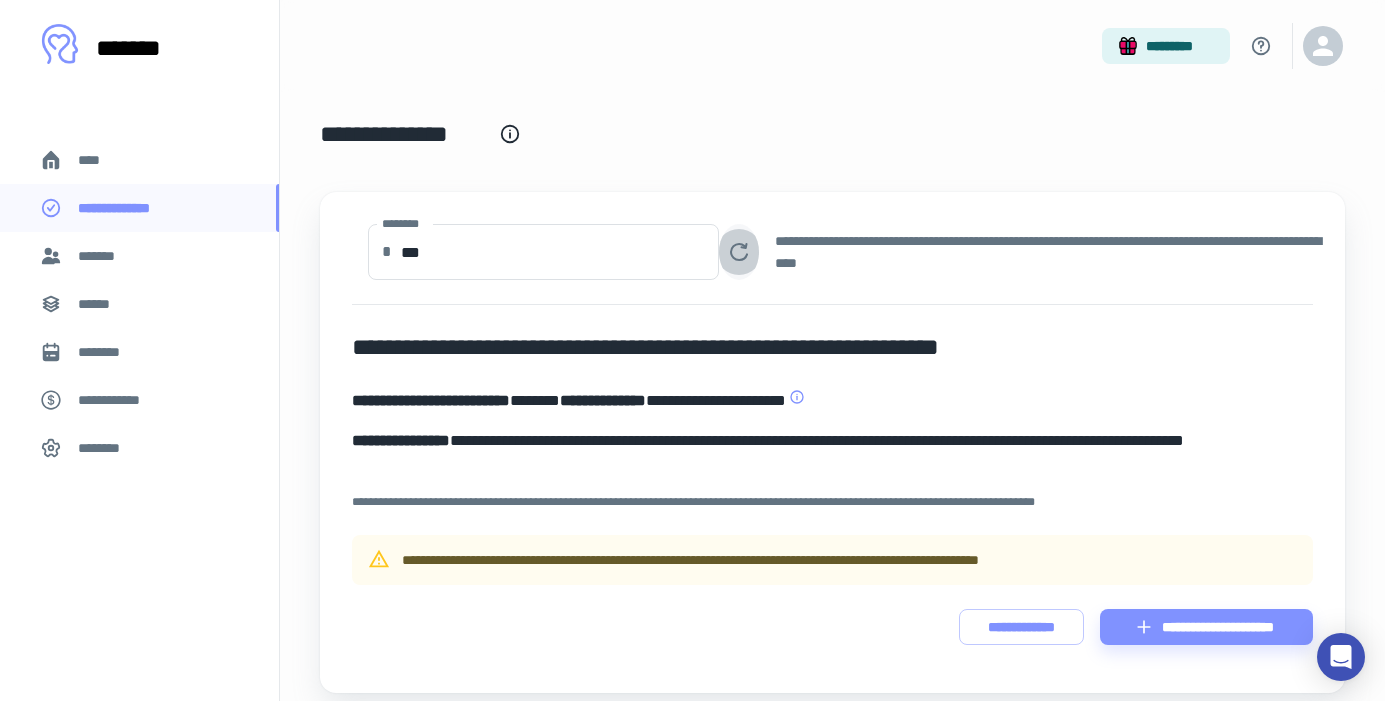 click 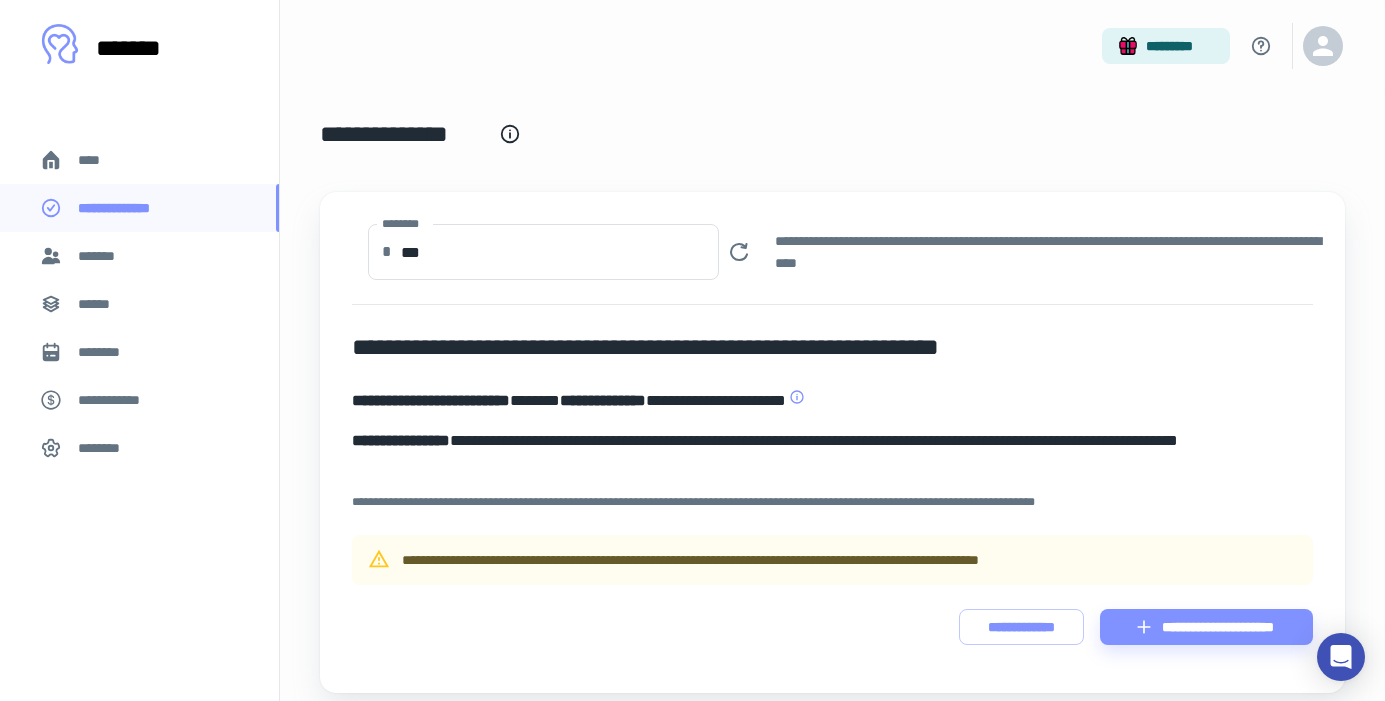 click on "****" at bounding box center (139, 160) 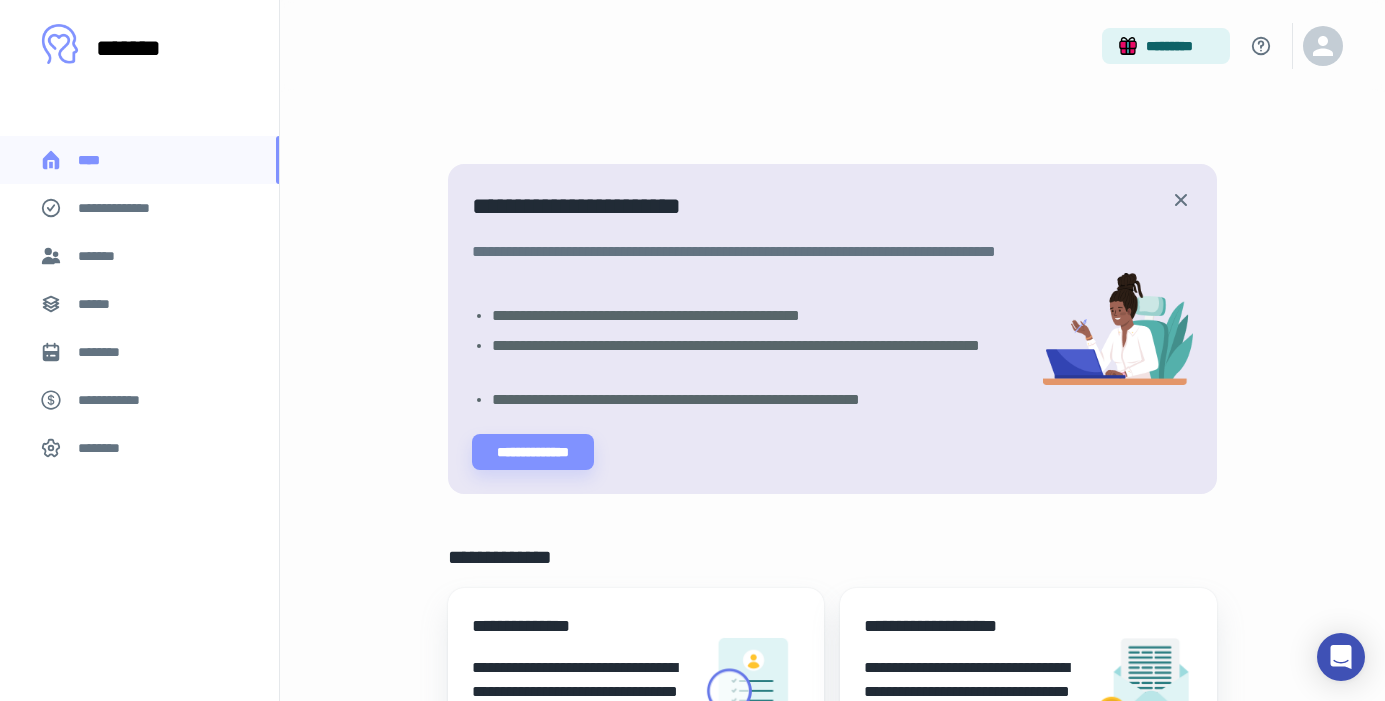 click on "**********" at bounding box center [139, 208] 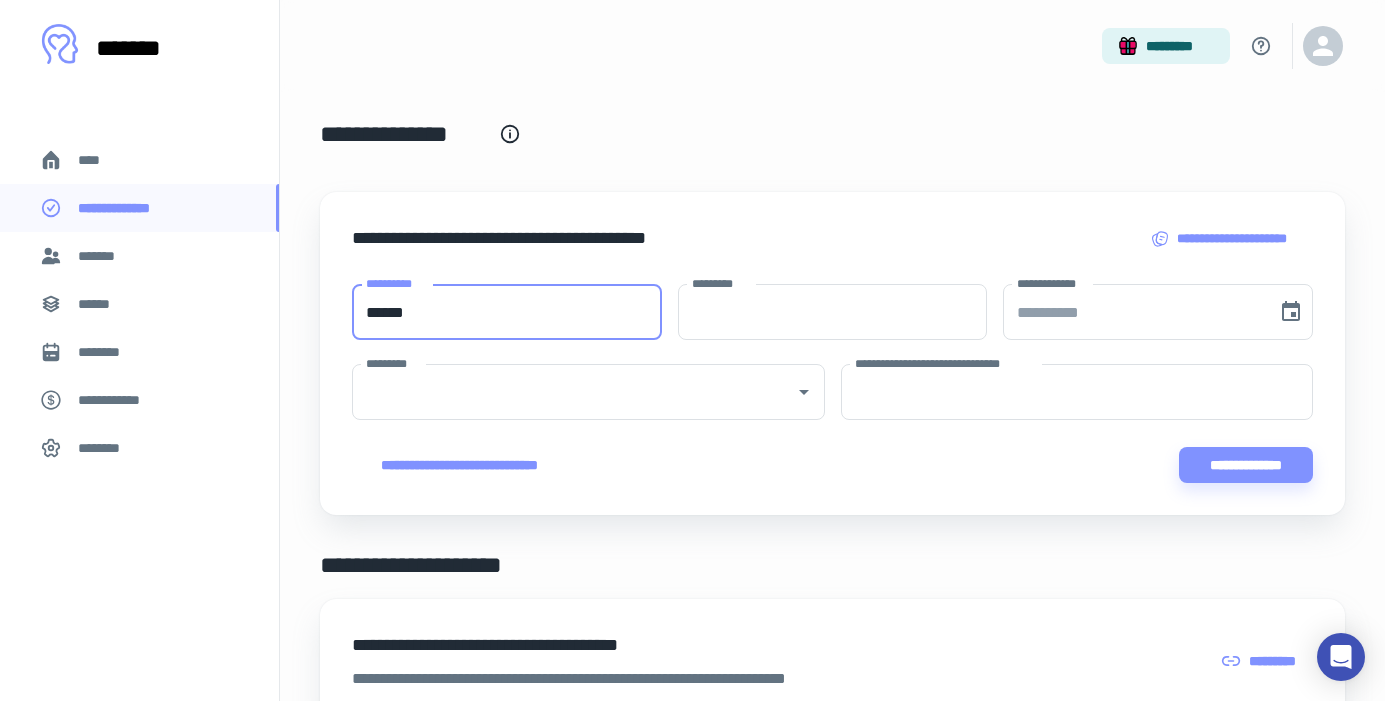 type on "******" 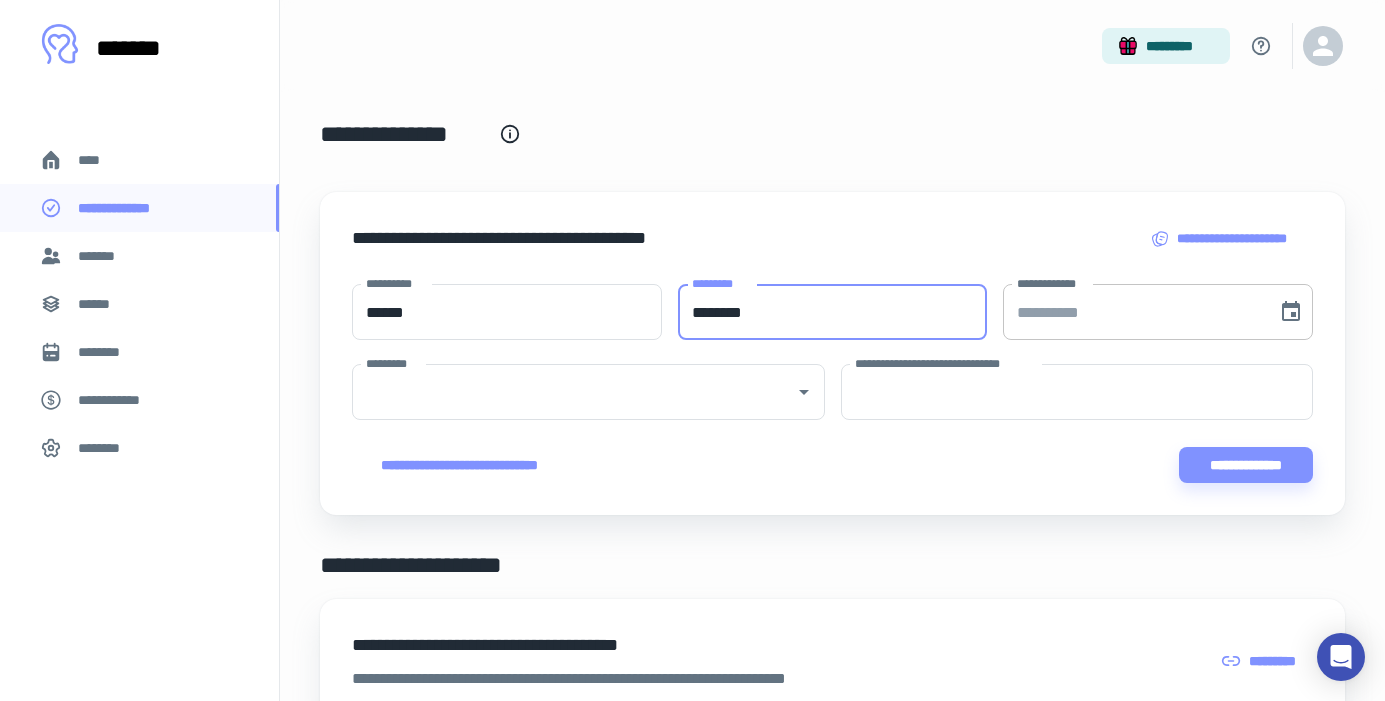 type on "********" 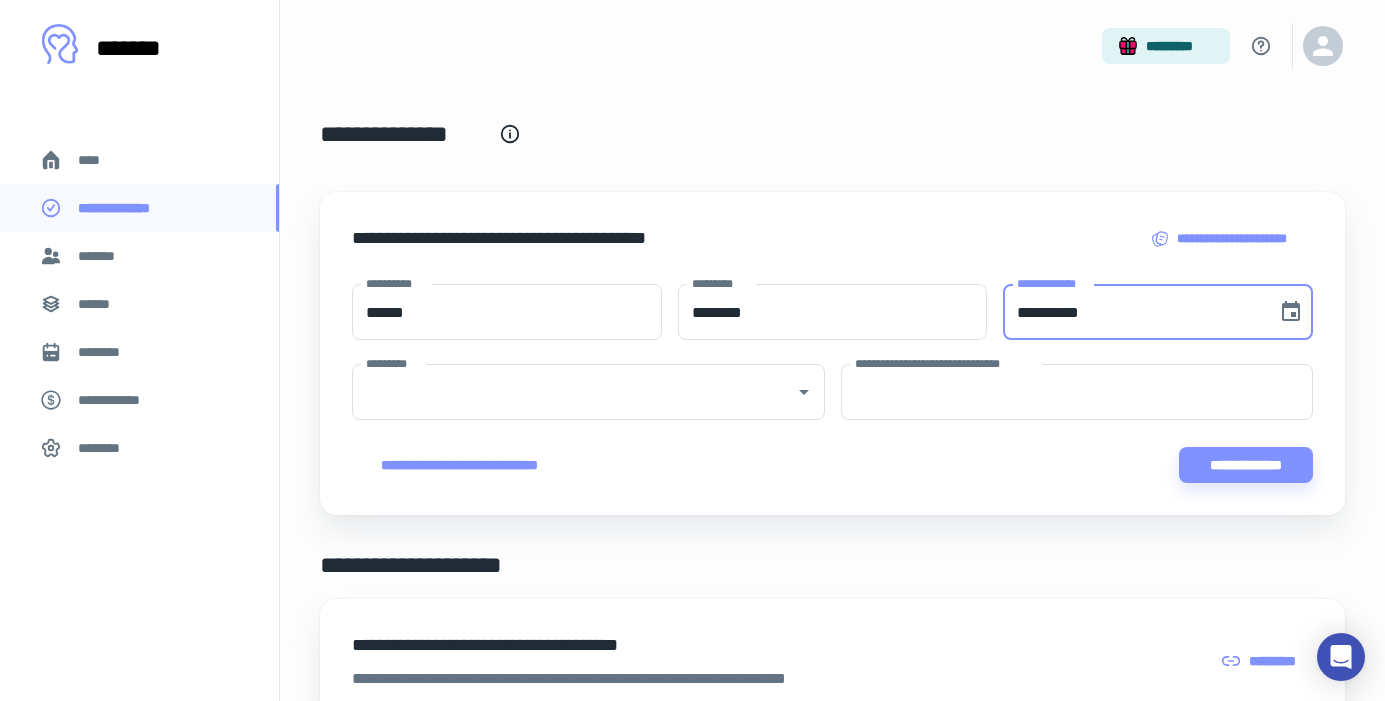 type on "**********" 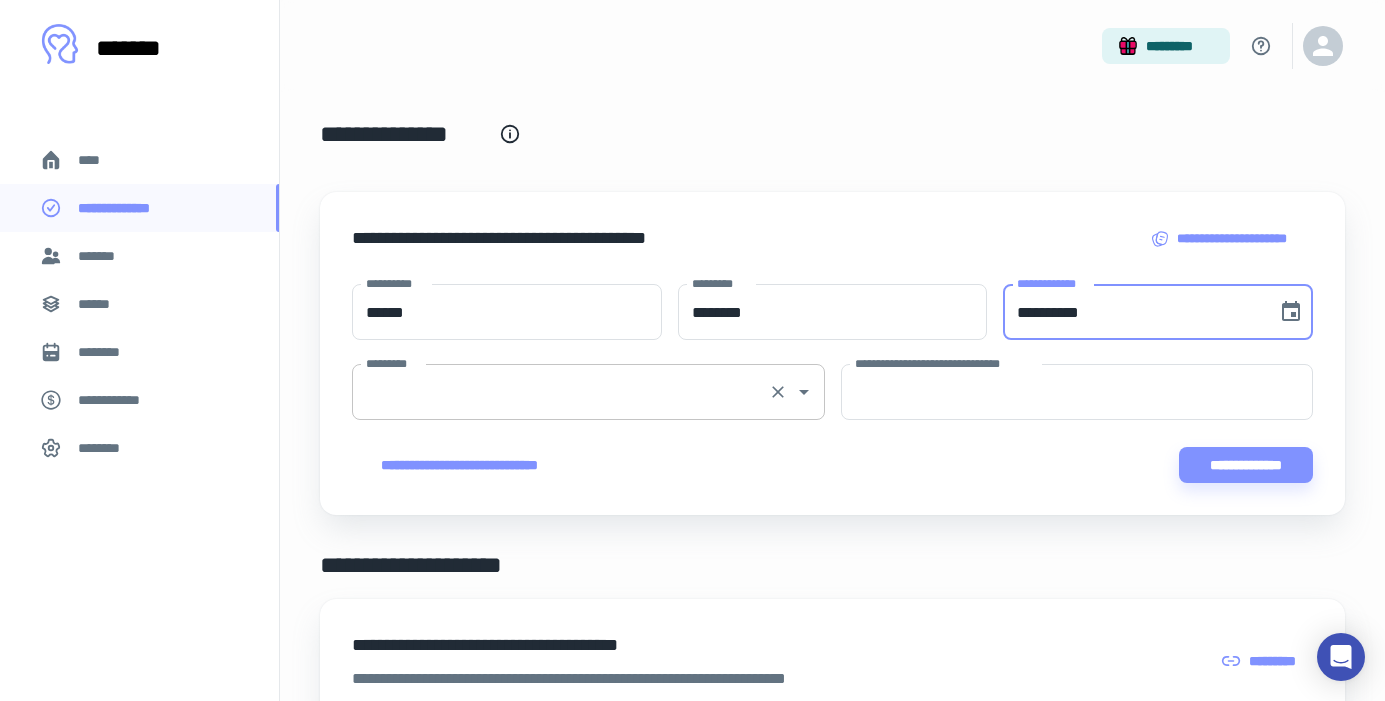 click on "*********" at bounding box center [560, 392] 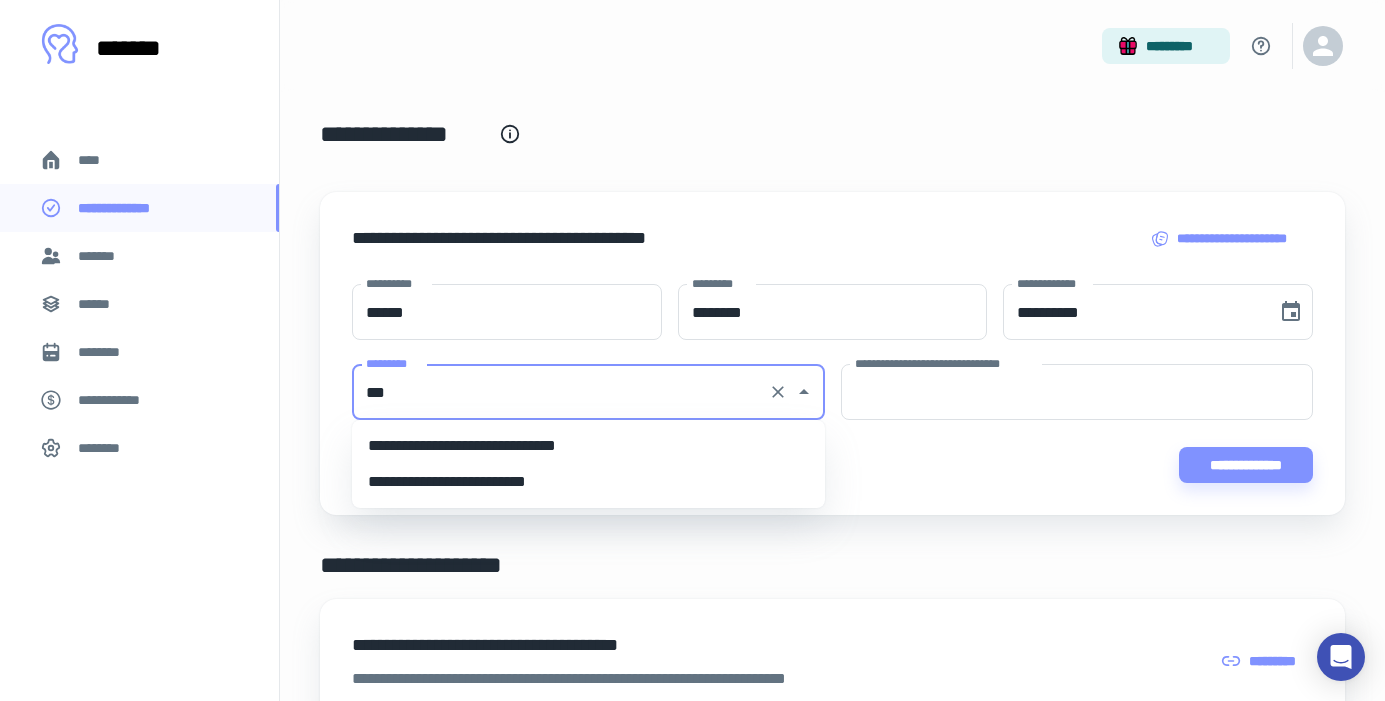 scroll, scrollTop: 0, scrollLeft: 0, axis: both 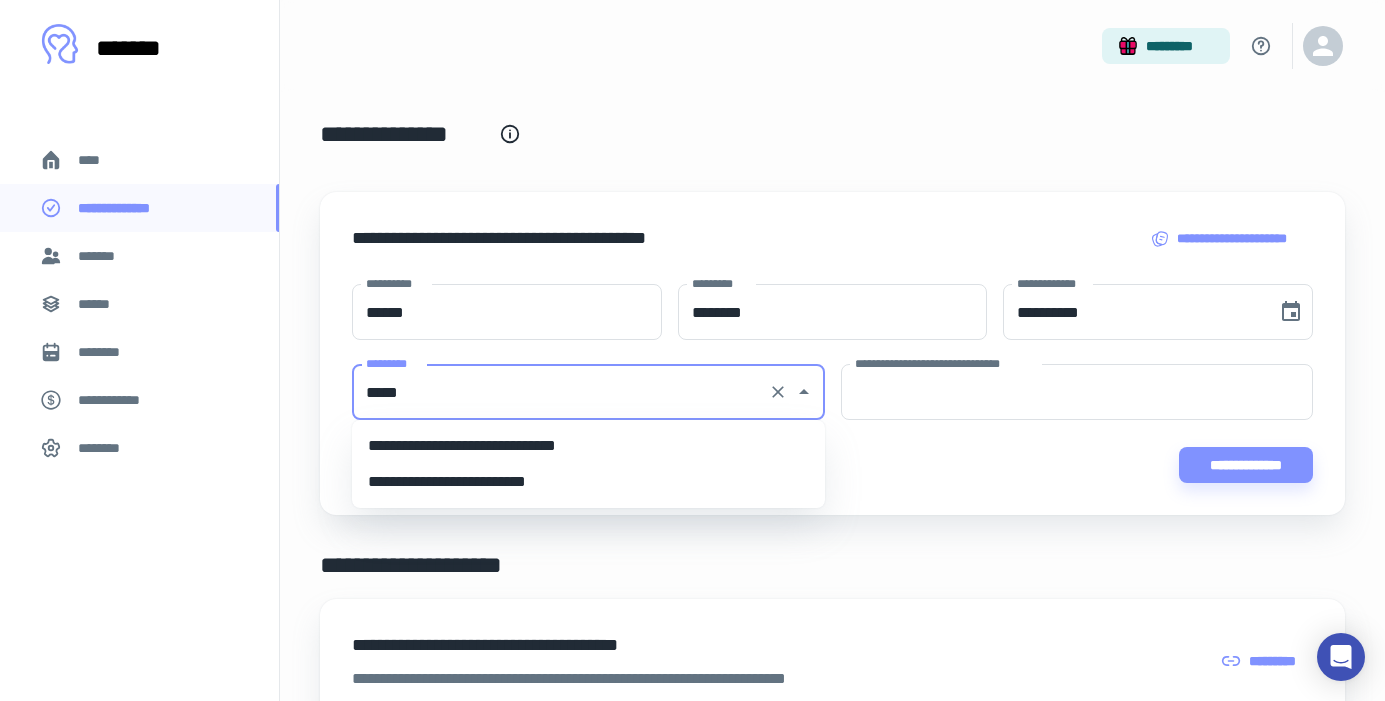 click on "**********" at bounding box center (588, 446) 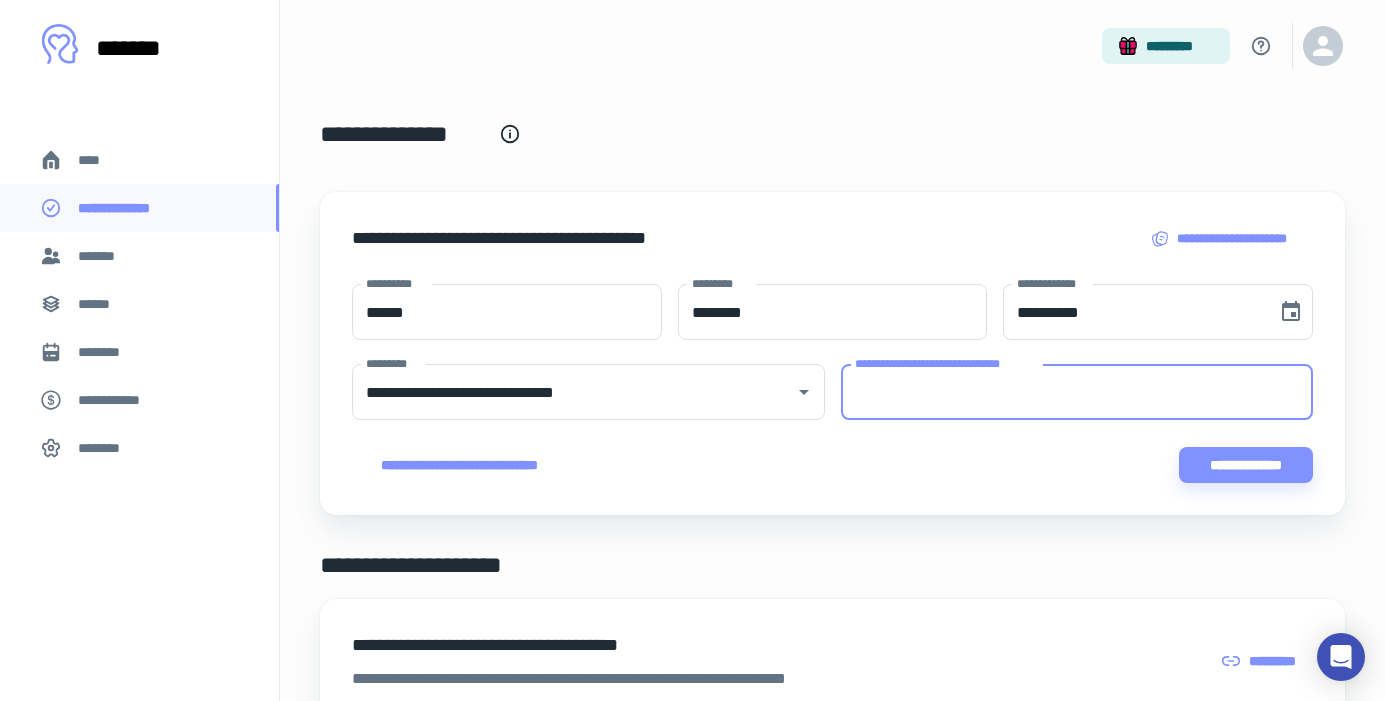 click on "**********" at bounding box center (1077, 392) 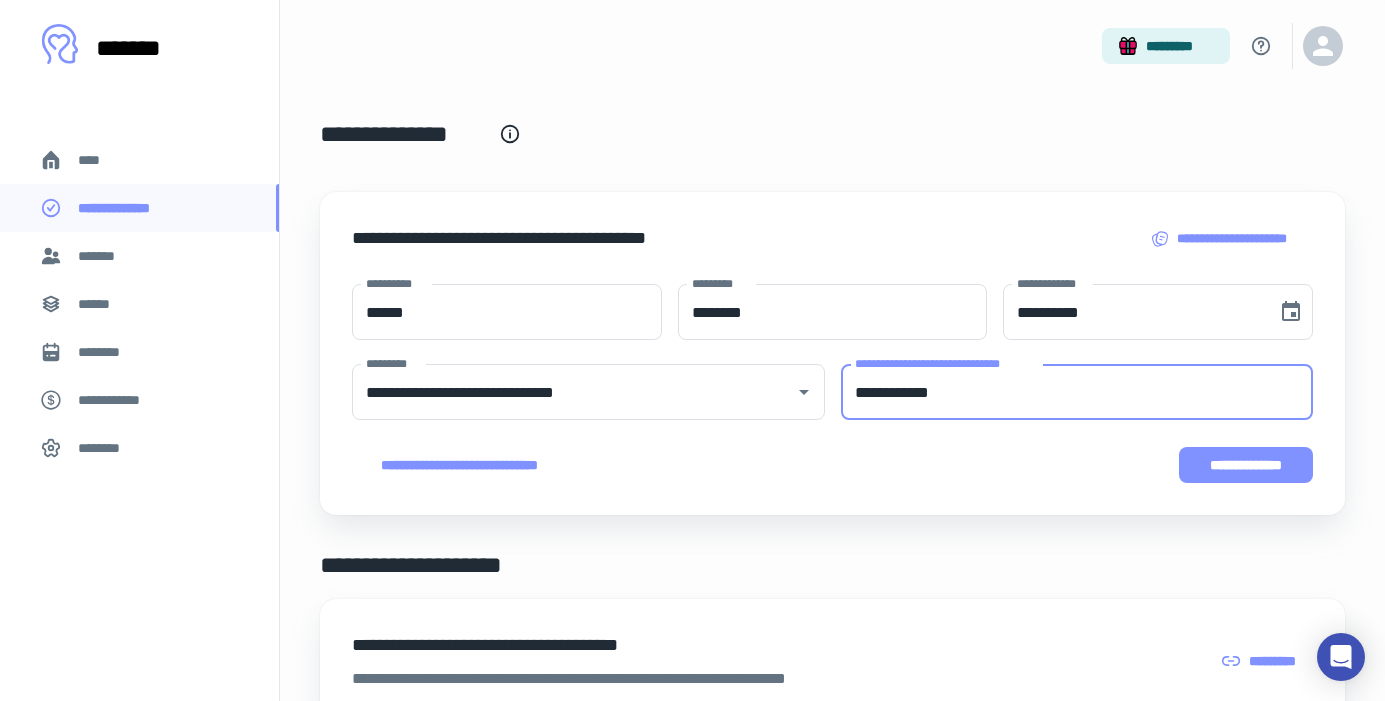 type on "**********" 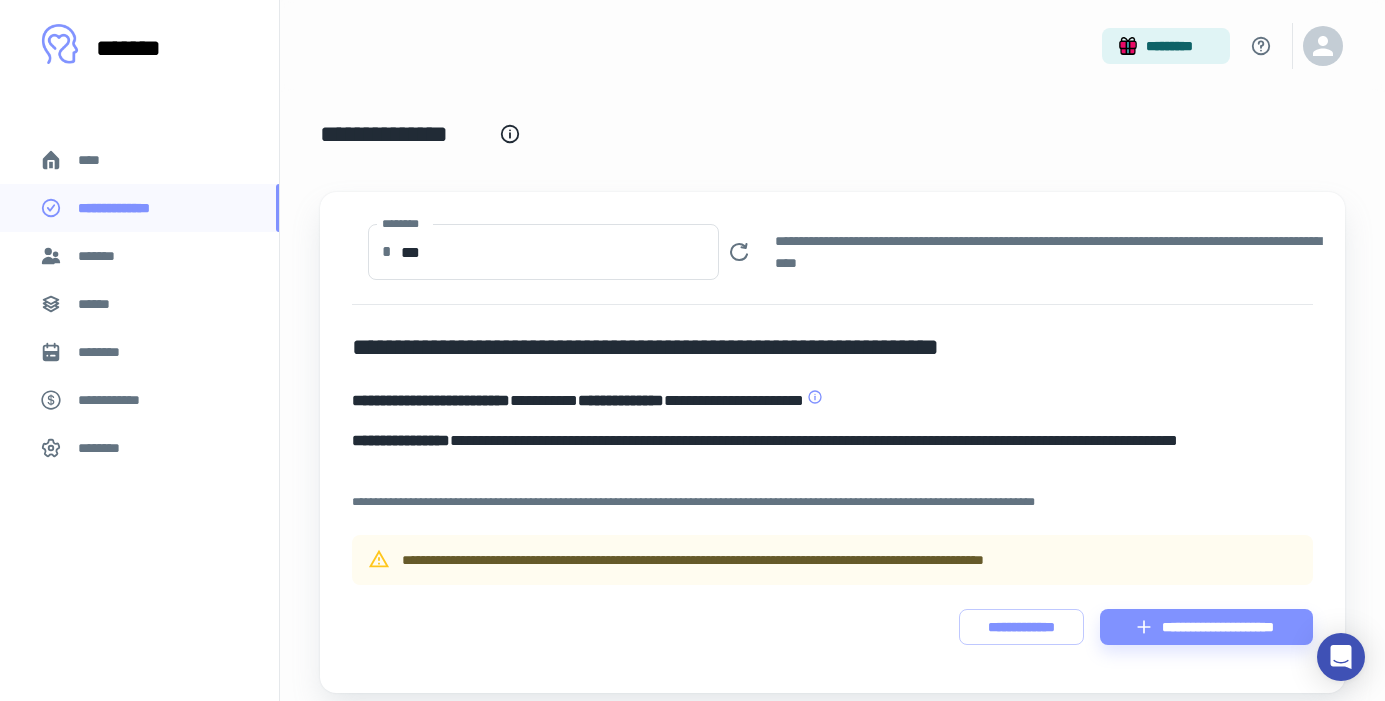 click on "****" at bounding box center (139, 160) 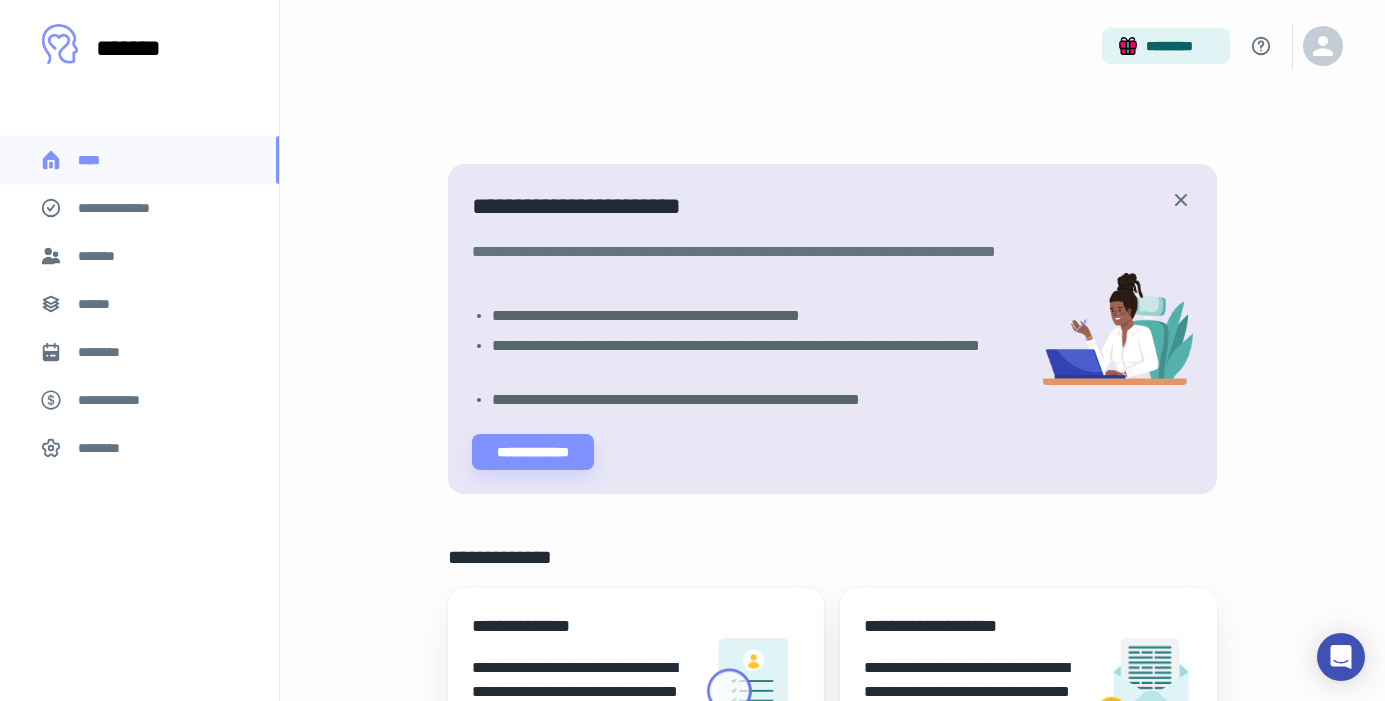 click on "**********" at bounding box center (127, 208) 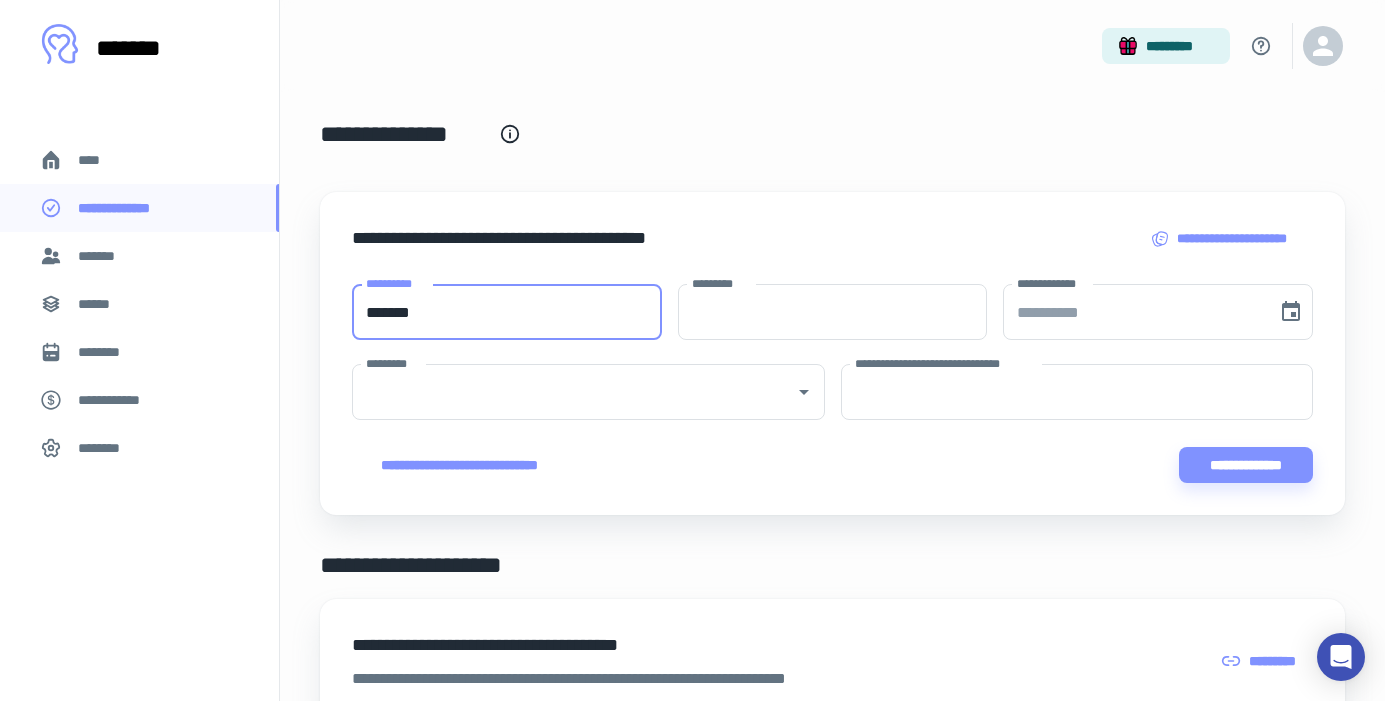 type on "*******" 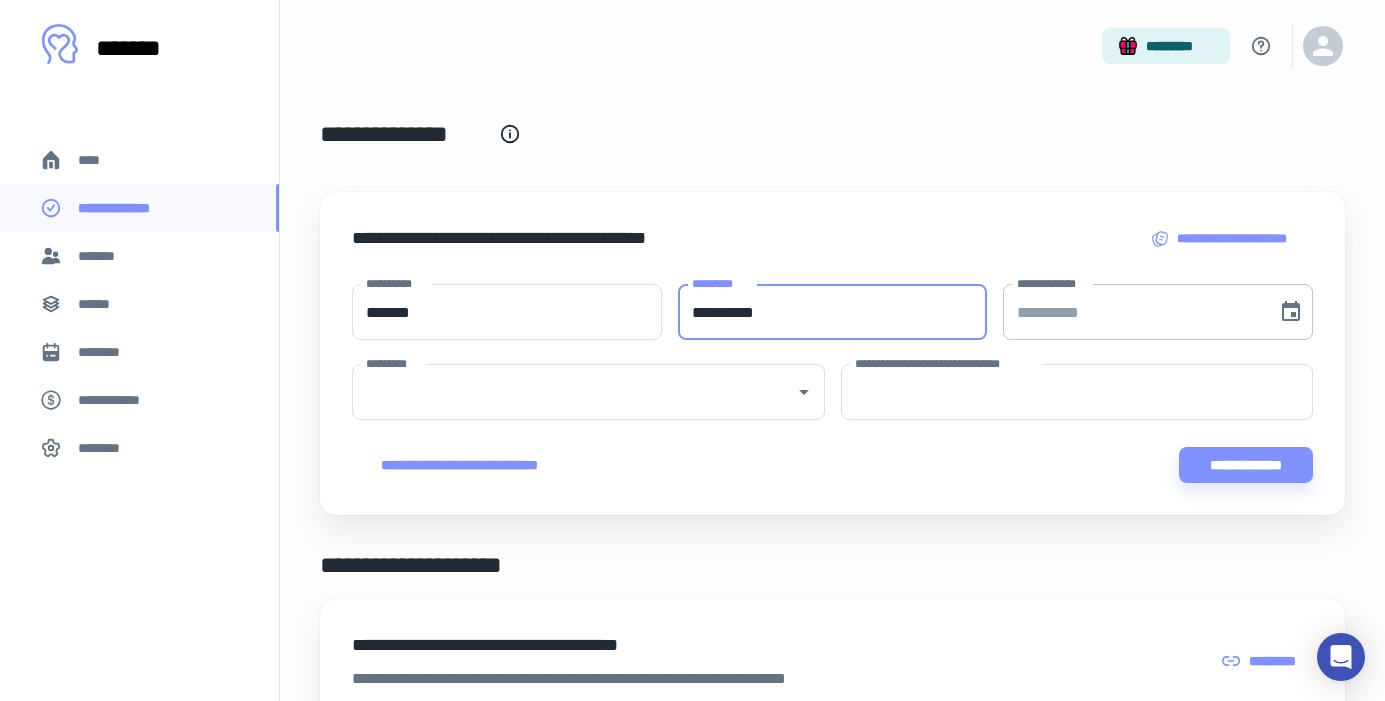 type on "**********" 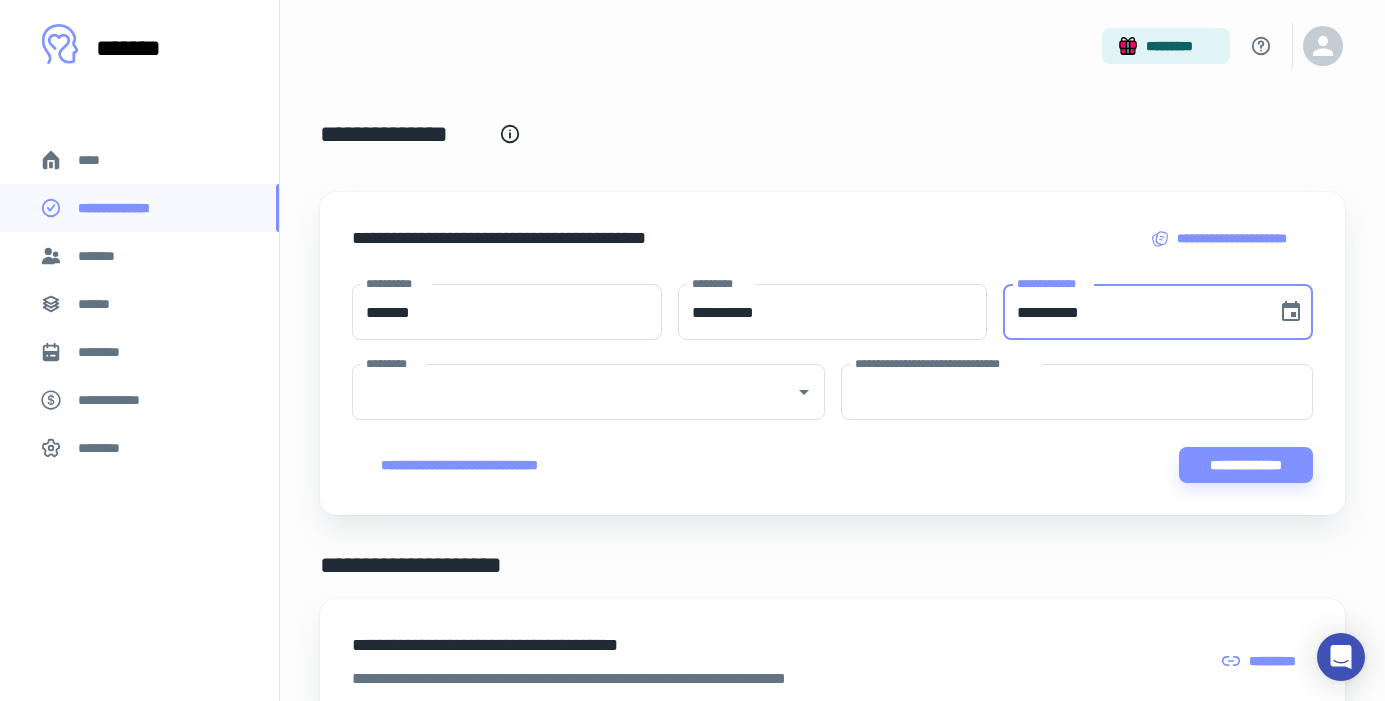 type on "**********" 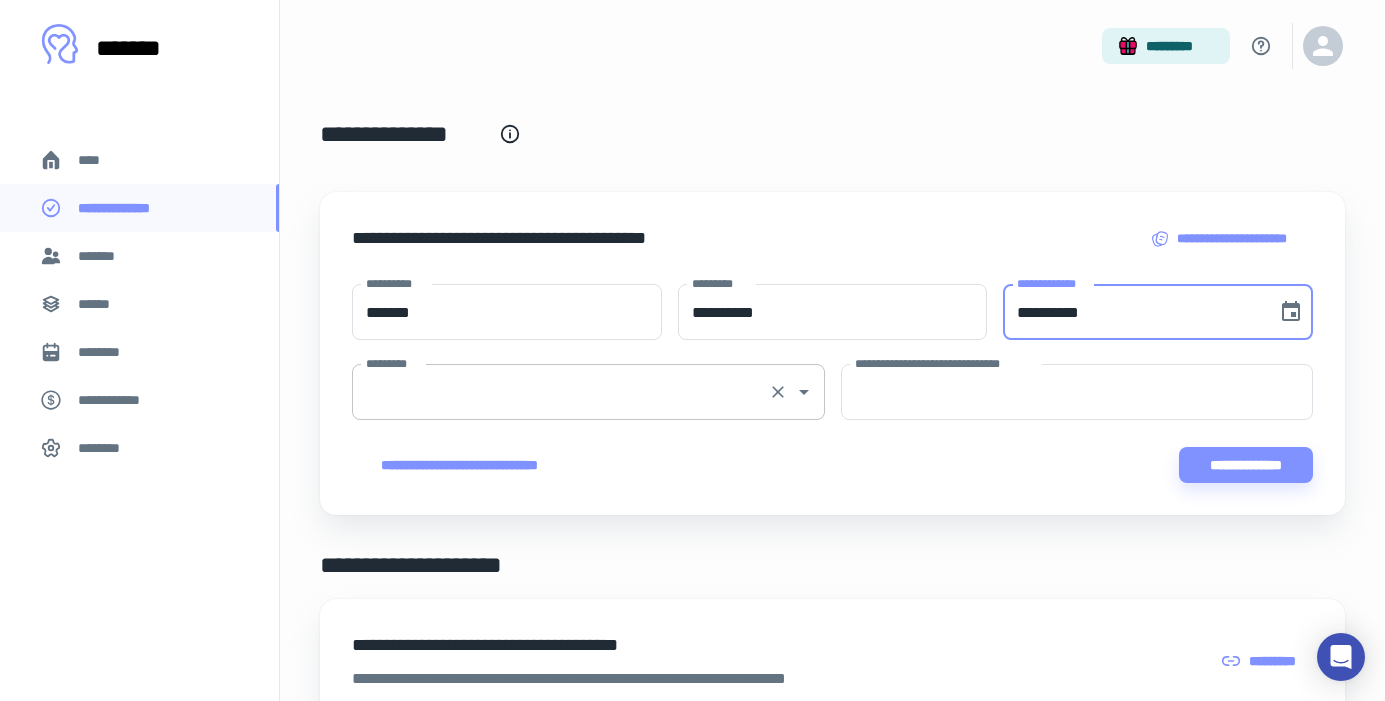 click on "*********" at bounding box center [560, 392] 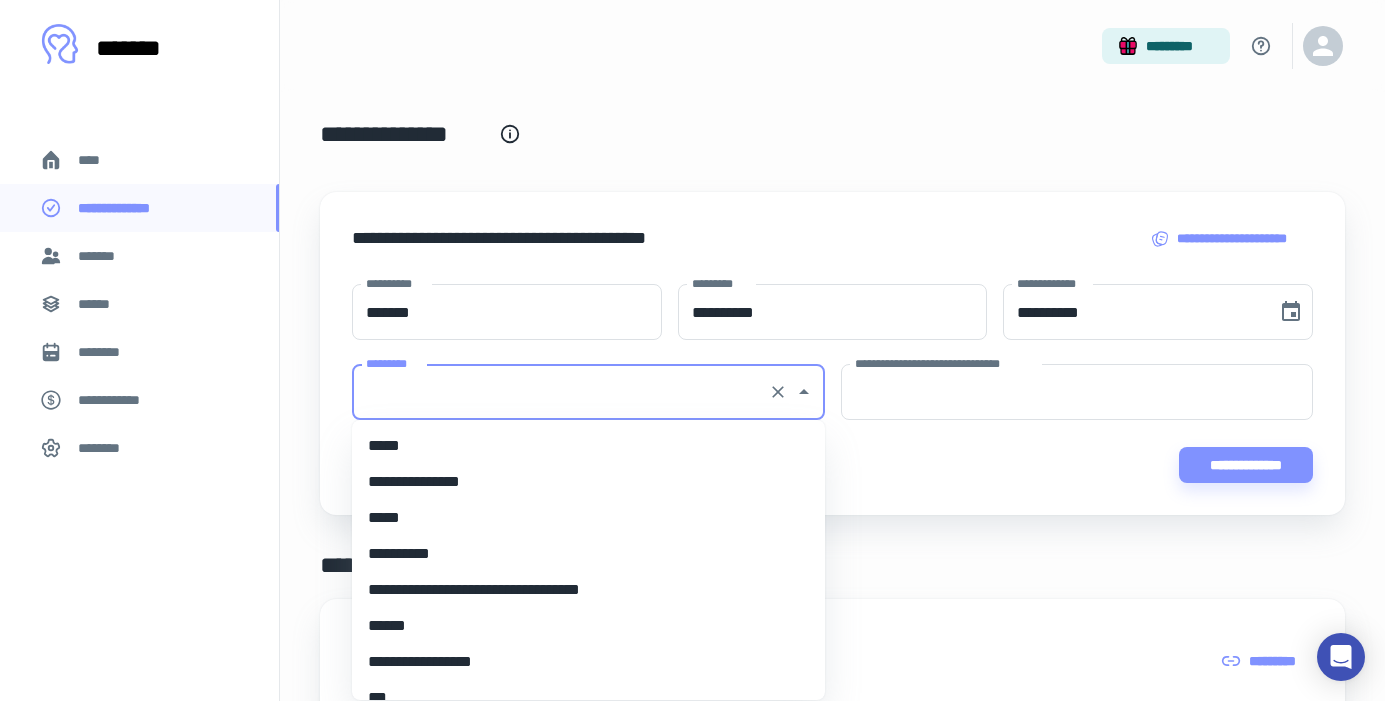 scroll, scrollTop: 8560, scrollLeft: 0, axis: vertical 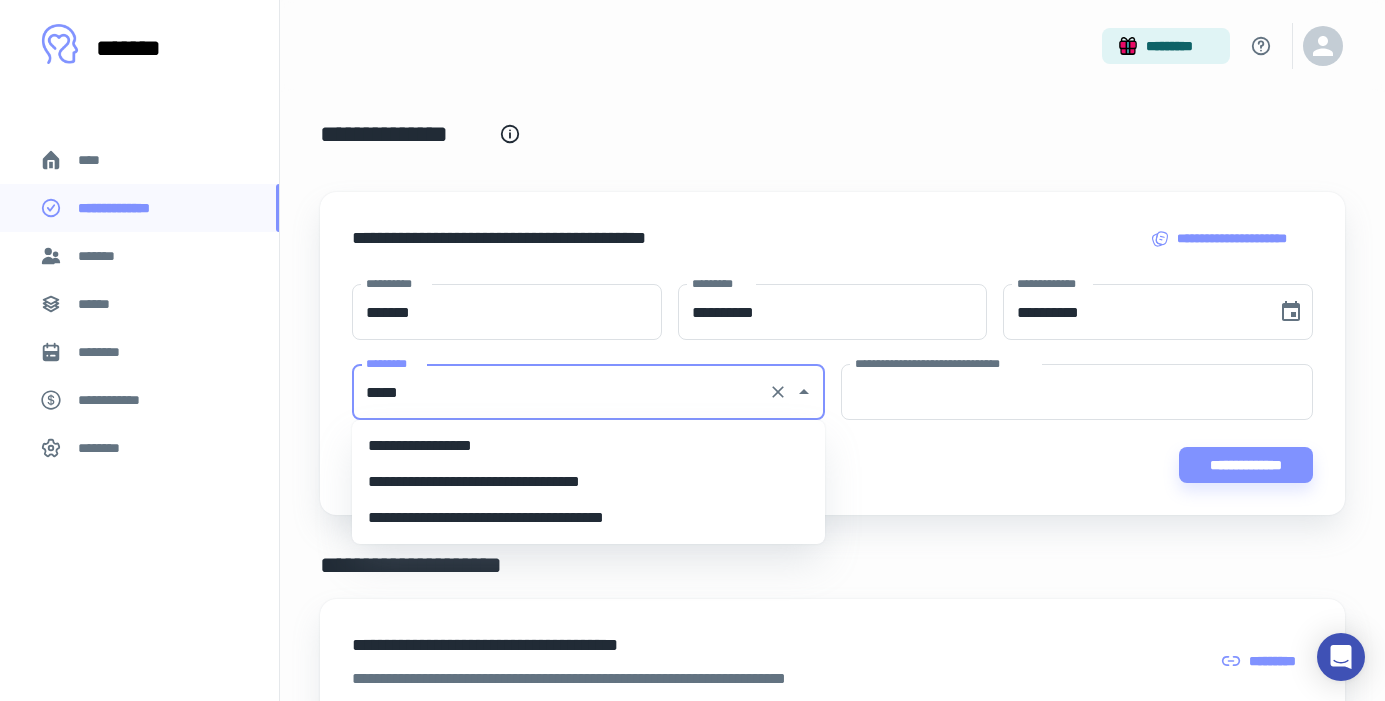 click on "**********" at bounding box center (588, 446) 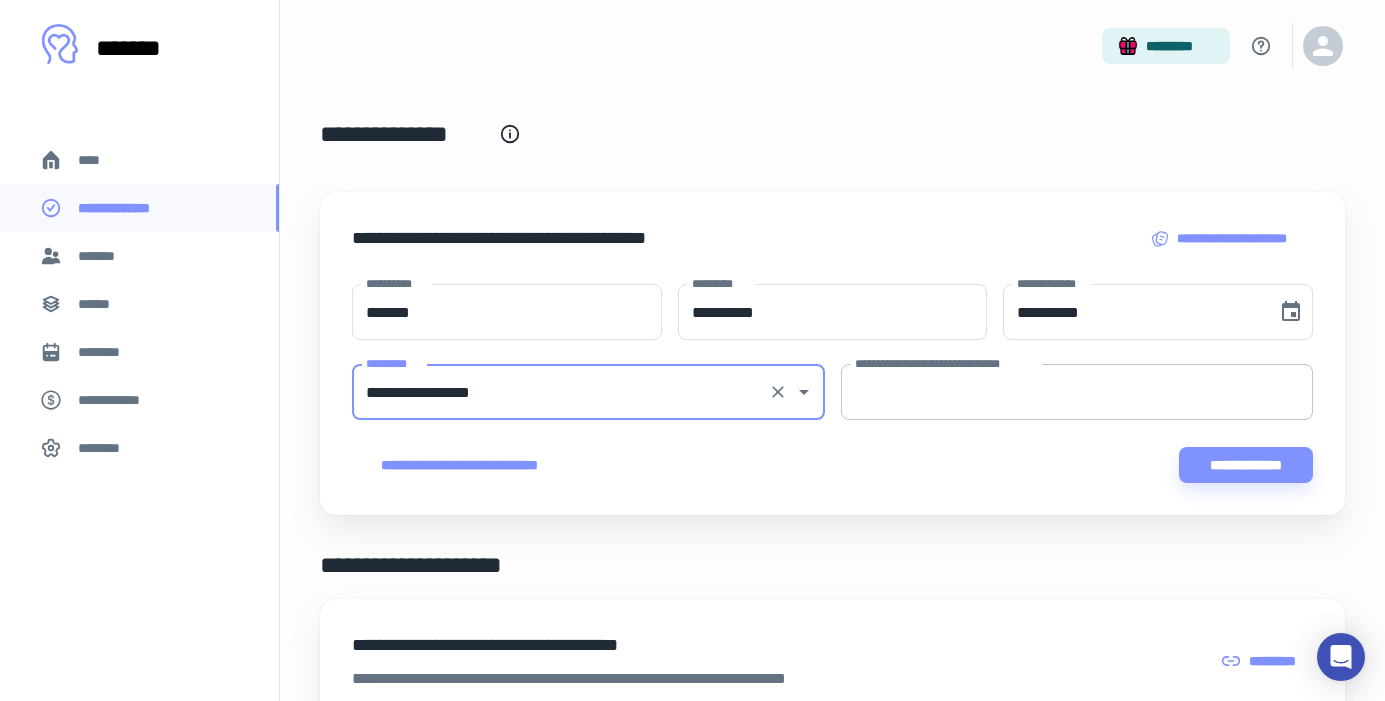 click on "**********" at bounding box center (1077, 392) 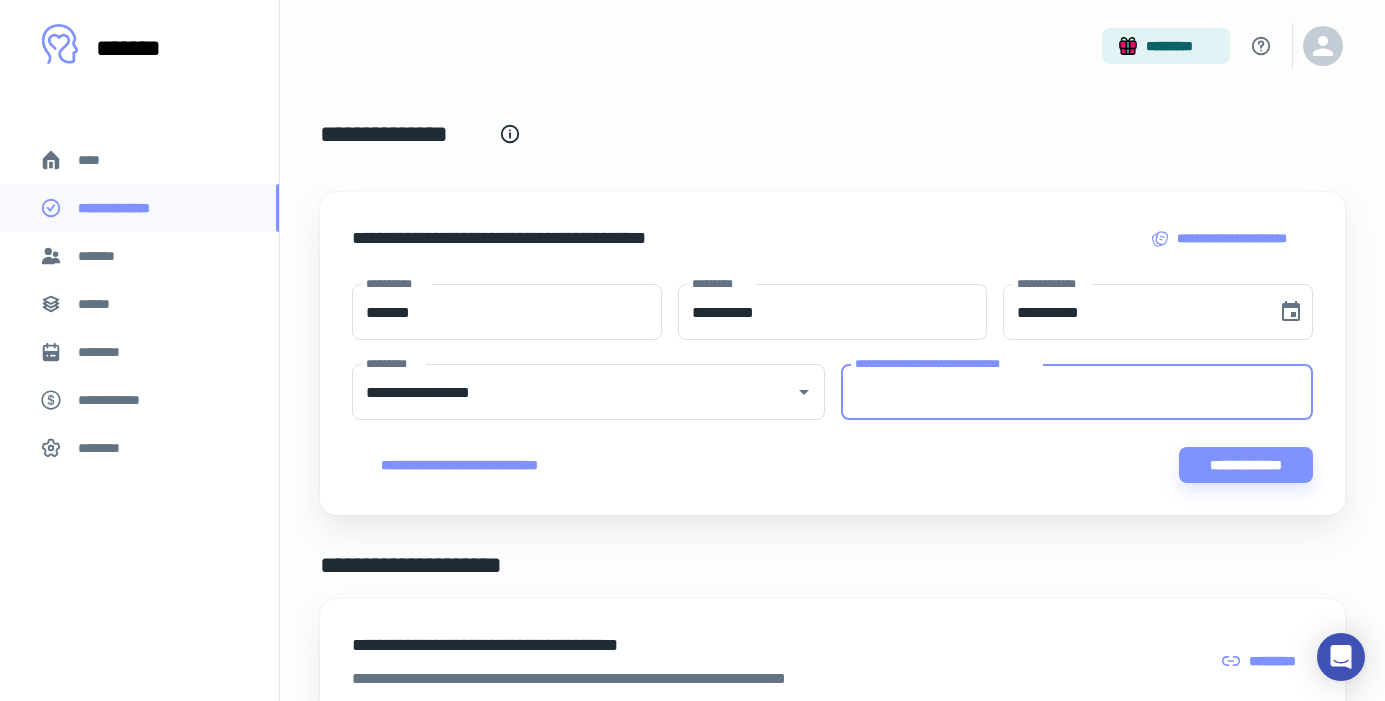 paste on "*********" 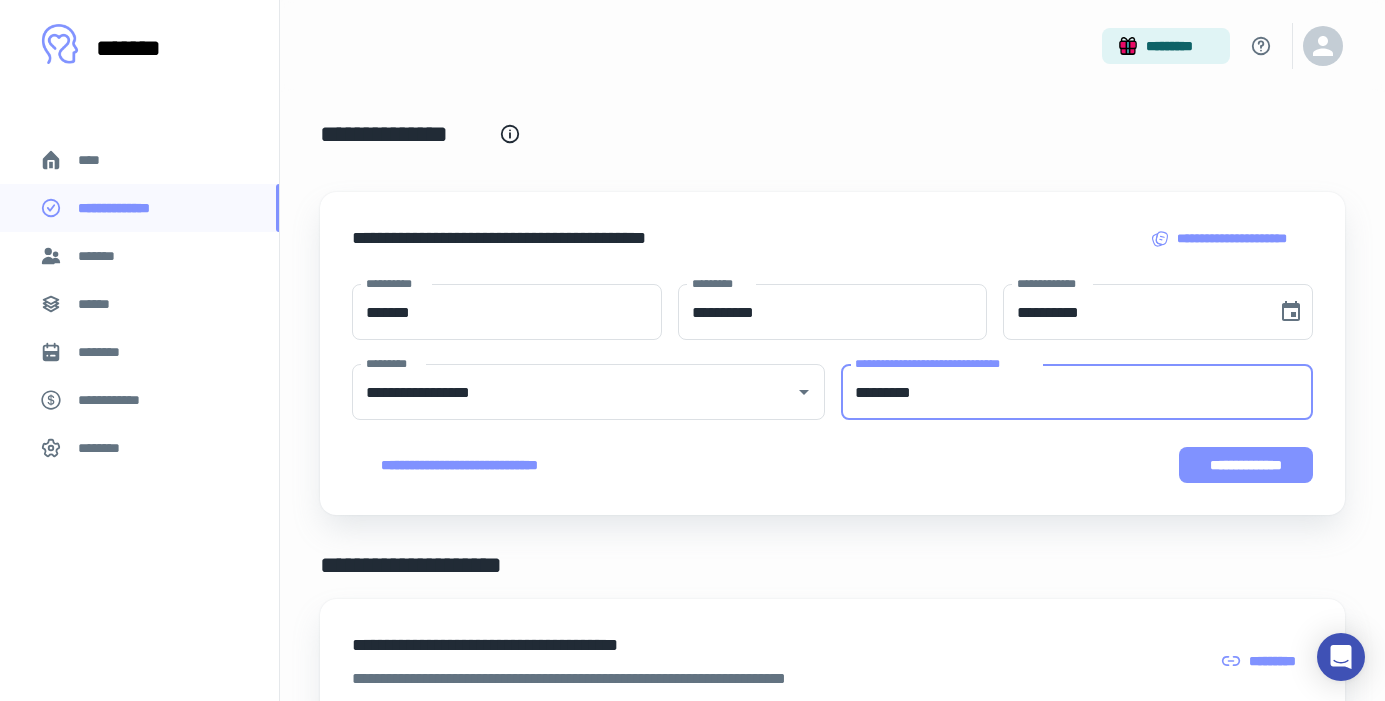 type on "*********" 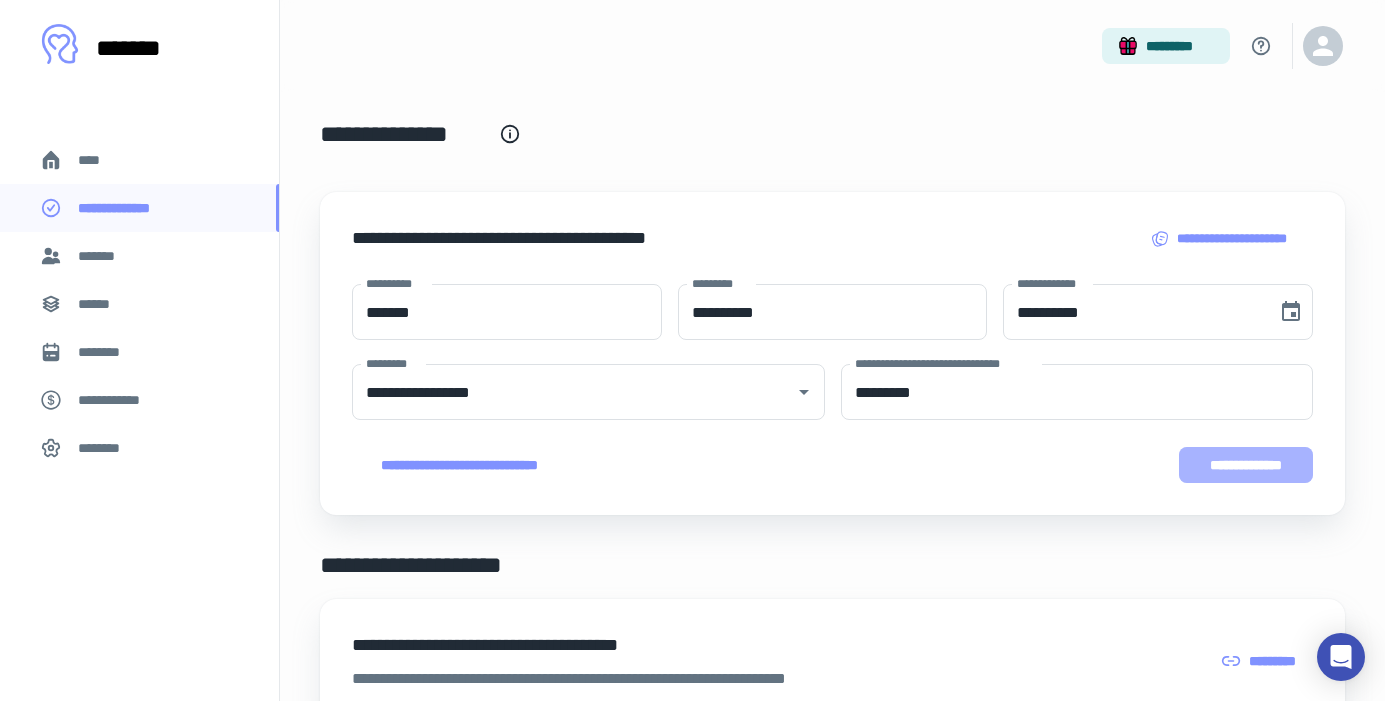 click on "**********" at bounding box center [1246, 465] 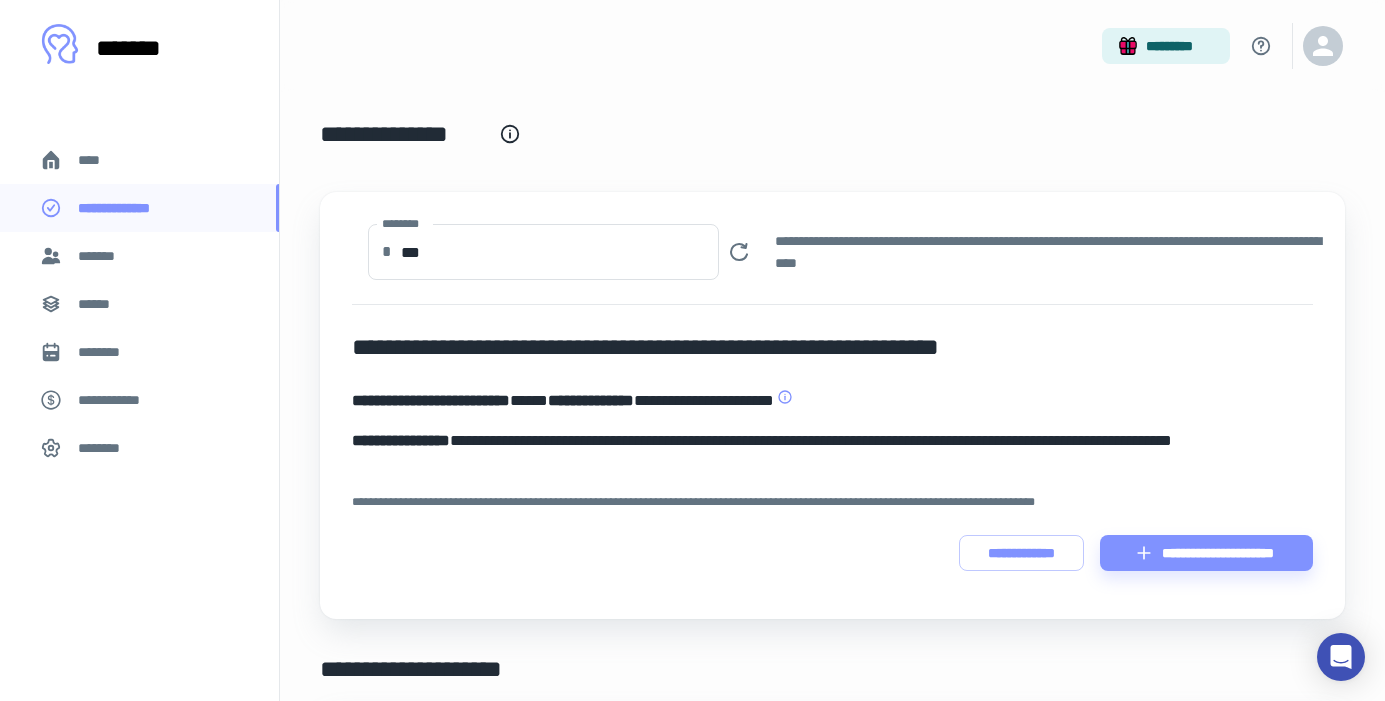 click on "****" at bounding box center [97, 160] 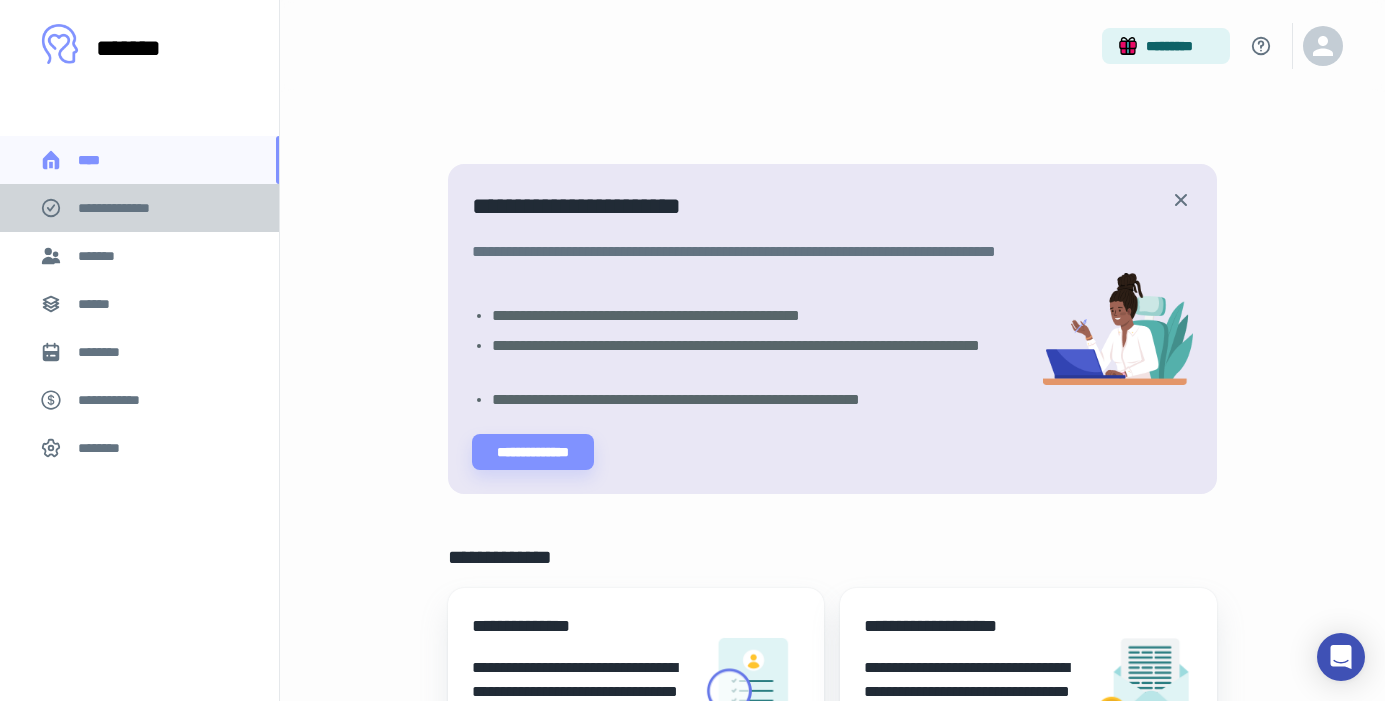 click on "**********" at bounding box center [127, 208] 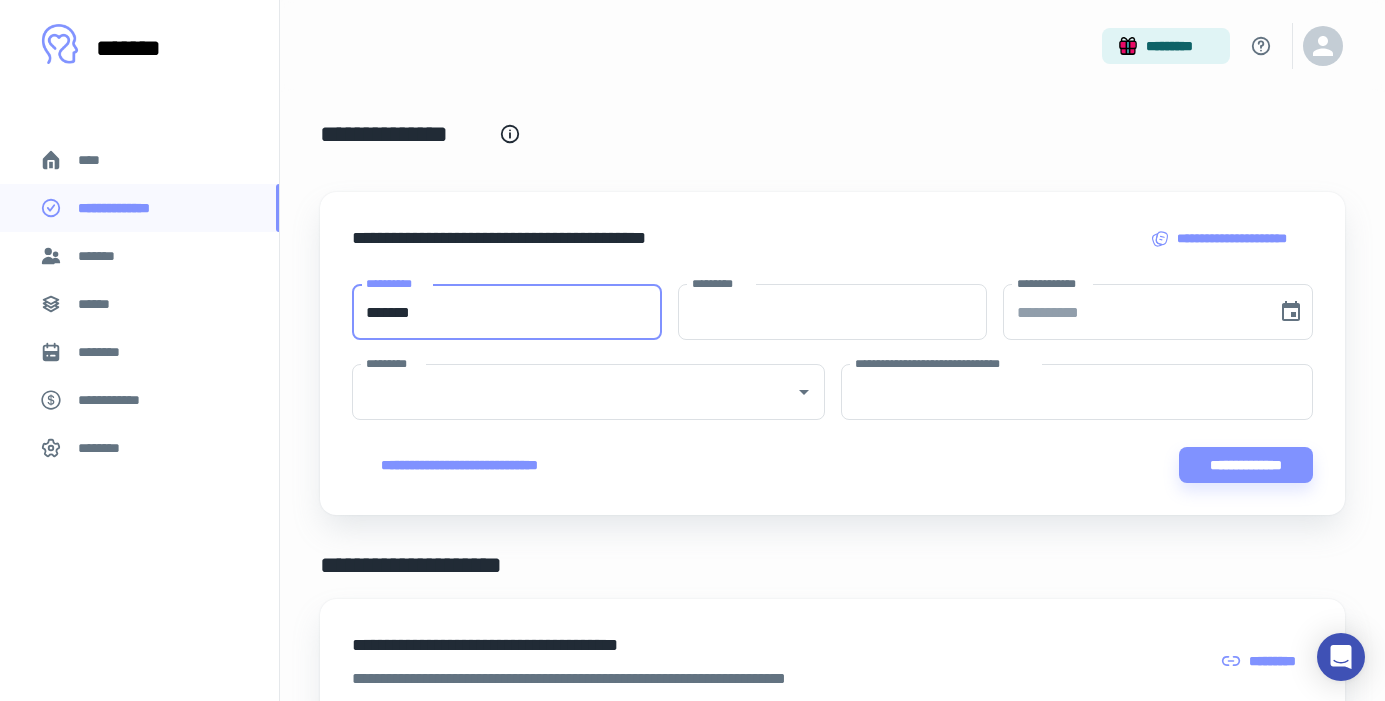 type on "*******" 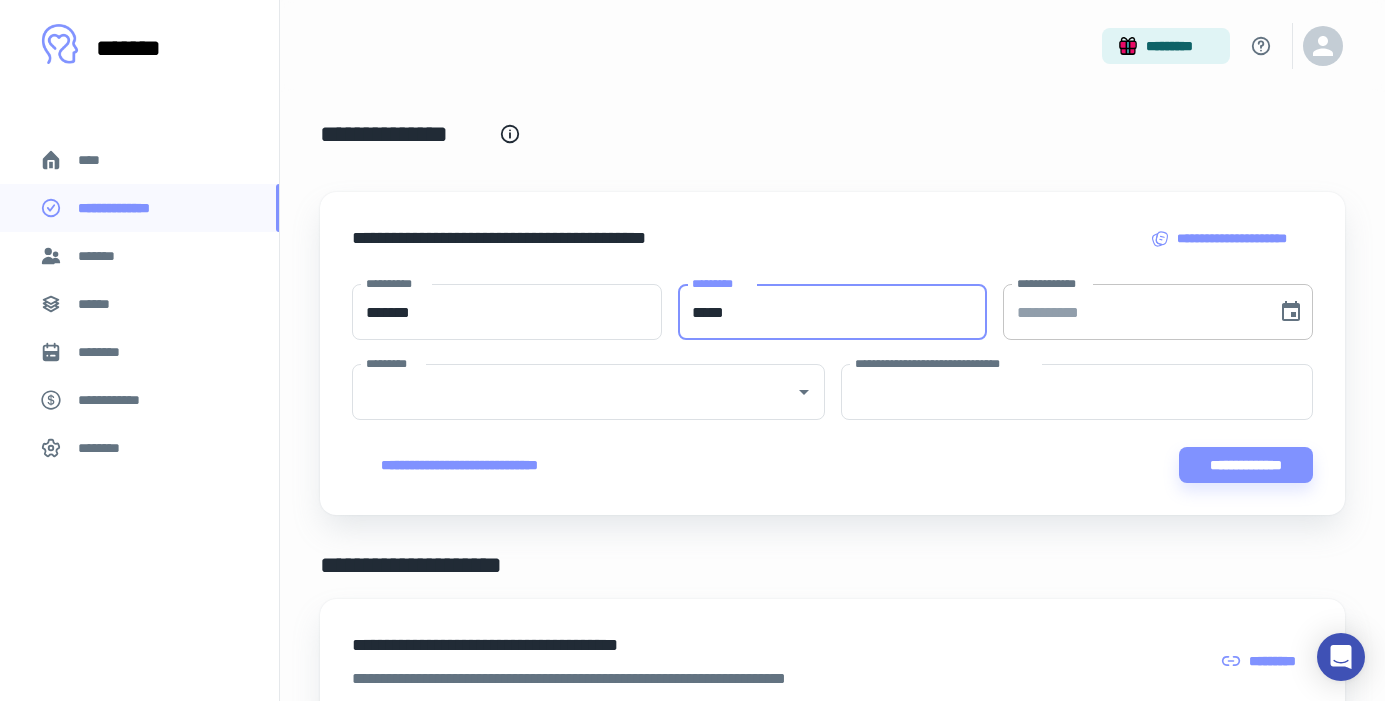type on "*****" 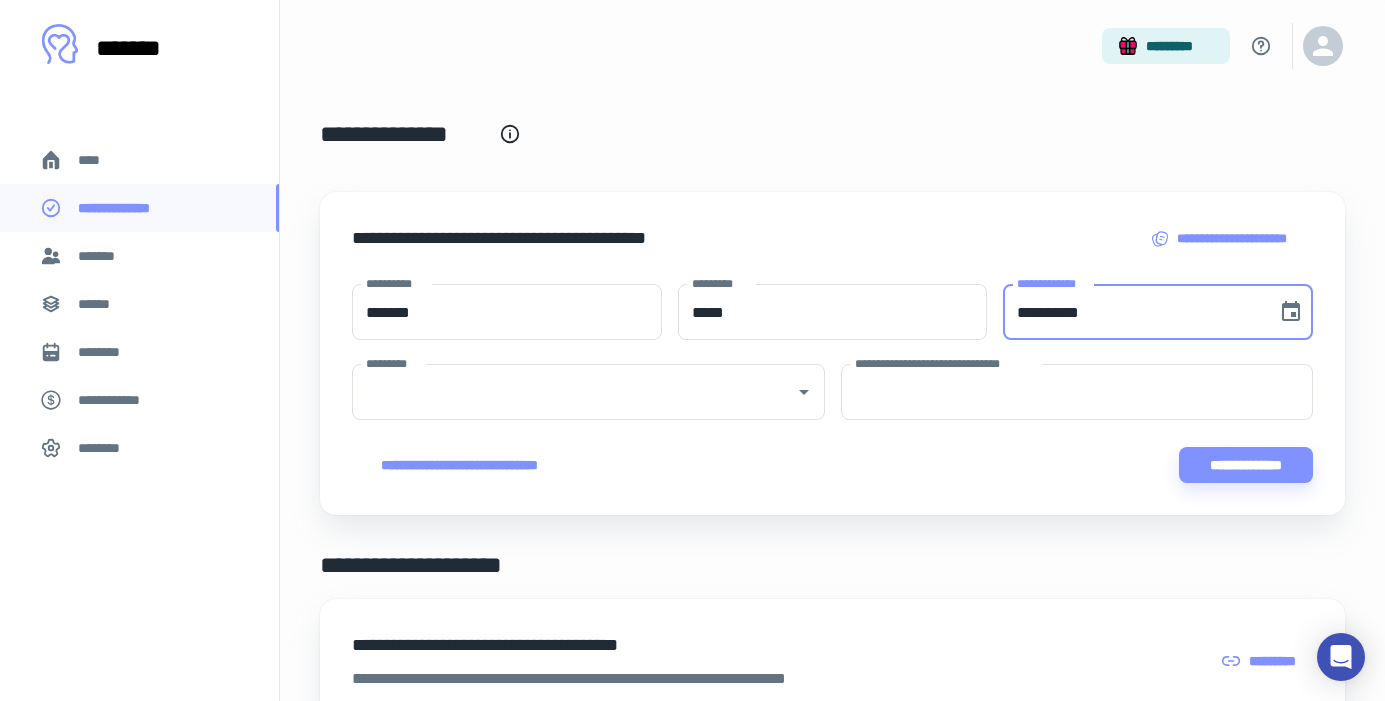 type on "**********" 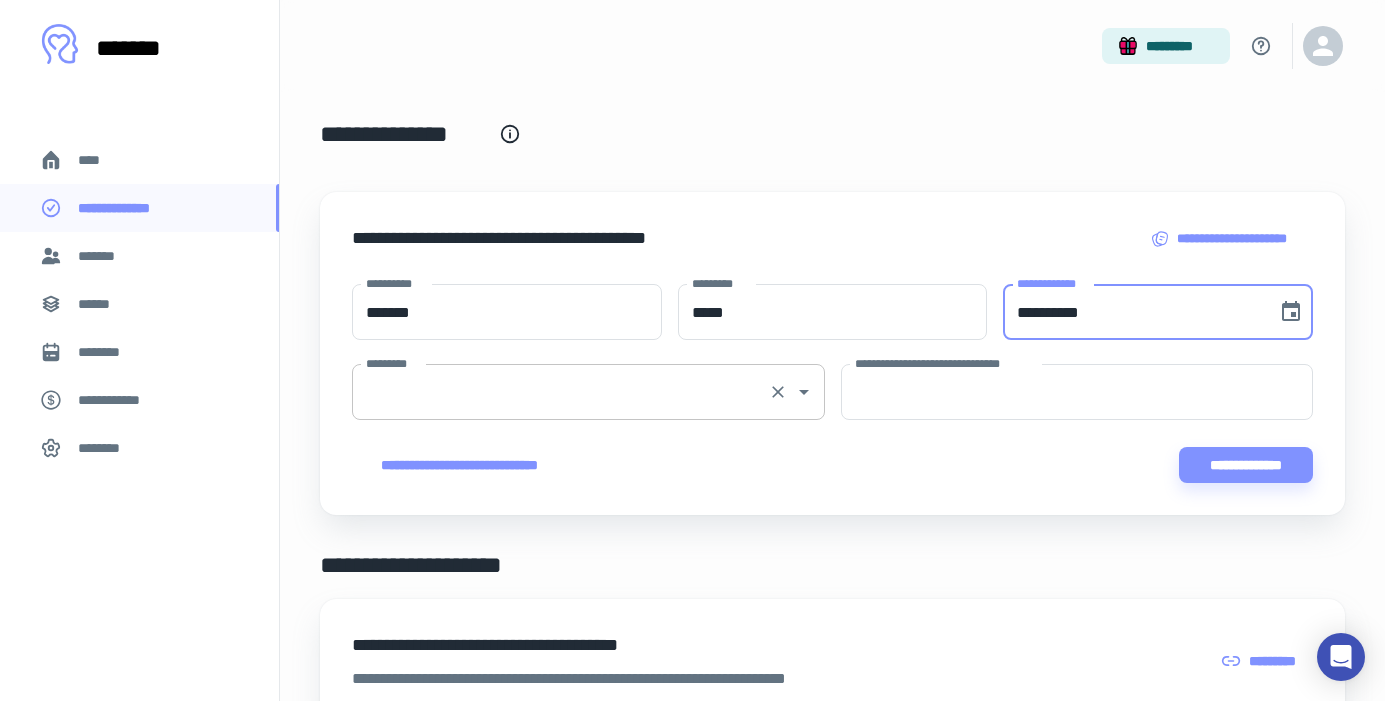 click on "*********" at bounding box center (560, 392) 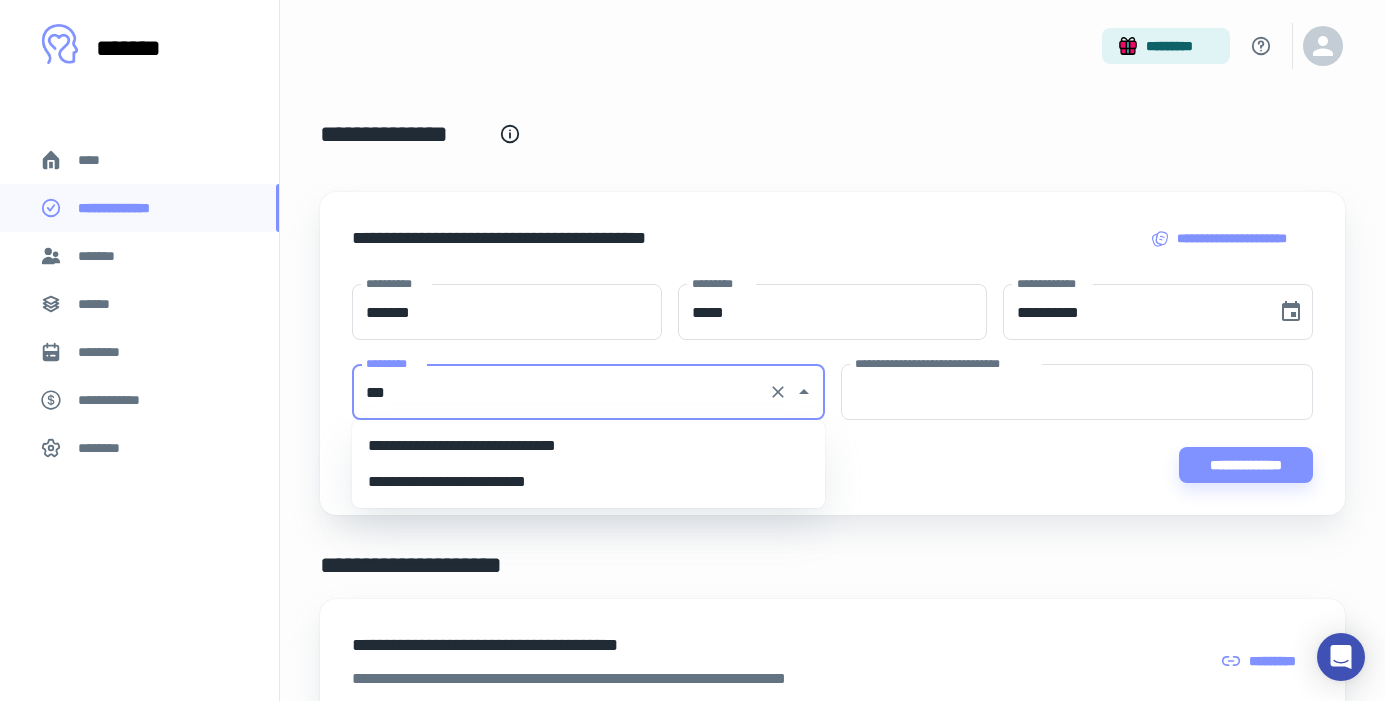 scroll, scrollTop: 0, scrollLeft: 0, axis: both 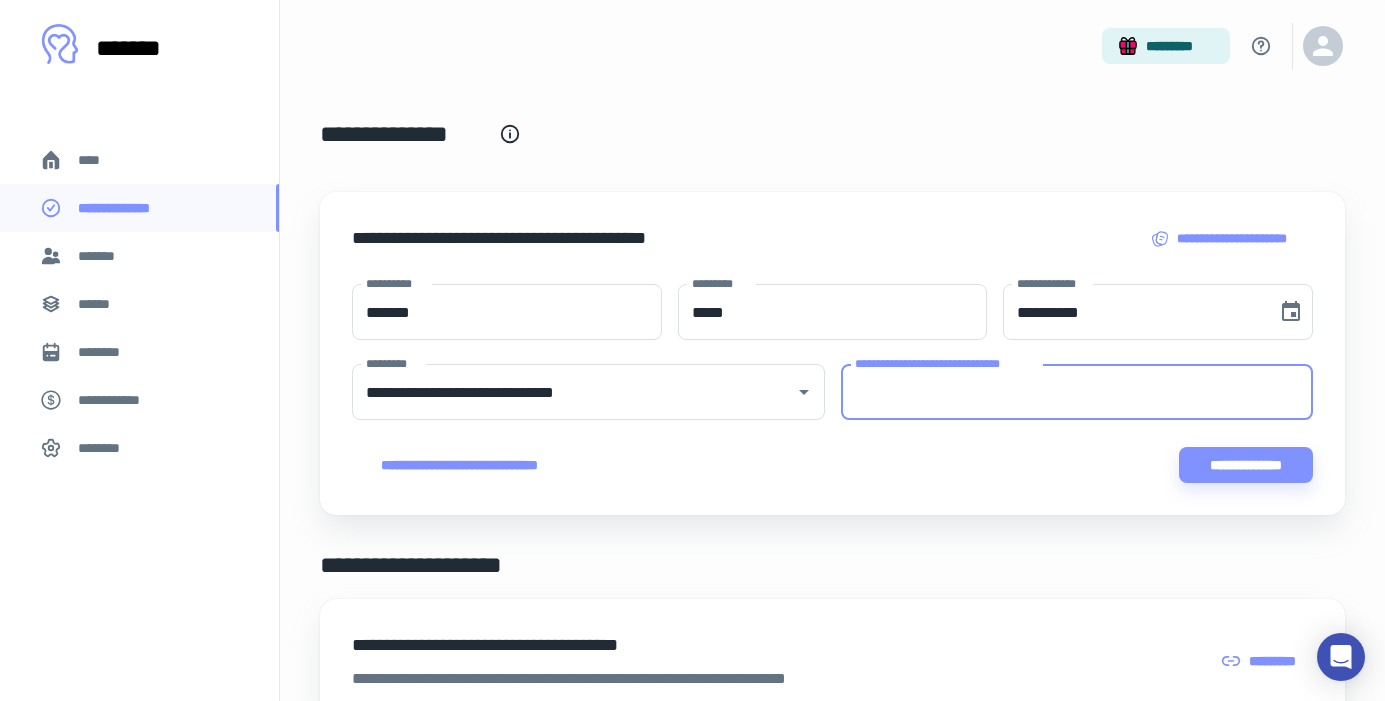 click on "**********" at bounding box center [1077, 392] 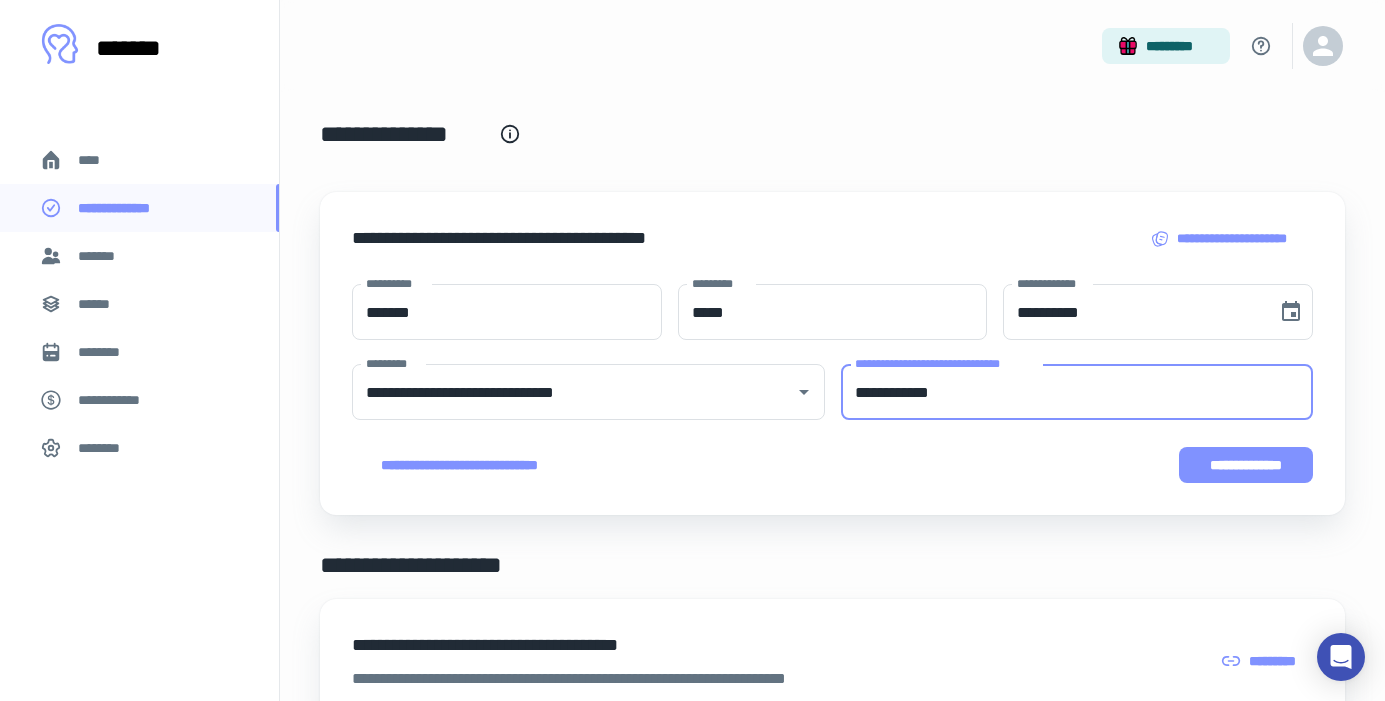 type on "**********" 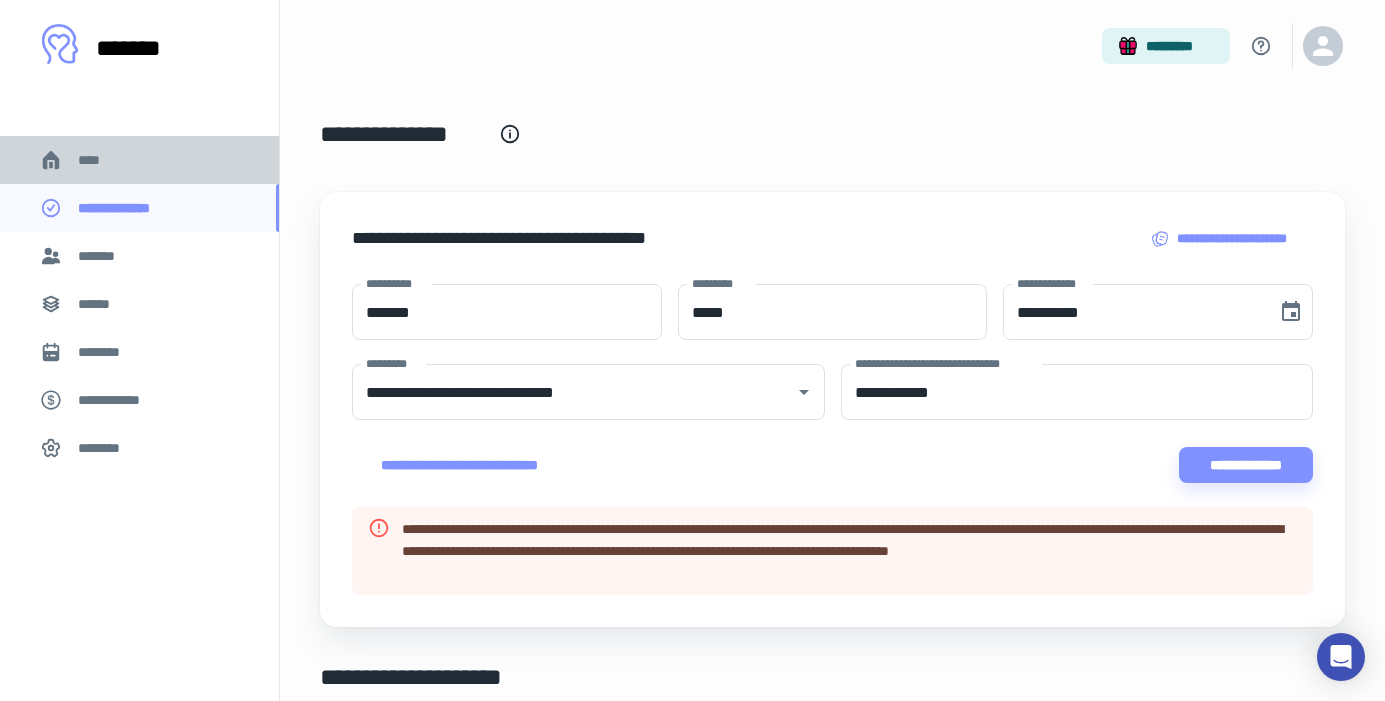 click on "****" at bounding box center [139, 160] 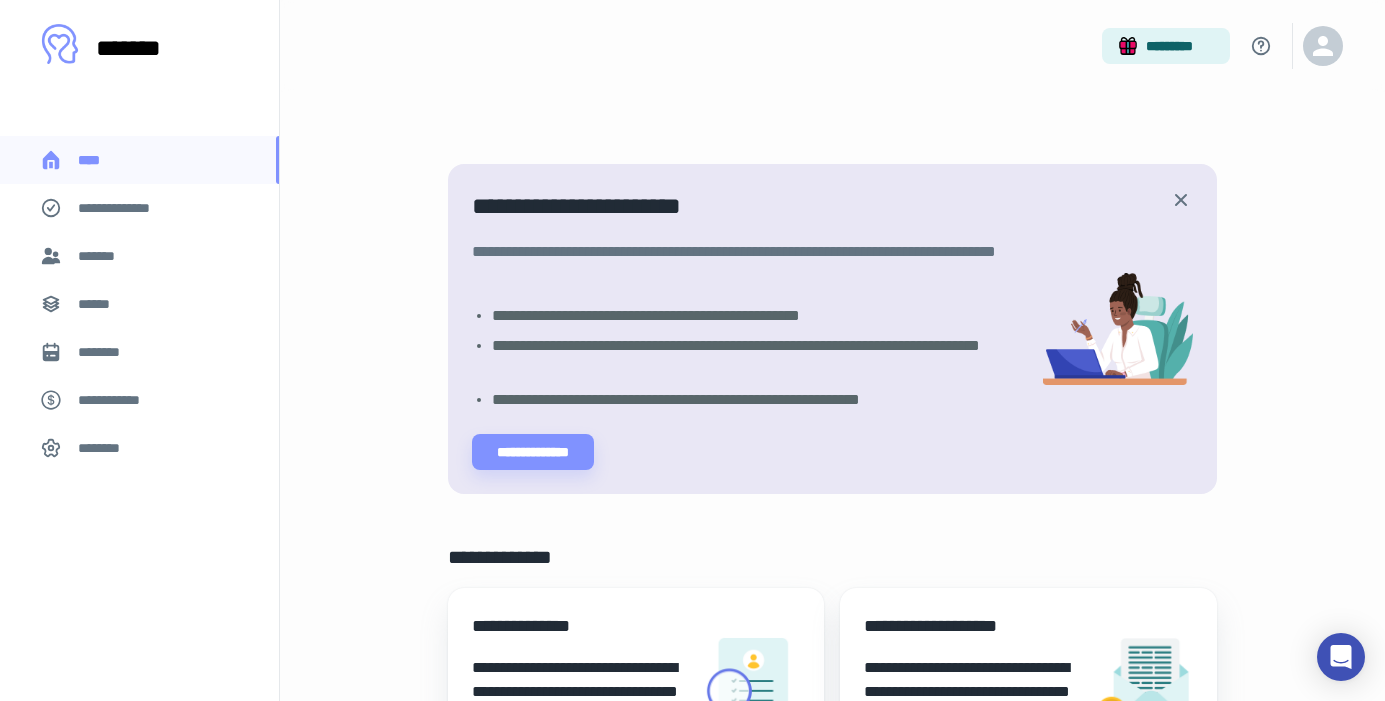 click on "**********" at bounding box center [127, 208] 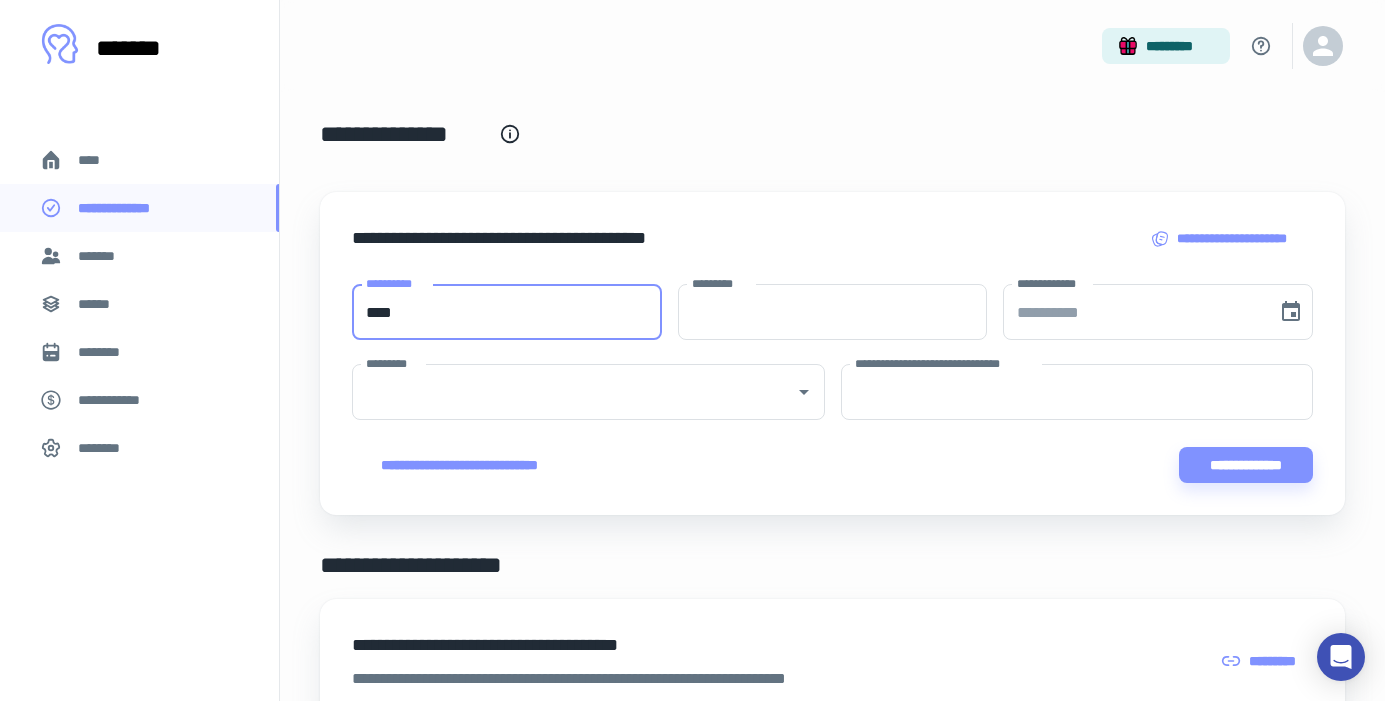 type on "****" 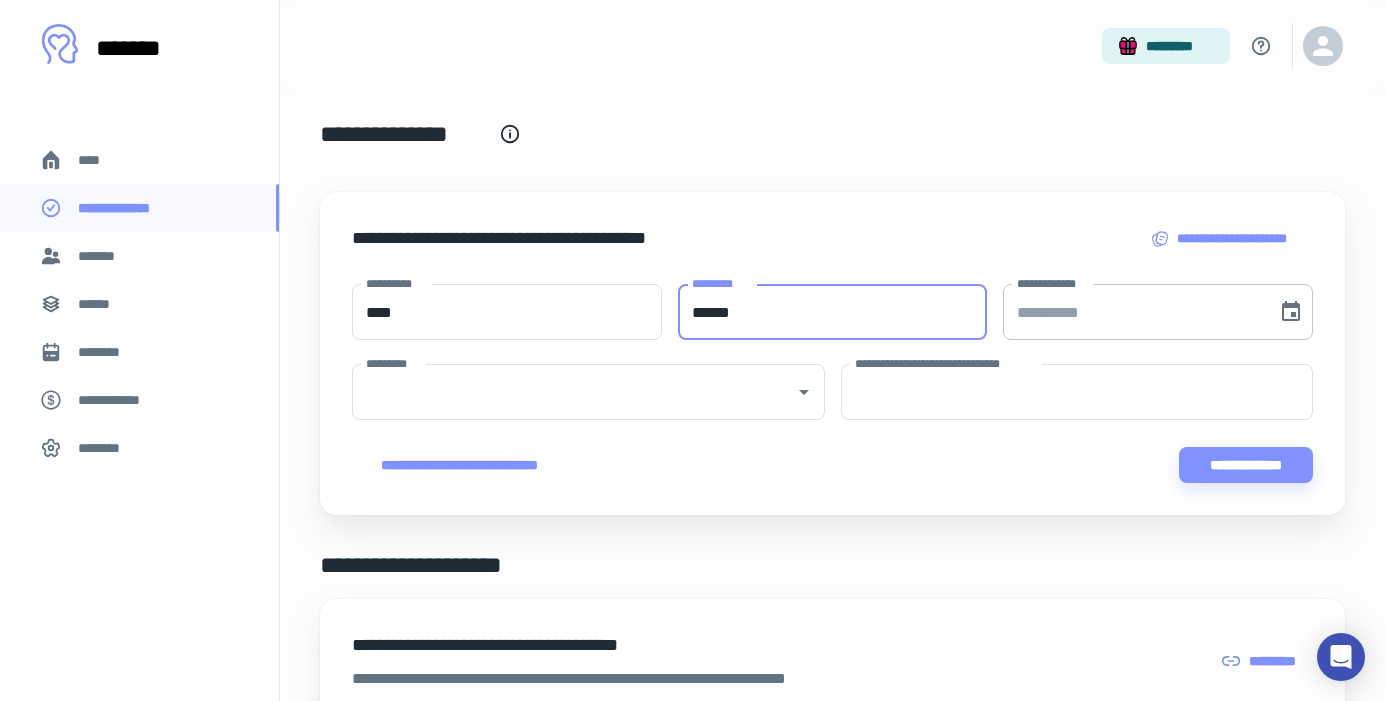 type on "******" 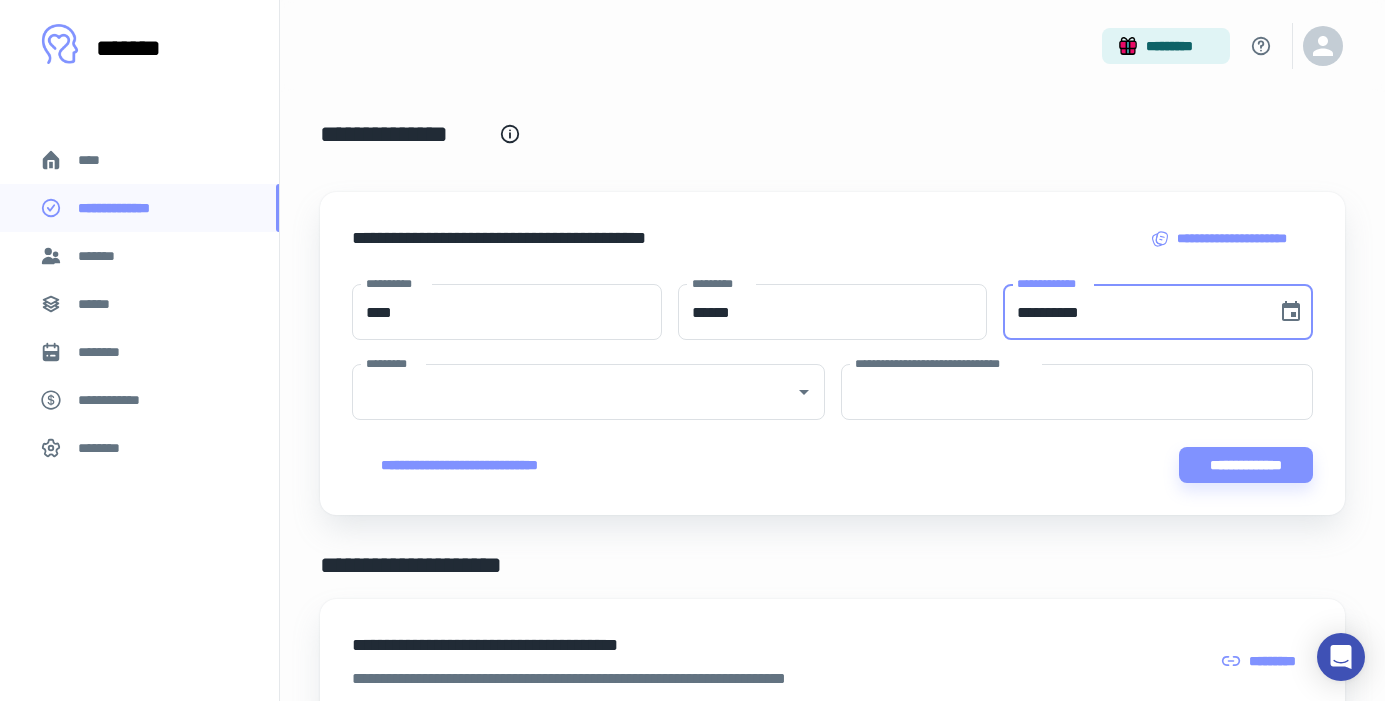type on "**********" 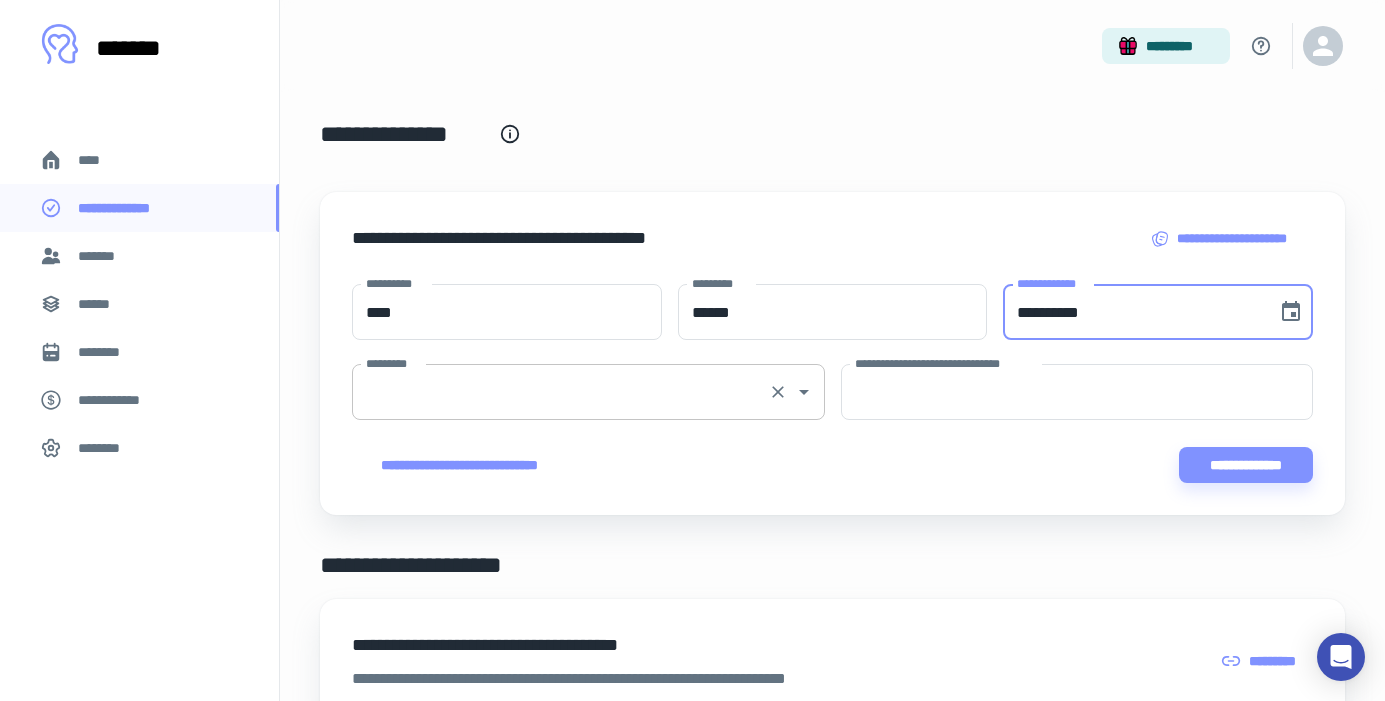 click on "*********" at bounding box center (560, 392) 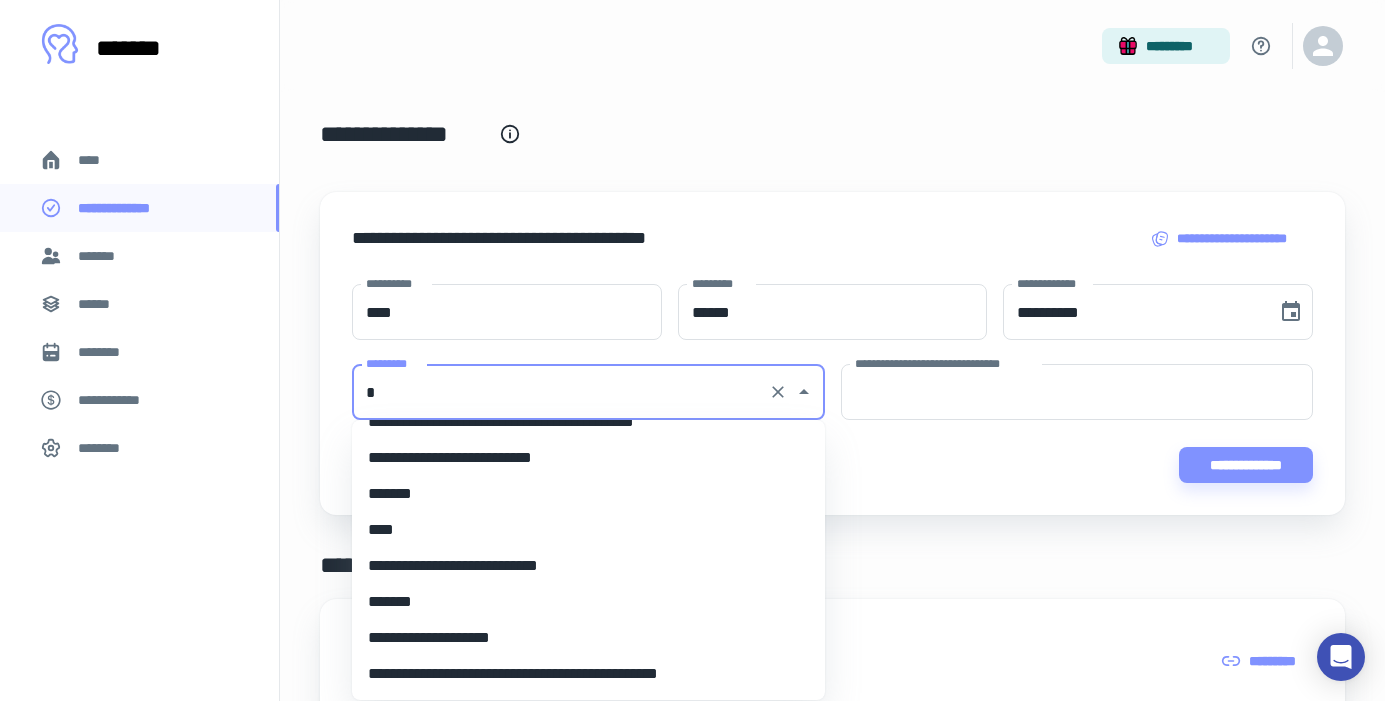 scroll, scrollTop: 8, scrollLeft: 0, axis: vertical 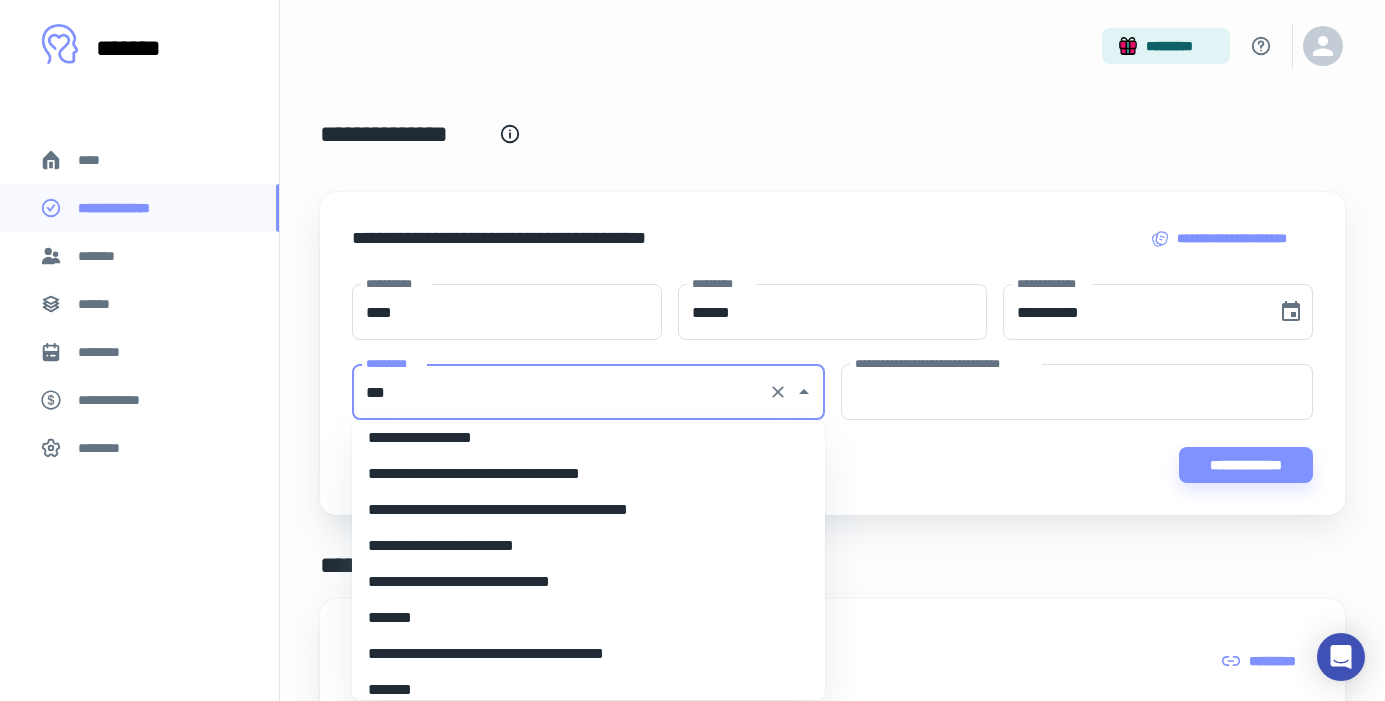 click on "**********" at bounding box center (588, 438) 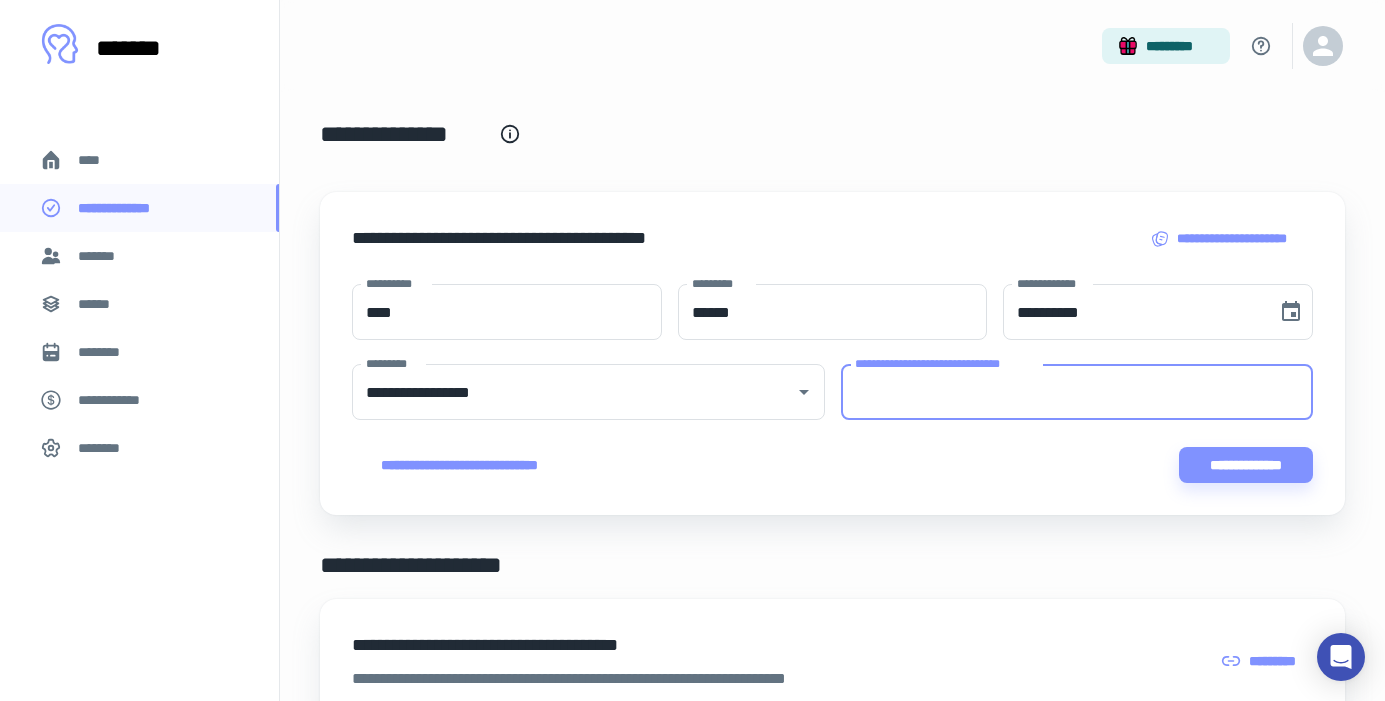 click on "**********" at bounding box center [1077, 392] 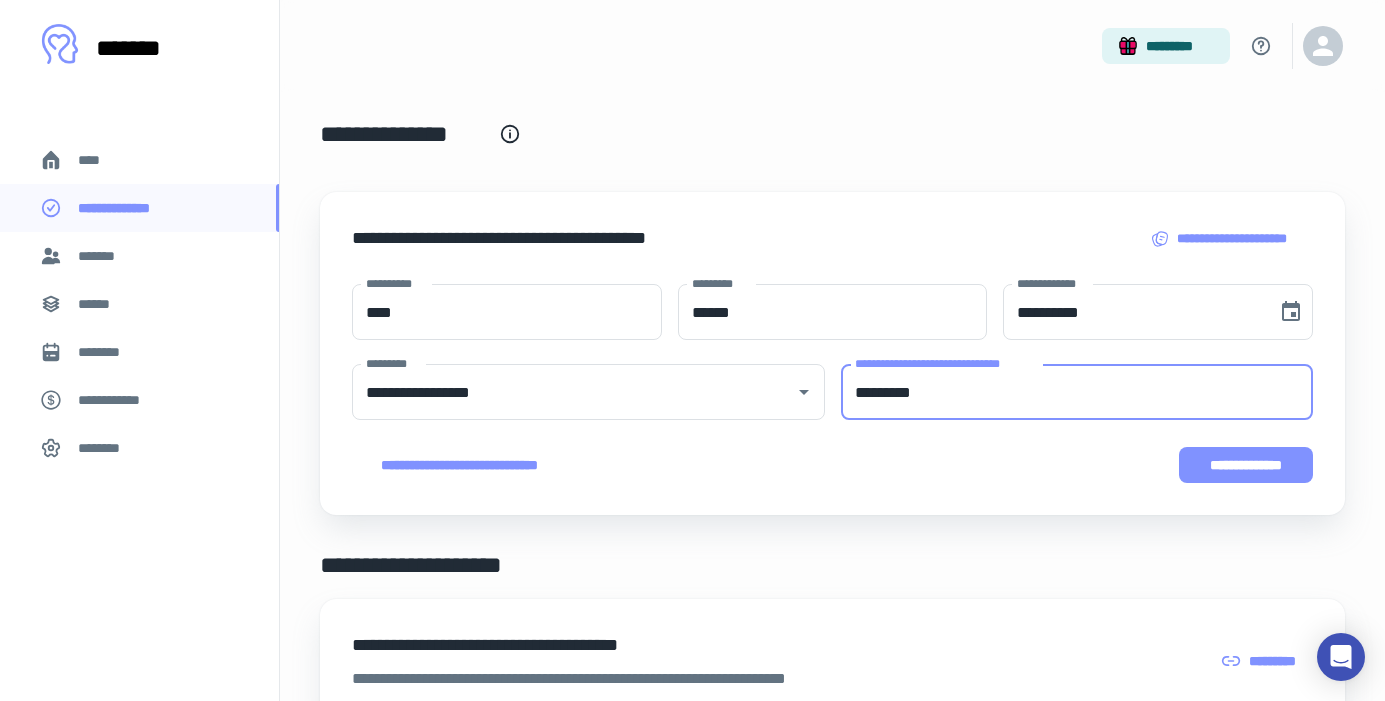 type on "*********" 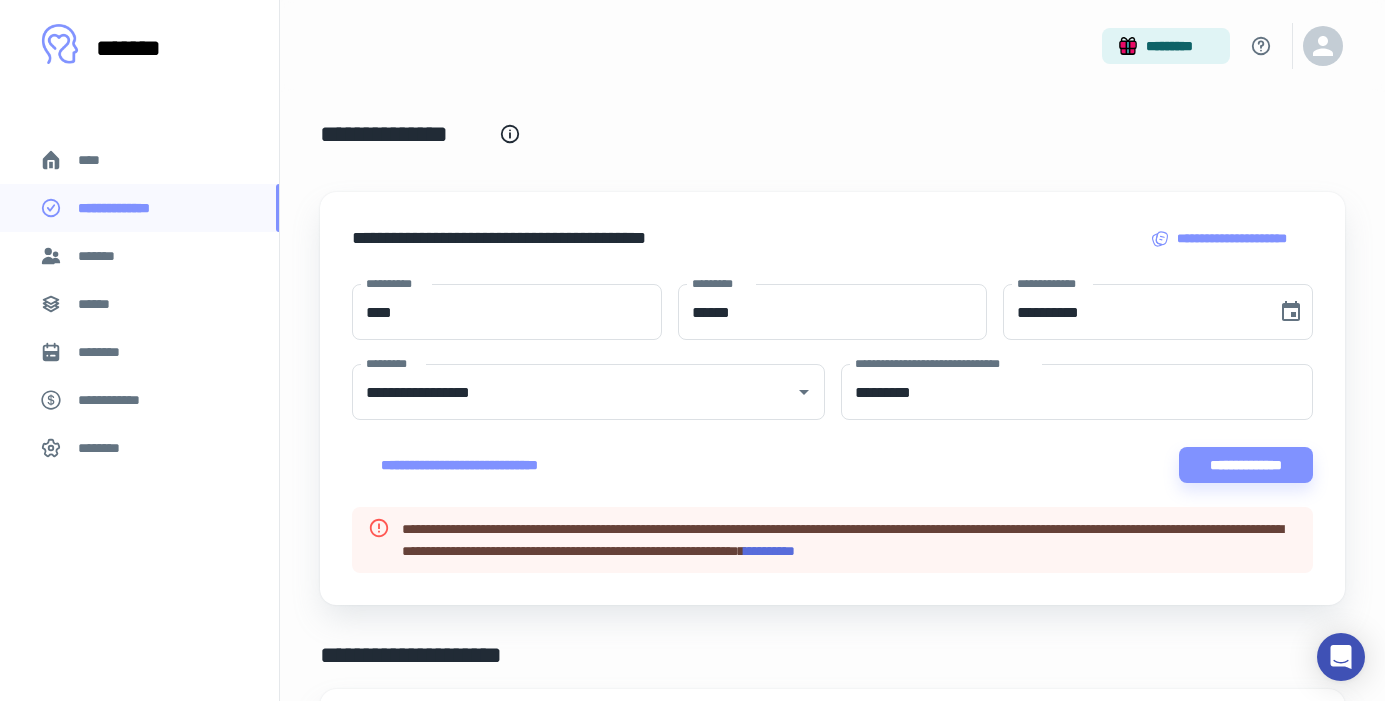 click on "****" at bounding box center [139, 160] 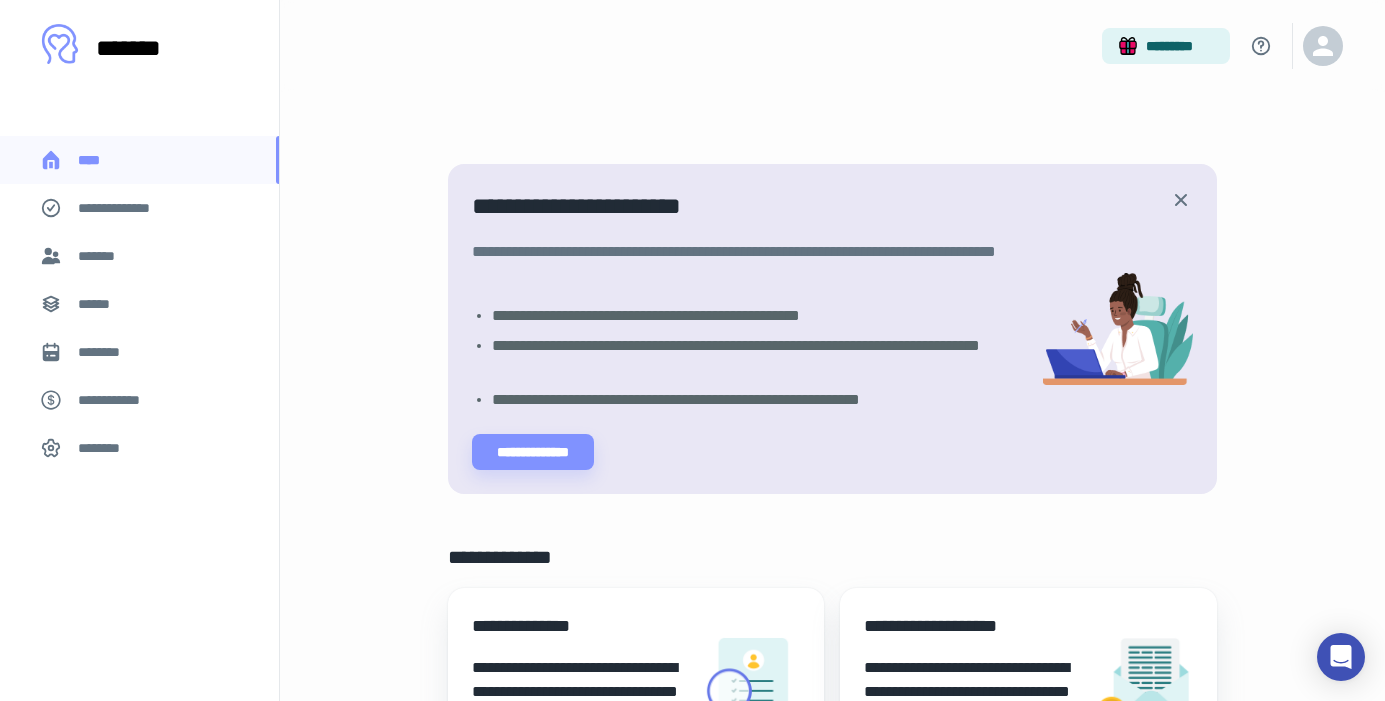 click on "**********" at bounding box center (127, 208) 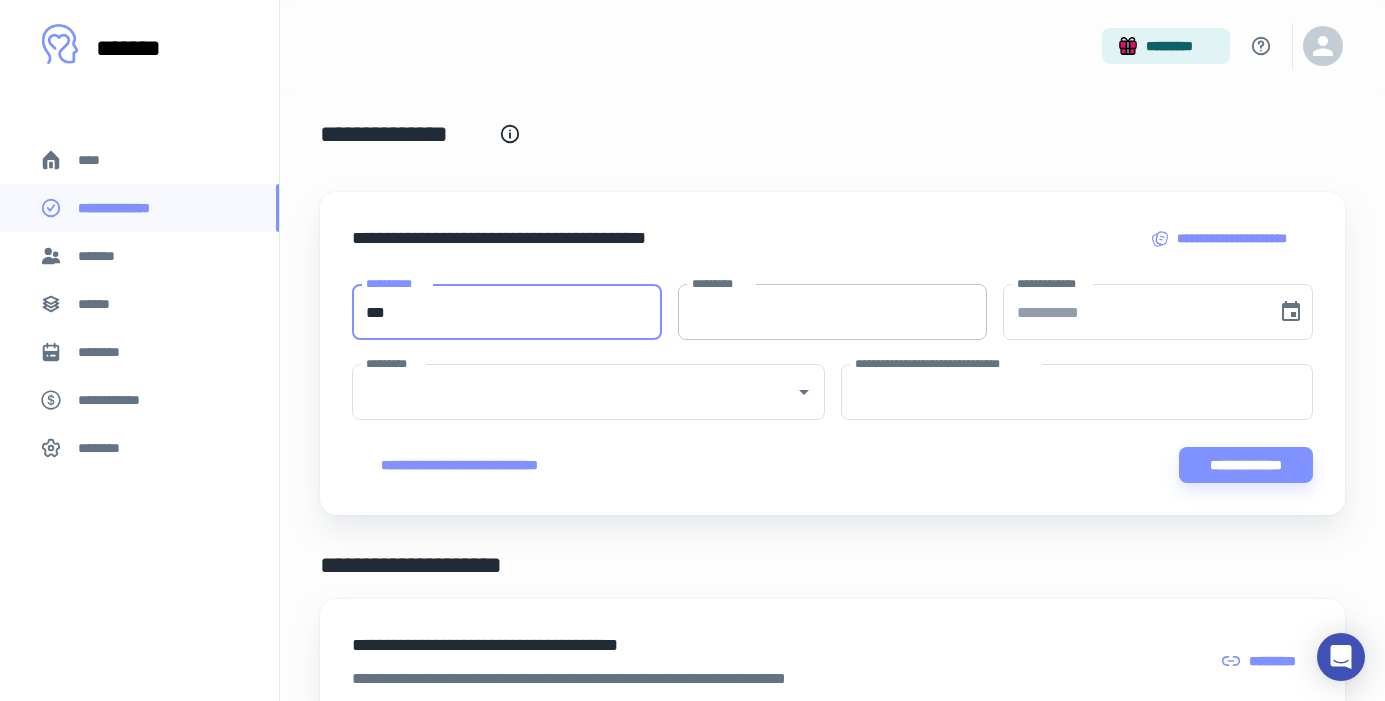 type on "***" 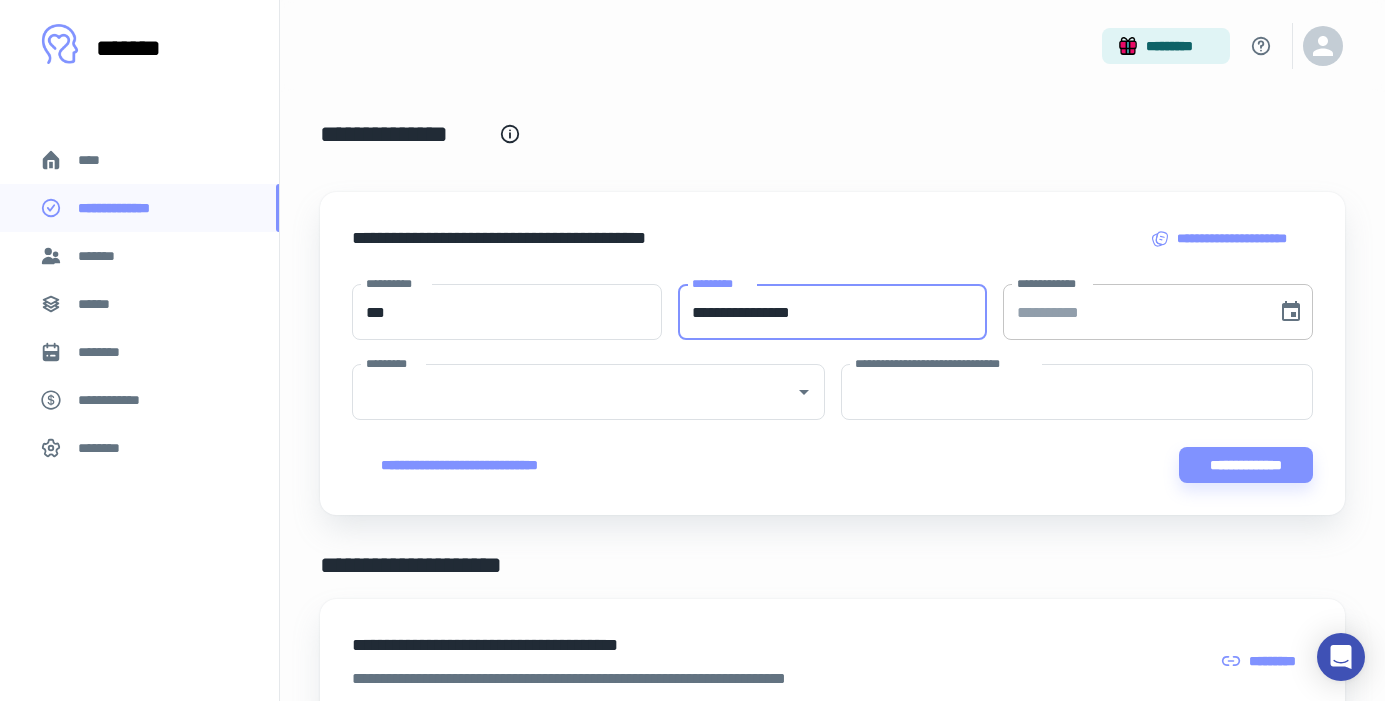 type on "**********" 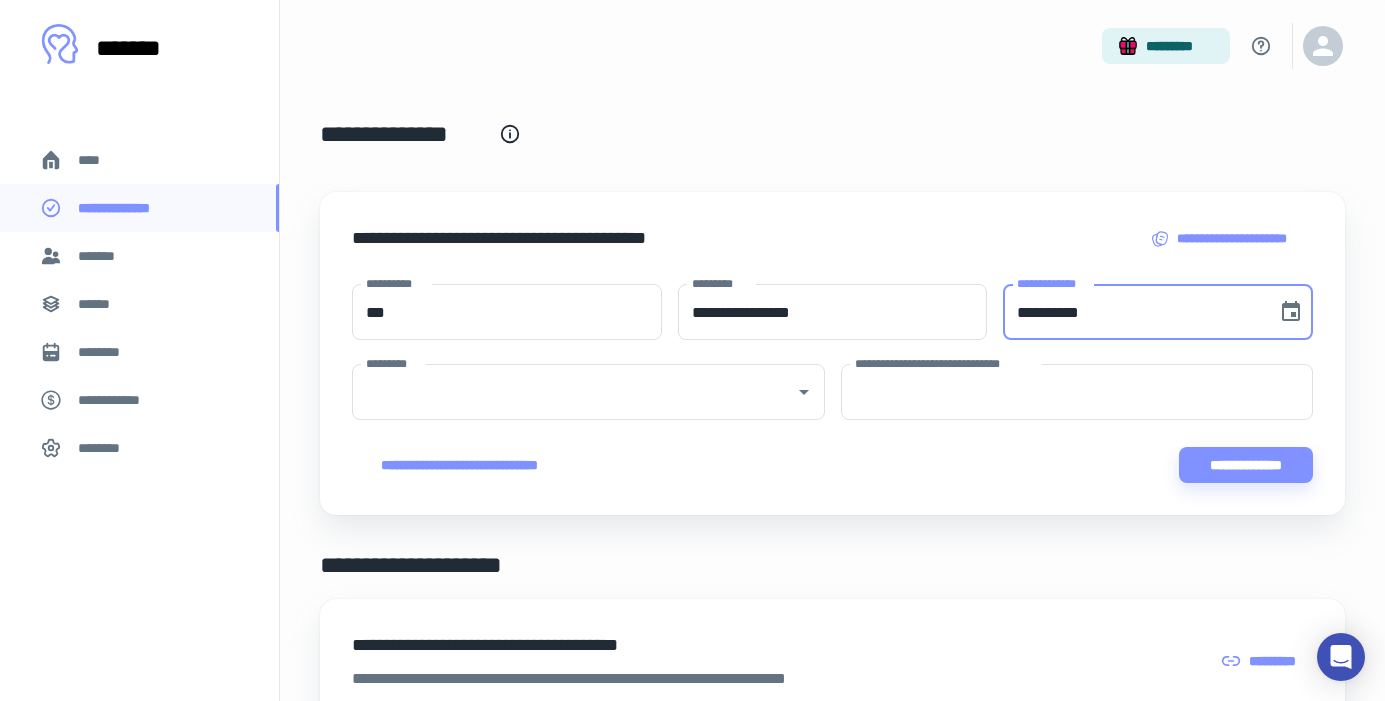 type on "**********" 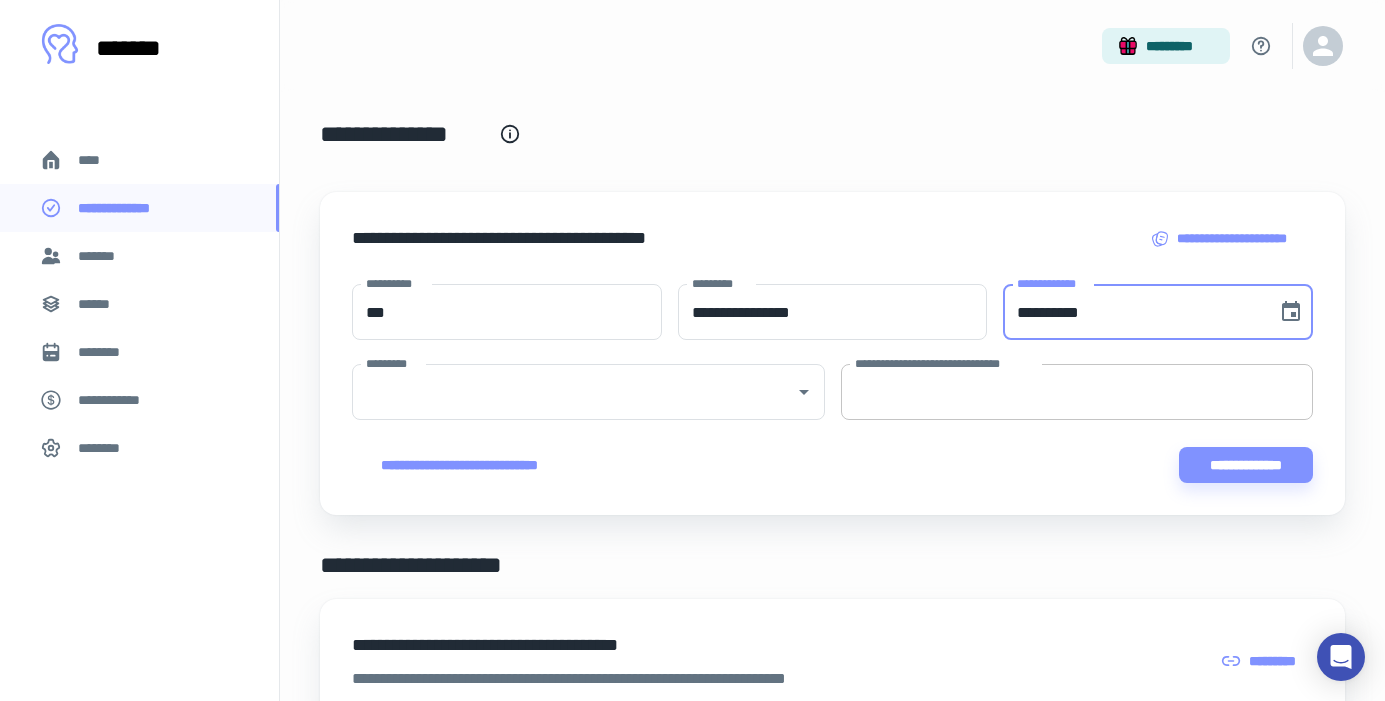 click on "**********" at bounding box center (1077, 392) 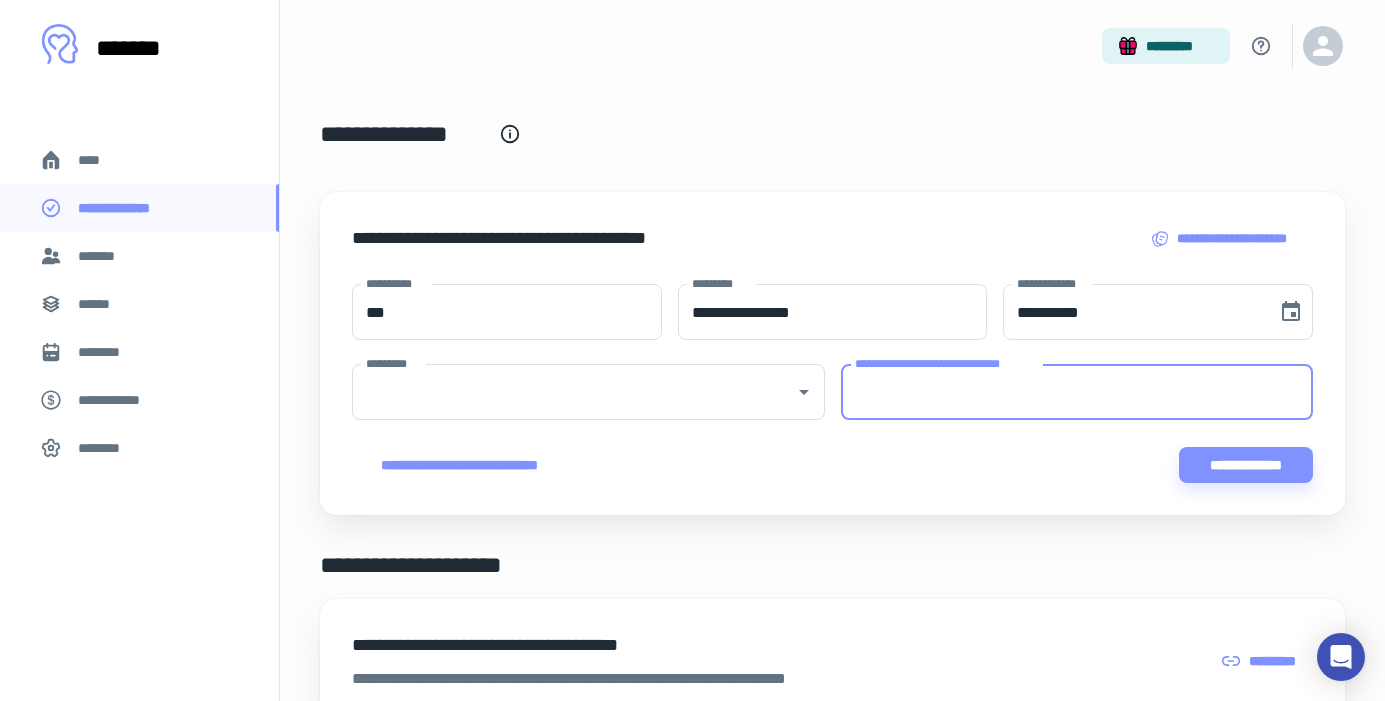 paste on "**********" 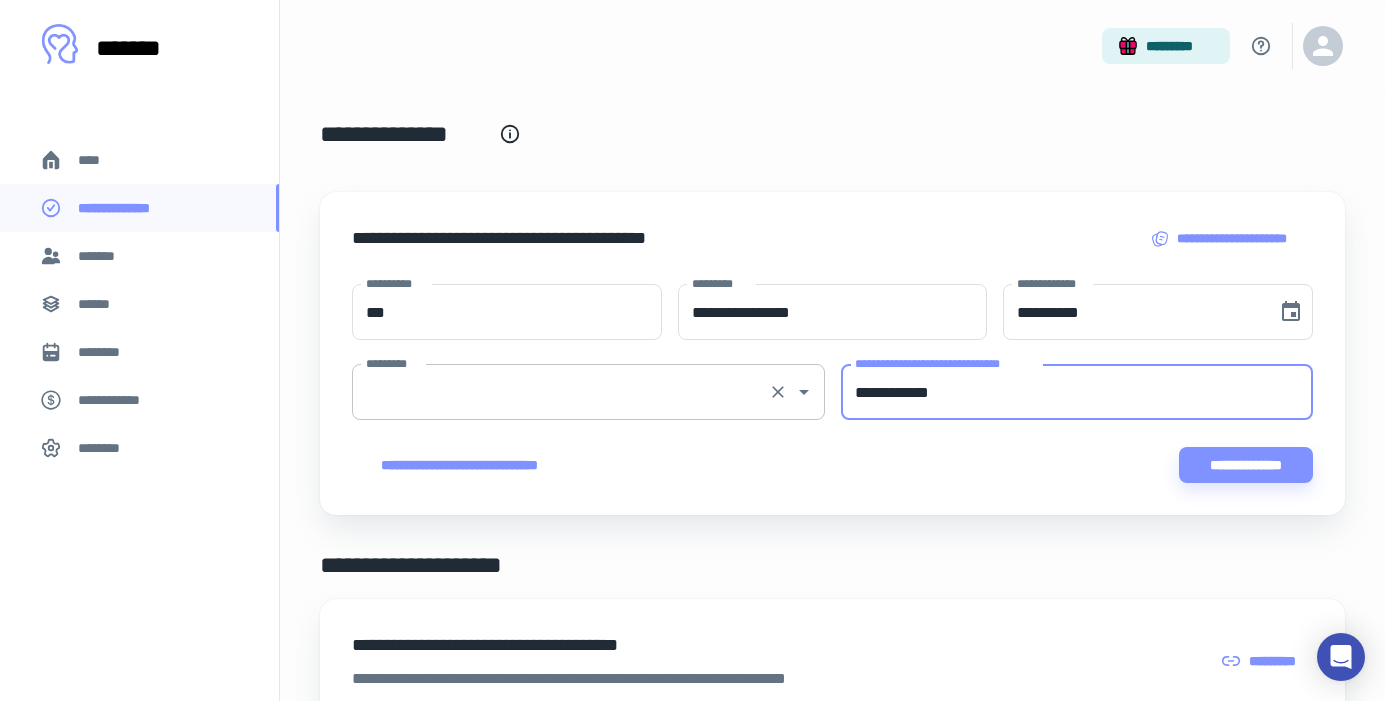 type on "**********" 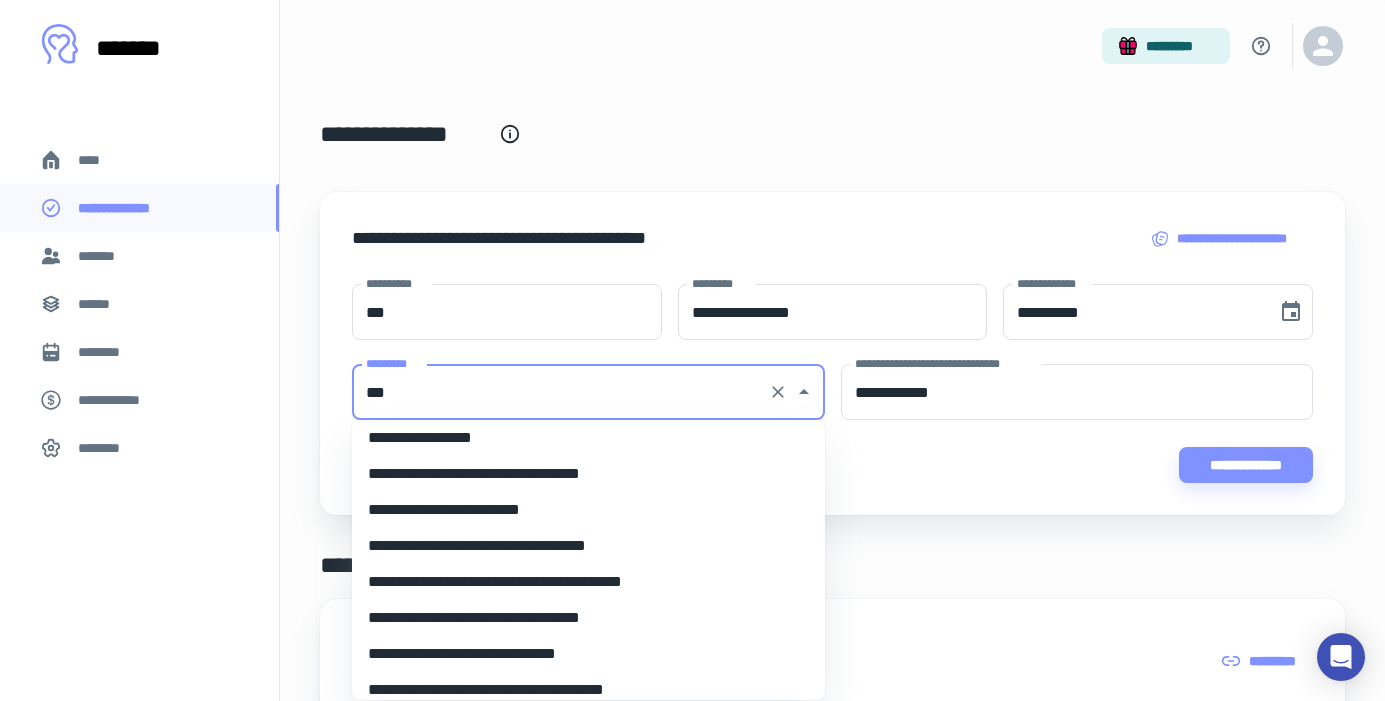 scroll, scrollTop: 0, scrollLeft: 0, axis: both 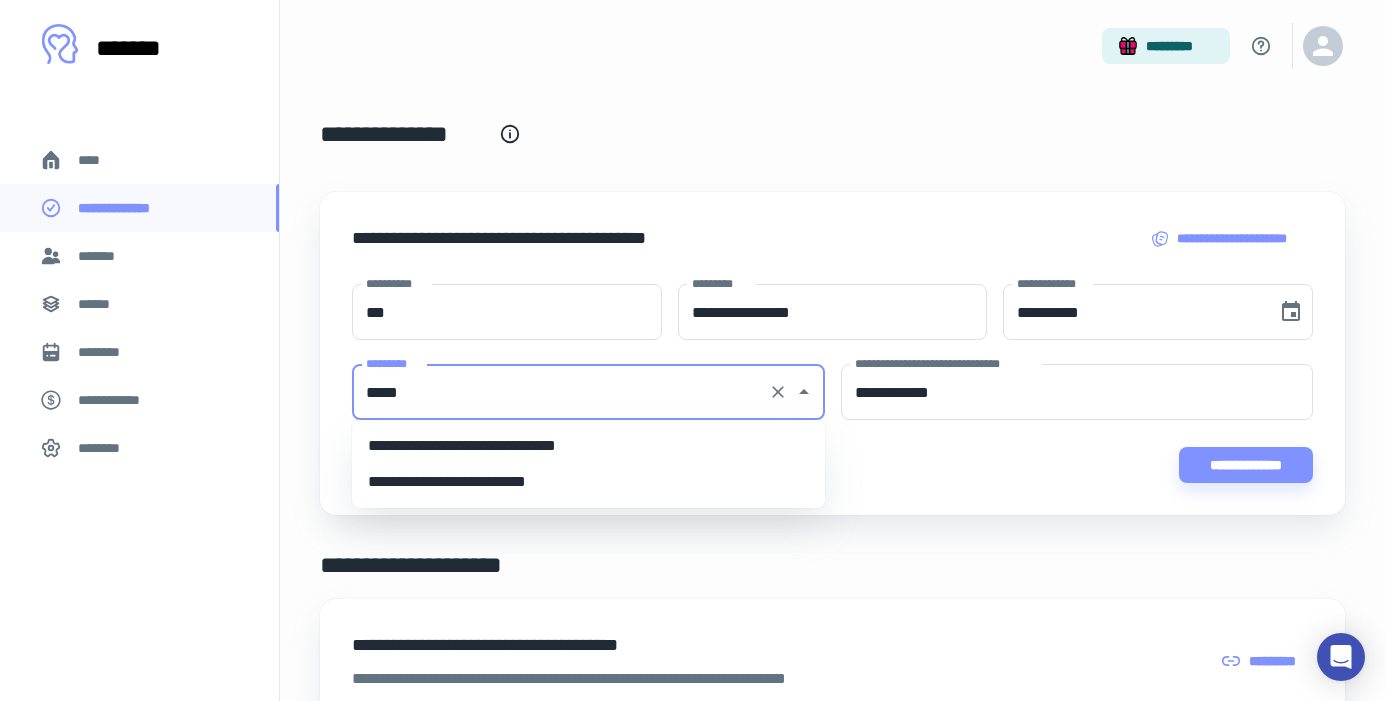 click on "**********" at bounding box center [588, 446] 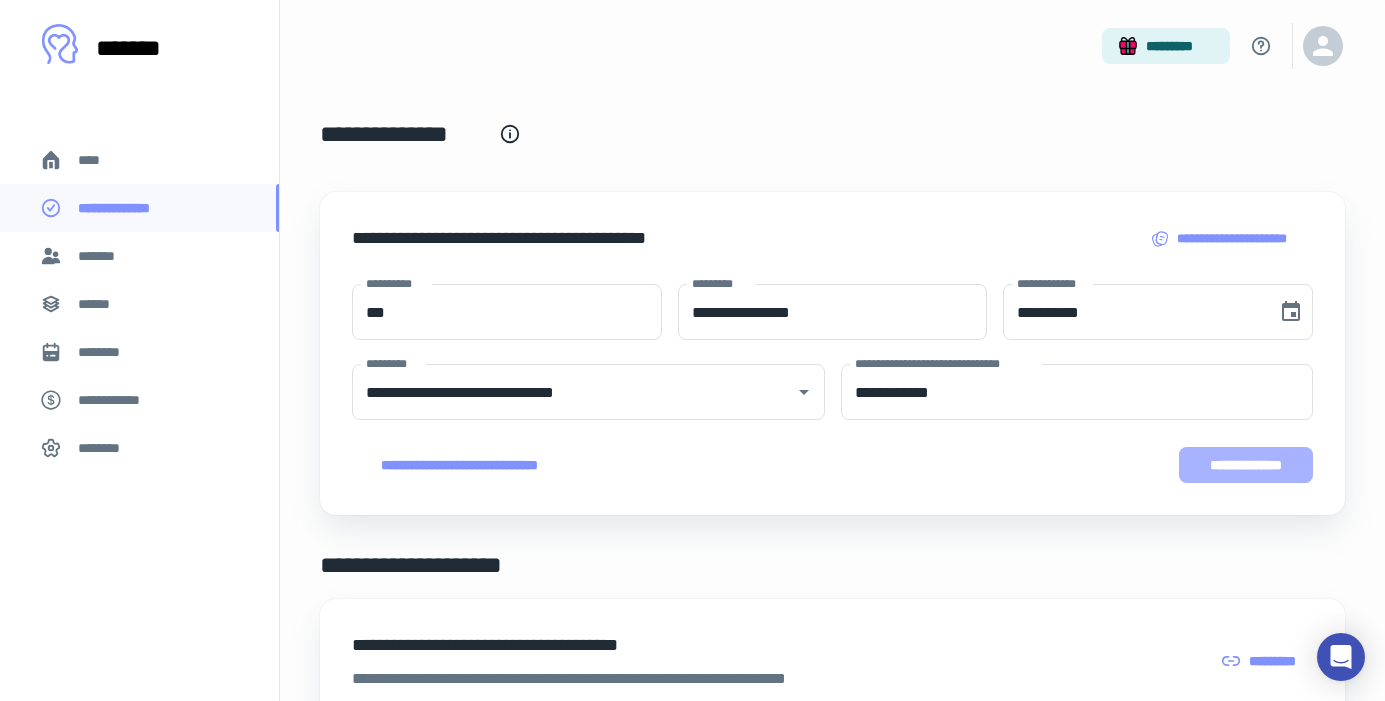 click on "**********" at bounding box center [1246, 465] 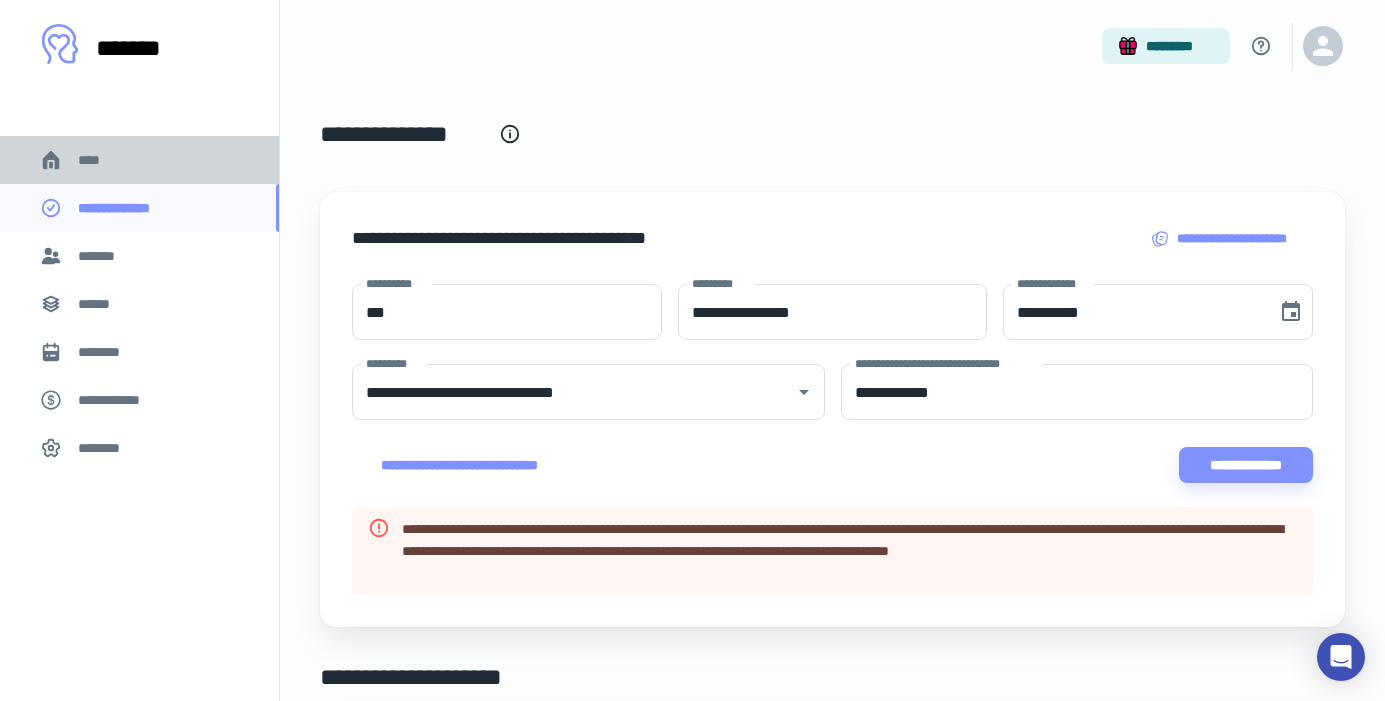 click on "****" at bounding box center (97, 160) 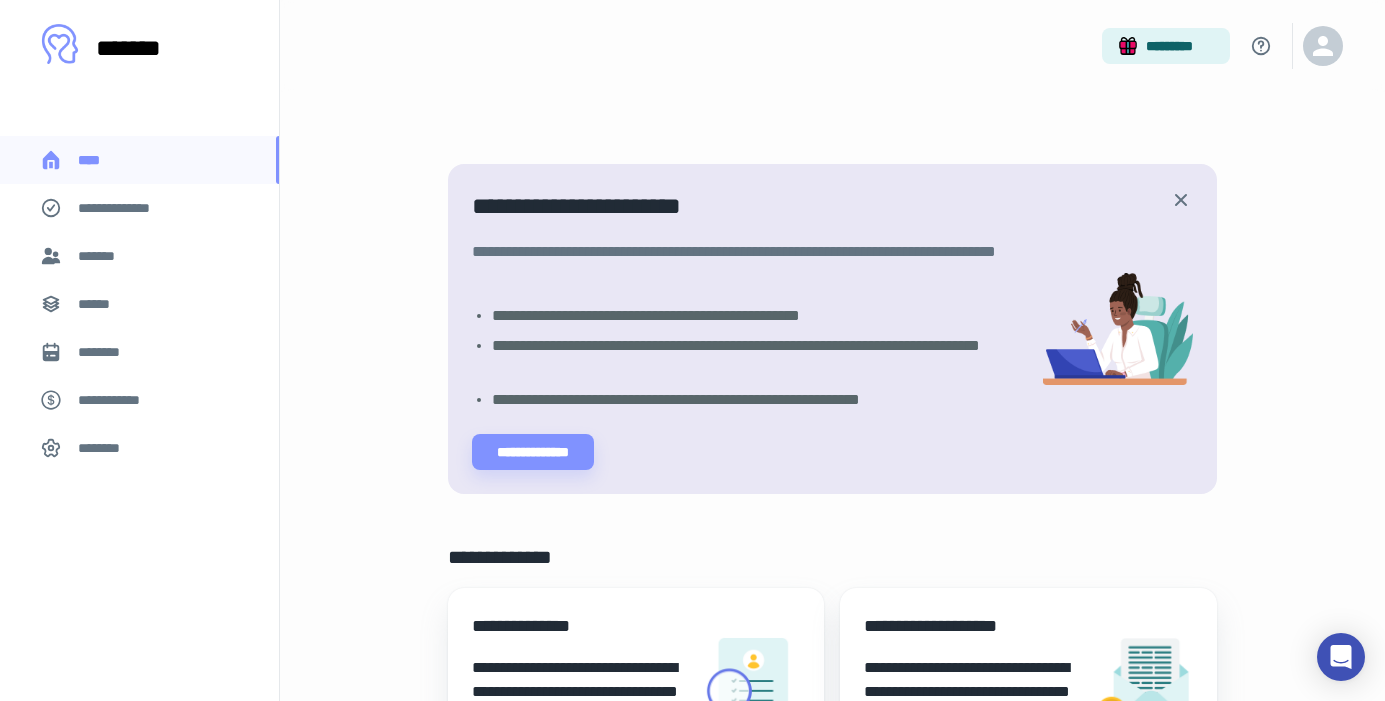 click on "**********" at bounding box center (127, 208) 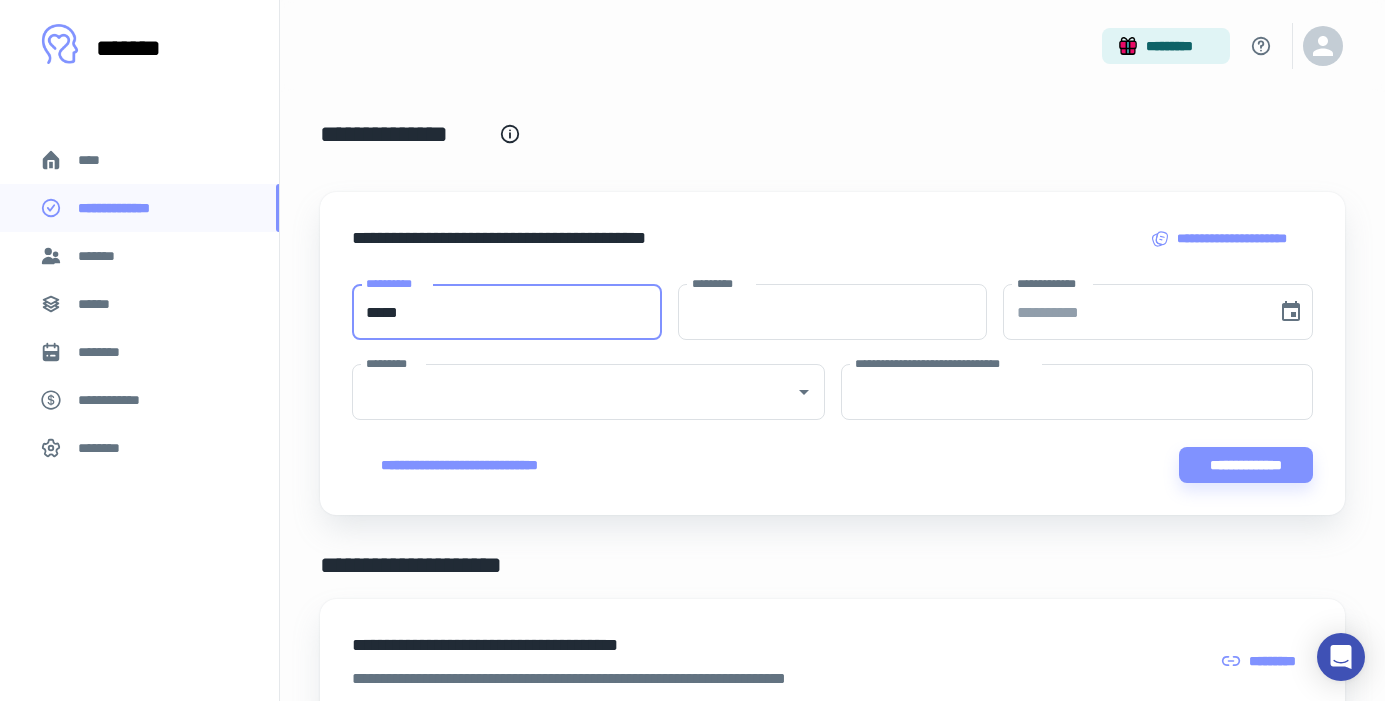 type on "*****" 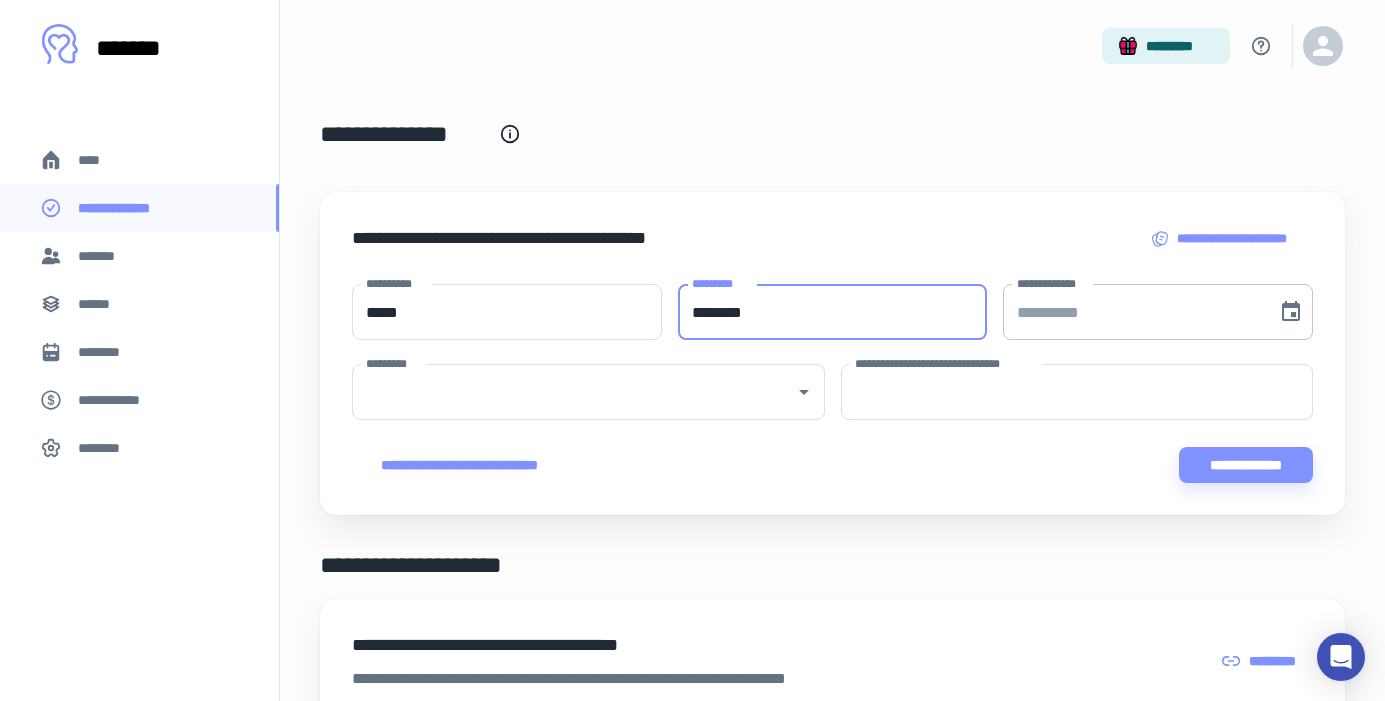 type on "********" 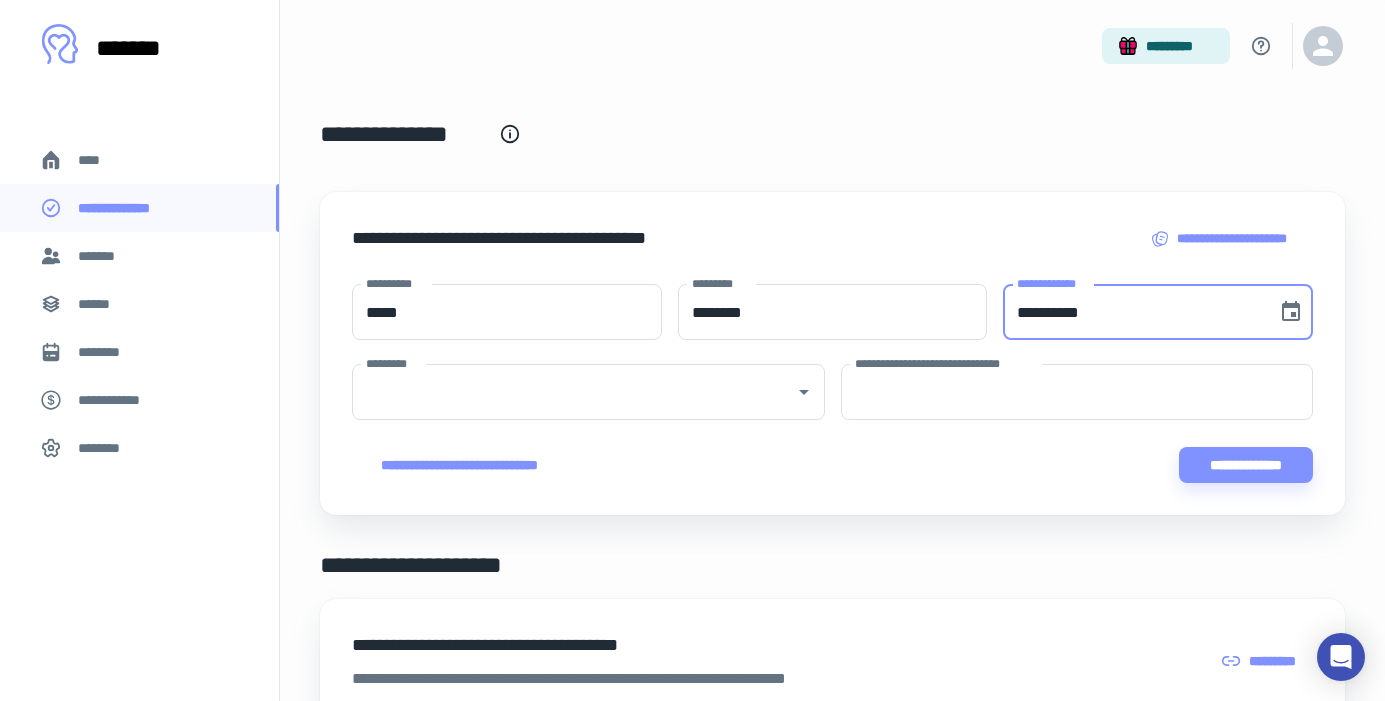 type on "**********" 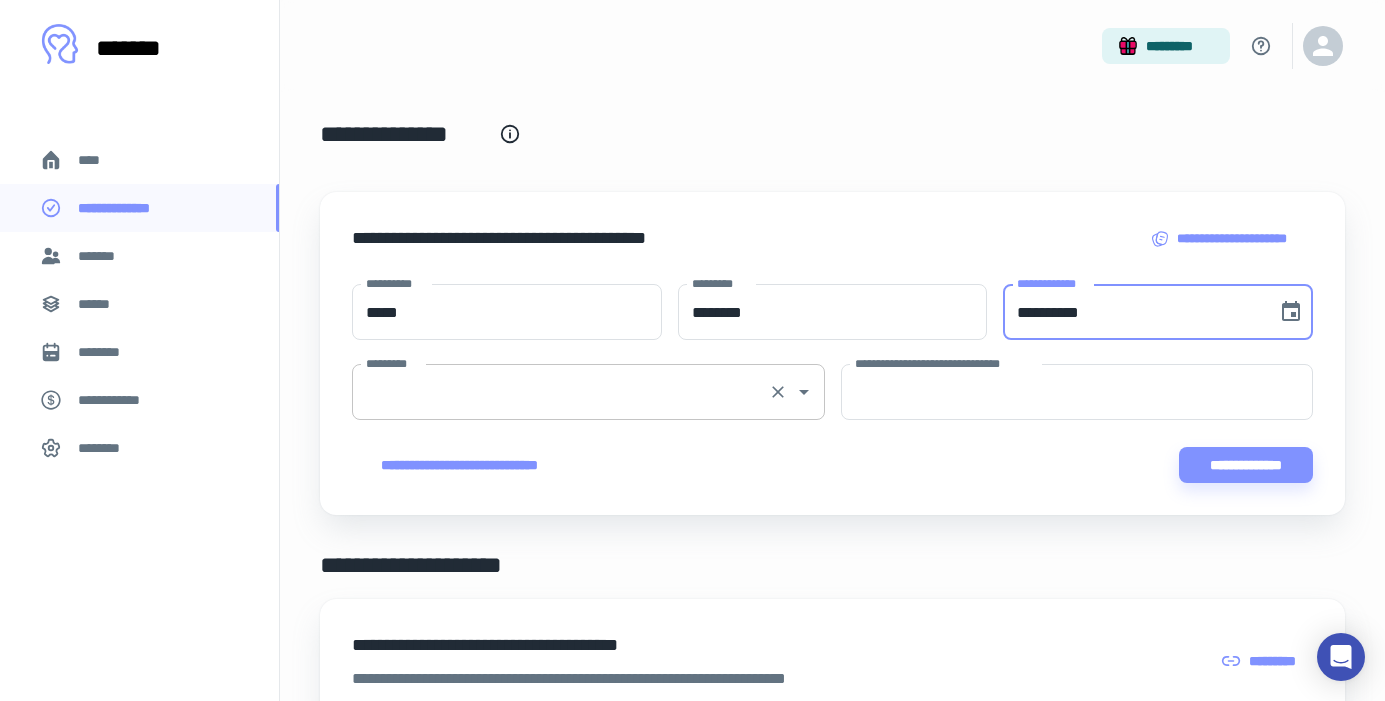 click on "*********" at bounding box center (560, 392) 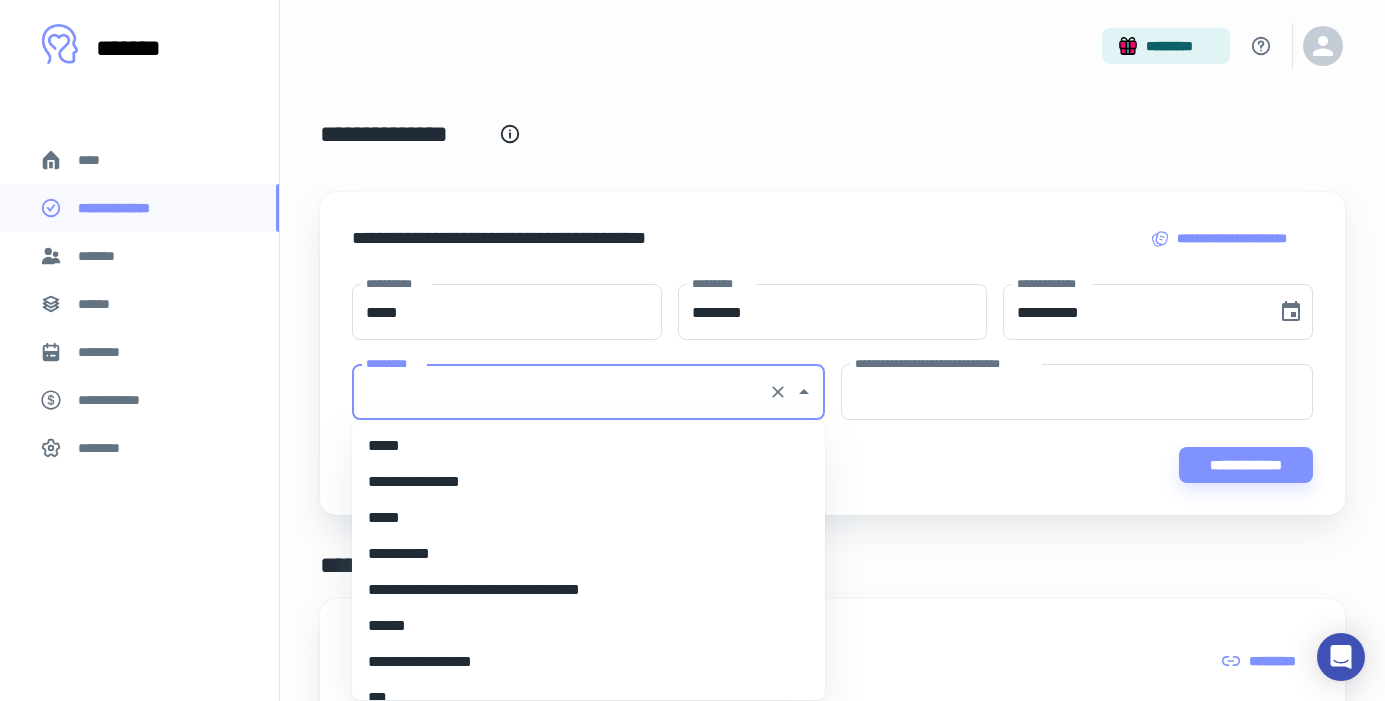 scroll, scrollTop: 8560, scrollLeft: 0, axis: vertical 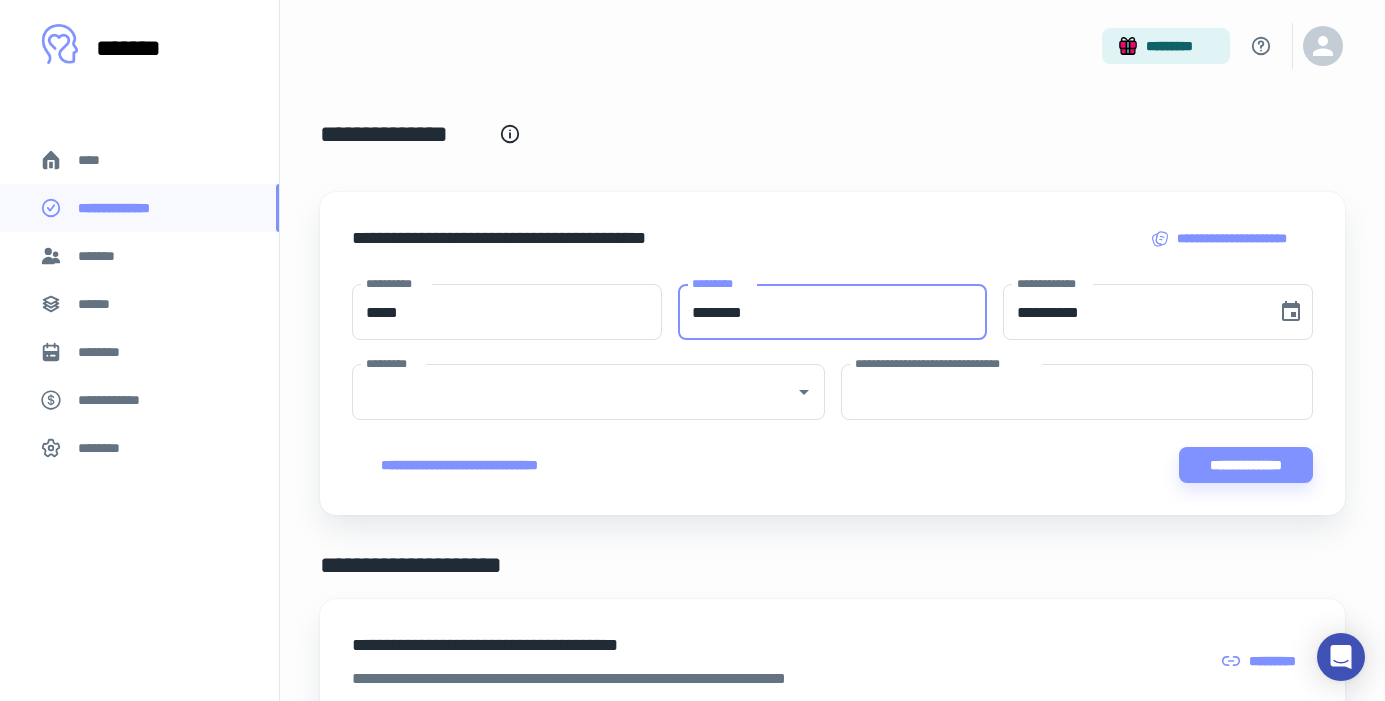 click on "********" at bounding box center [833, 312] 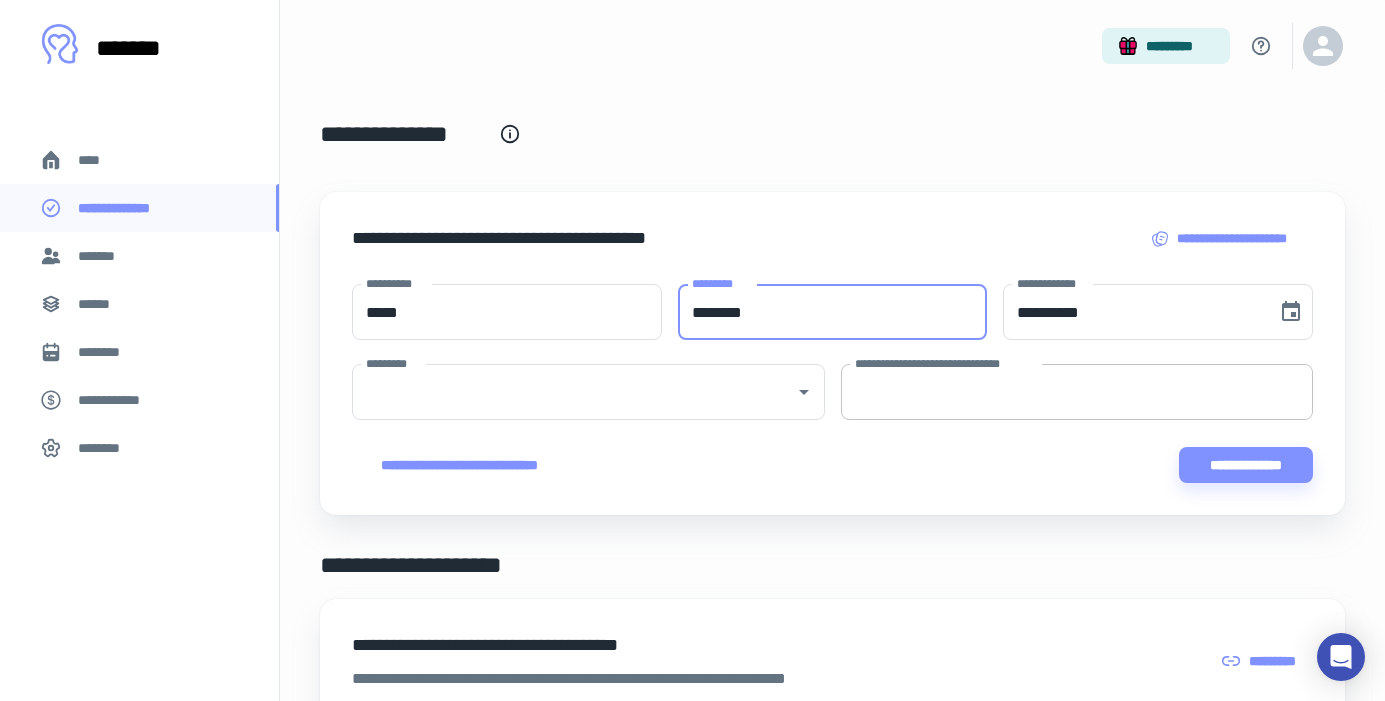 type on "********" 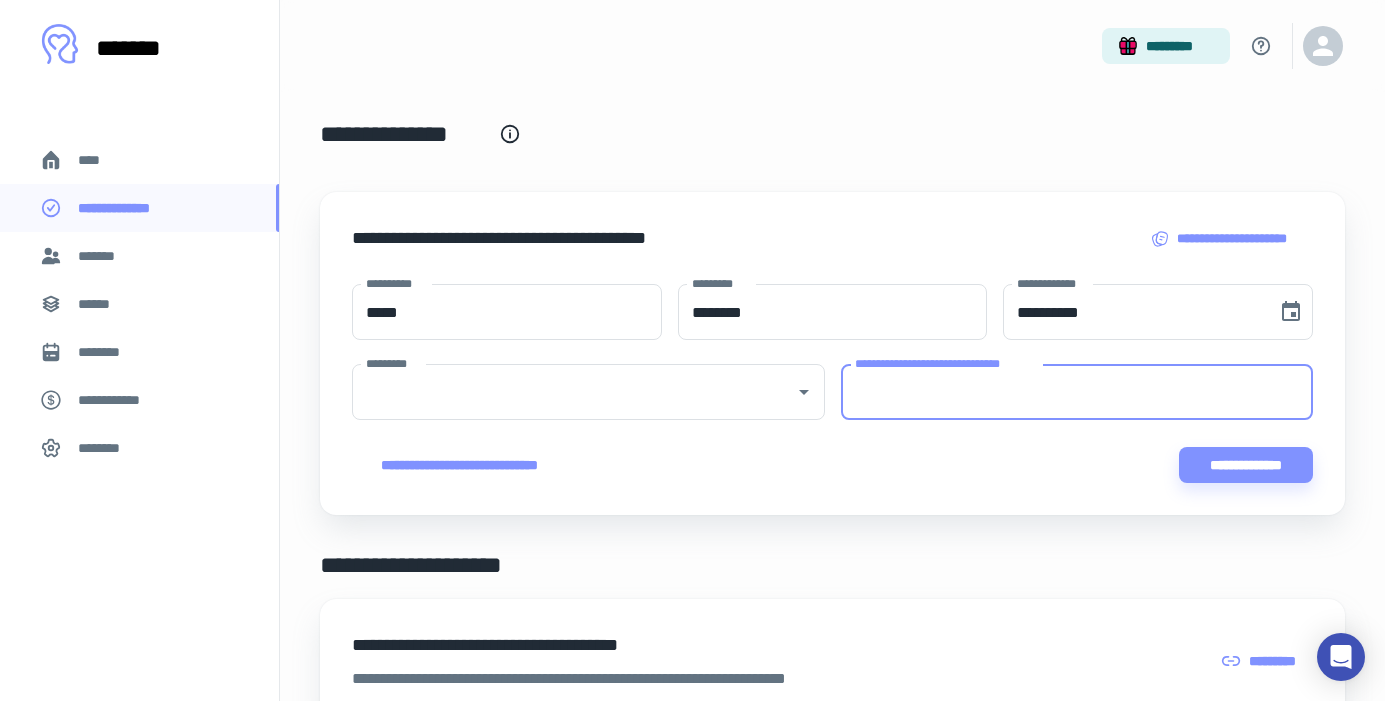 paste on "**********" 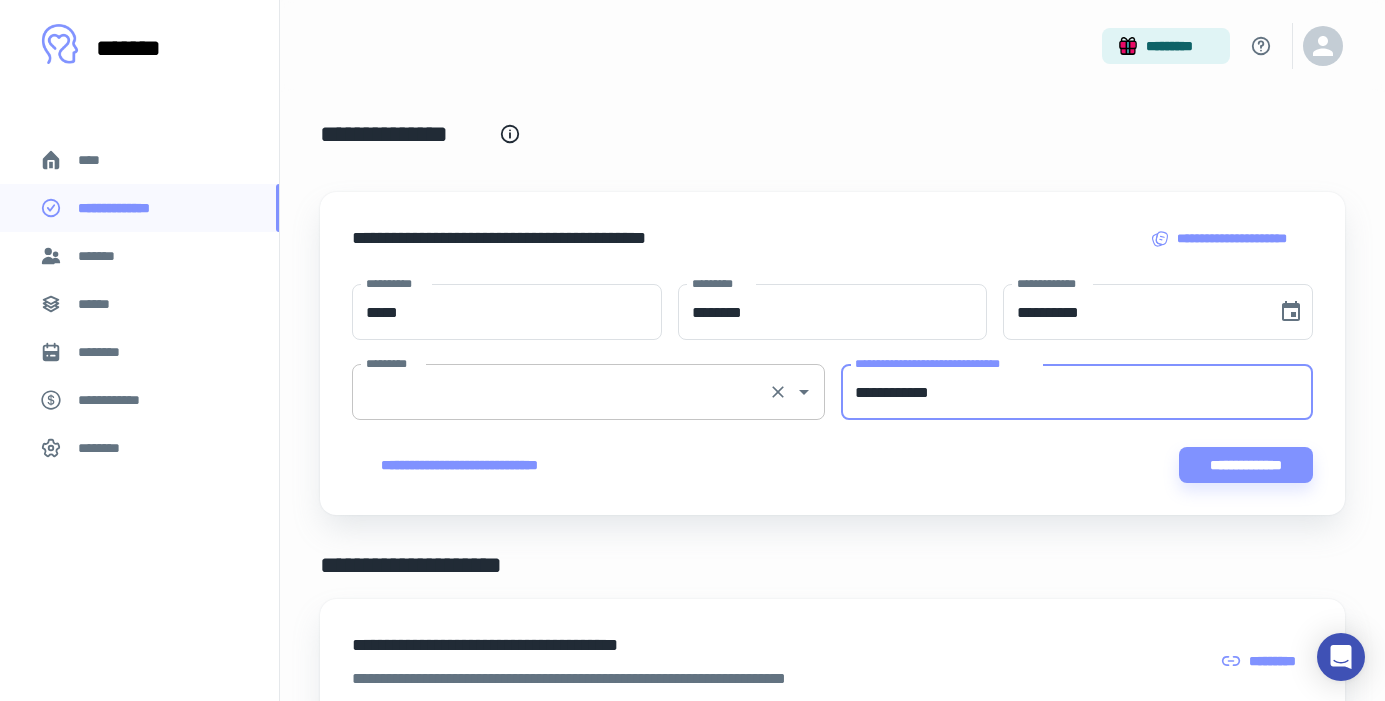 type on "**********" 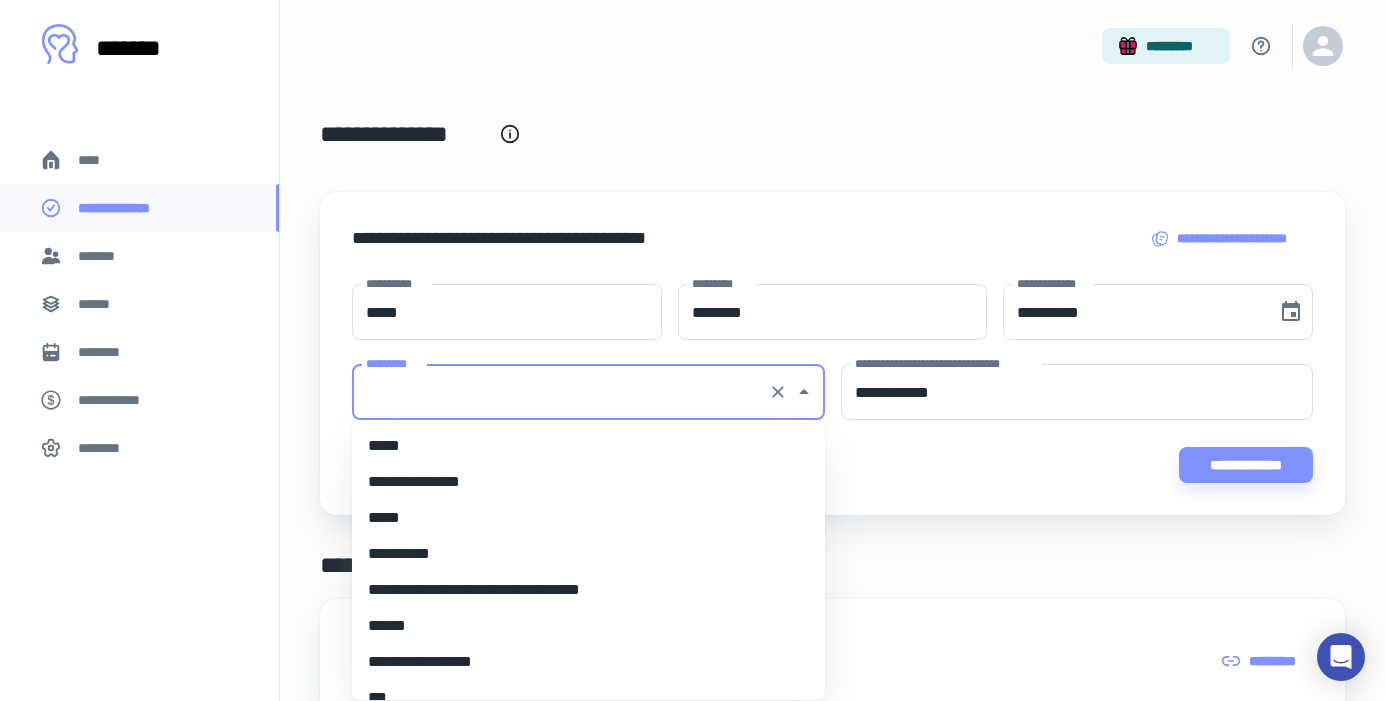 click on "*********" at bounding box center (560, 392) 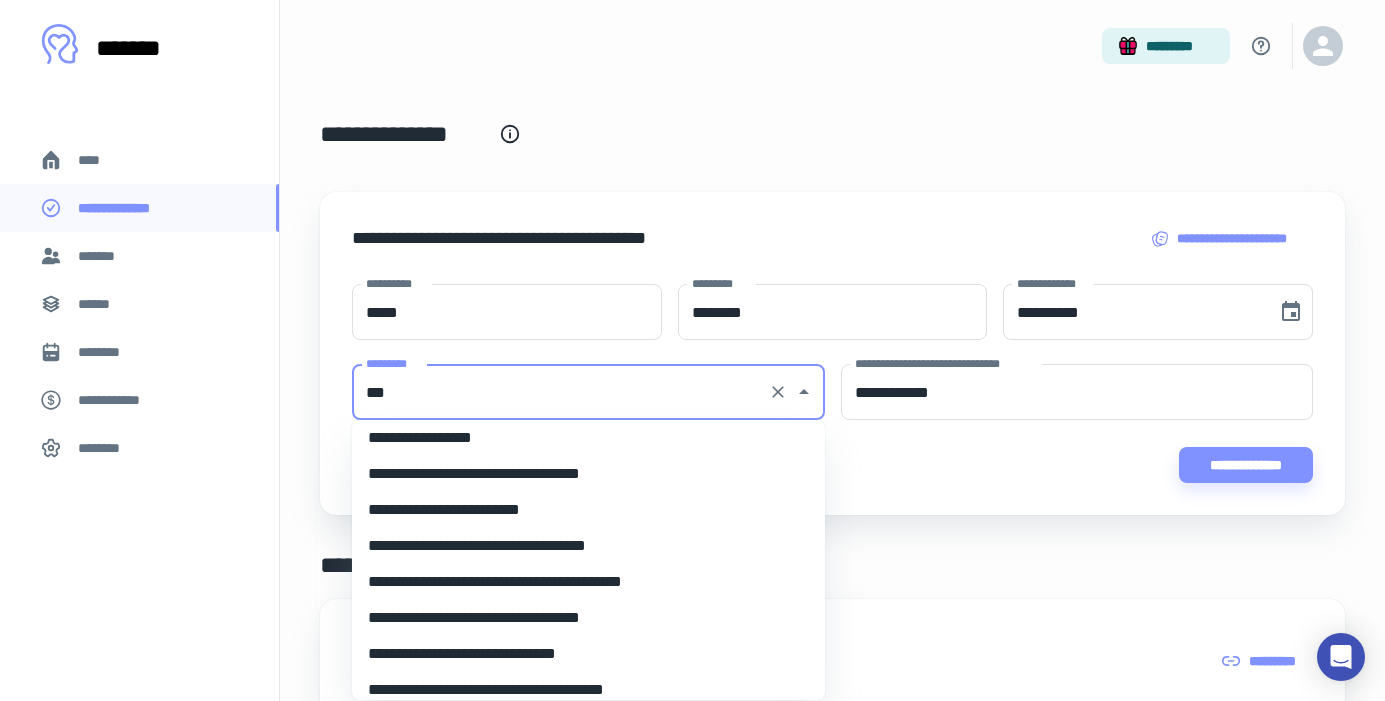 scroll, scrollTop: 0, scrollLeft: 0, axis: both 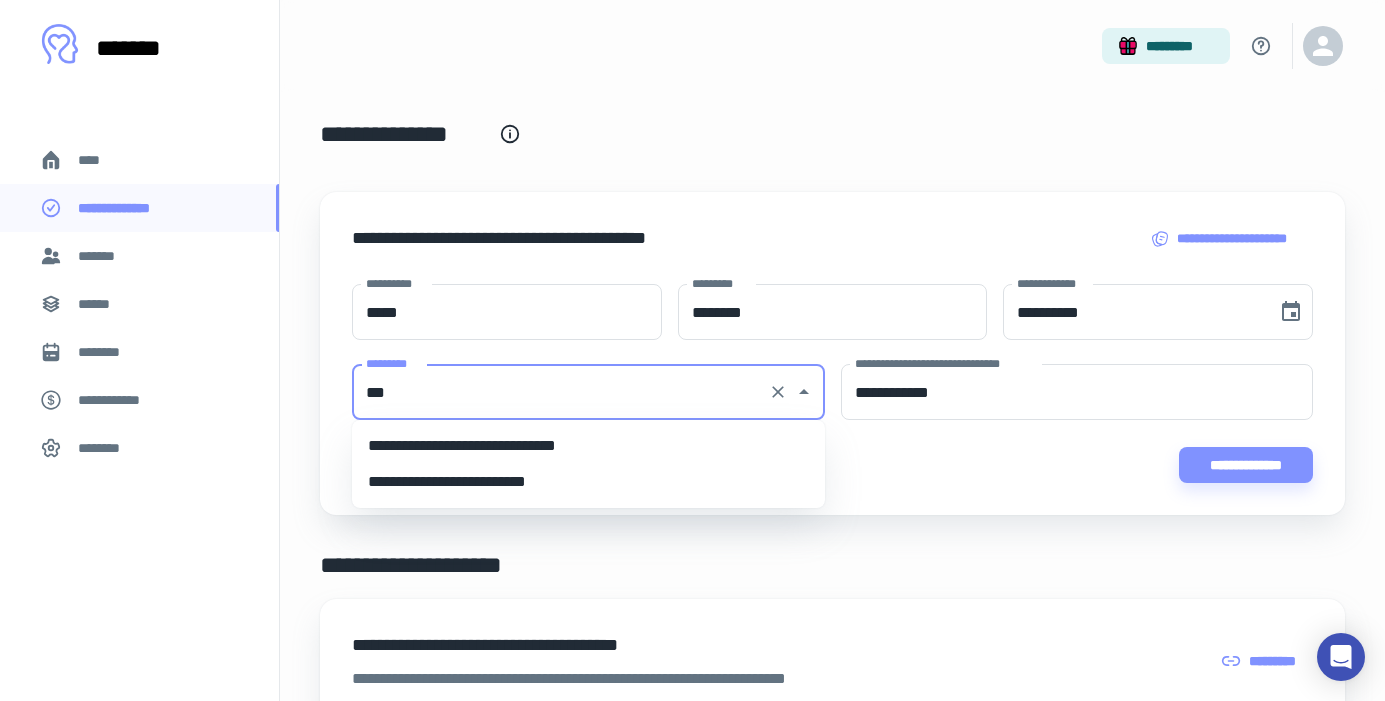 click on "**********" at bounding box center (588, 446) 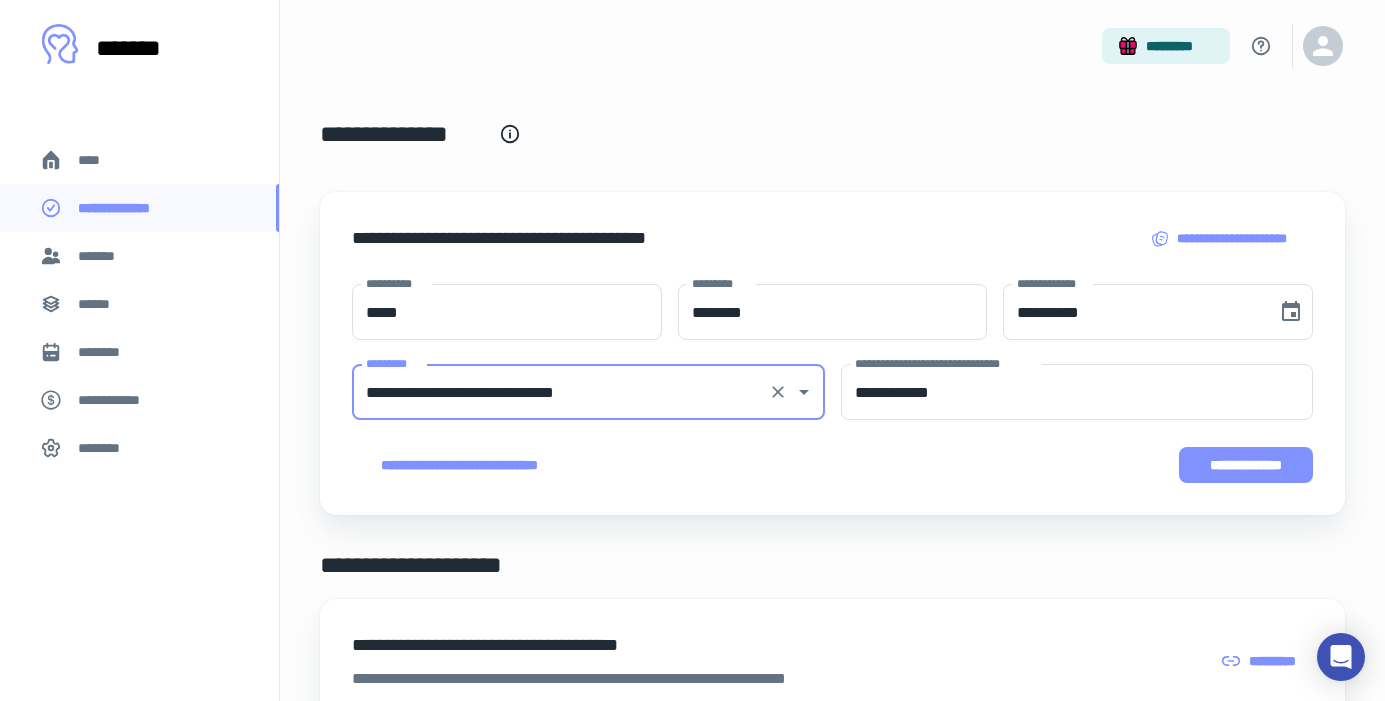 click on "**********" at bounding box center (1246, 465) 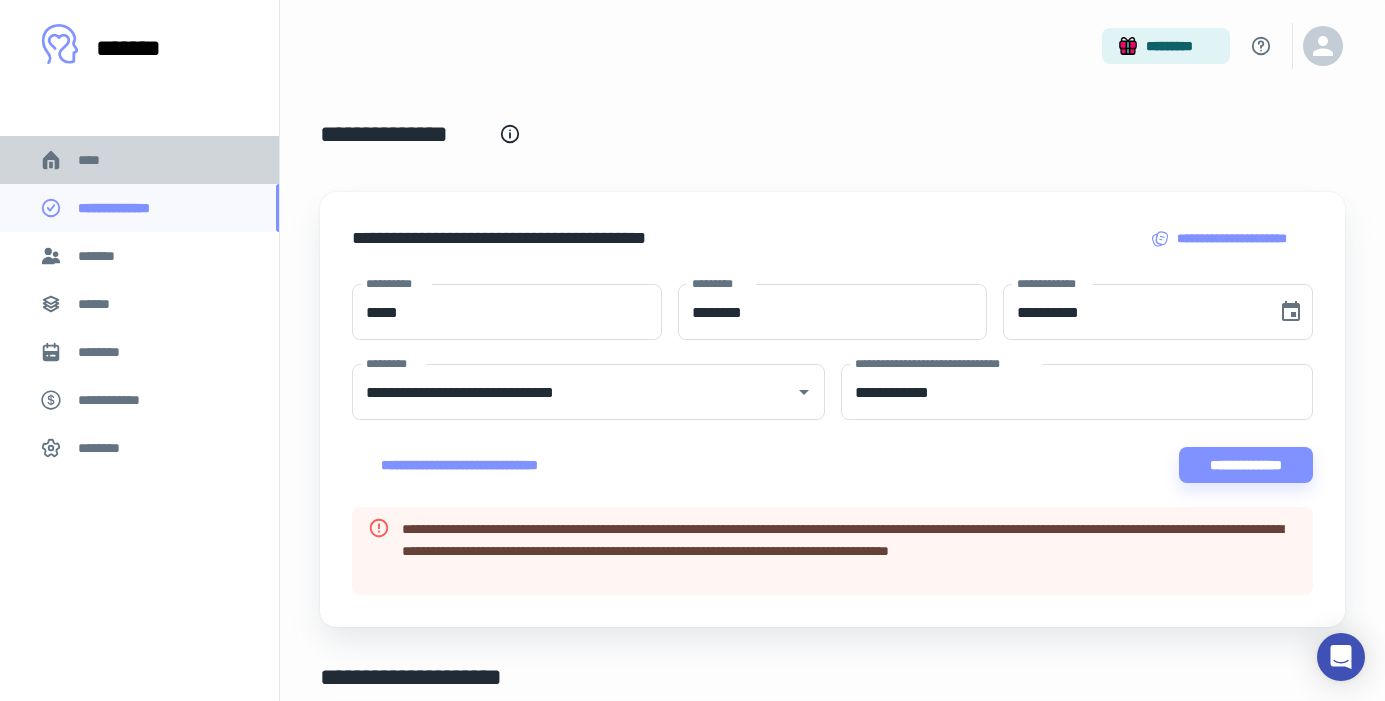 click on "****" at bounding box center [139, 160] 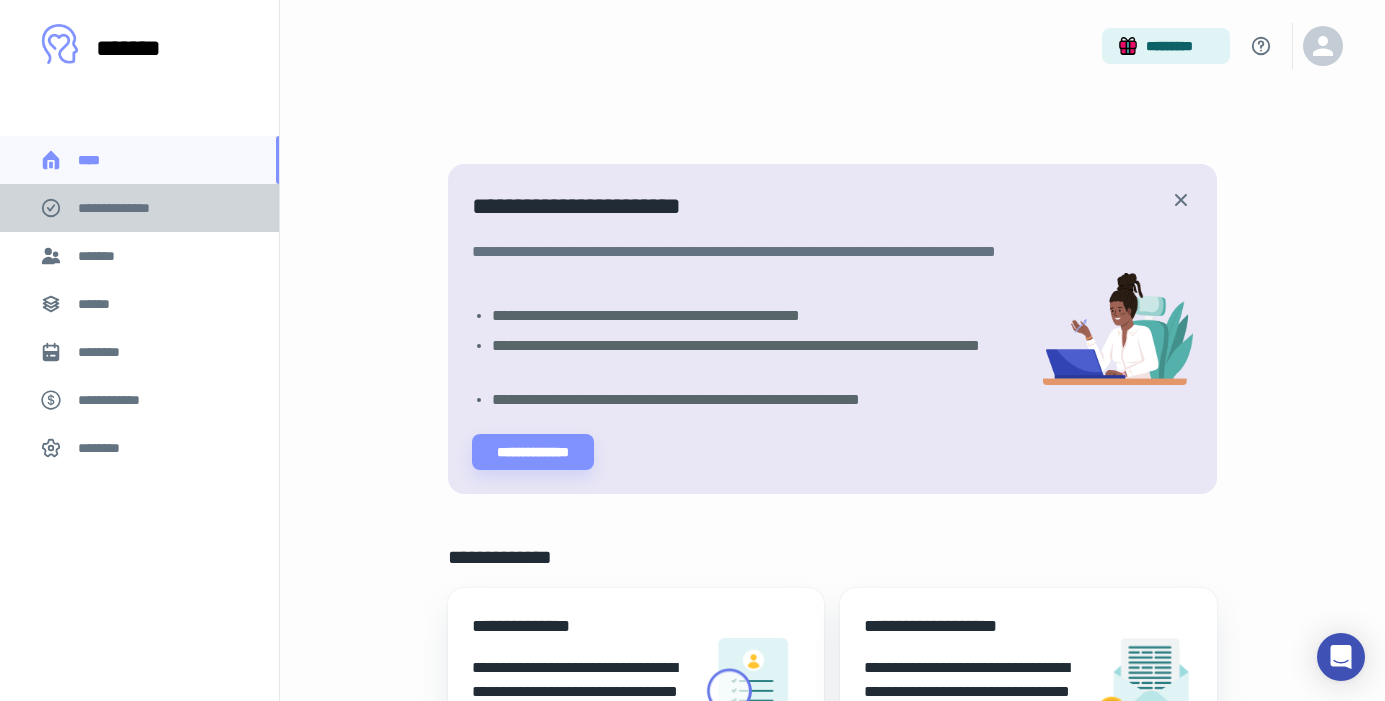 click on "**********" at bounding box center [127, 208] 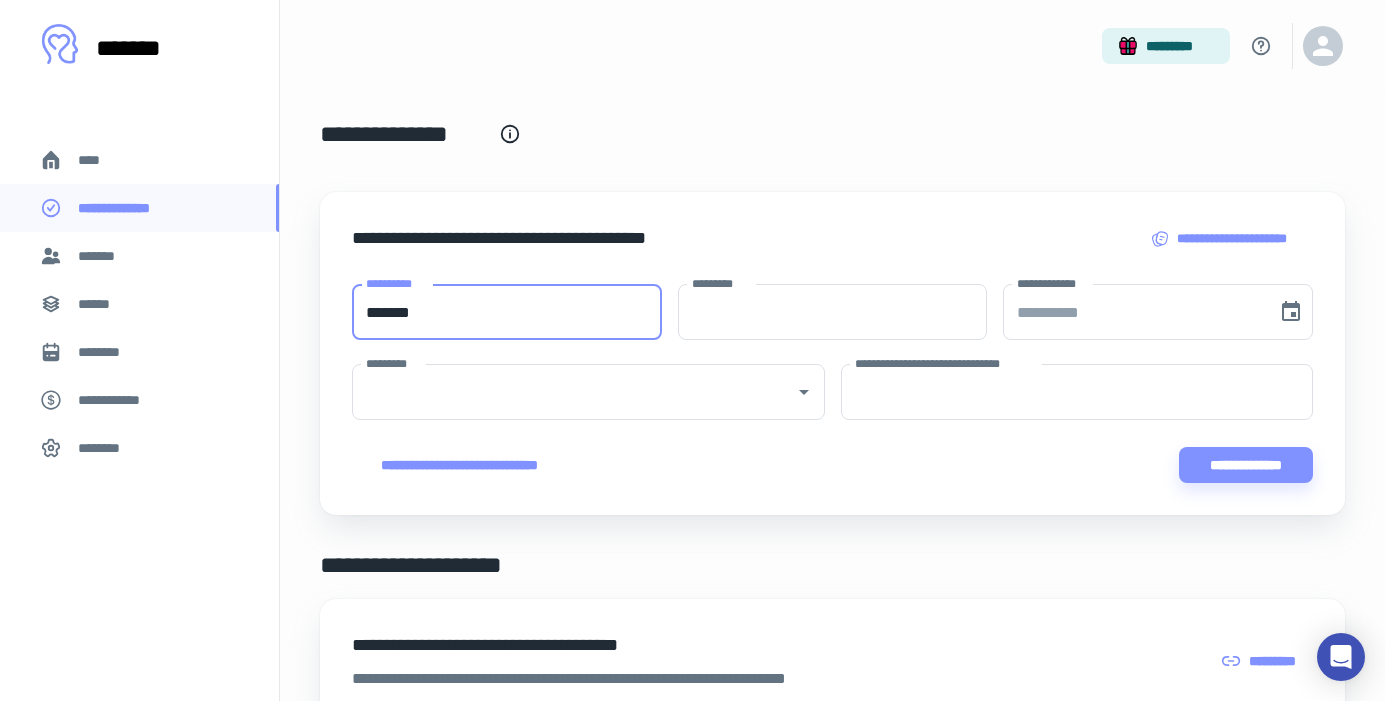 type on "*******" 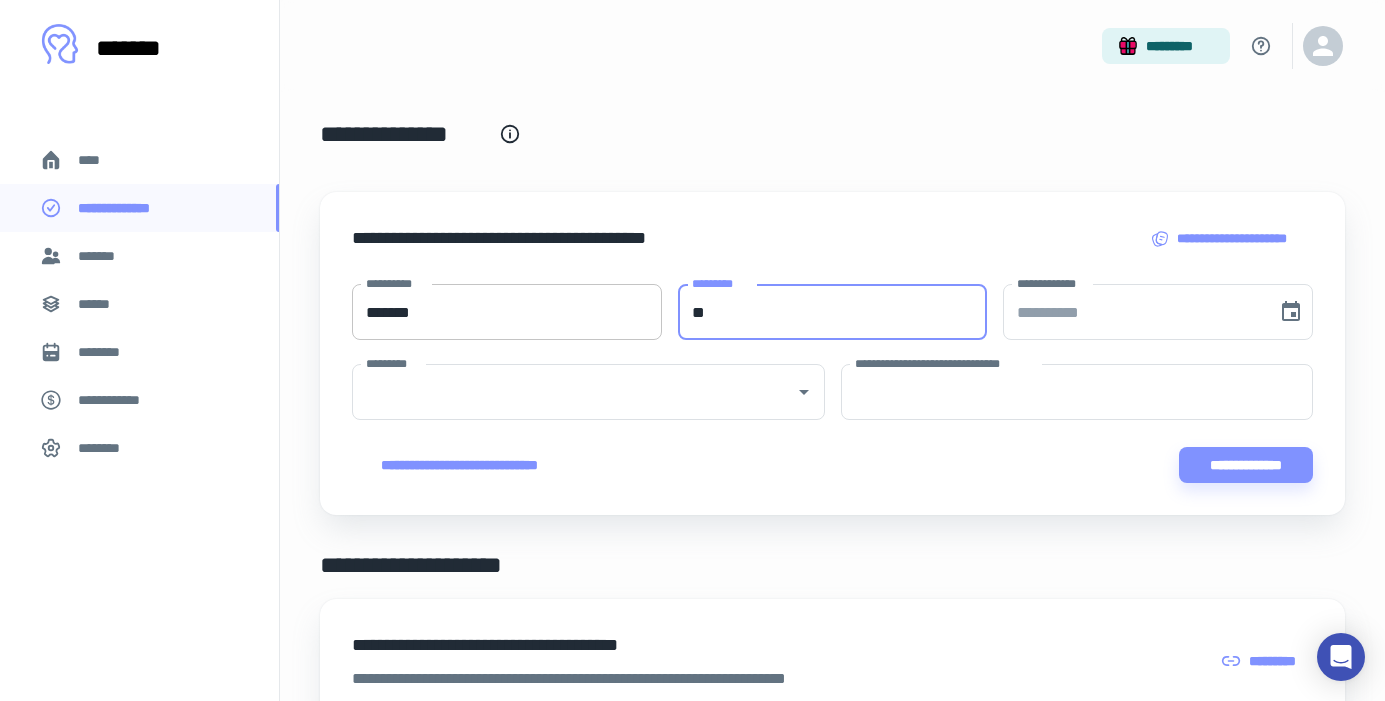 type on "*" 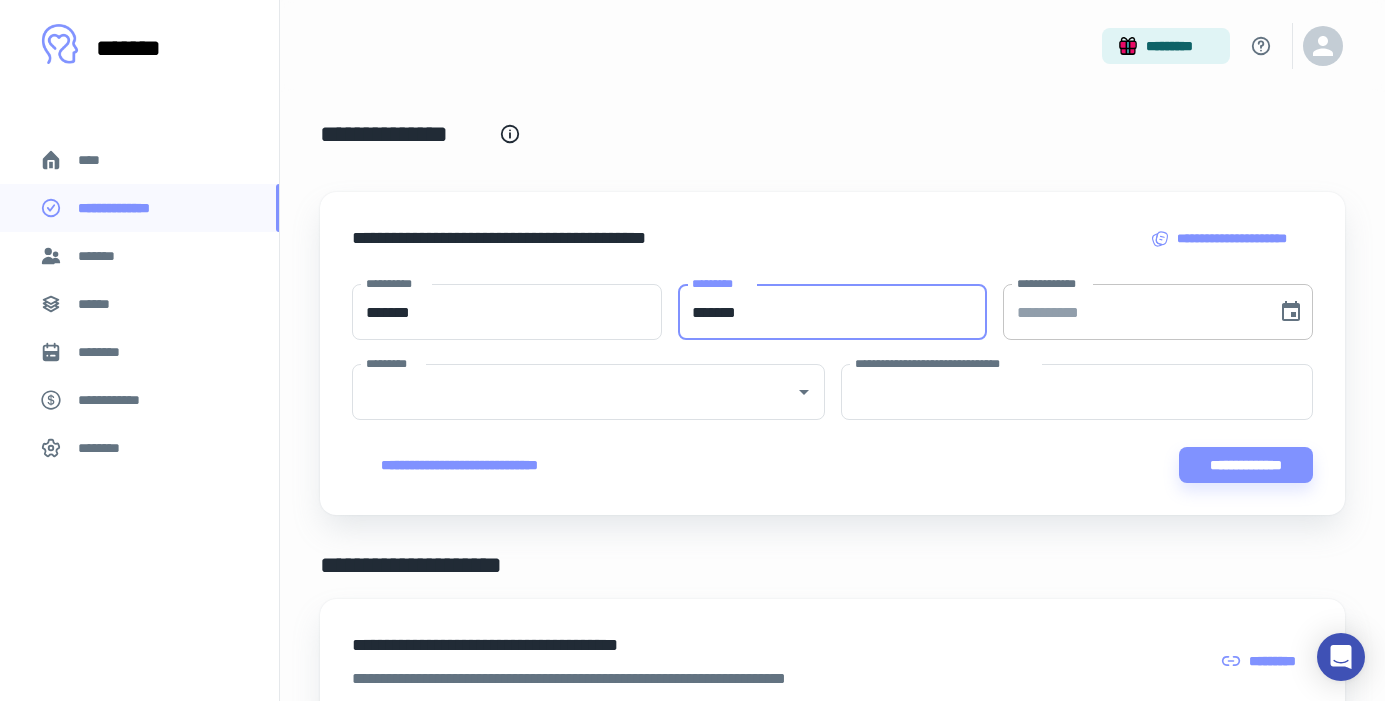 type on "*******" 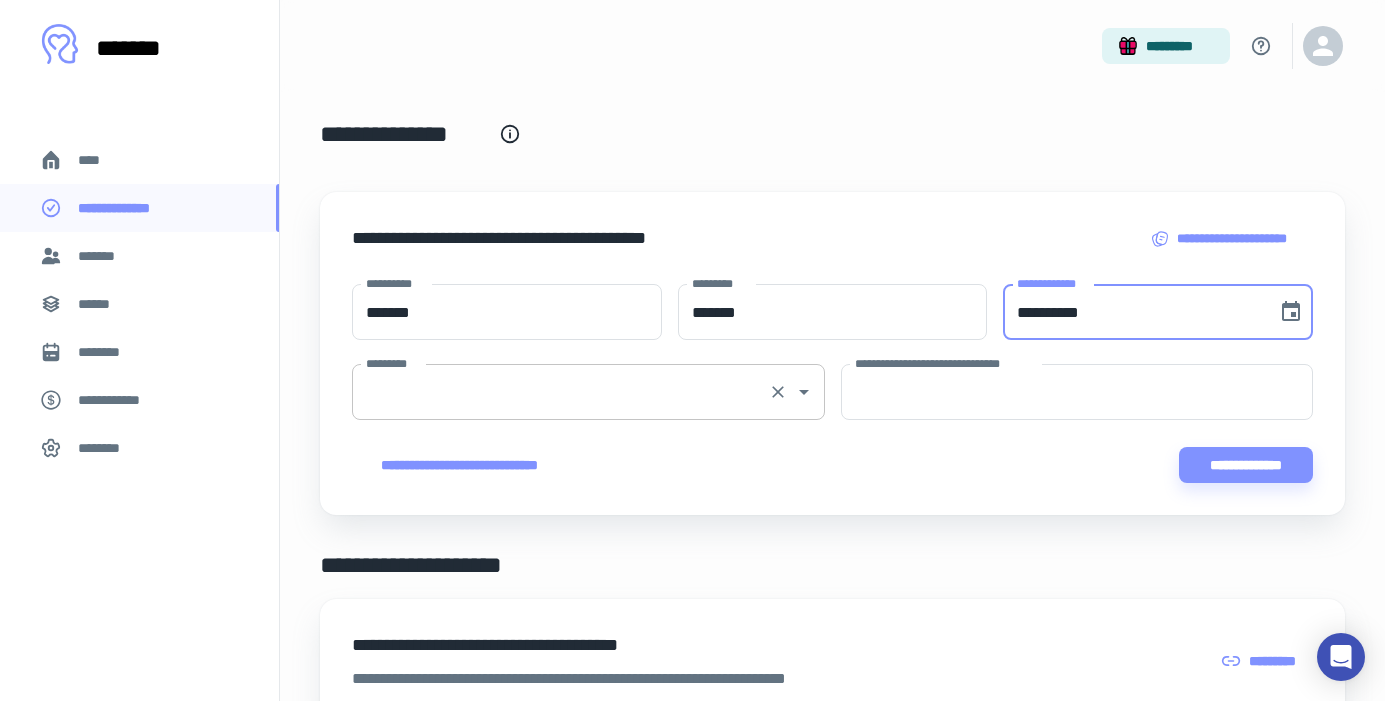type on "**********" 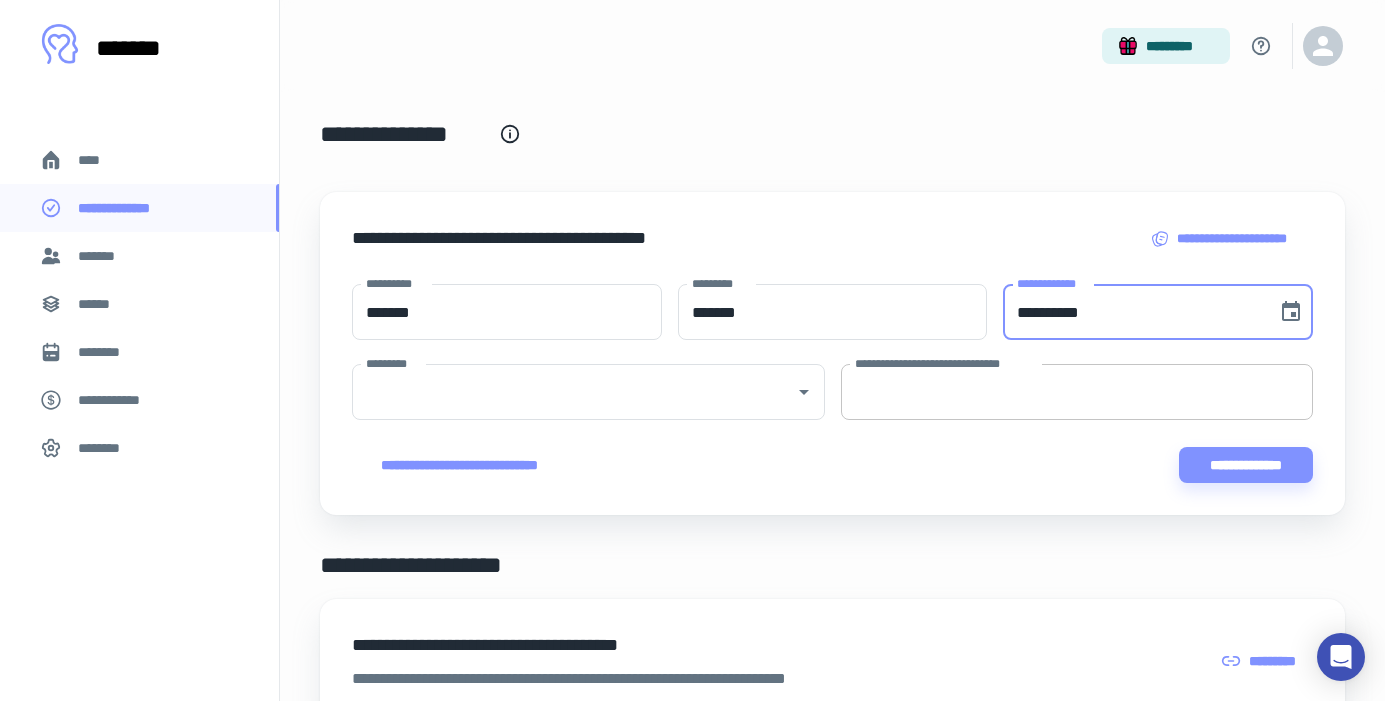 click on "**********" at bounding box center [1077, 392] 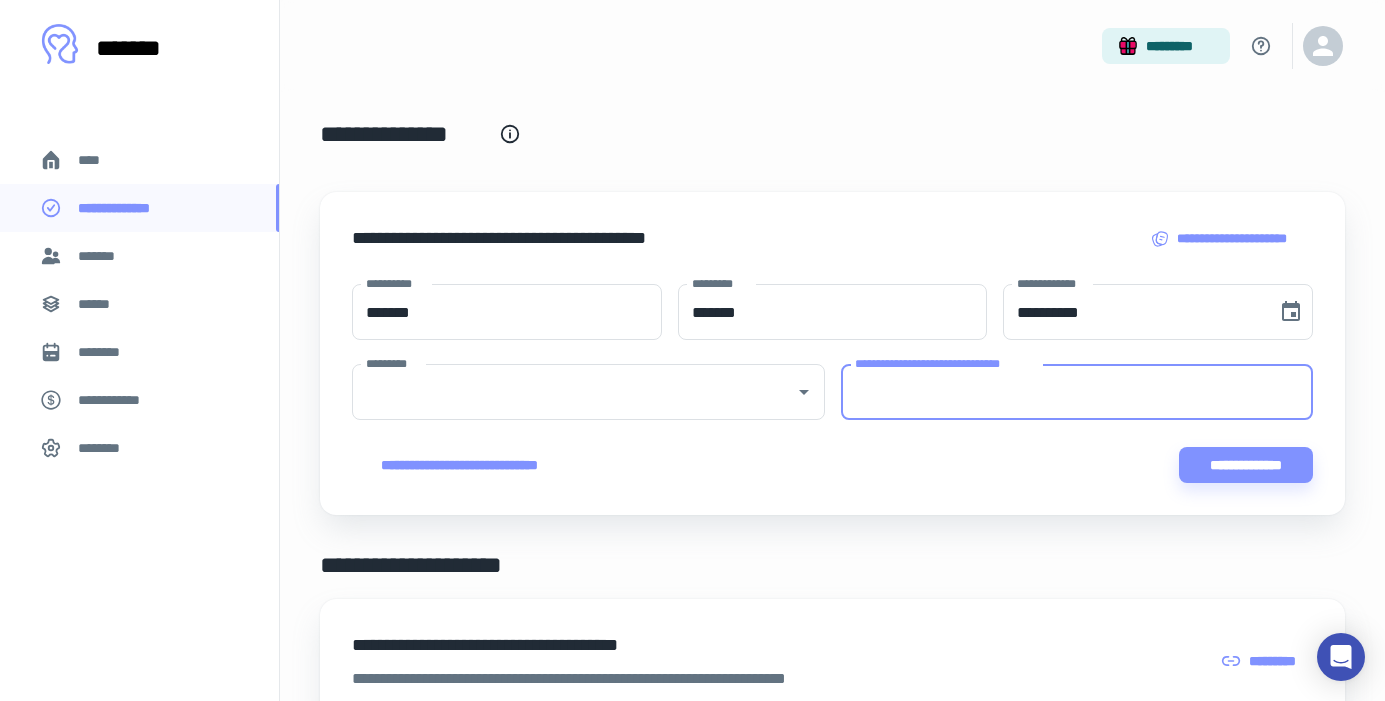 paste on "**********" 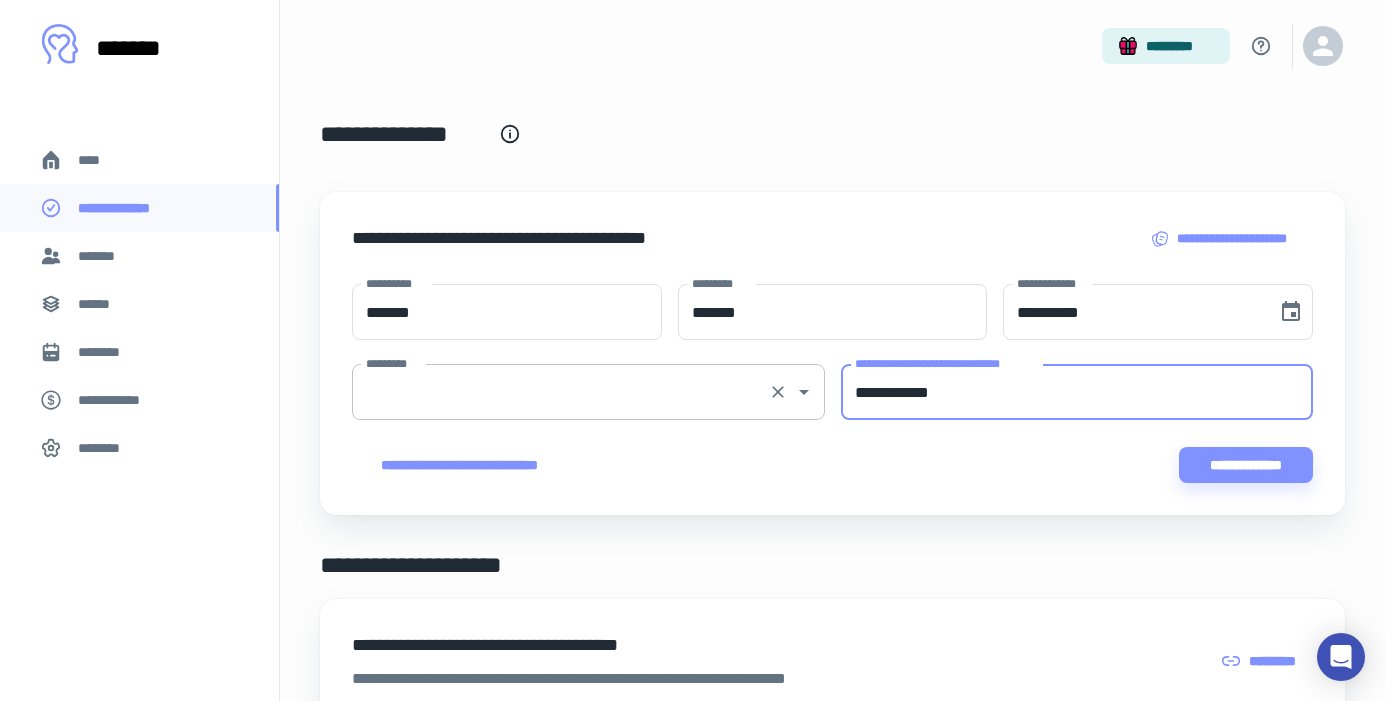 type on "**********" 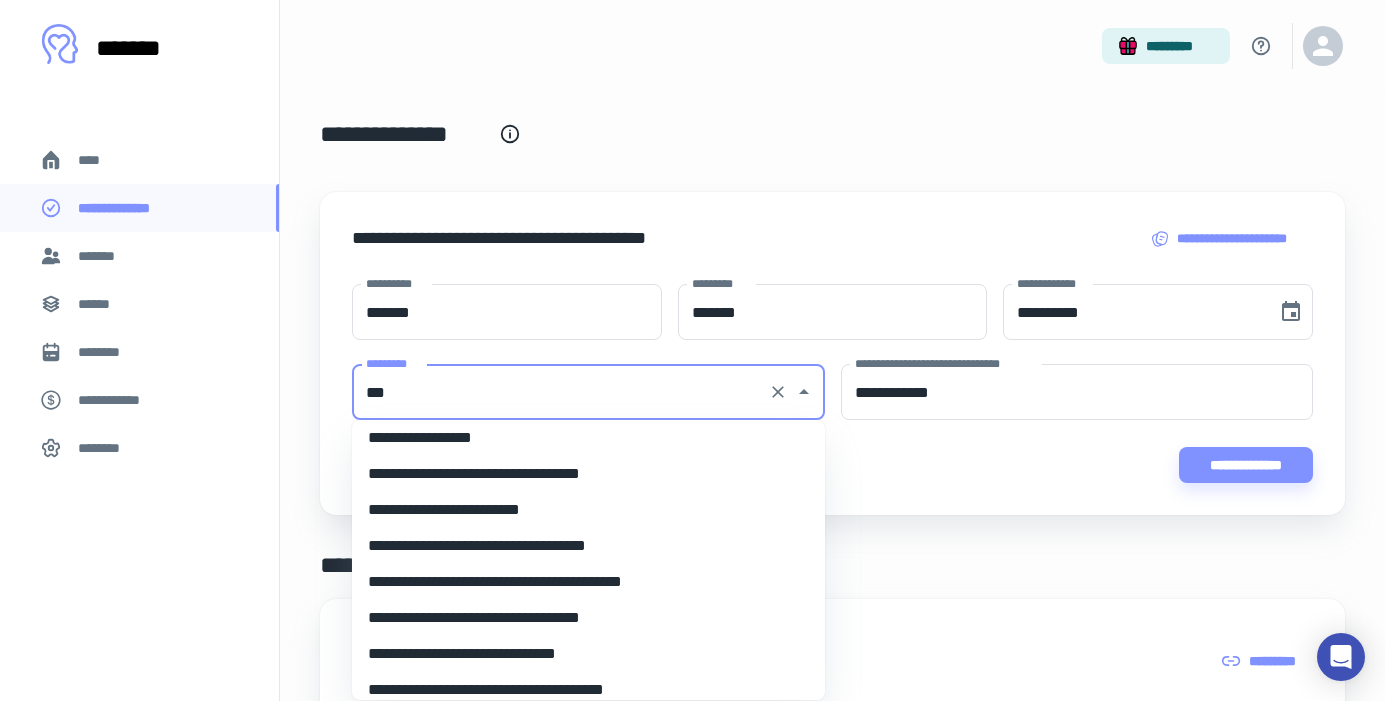 scroll, scrollTop: 0, scrollLeft: 0, axis: both 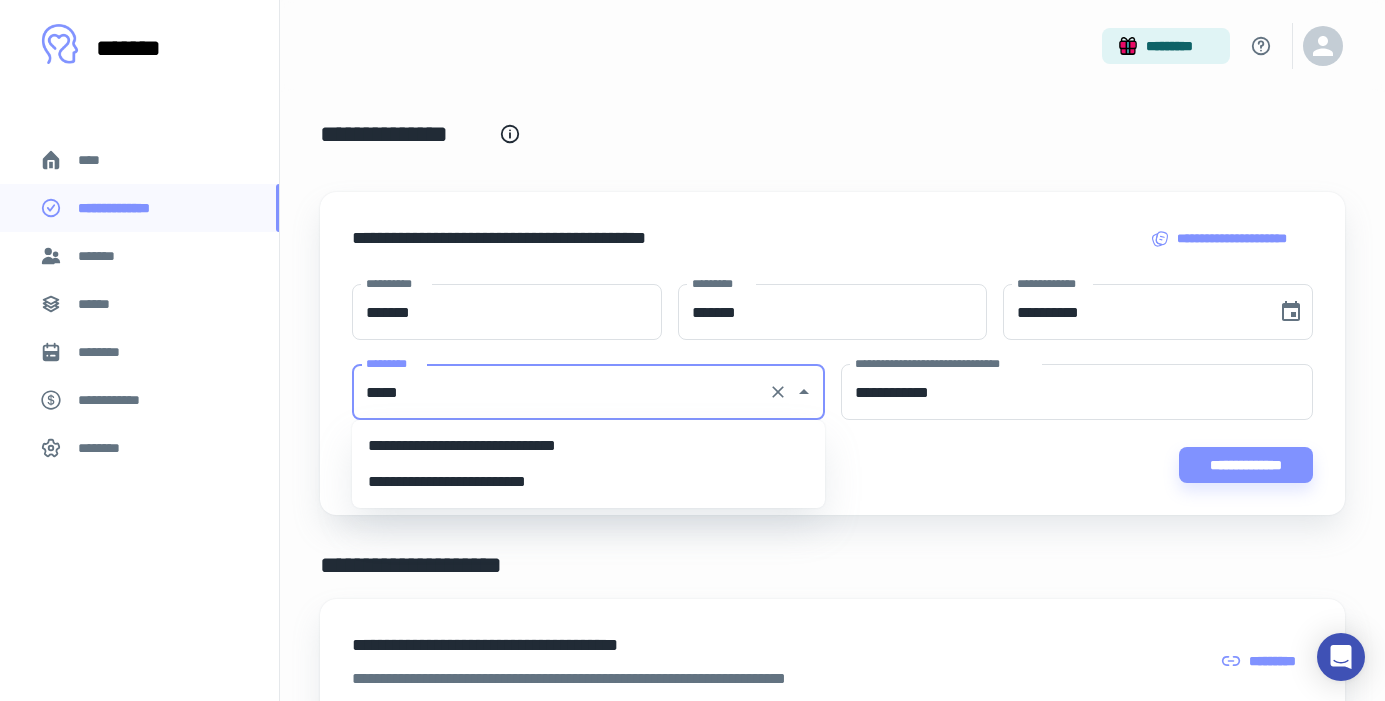 click on "**********" at bounding box center [588, 446] 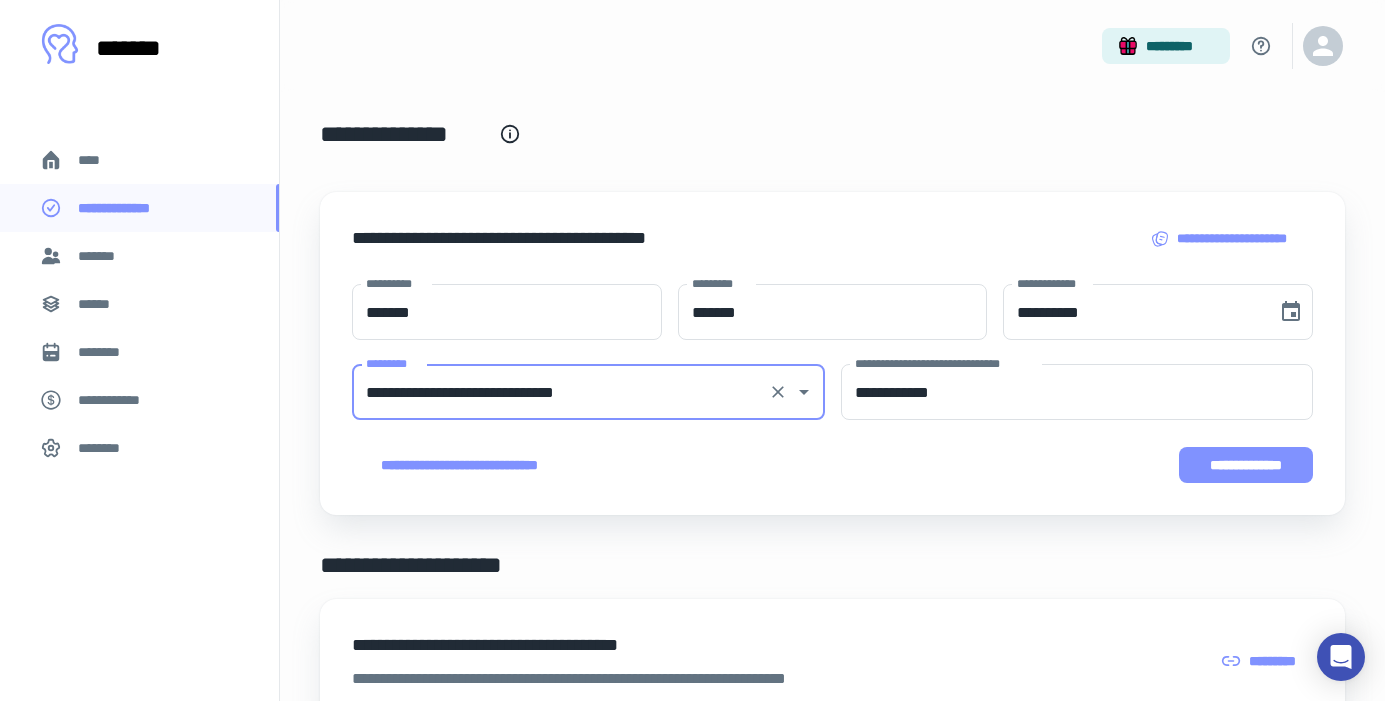 click on "**********" at bounding box center [1246, 465] 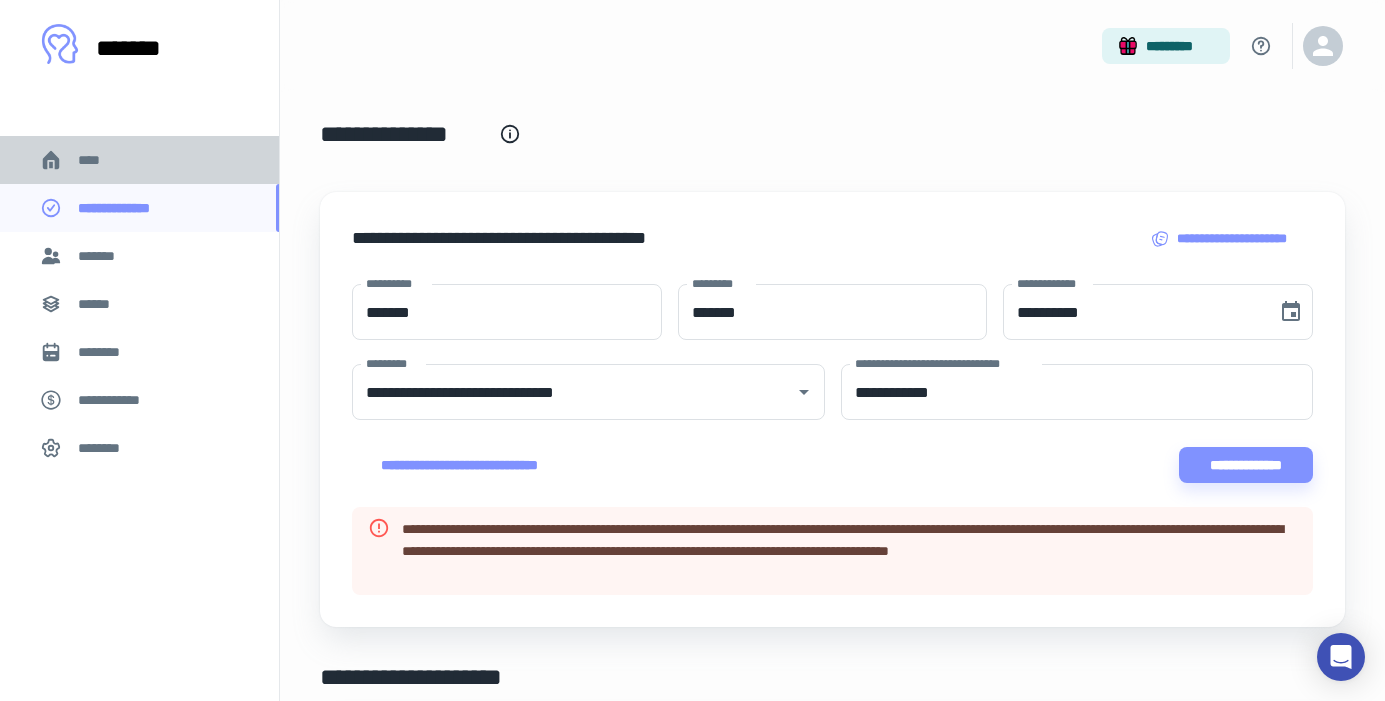 click on "****" at bounding box center (139, 160) 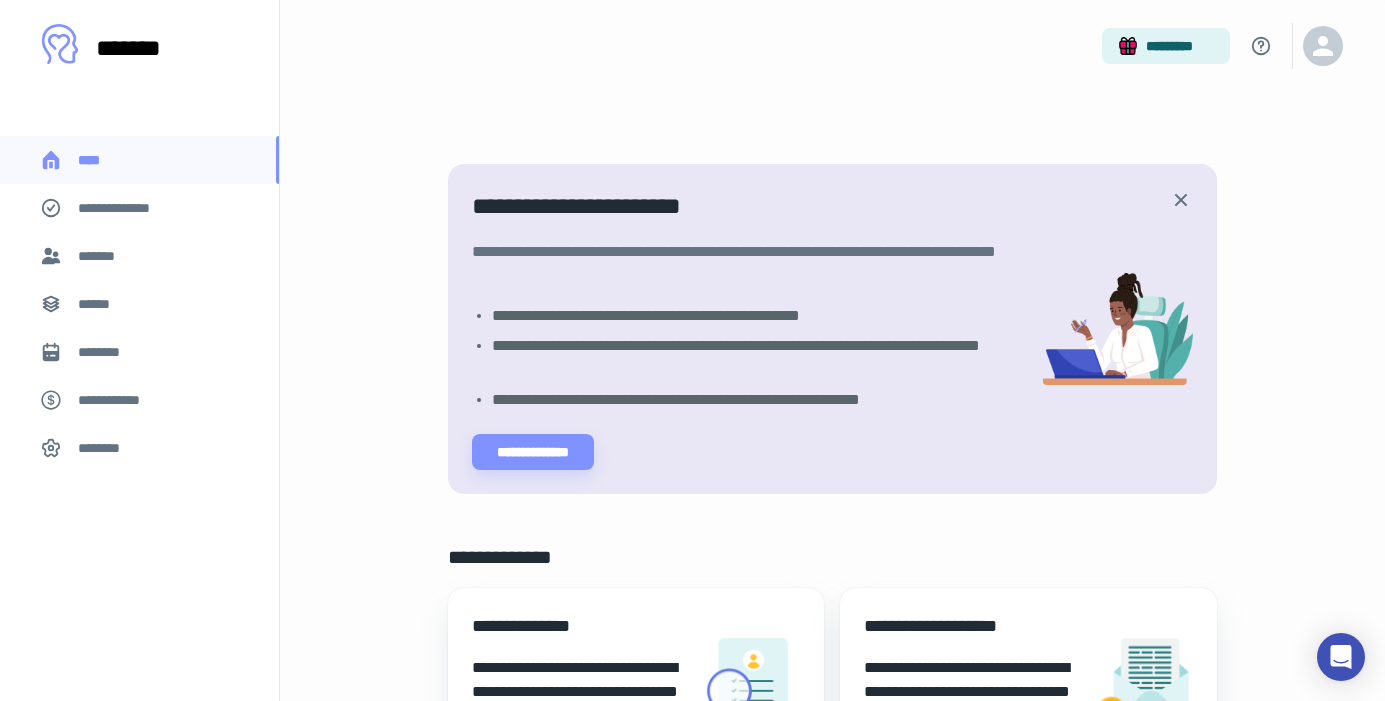 click on "**********" at bounding box center [127, 208] 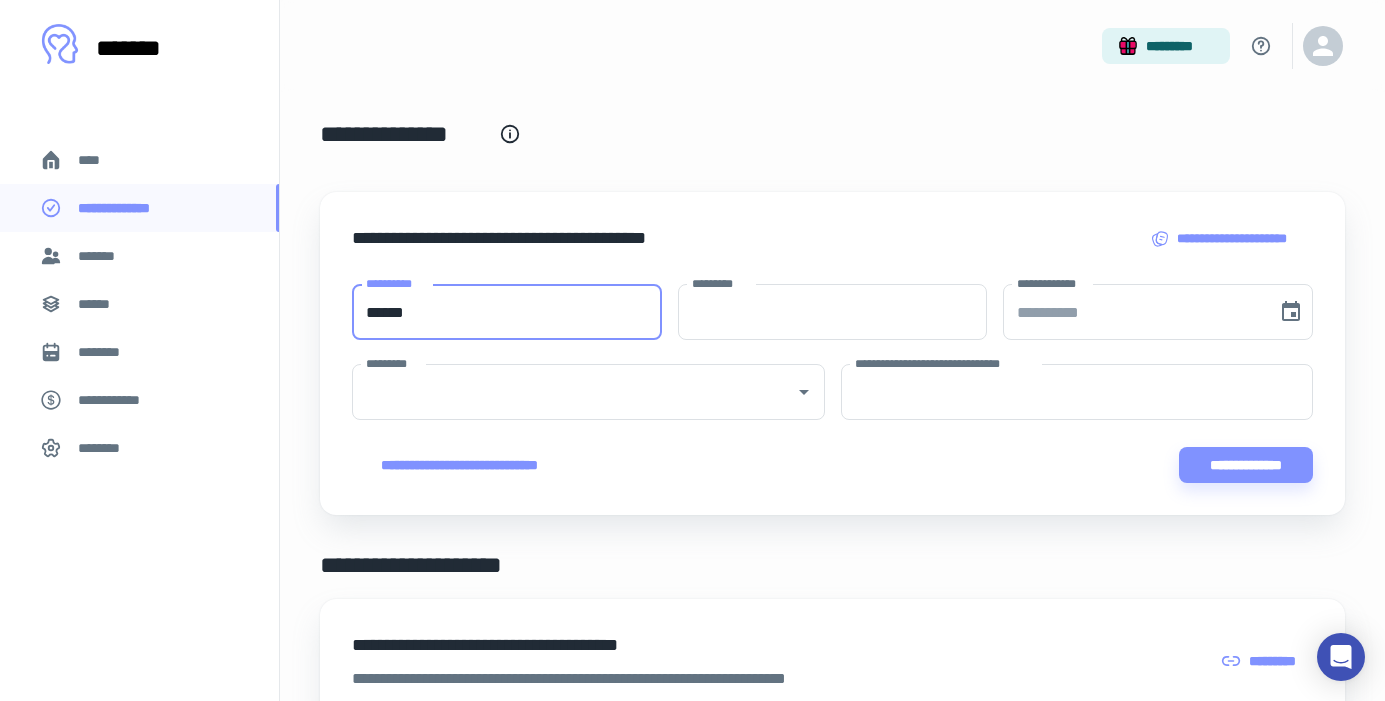 type on "******" 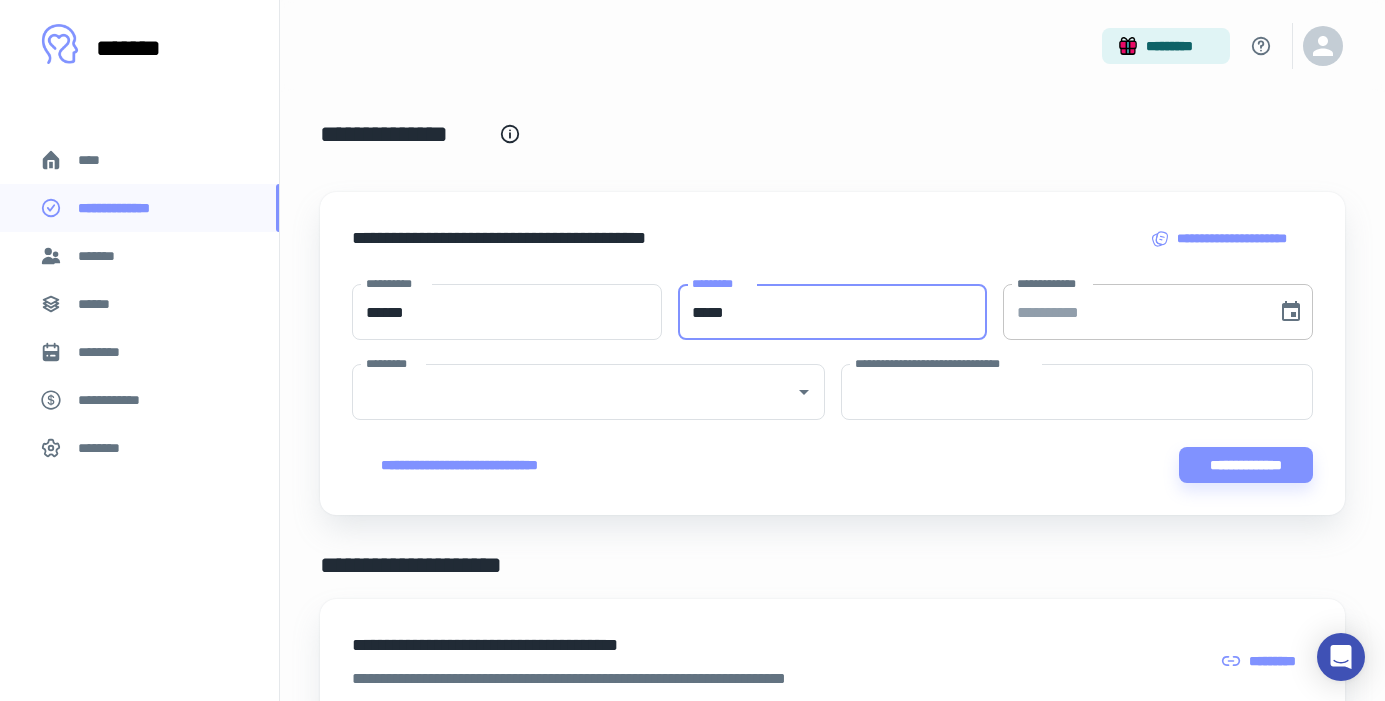 type on "*****" 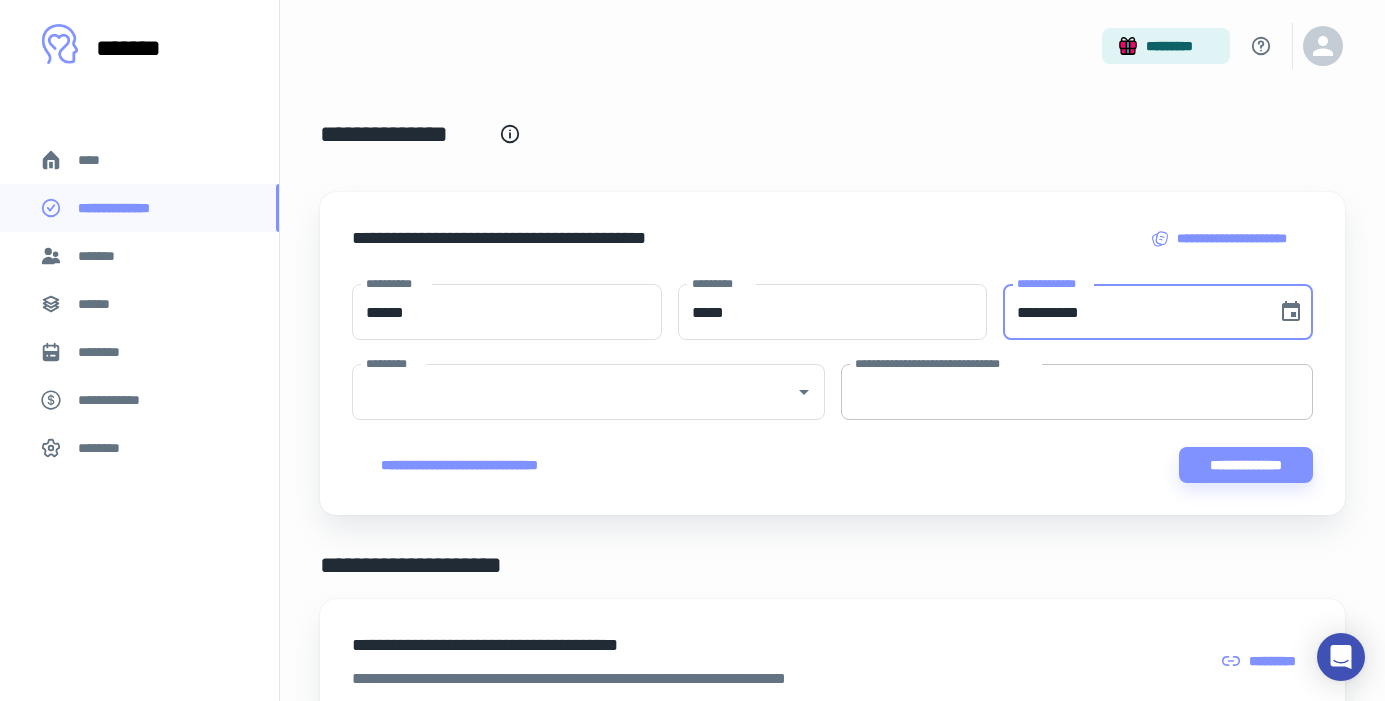 type on "**********" 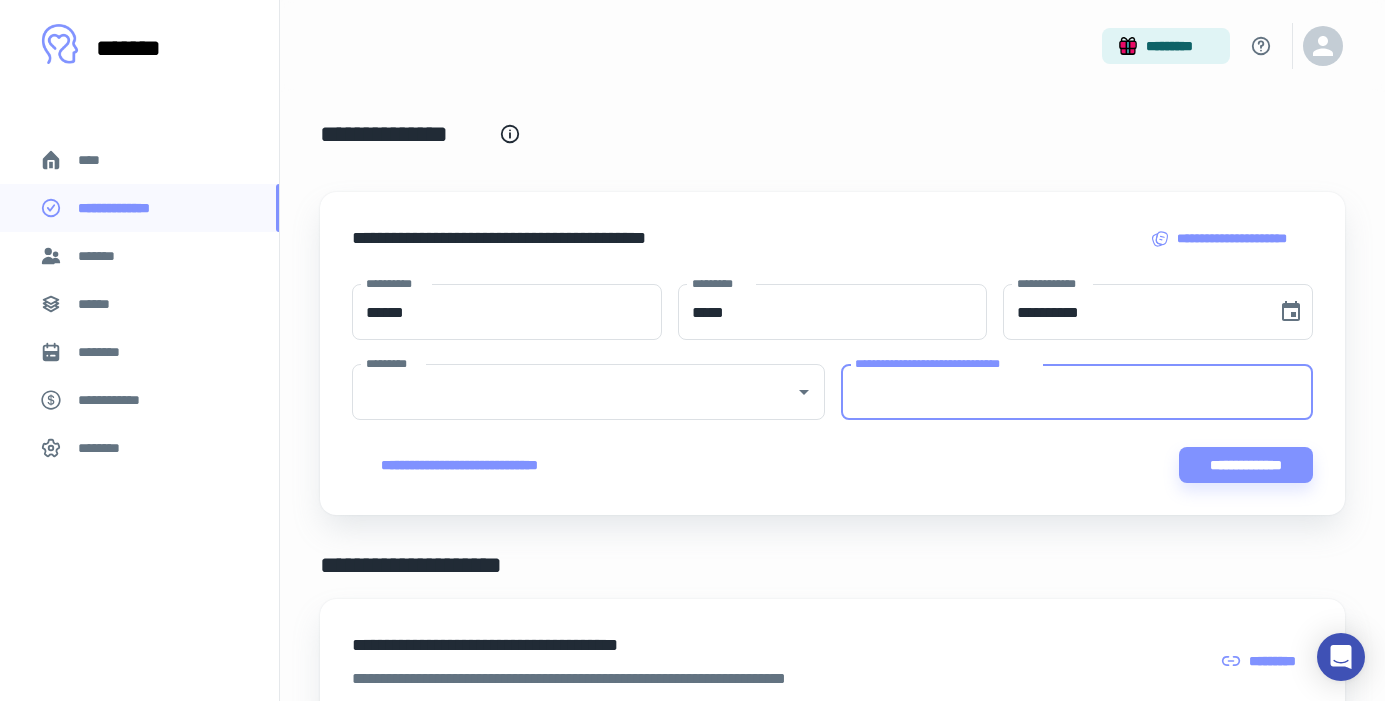 paste on "**********" 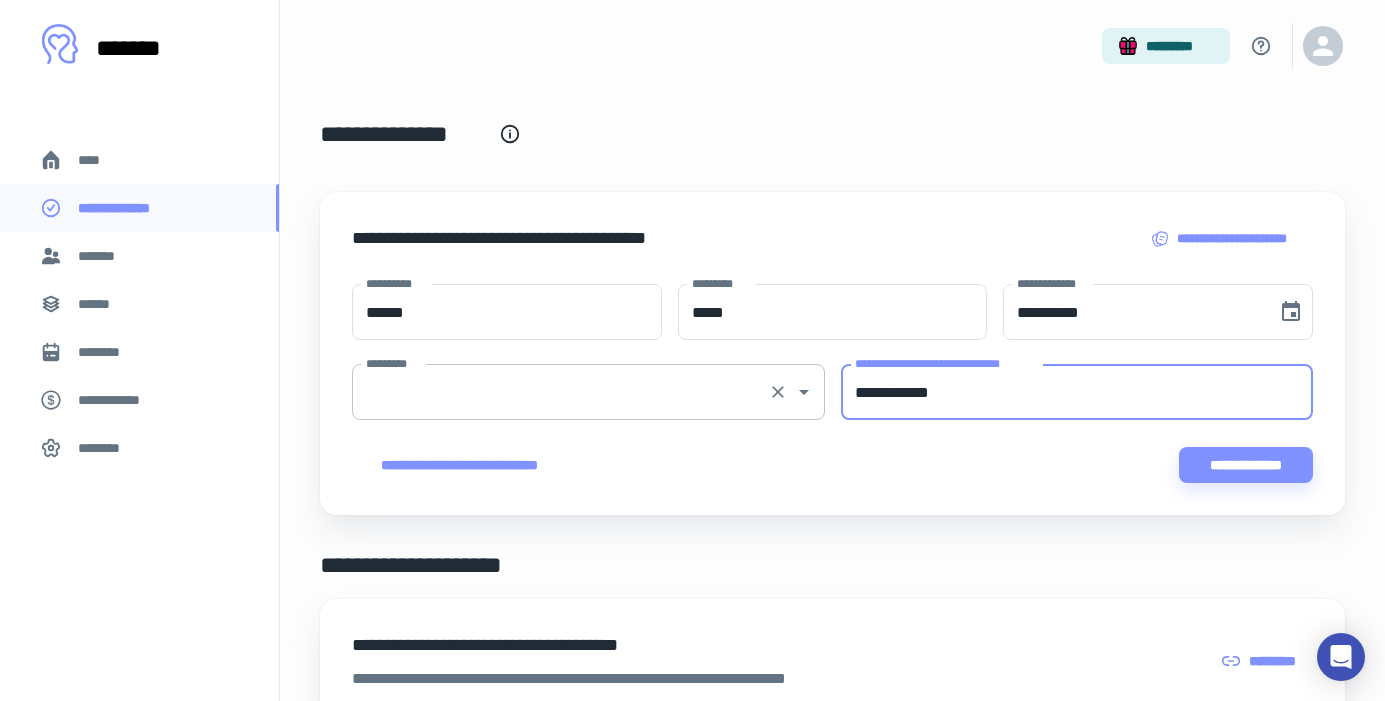 type on "**********" 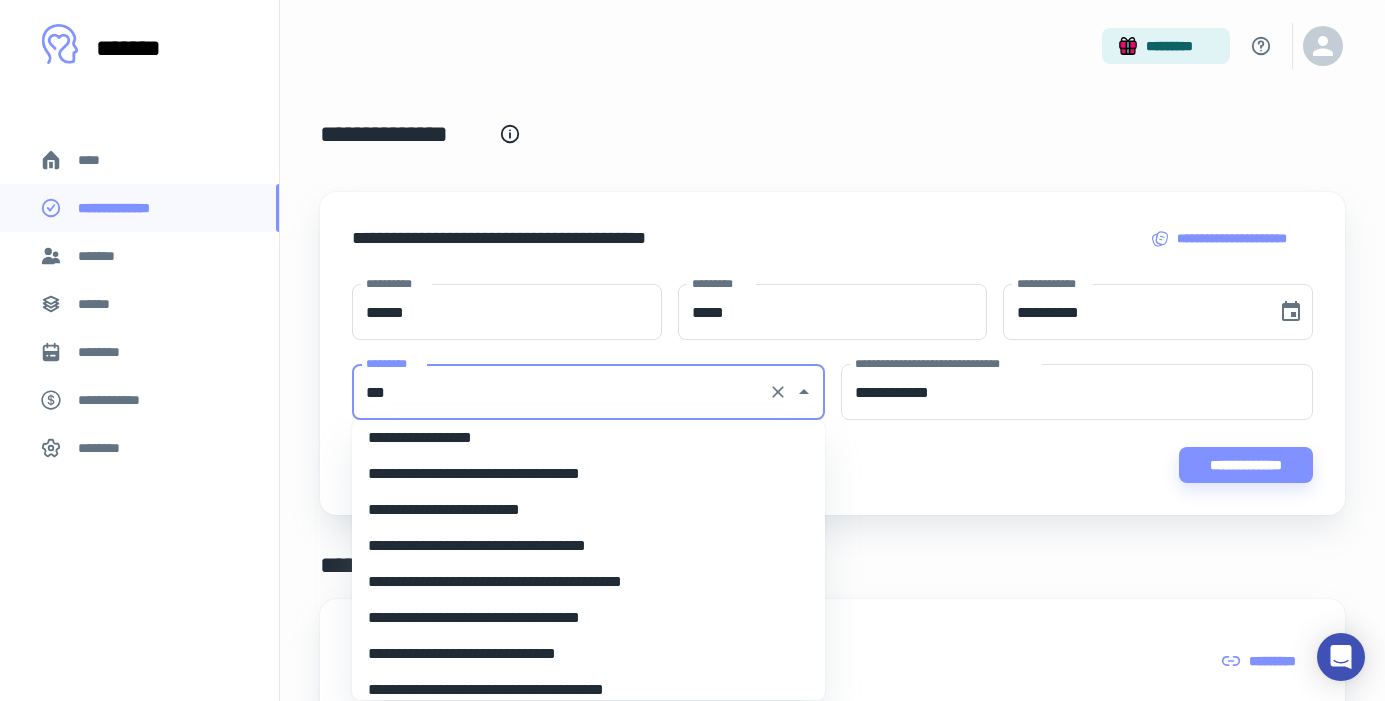 scroll, scrollTop: 0, scrollLeft: 0, axis: both 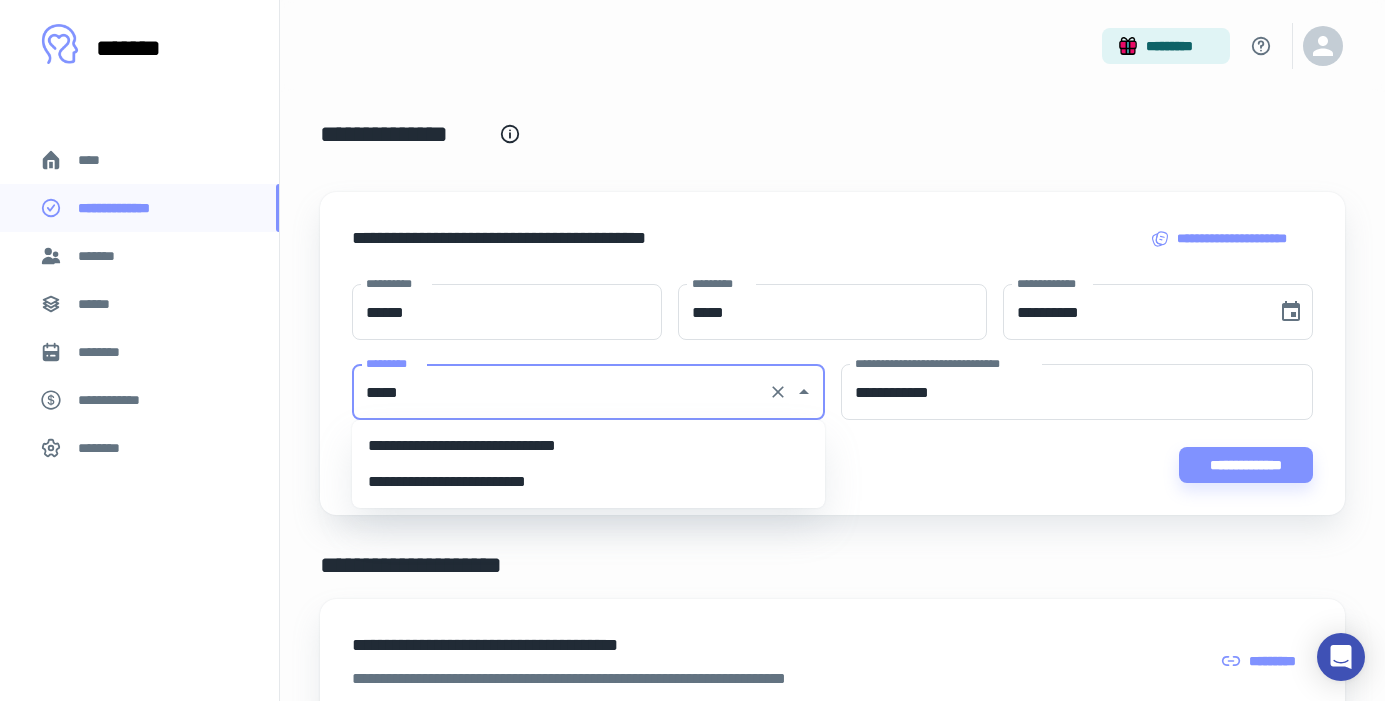 click on "**********" at bounding box center (588, 446) 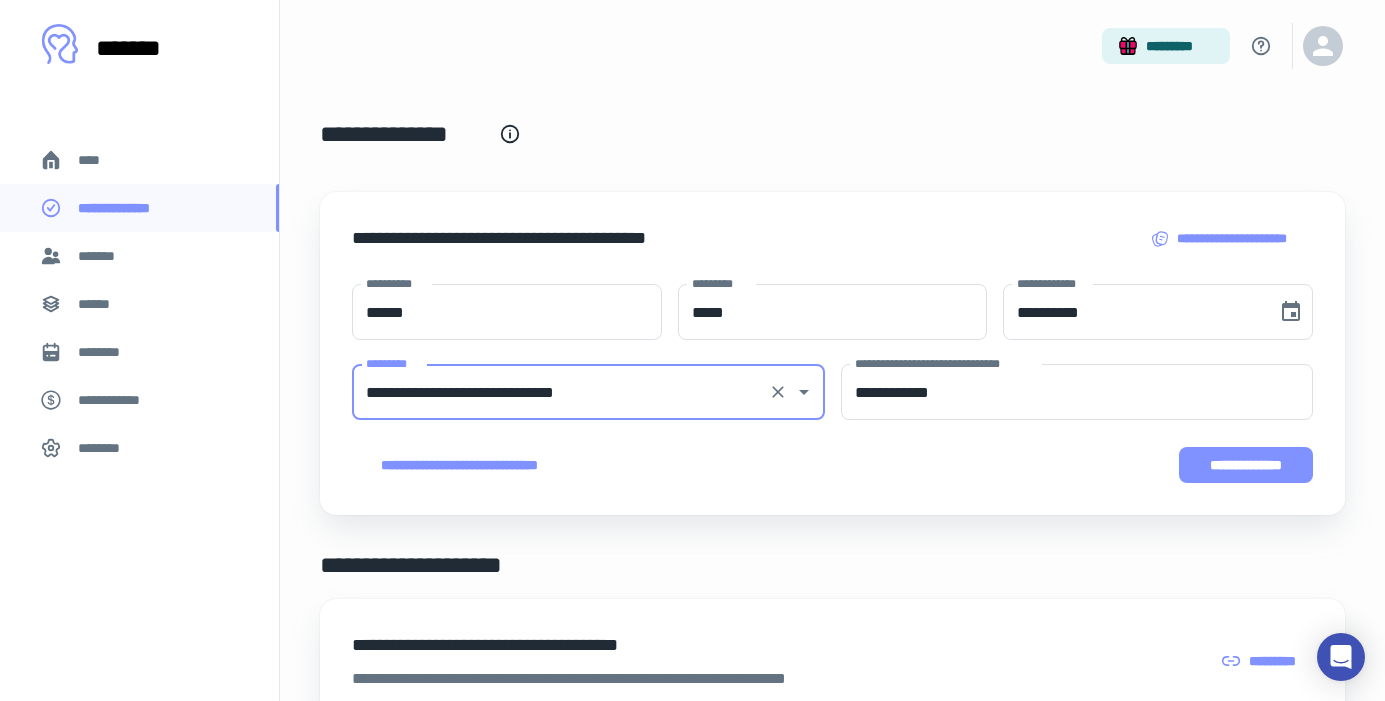 click on "**********" at bounding box center [1246, 465] 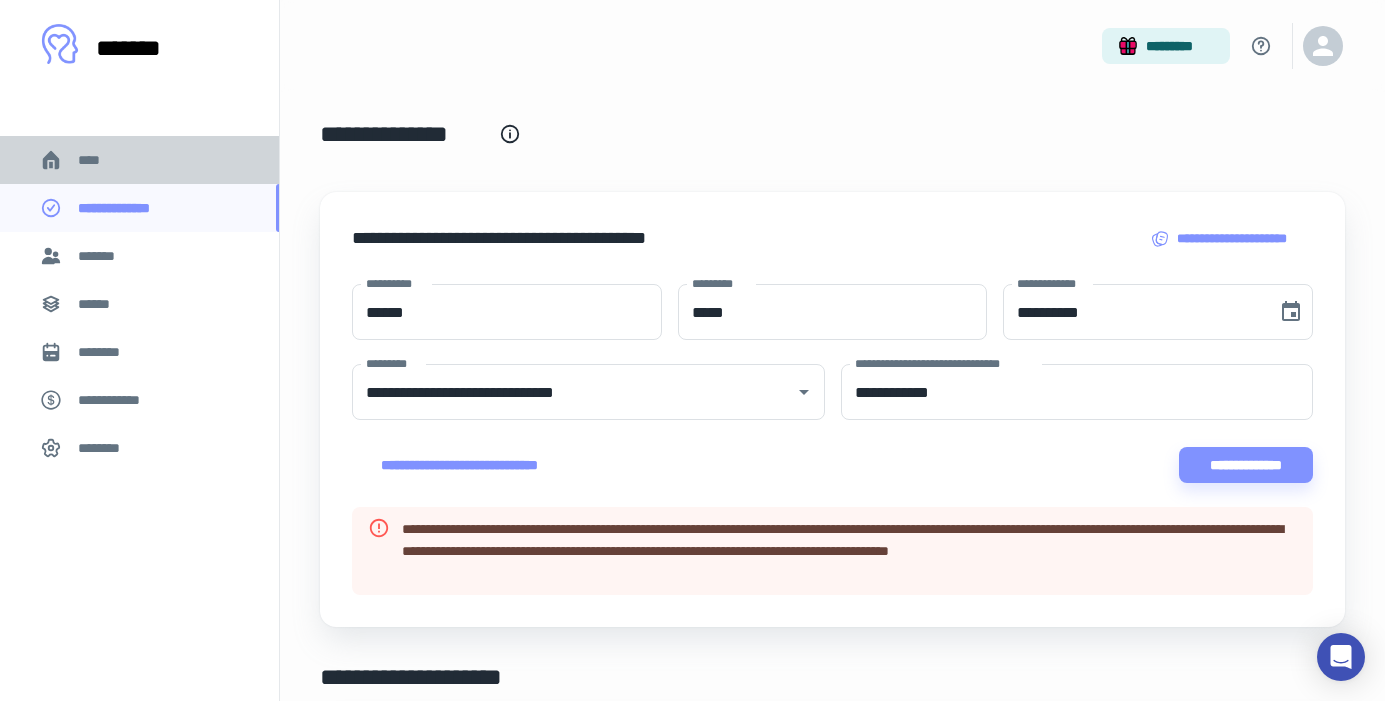 click on "****" at bounding box center [139, 160] 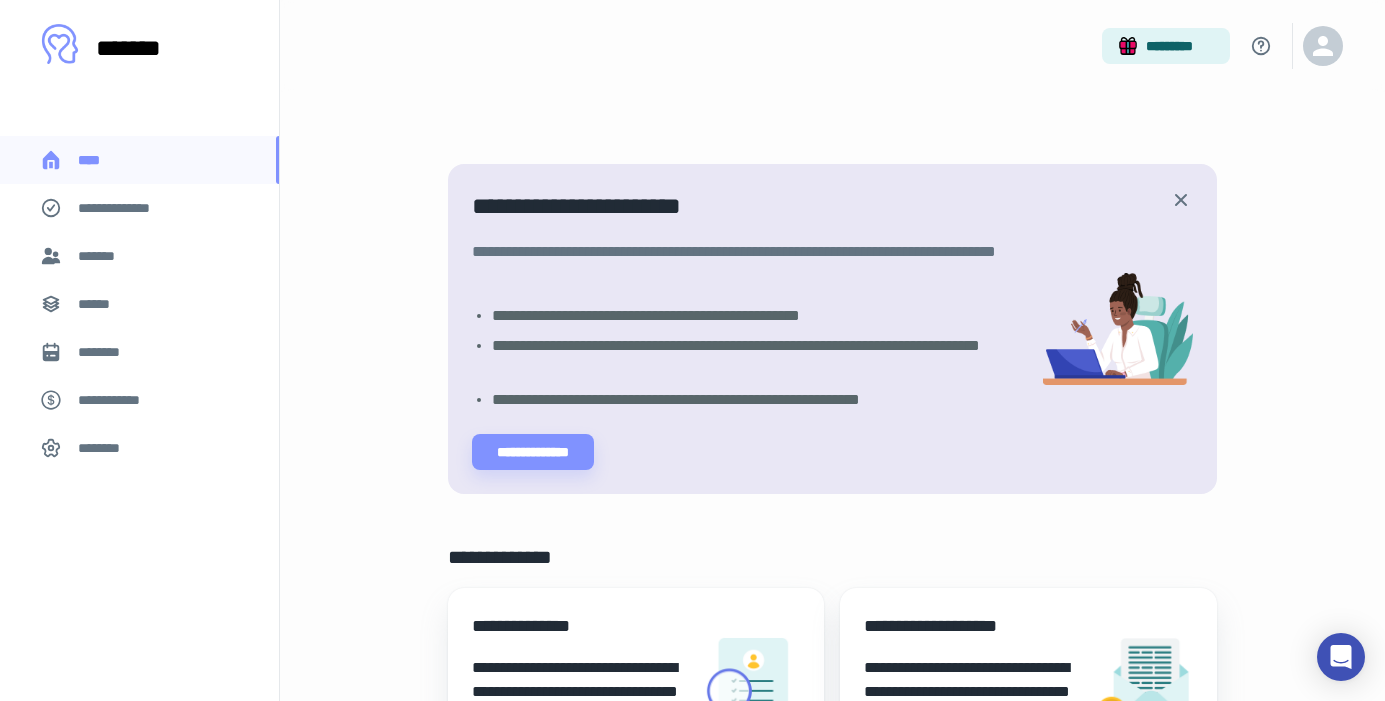 click on "**********" at bounding box center [127, 208] 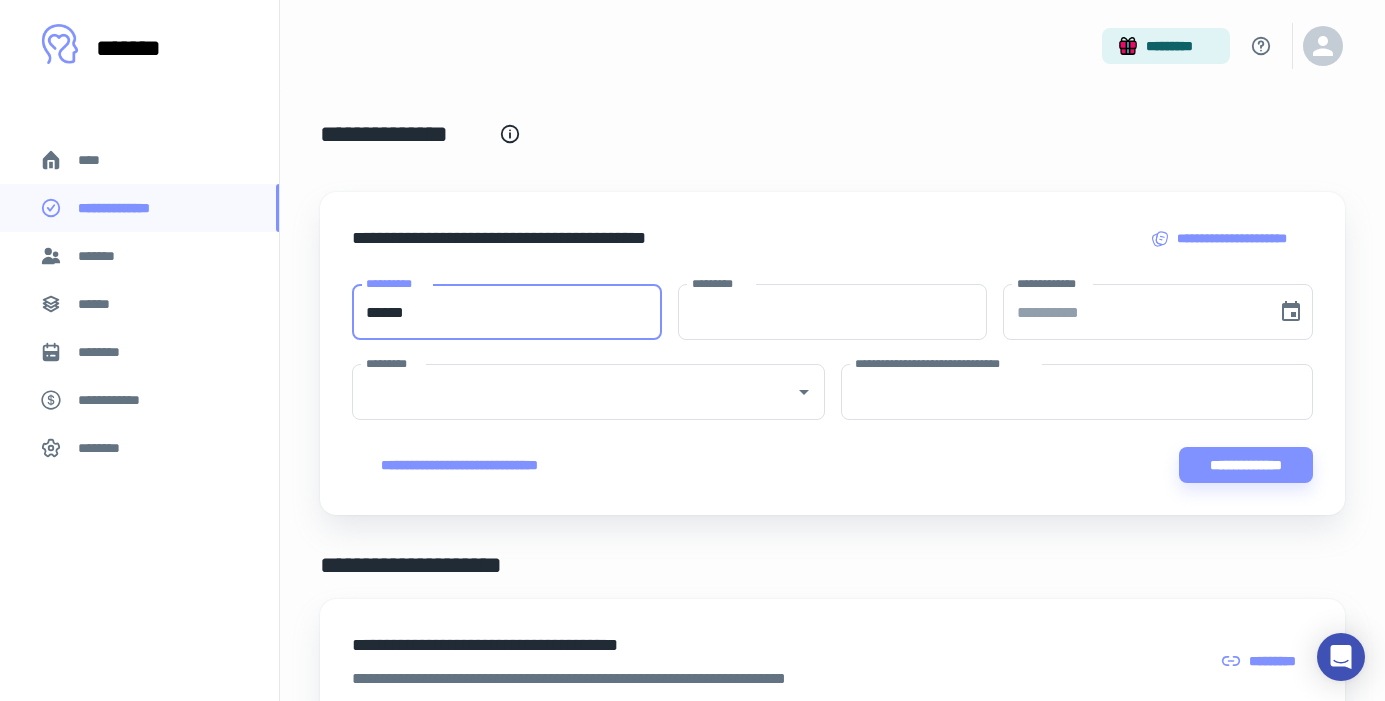 type on "******" 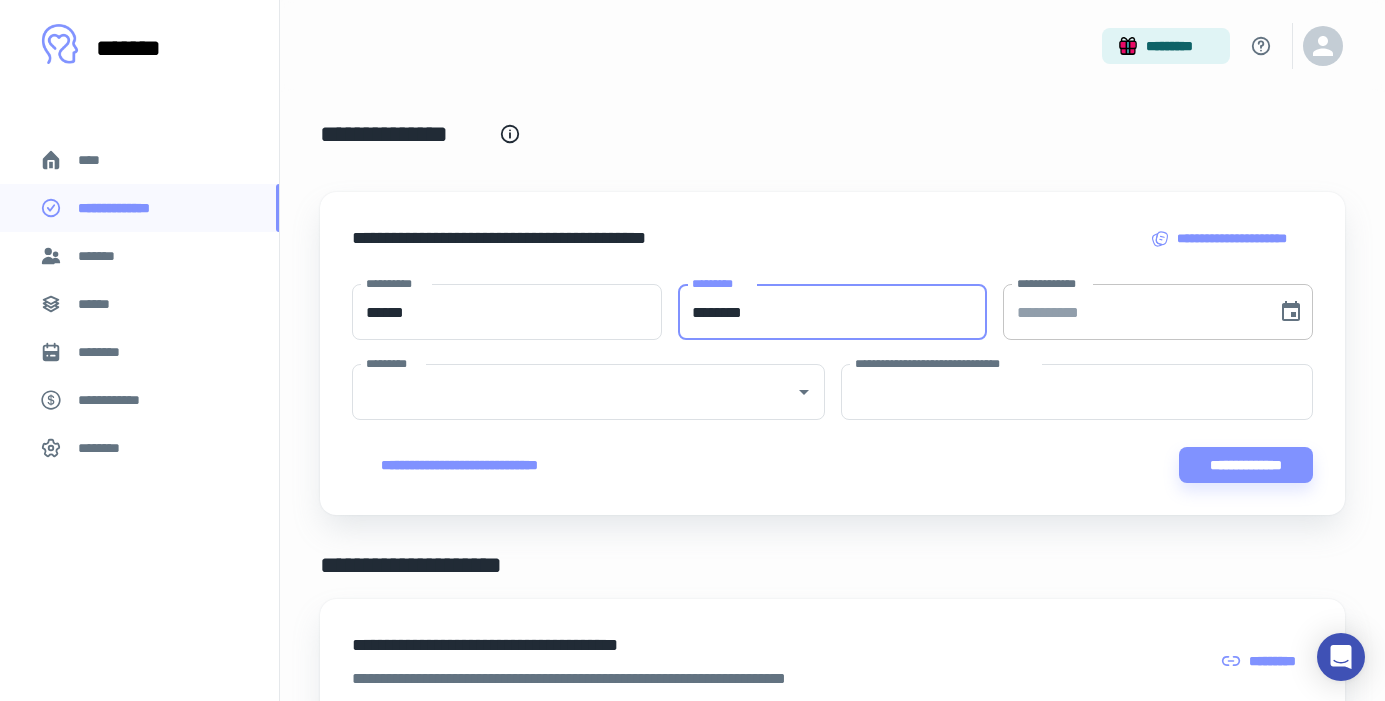 type on "********" 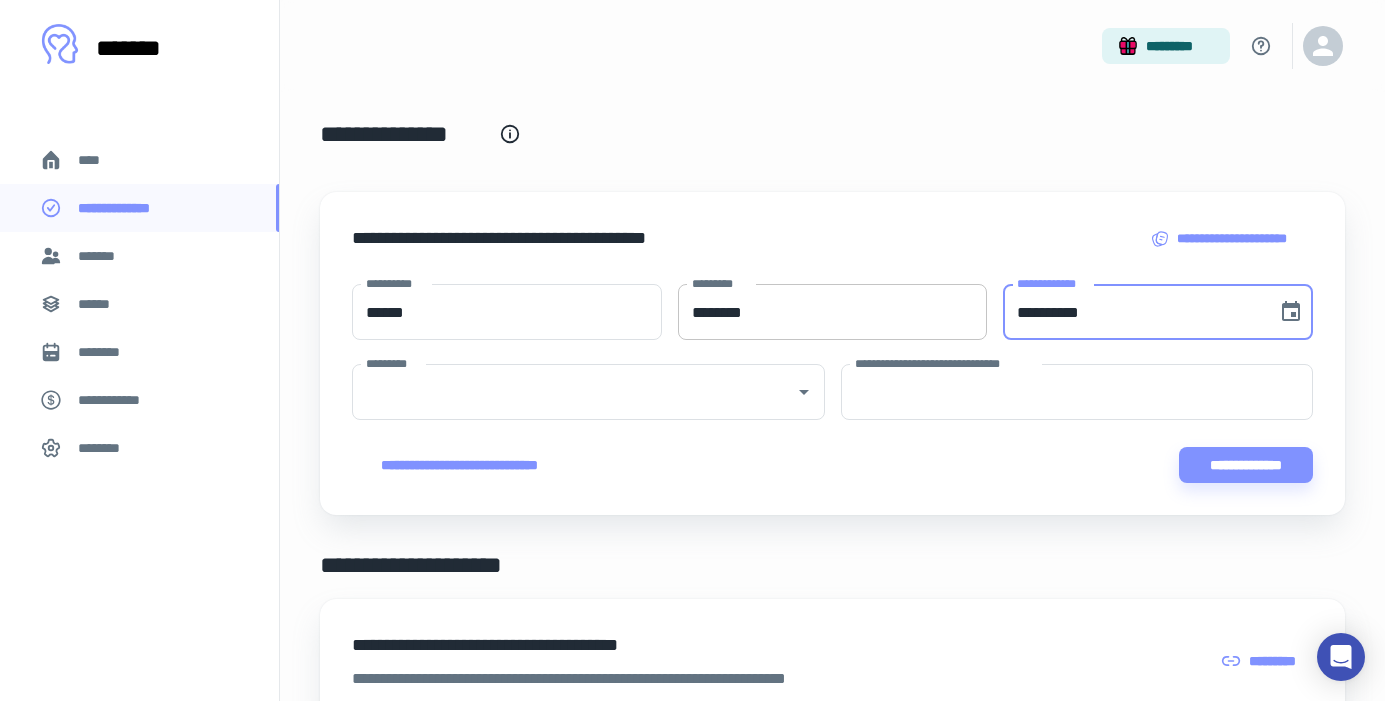type on "**********" 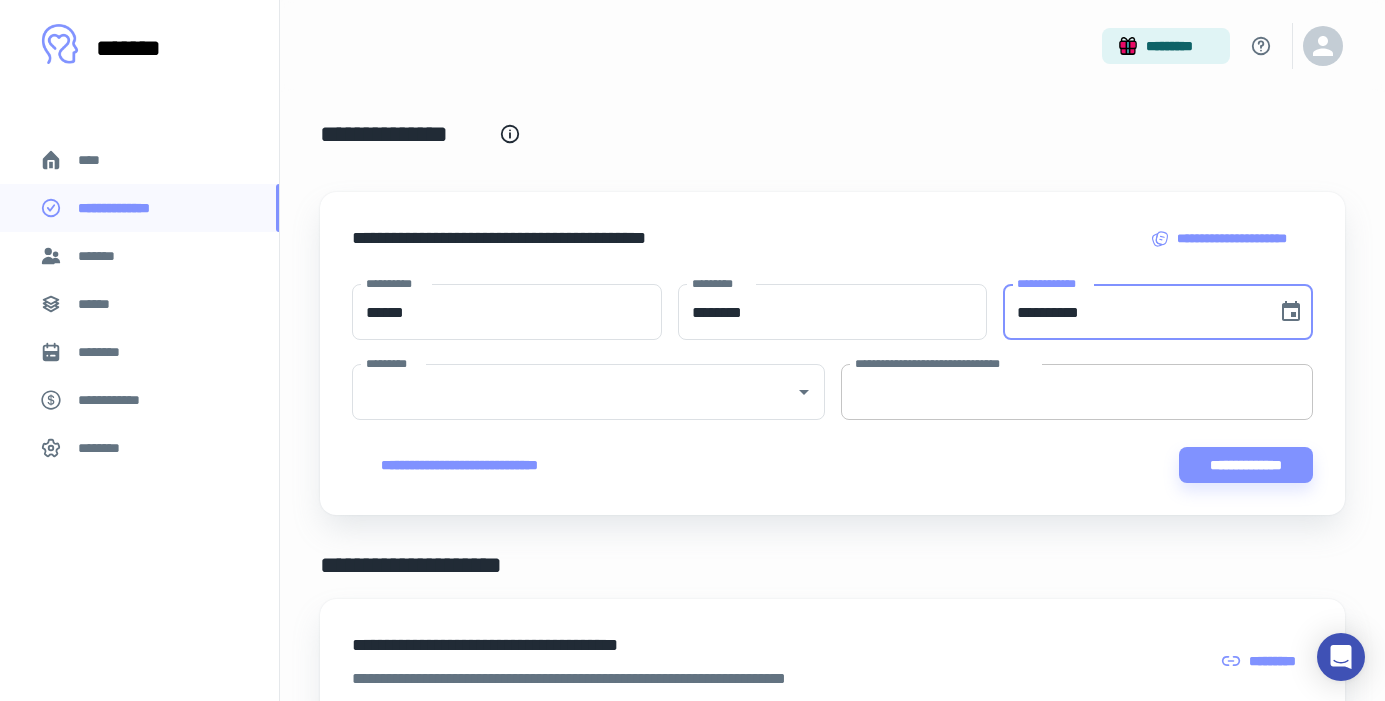click on "**********" at bounding box center [1077, 392] 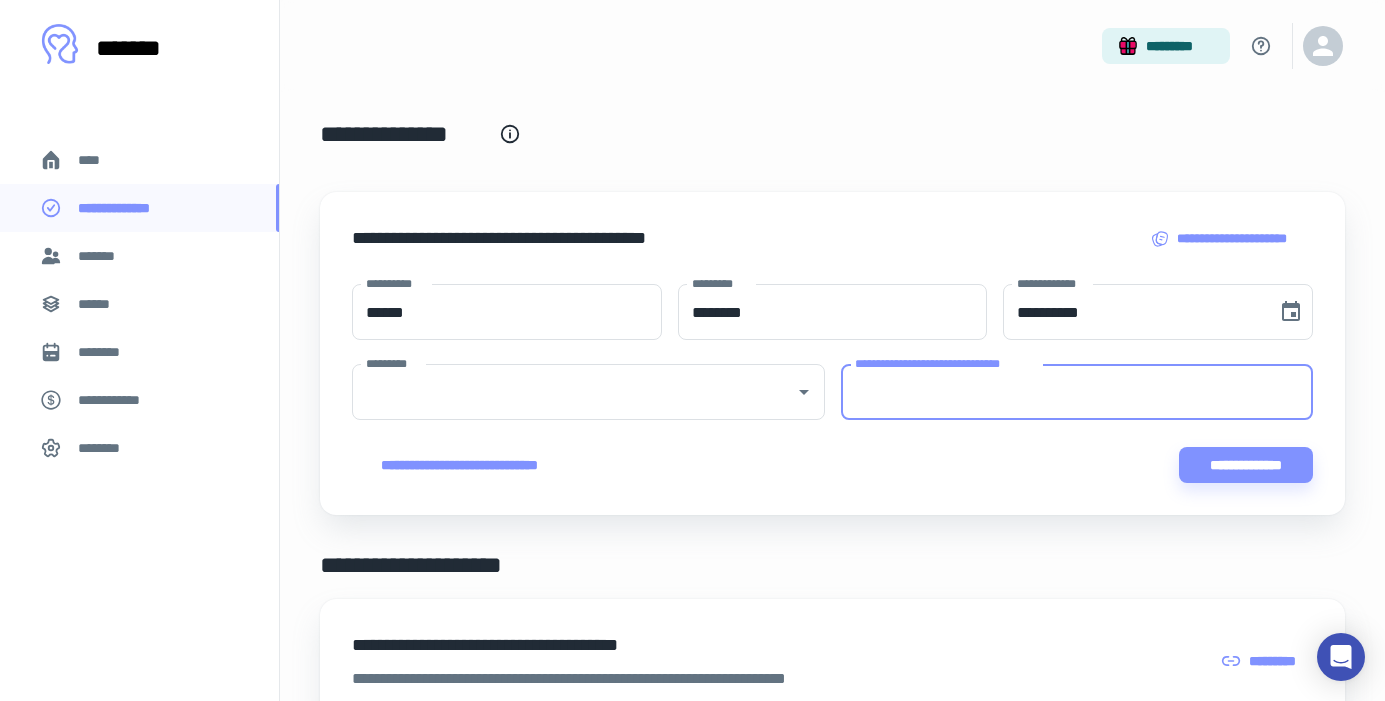 paste on "*********" 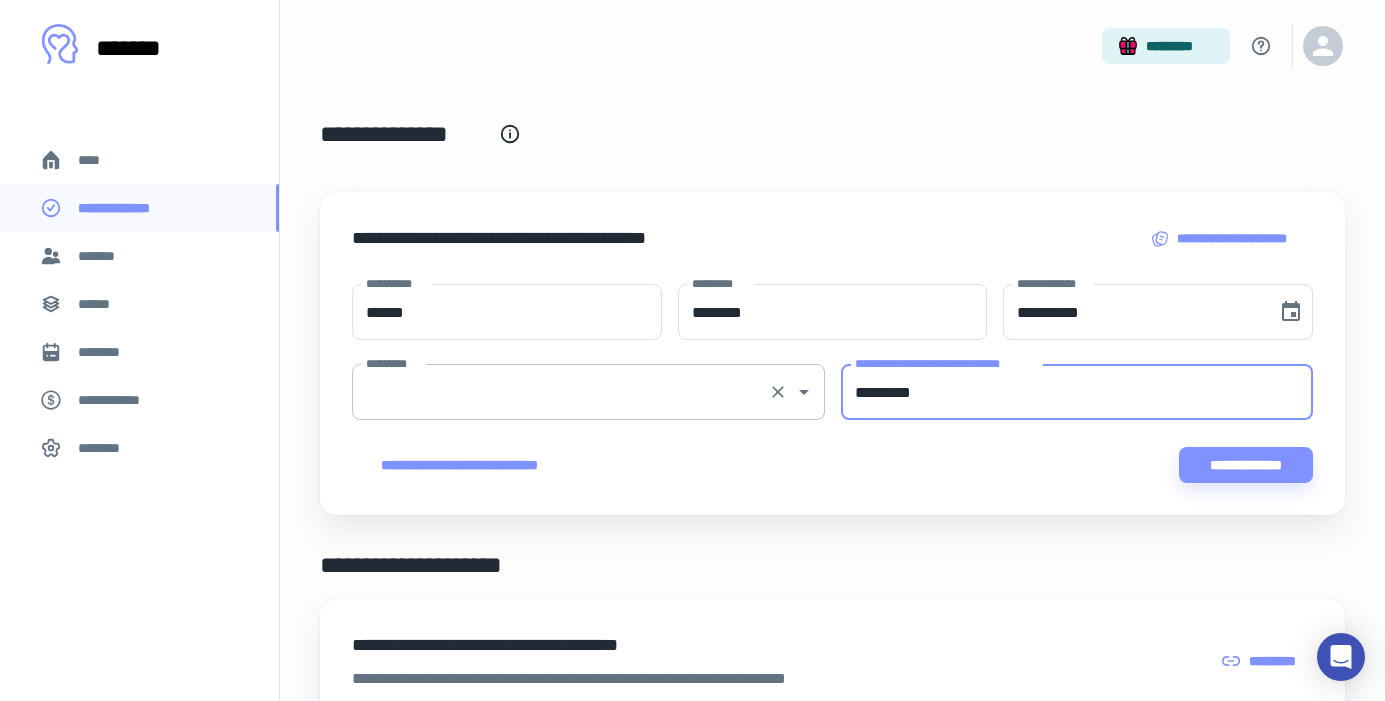 type on "*********" 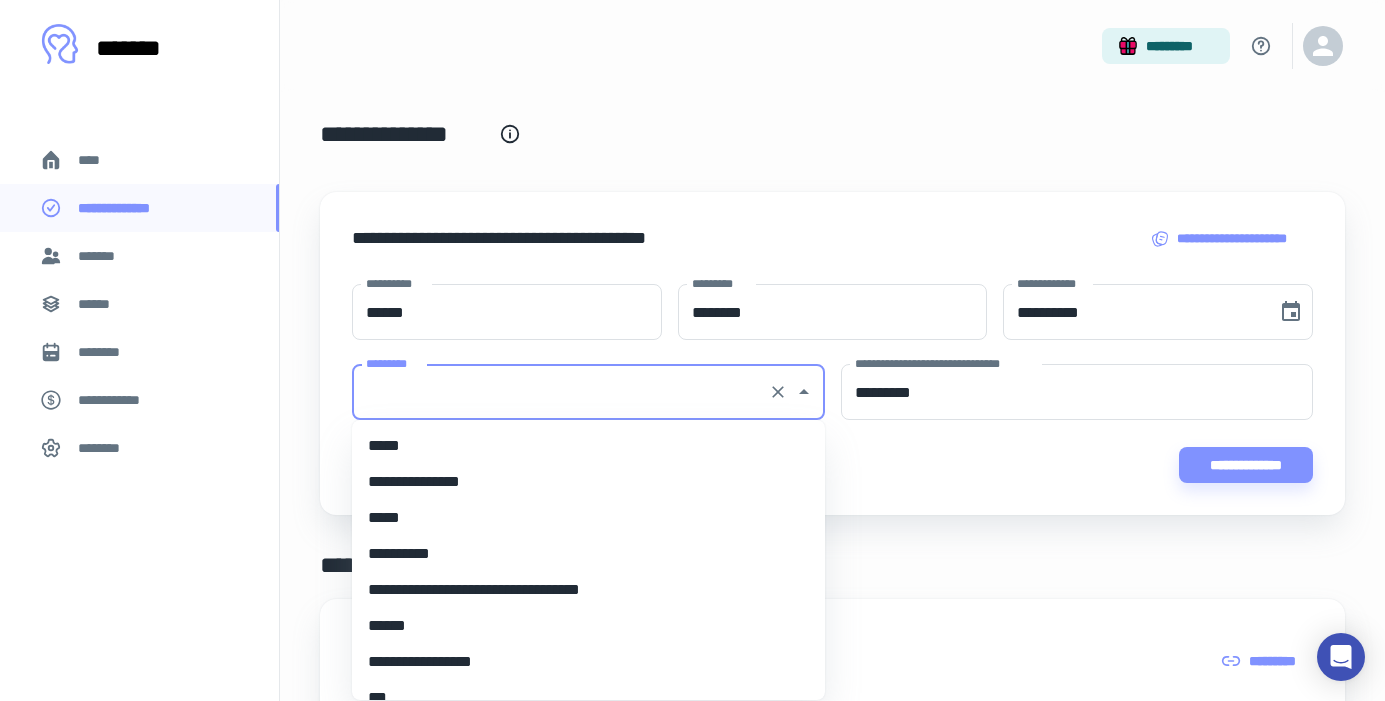 click on "*********" at bounding box center [560, 392] 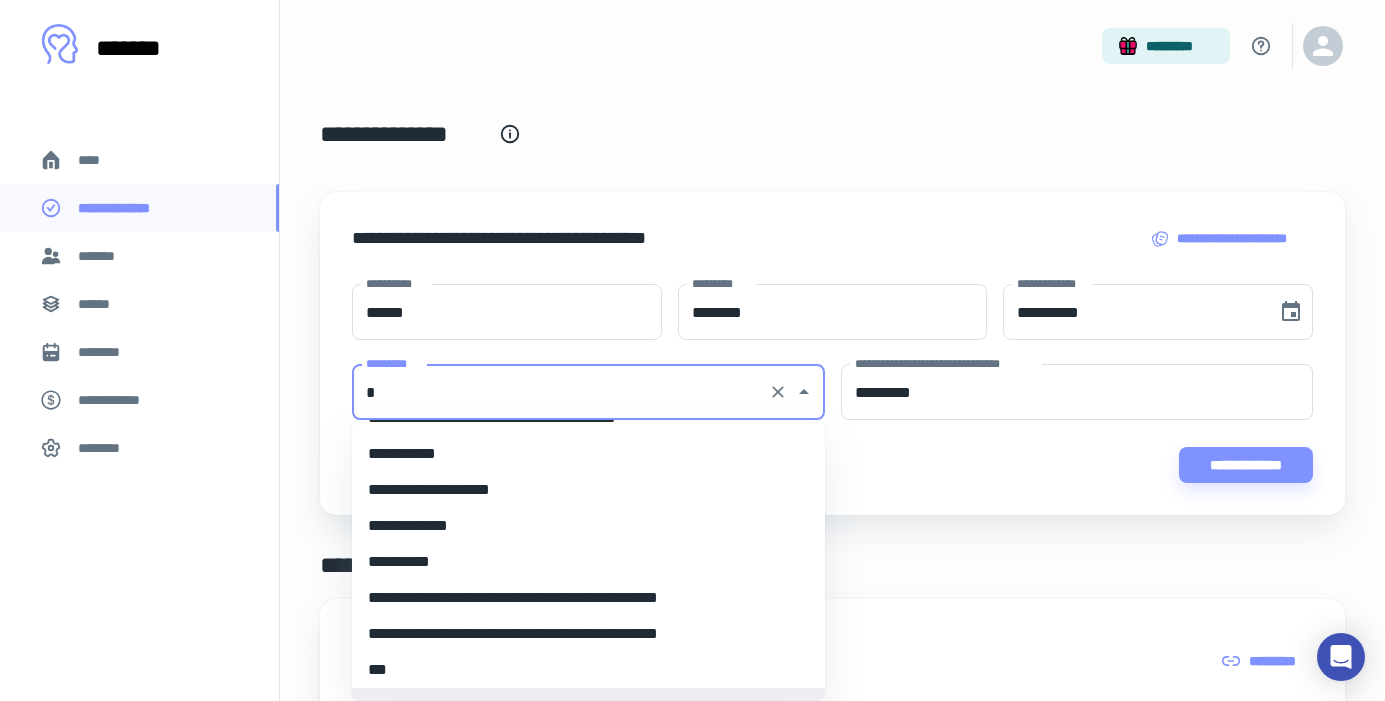scroll, scrollTop: 8, scrollLeft: 0, axis: vertical 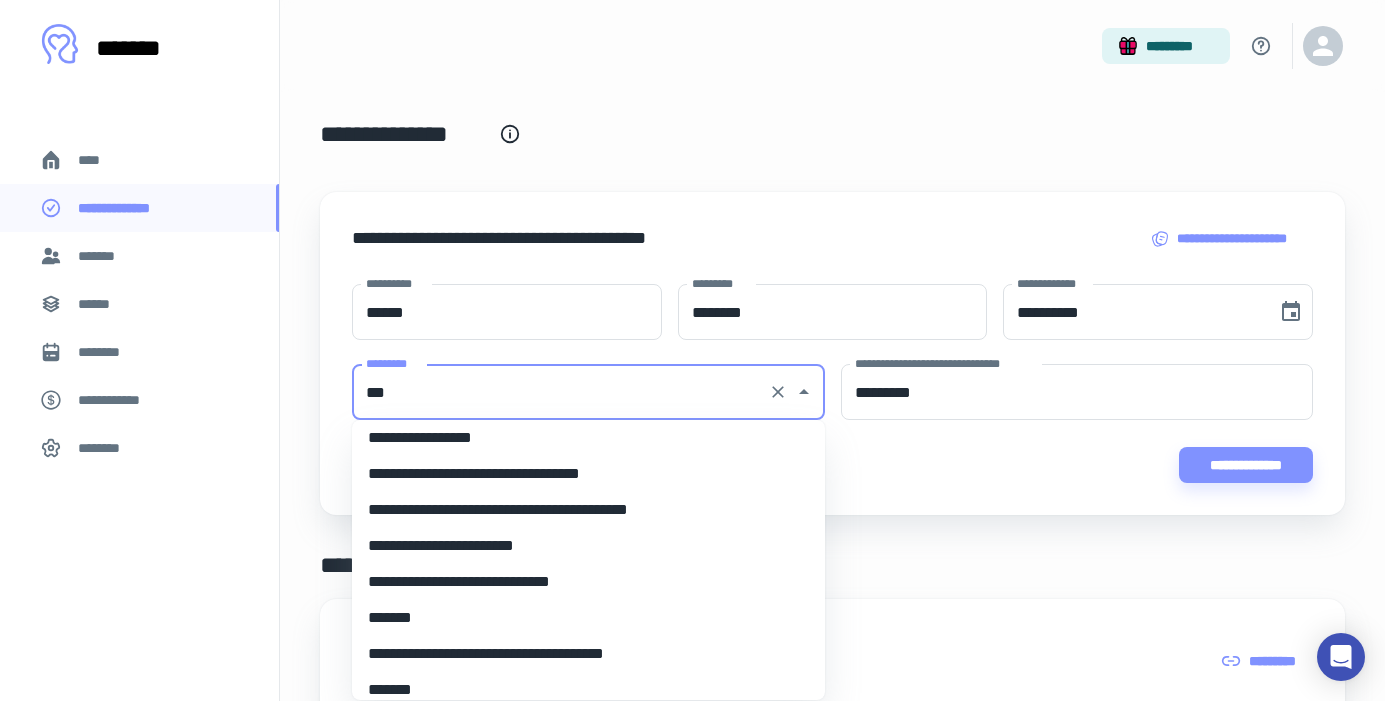 click on "**********" at bounding box center [588, 438] 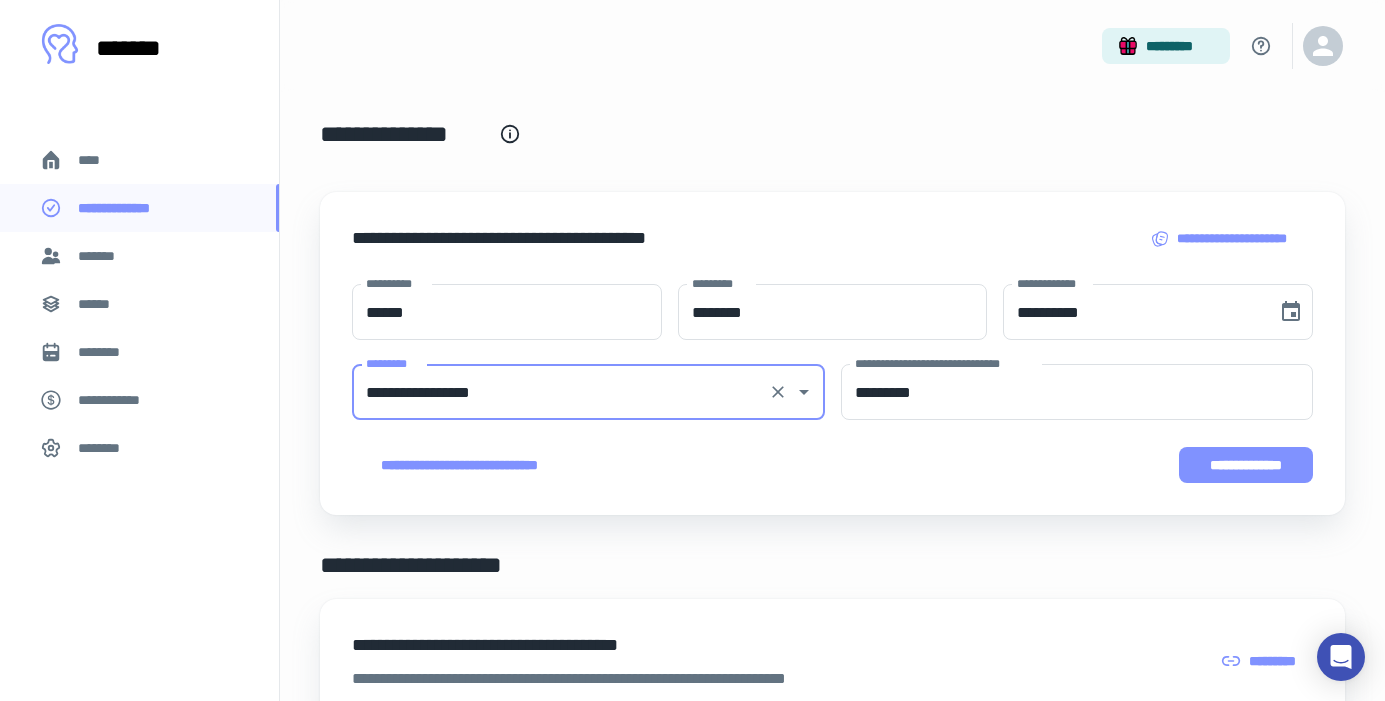 click on "**********" at bounding box center (1246, 465) 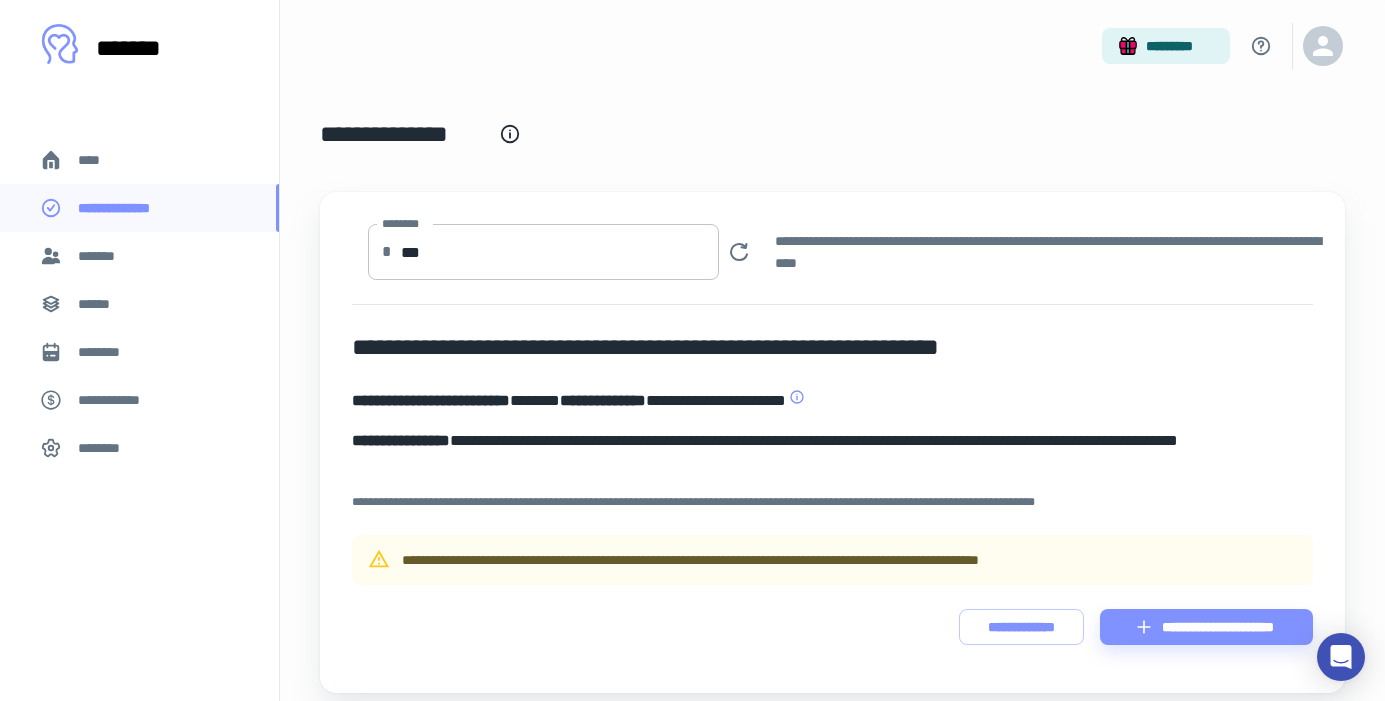 click on "***" at bounding box center (560, 252) 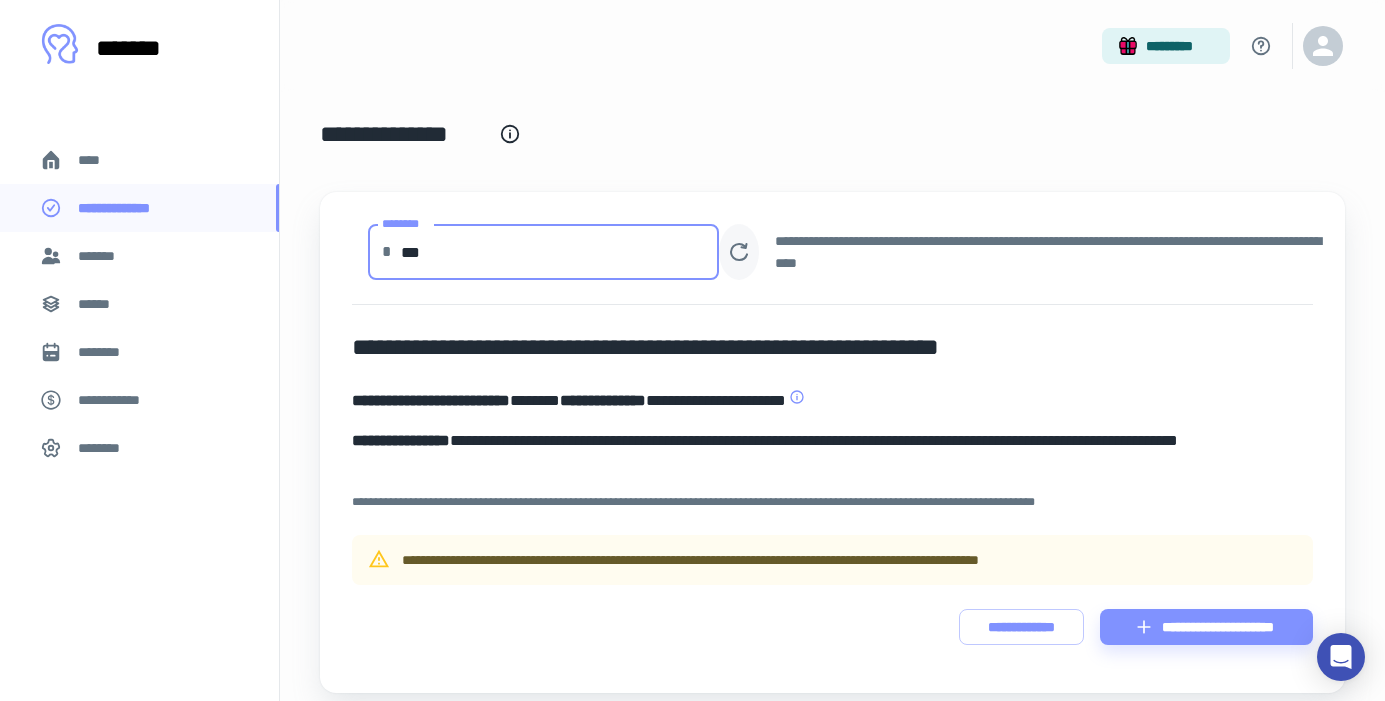 type on "***" 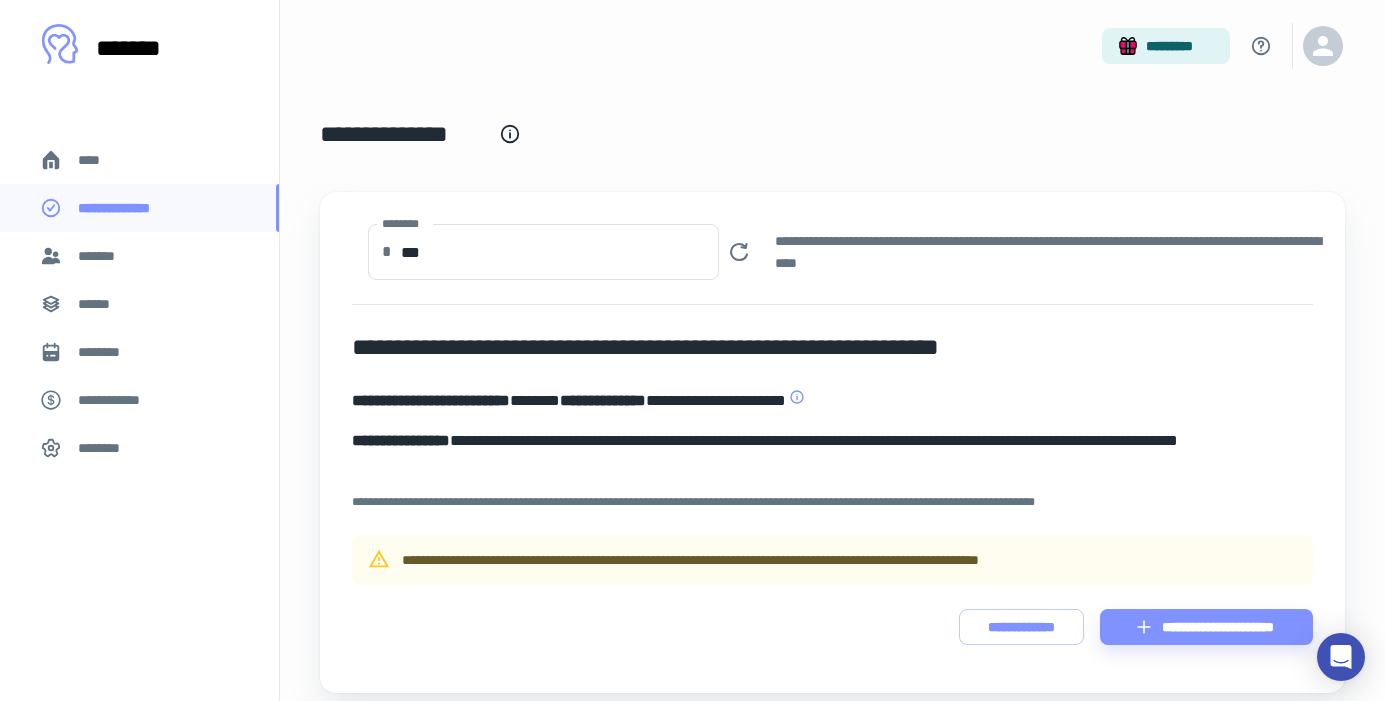 click on "****" at bounding box center [139, 160] 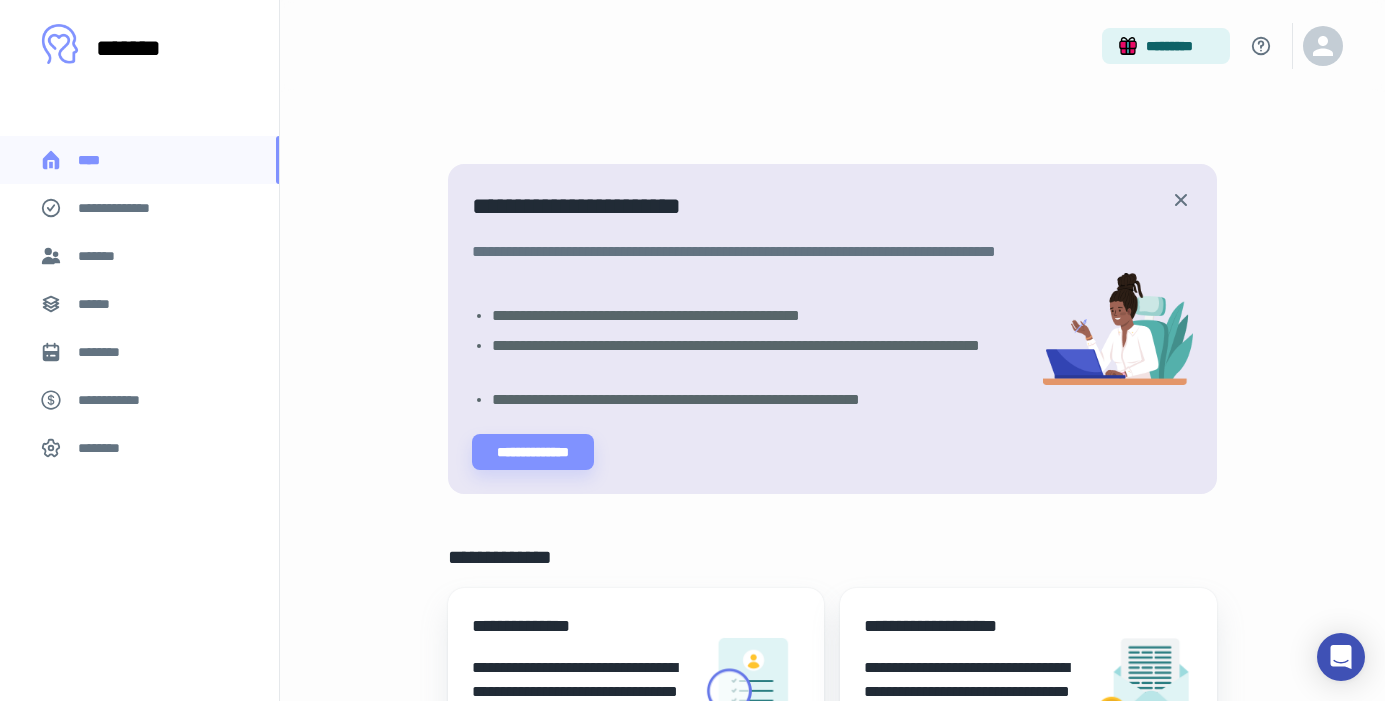 click on "**********" at bounding box center [127, 208] 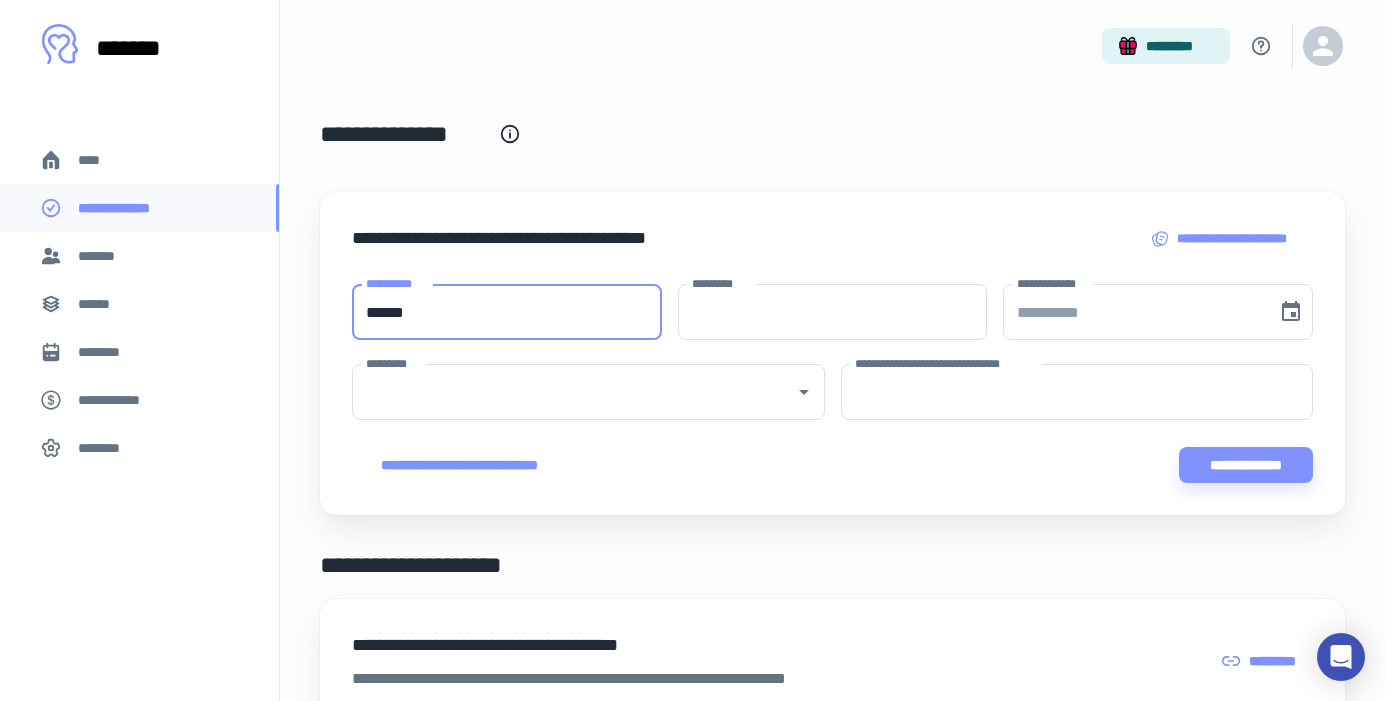 type on "******" 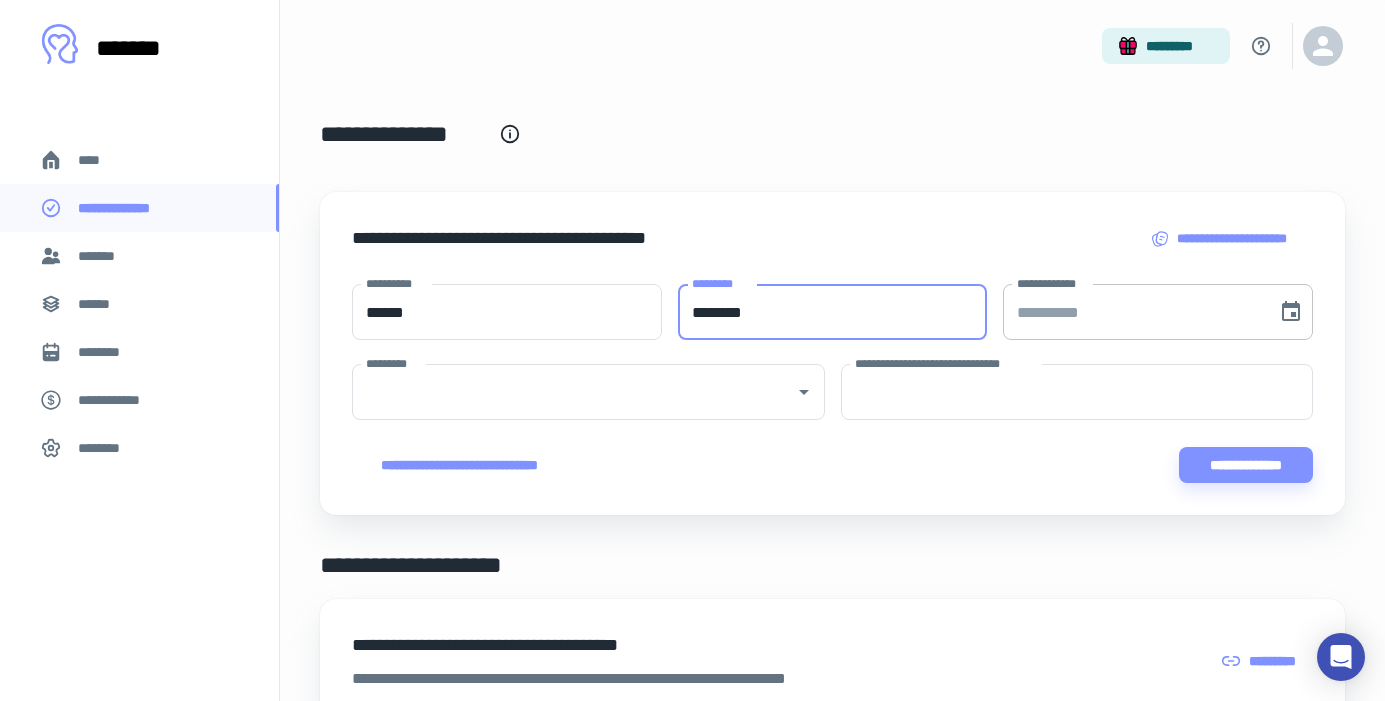 type on "********" 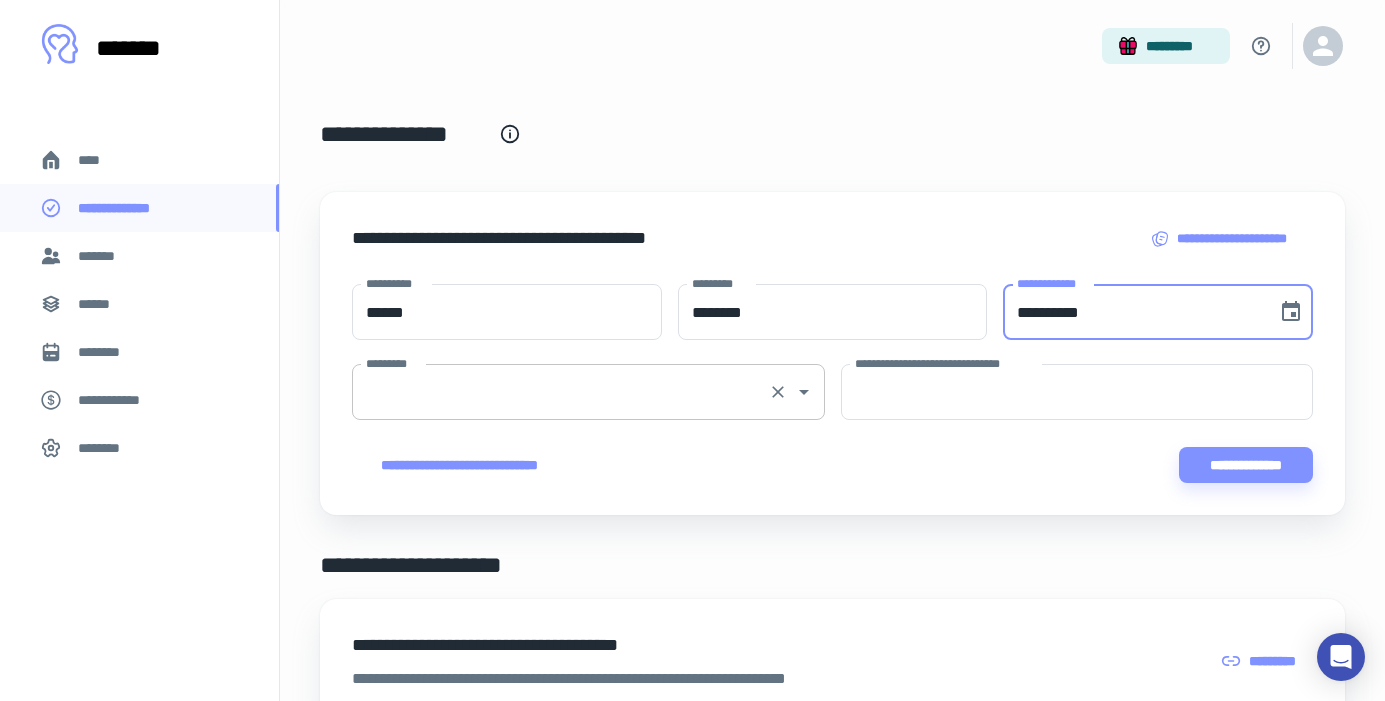 type on "**********" 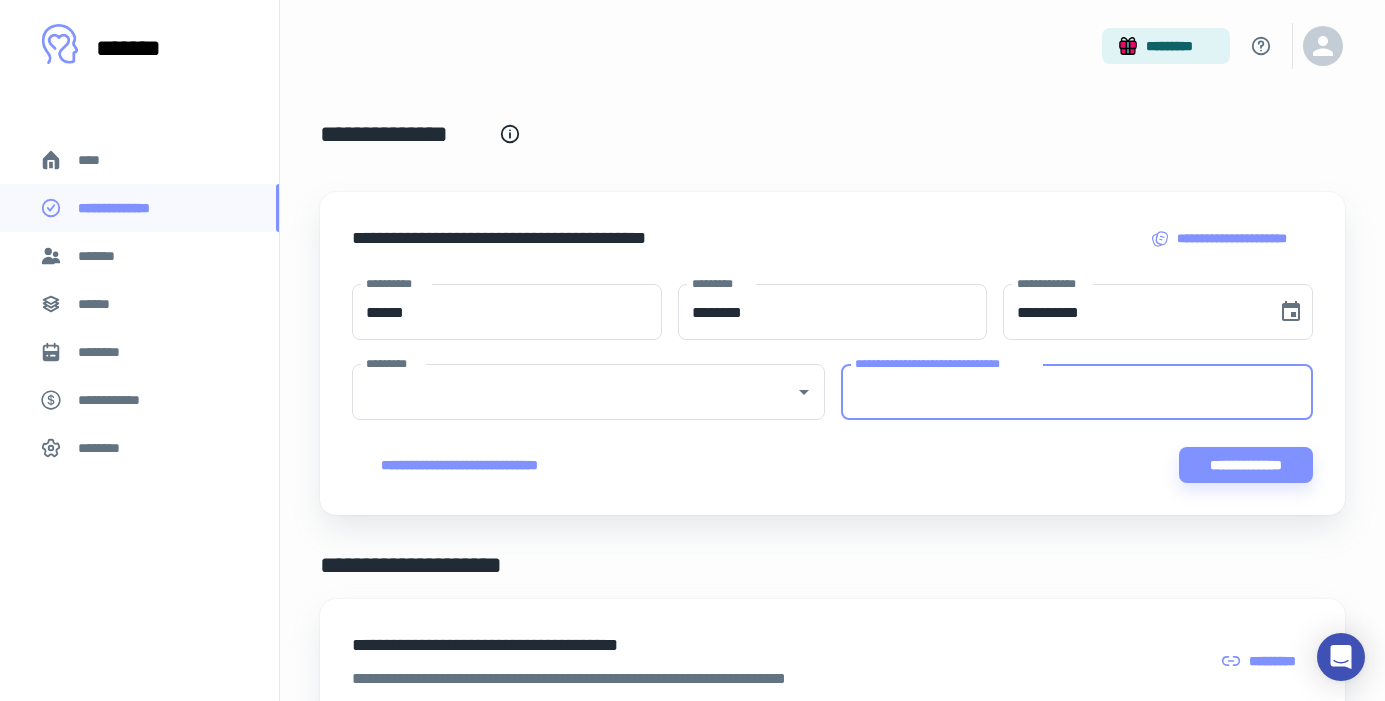 click on "**********" at bounding box center (1077, 392) 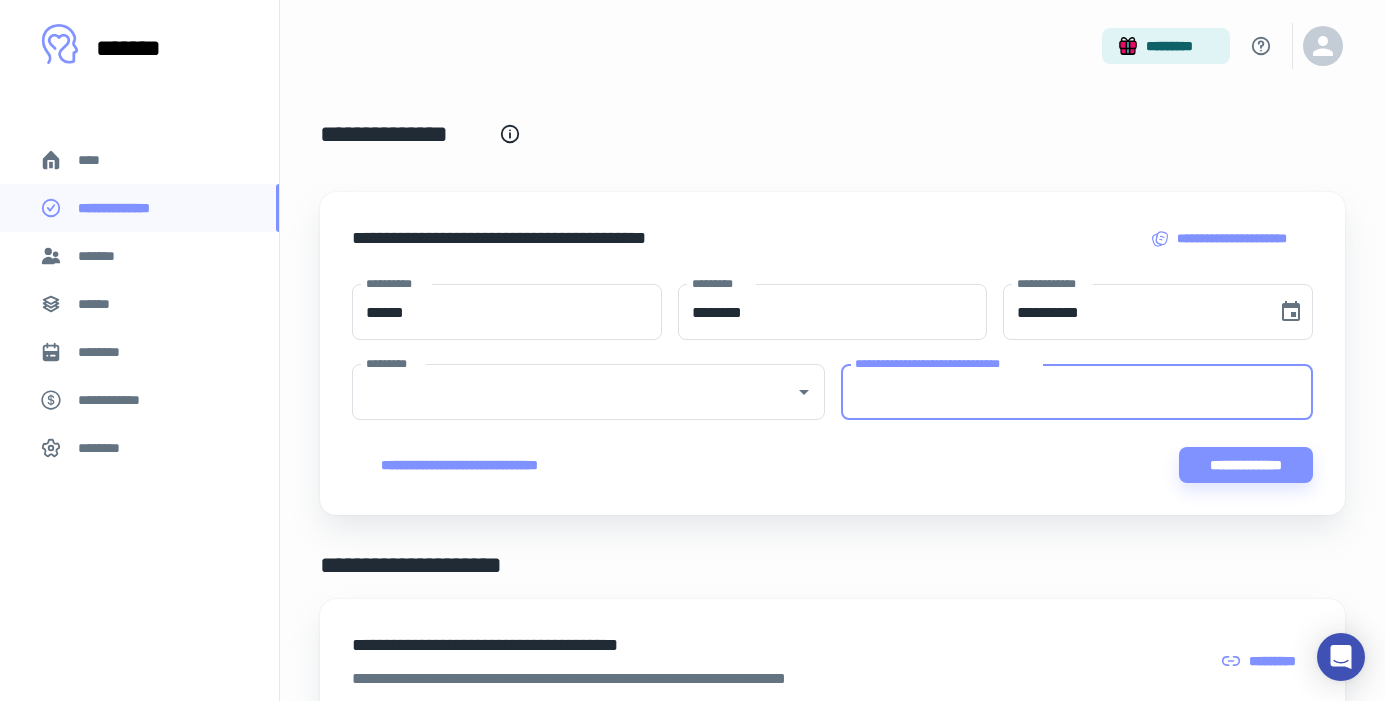 paste on "**********" 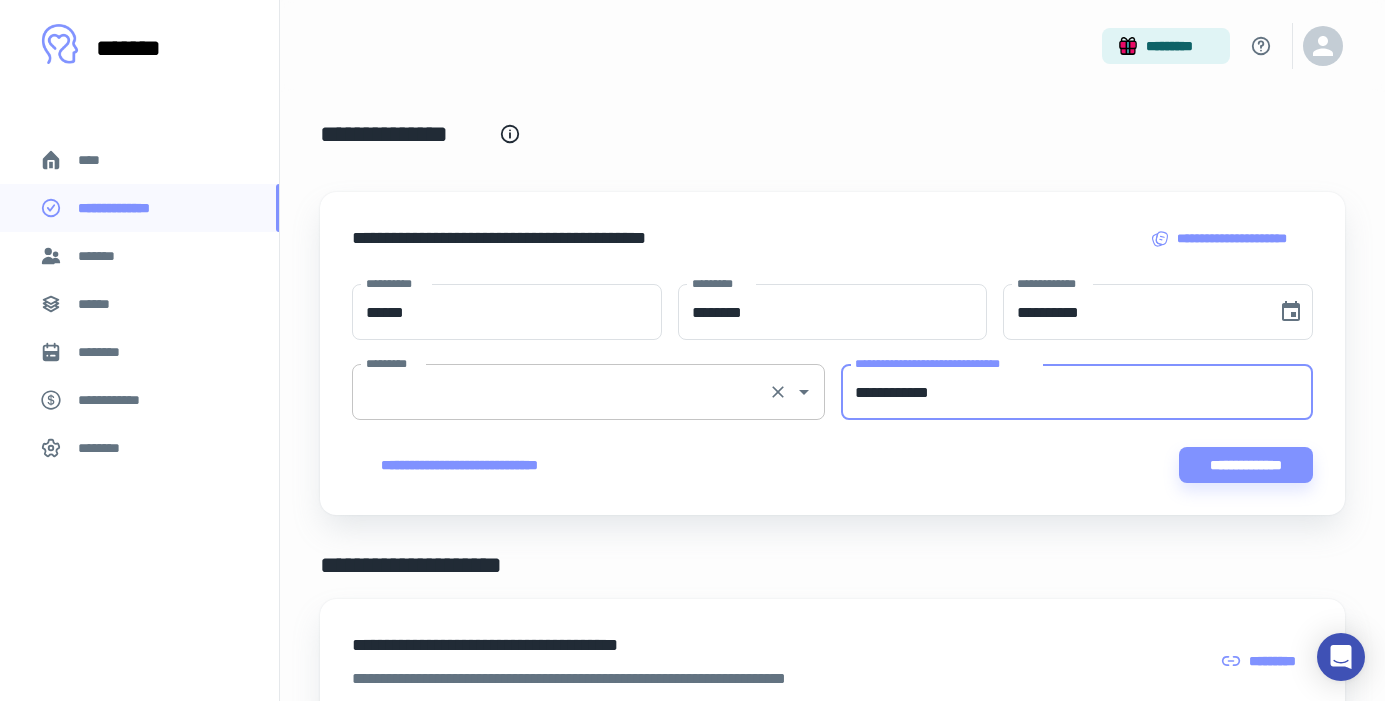 type on "**********" 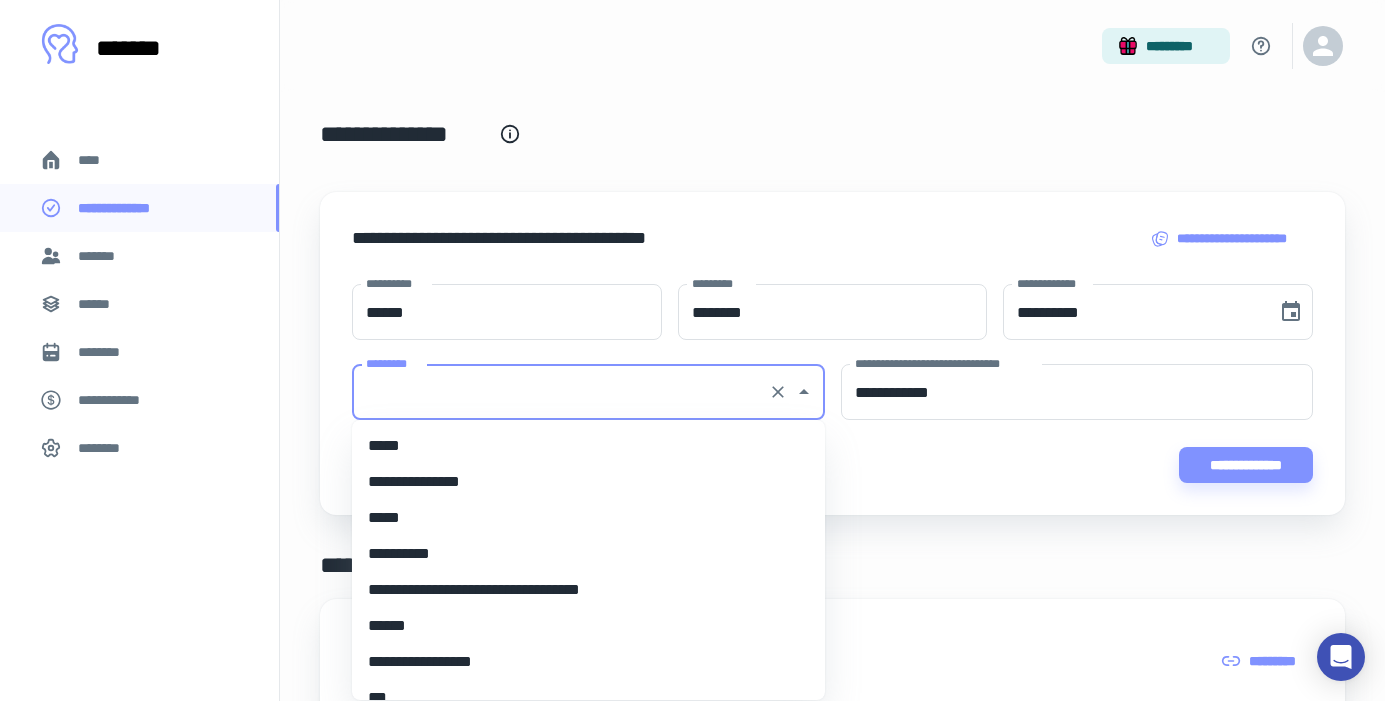 click on "*********" at bounding box center [560, 392] 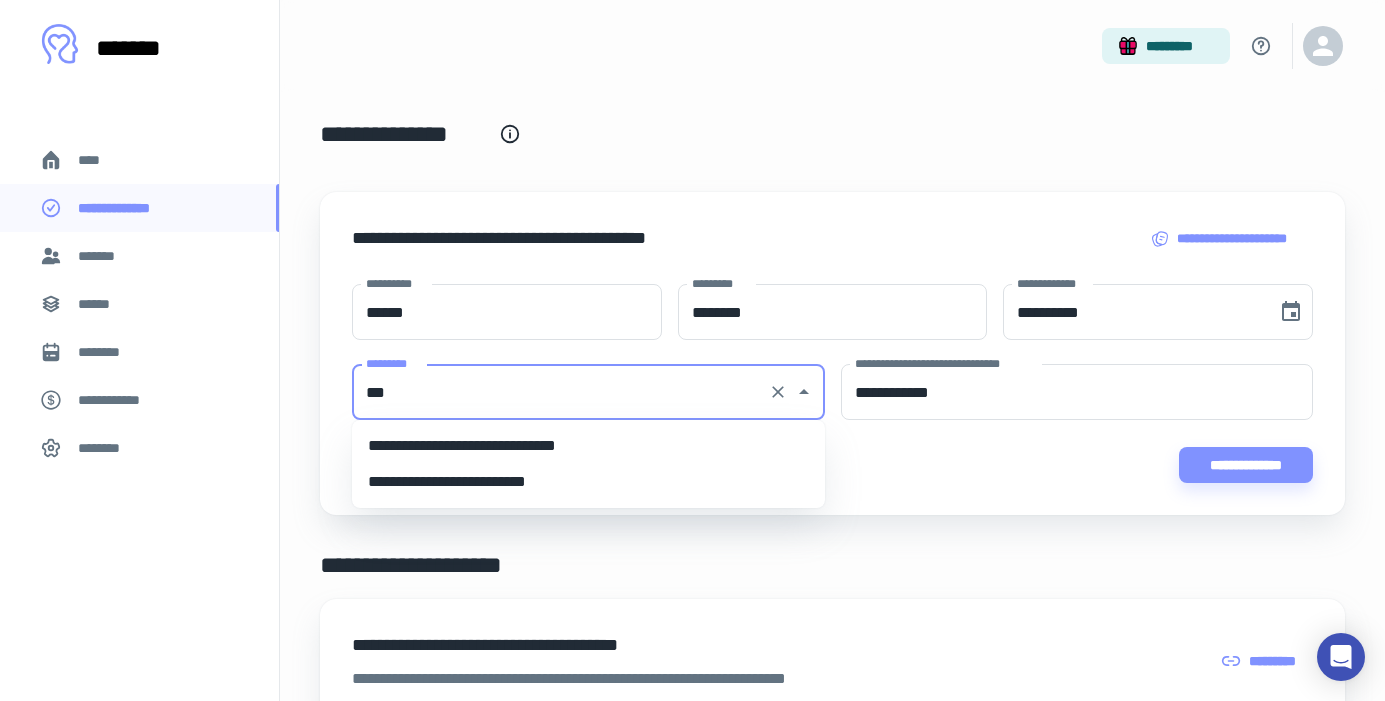 scroll, scrollTop: 0, scrollLeft: 0, axis: both 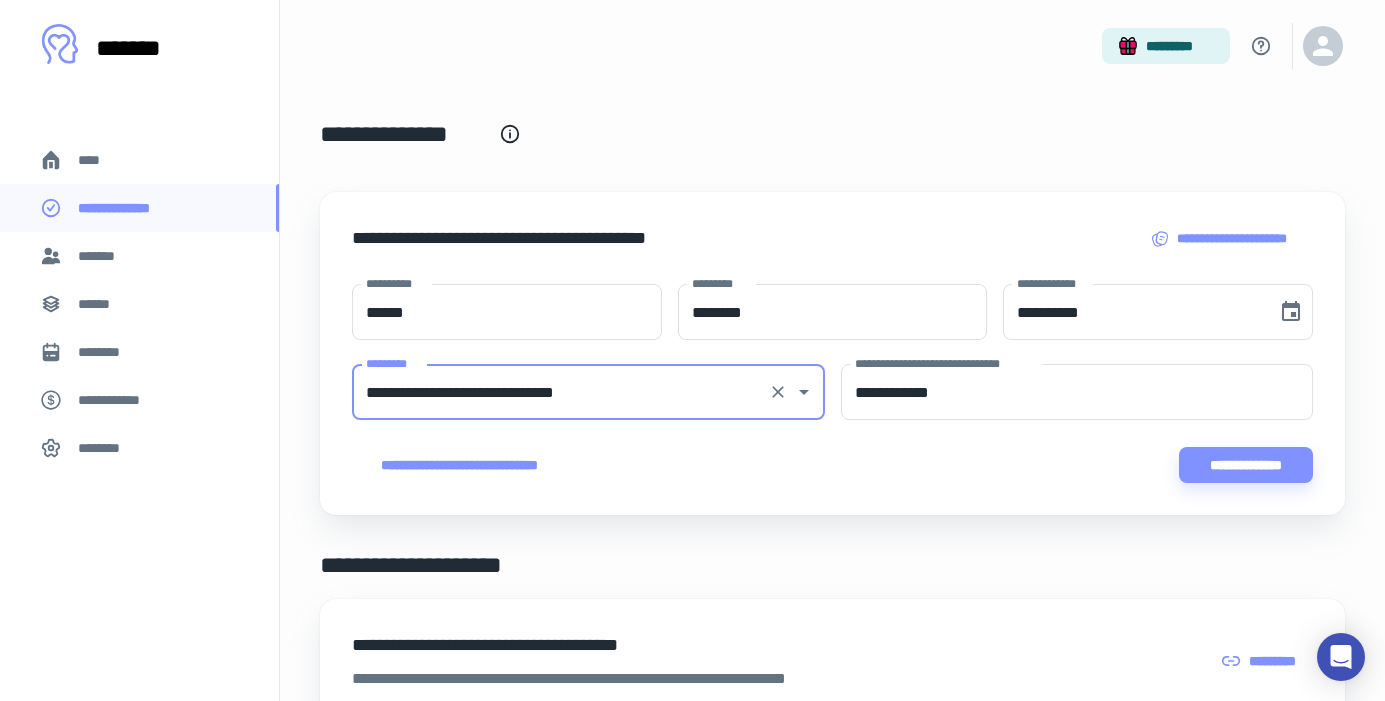 click on "**********" at bounding box center (1246, 465) 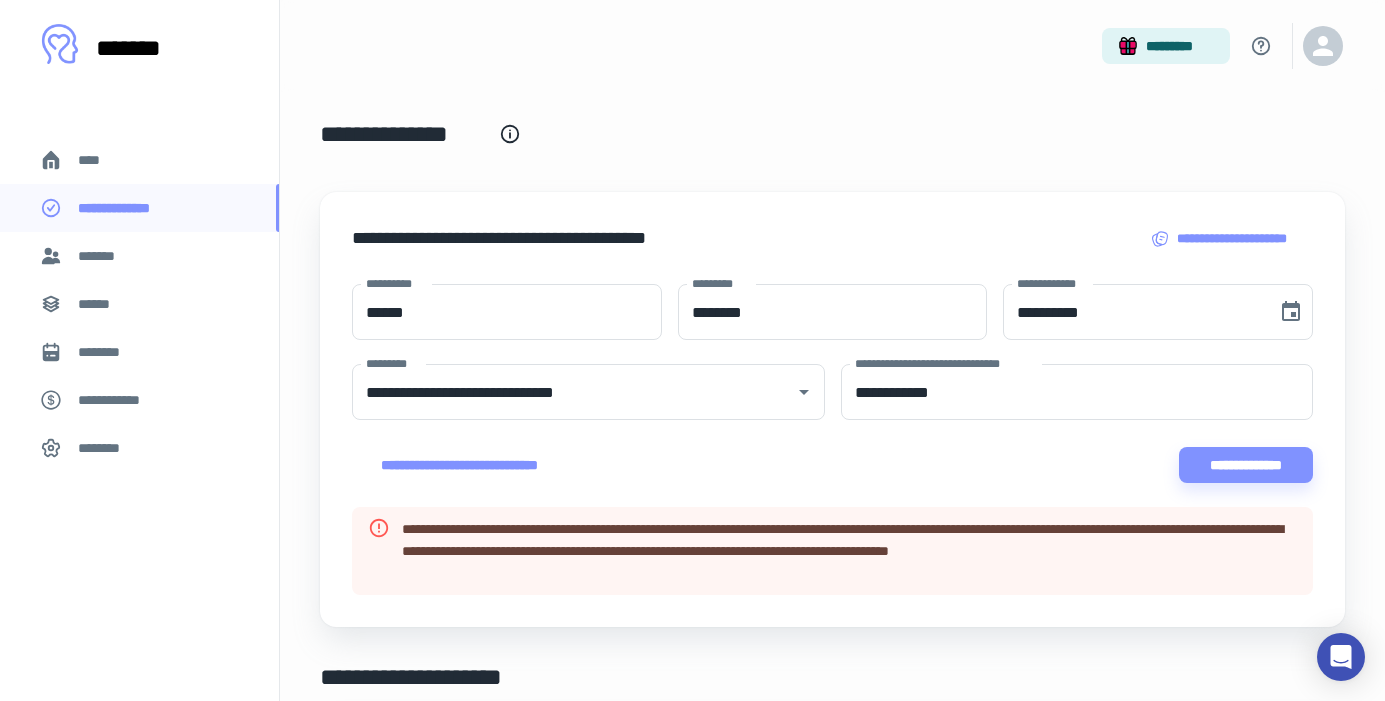 click on "****" at bounding box center (139, 160) 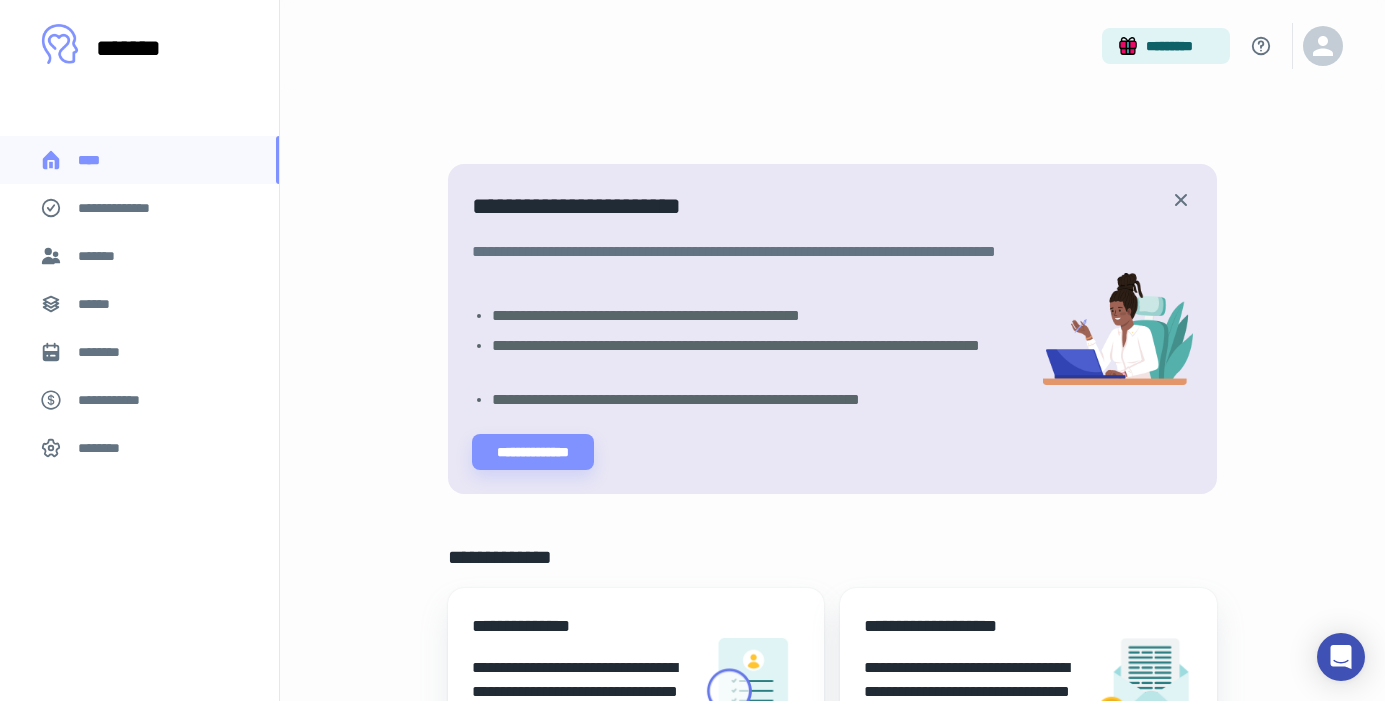 click on "**********" at bounding box center (127, 208) 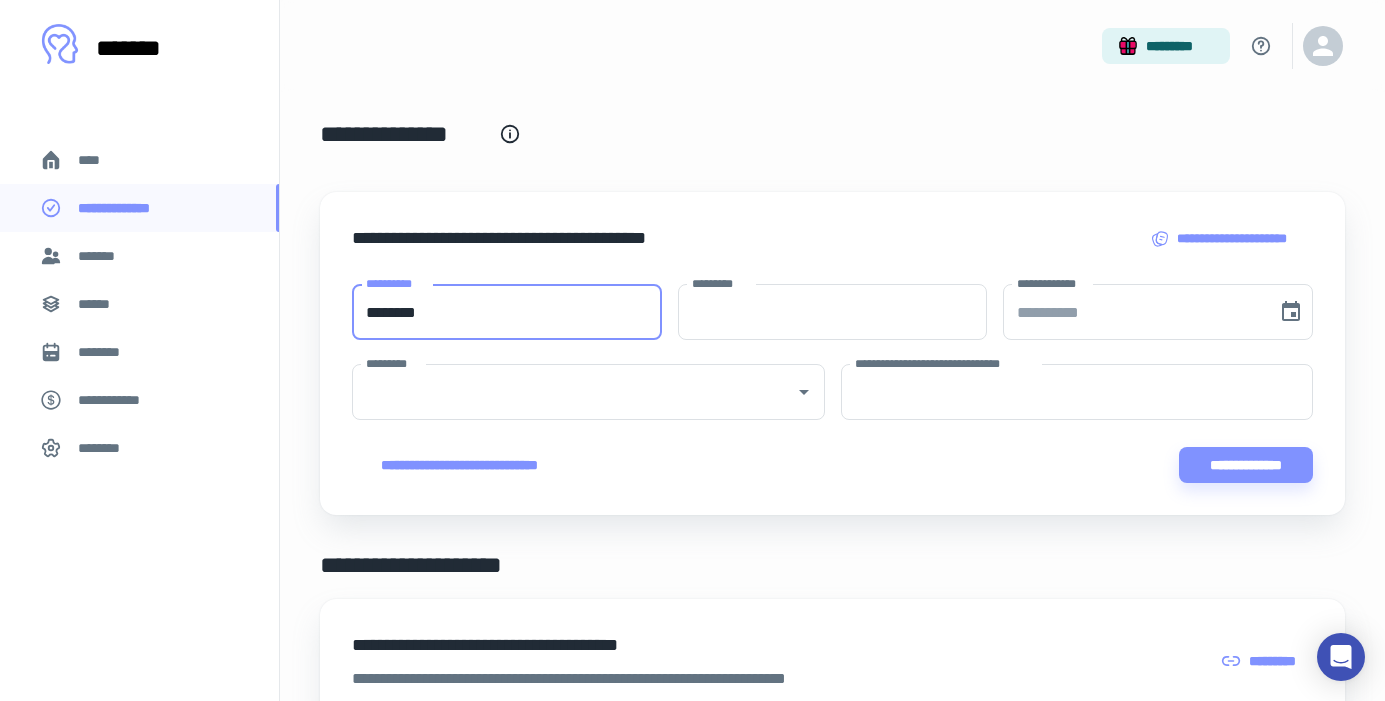 type on "********" 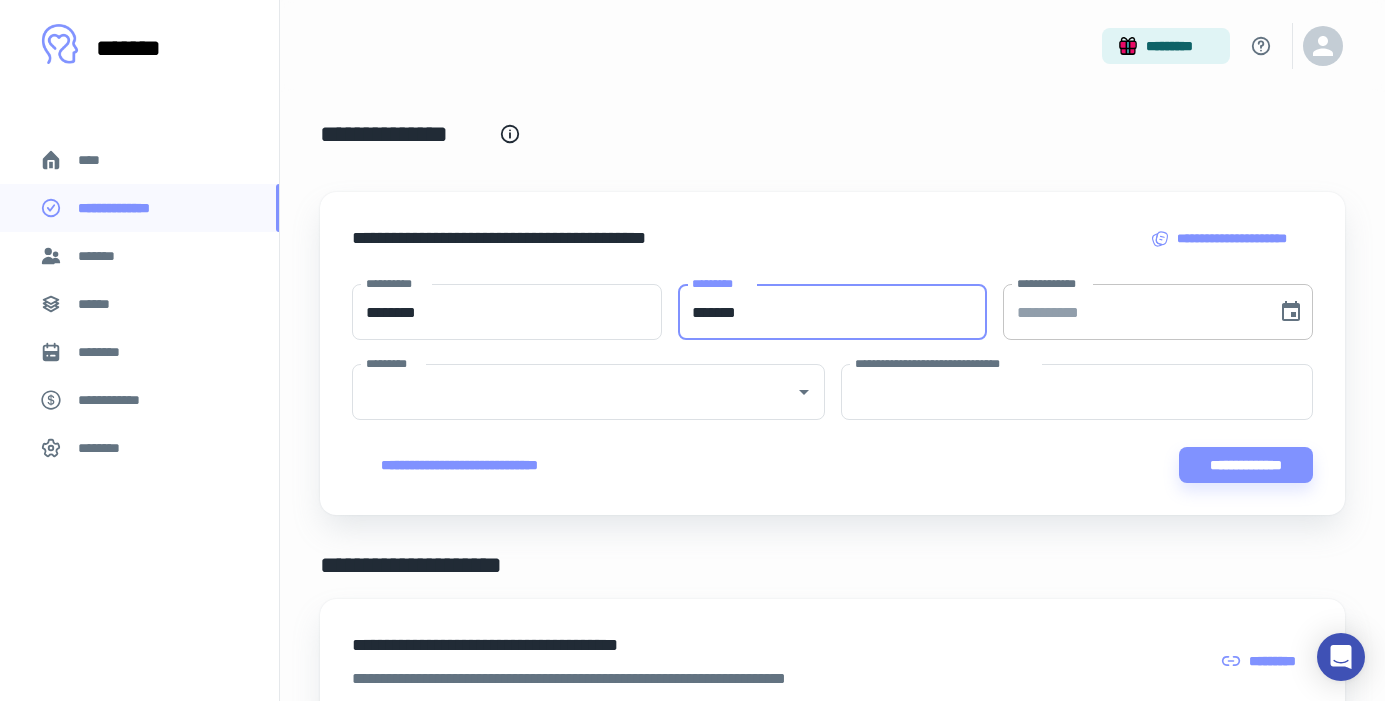 type on "*******" 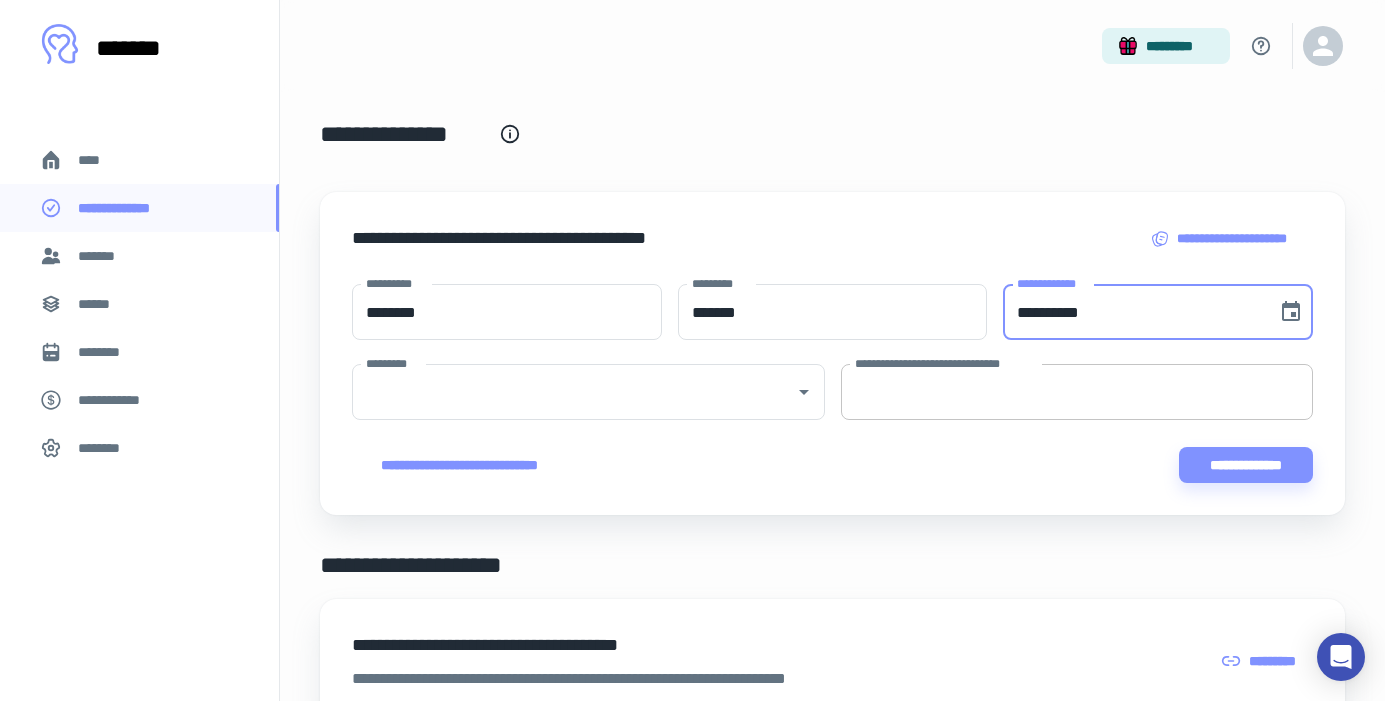 type on "**********" 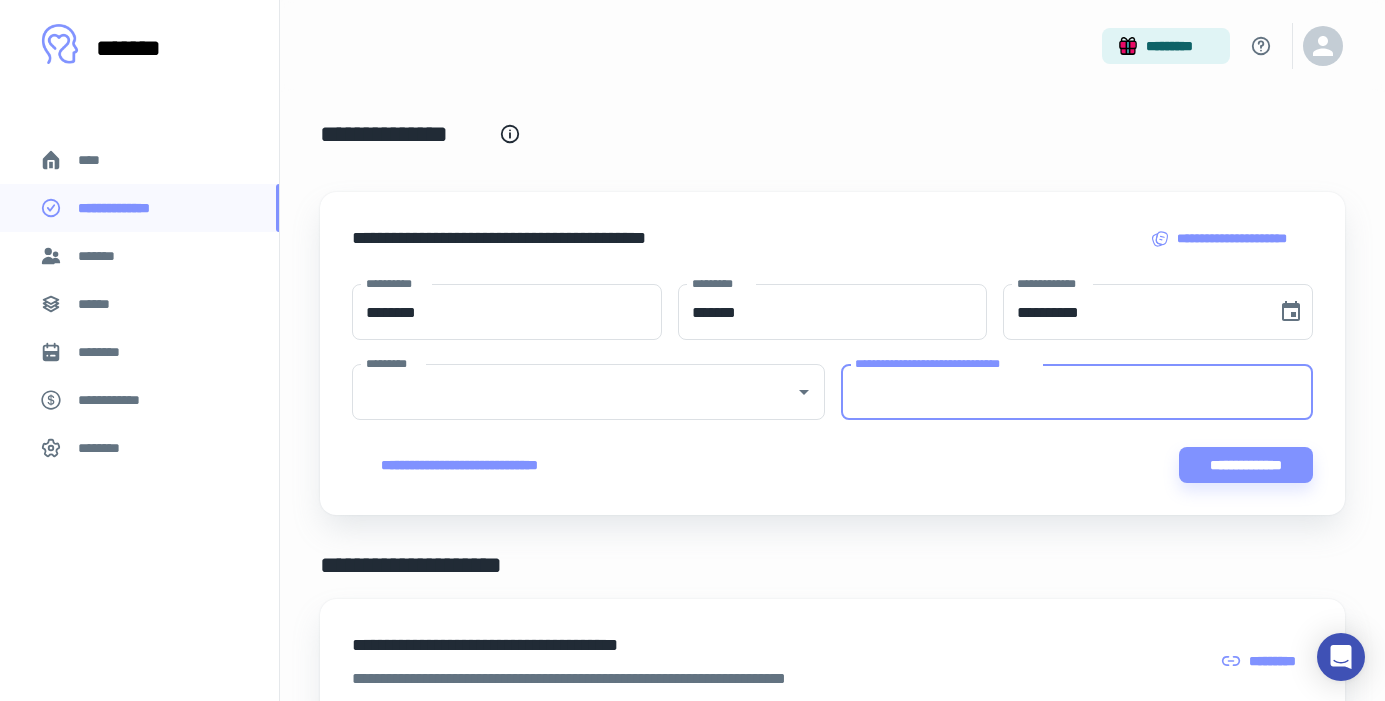 paste on "**********" 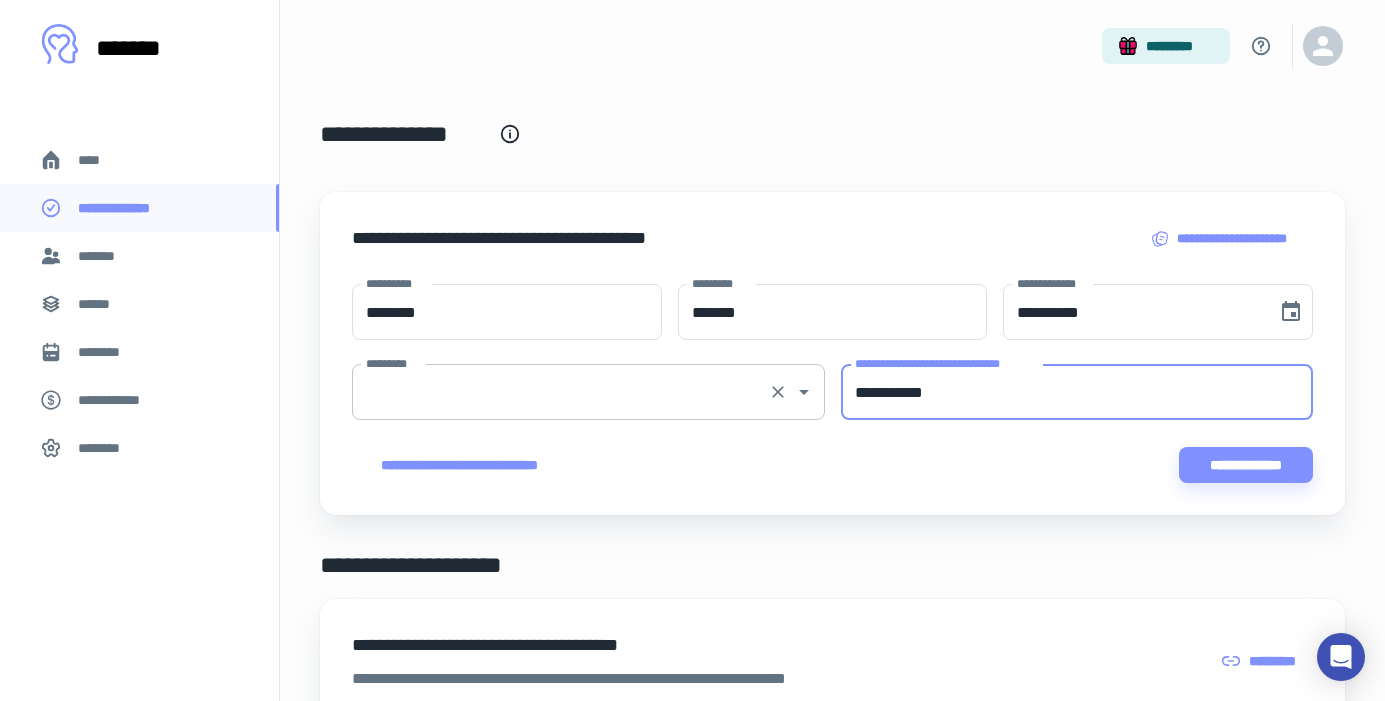 type on "**********" 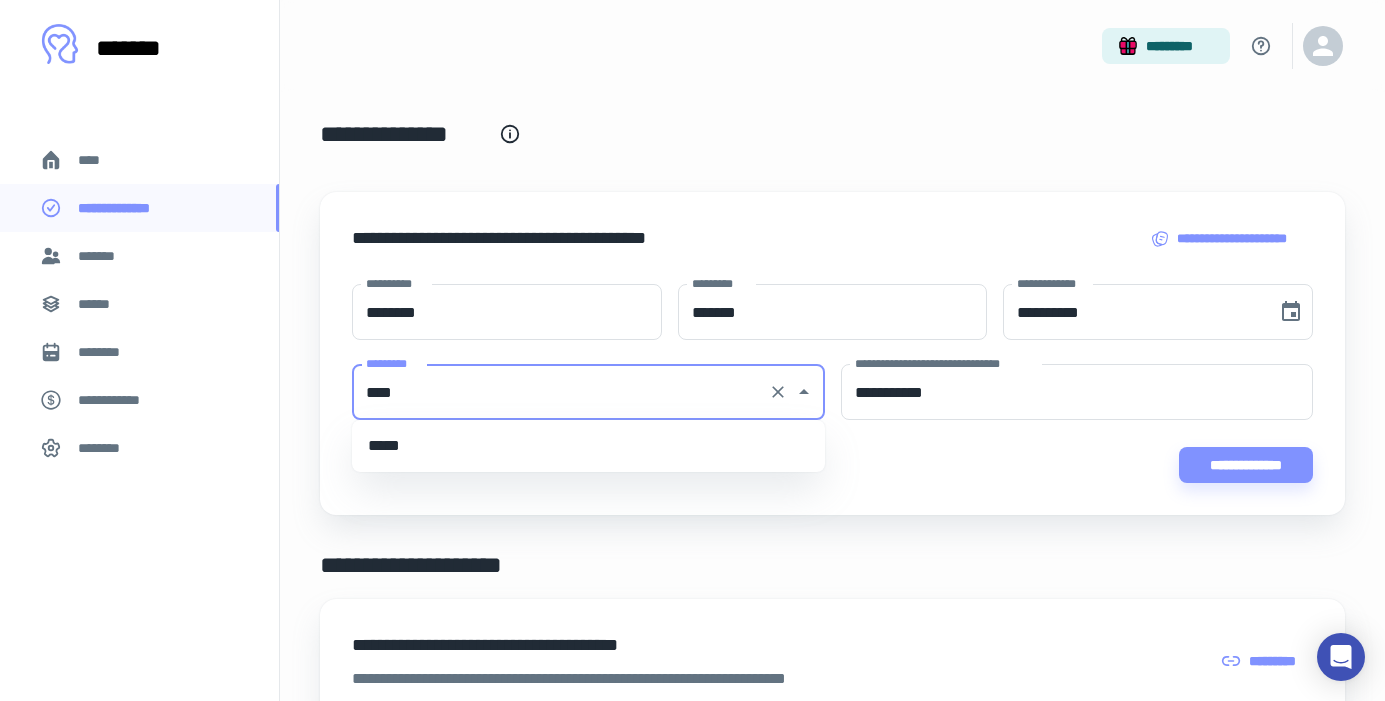 scroll, scrollTop: 0, scrollLeft: 0, axis: both 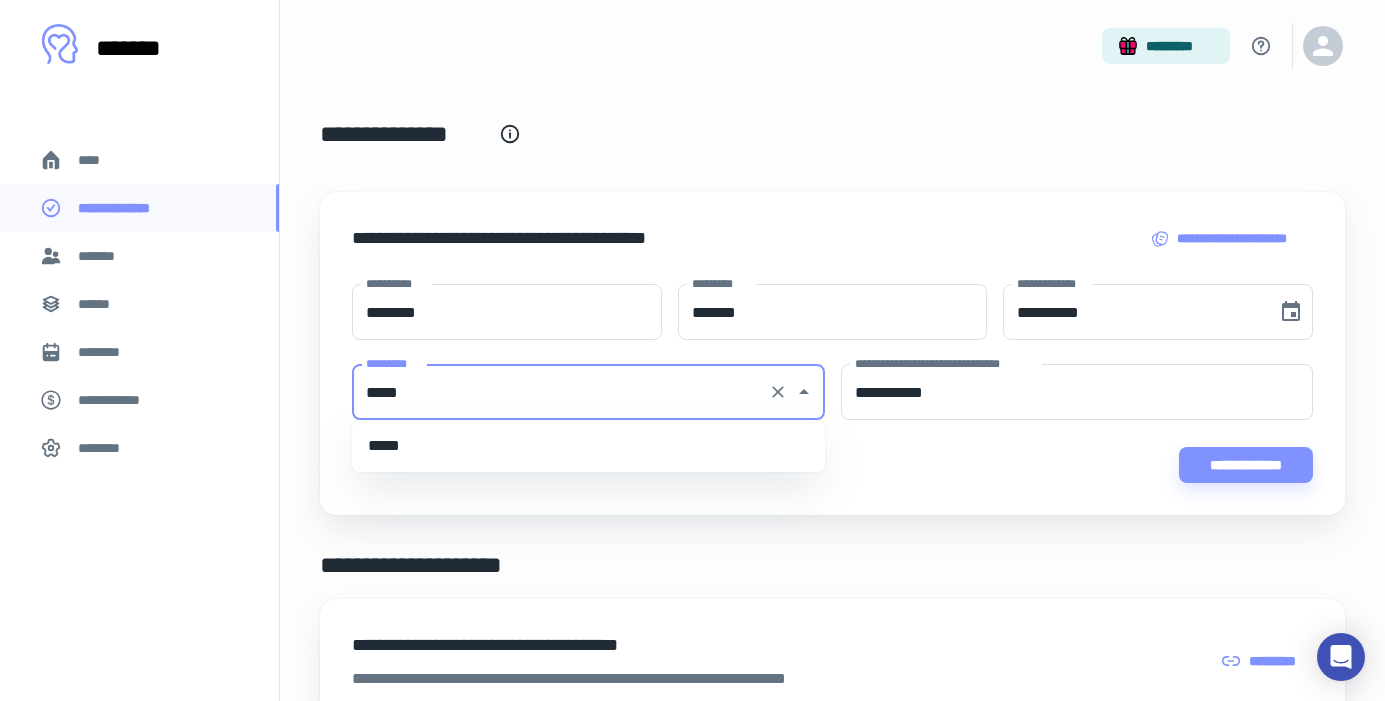 click on "*****" at bounding box center (588, 446) 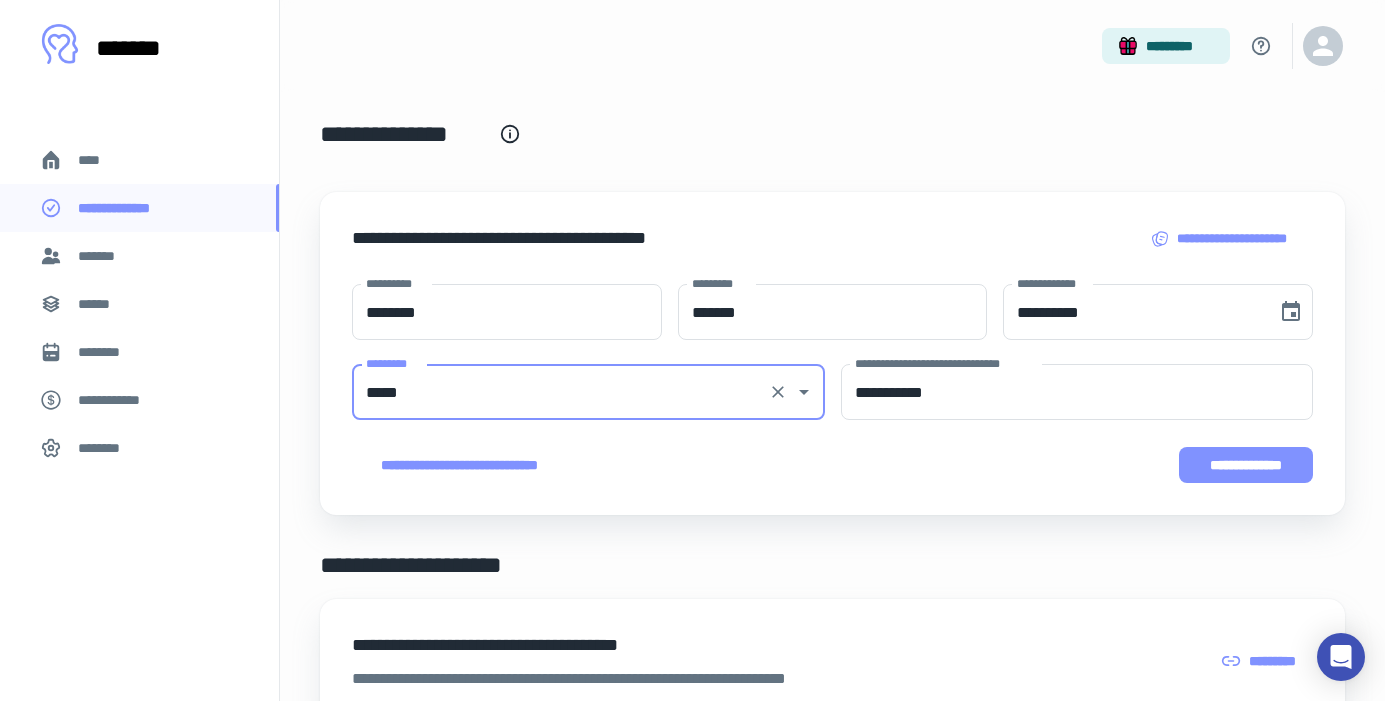 type on "*****" 